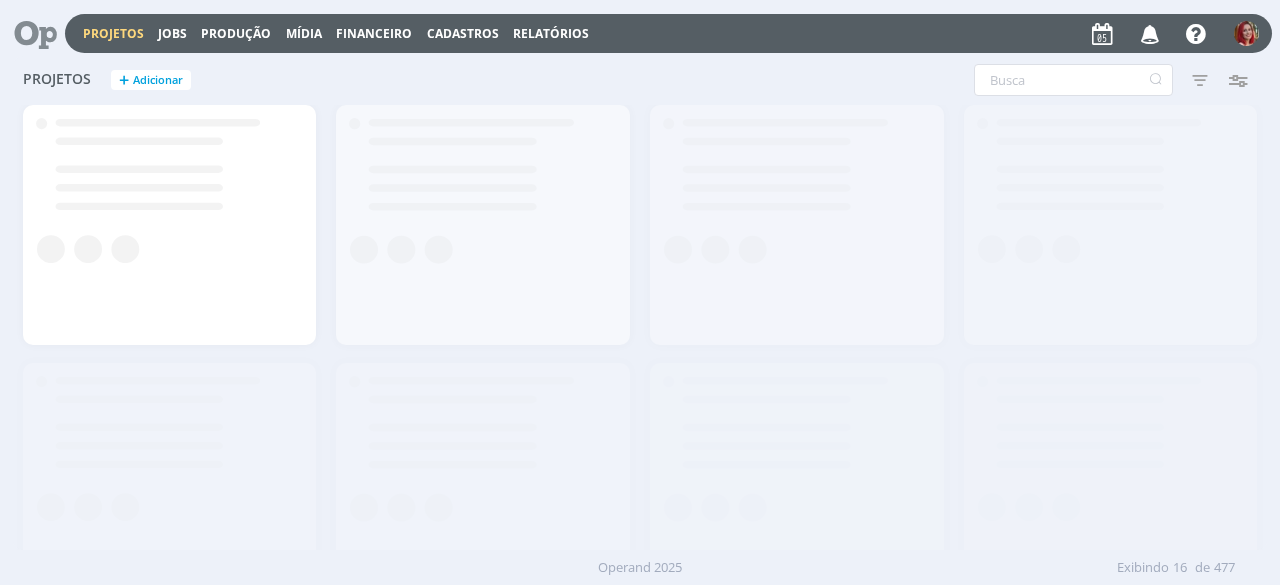 scroll, scrollTop: 0, scrollLeft: 0, axis: both 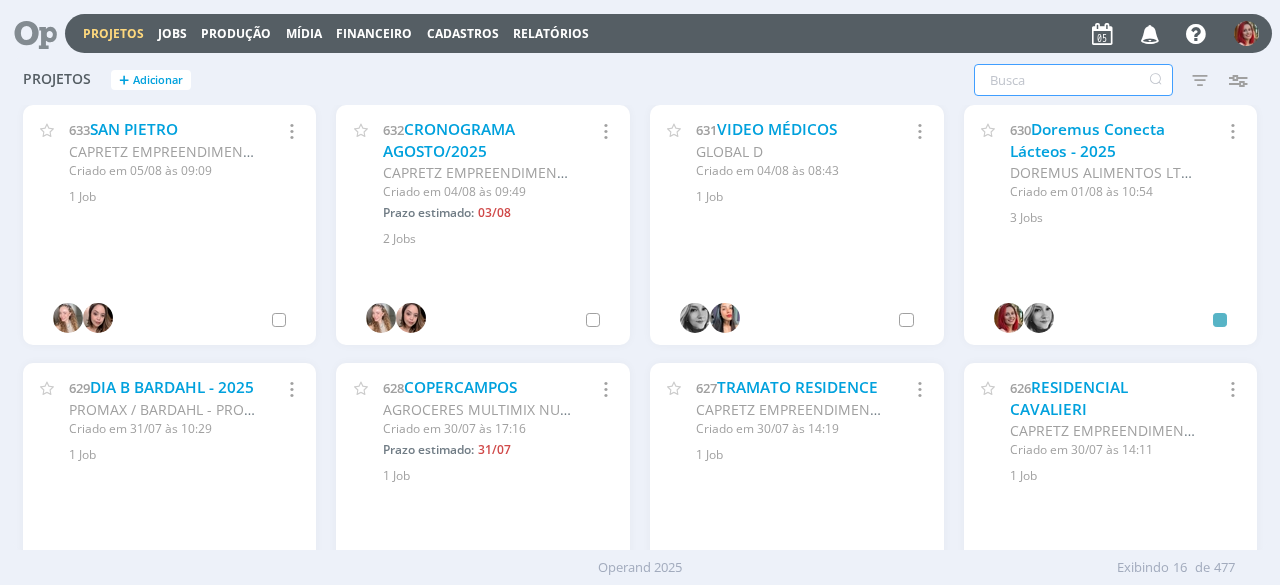 click at bounding box center (1073, 80) 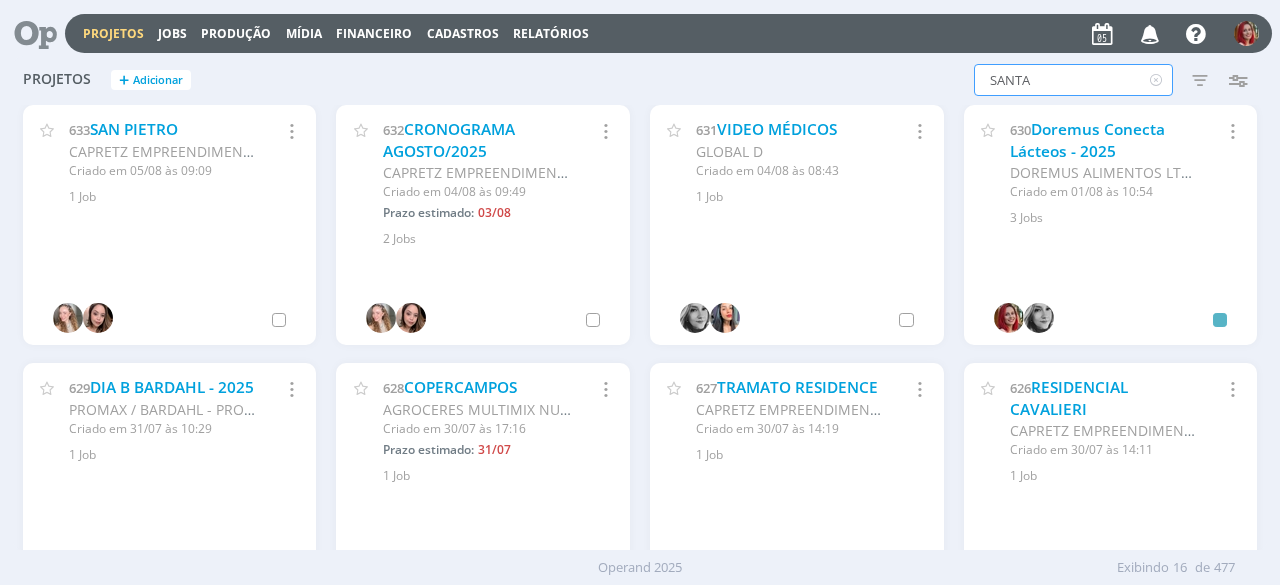 type on "SANTA" 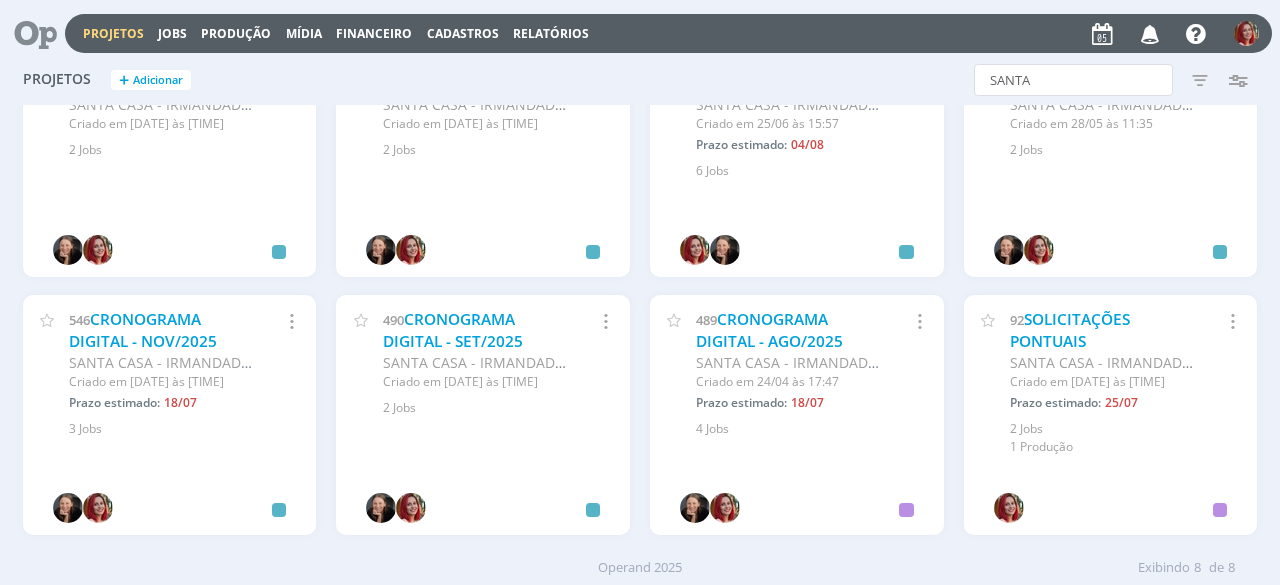 scroll, scrollTop: 100, scrollLeft: 0, axis: vertical 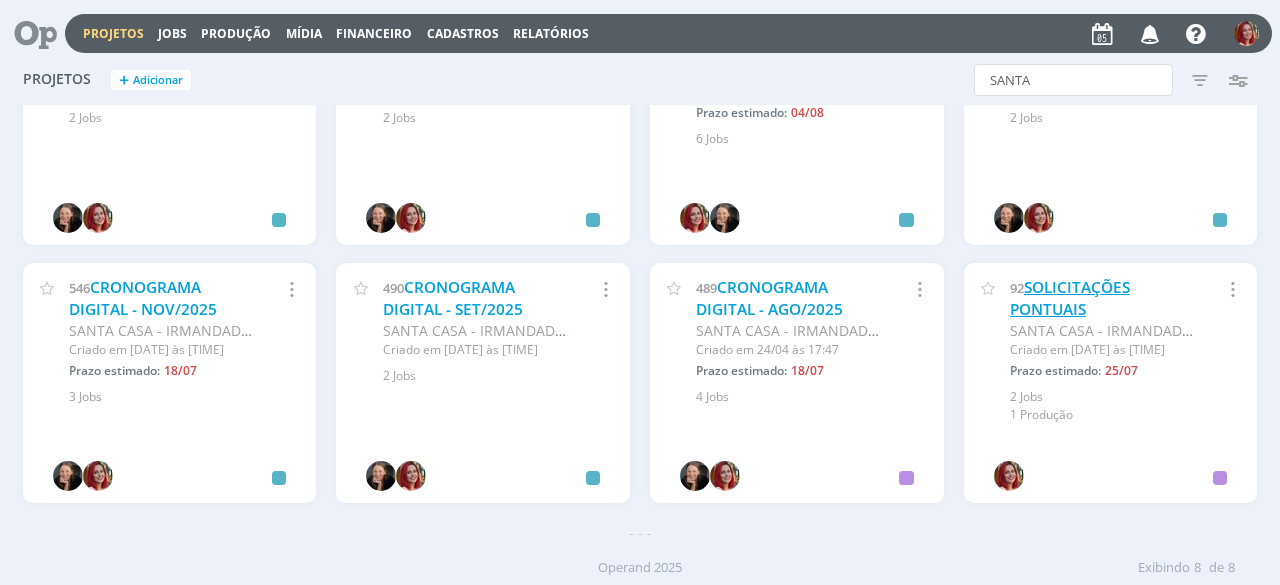click on "SOLICITAÇÕES PONTUAIS" at bounding box center [1070, 298] 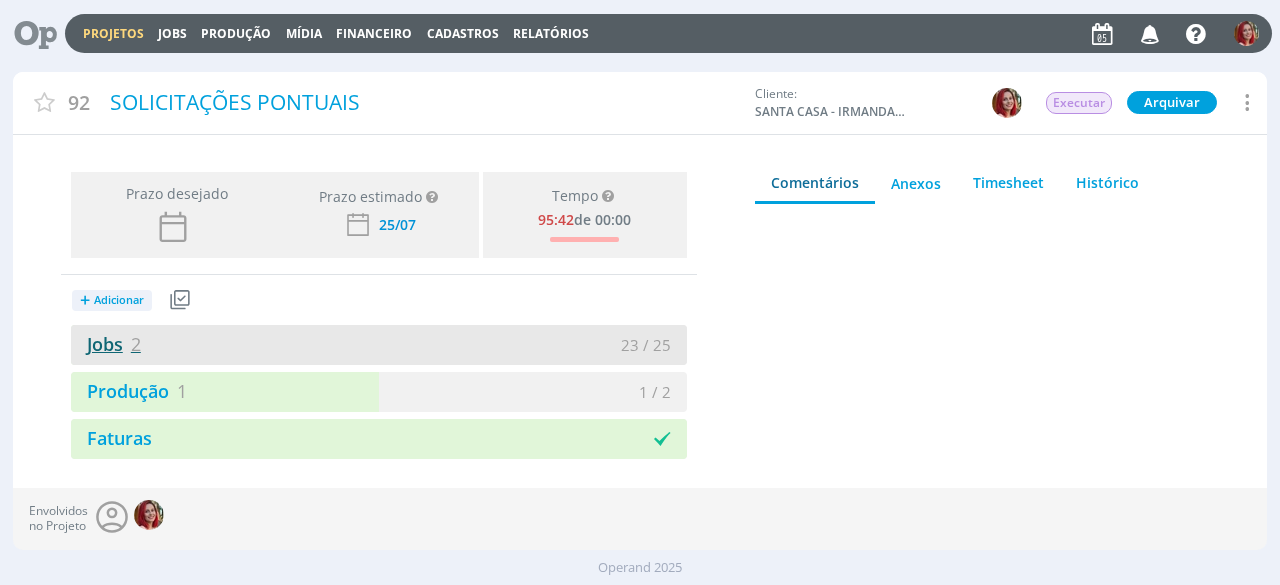 click on "Jobs 2" at bounding box center (106, 344) 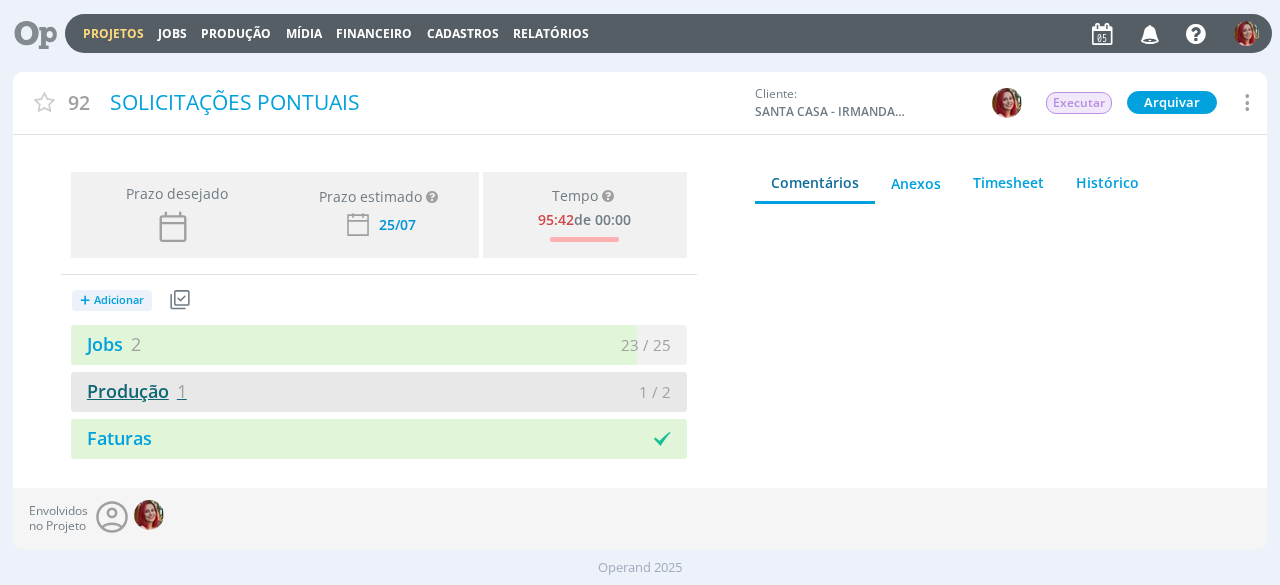 click on "Produção 1" at bounding box center (129, 391) 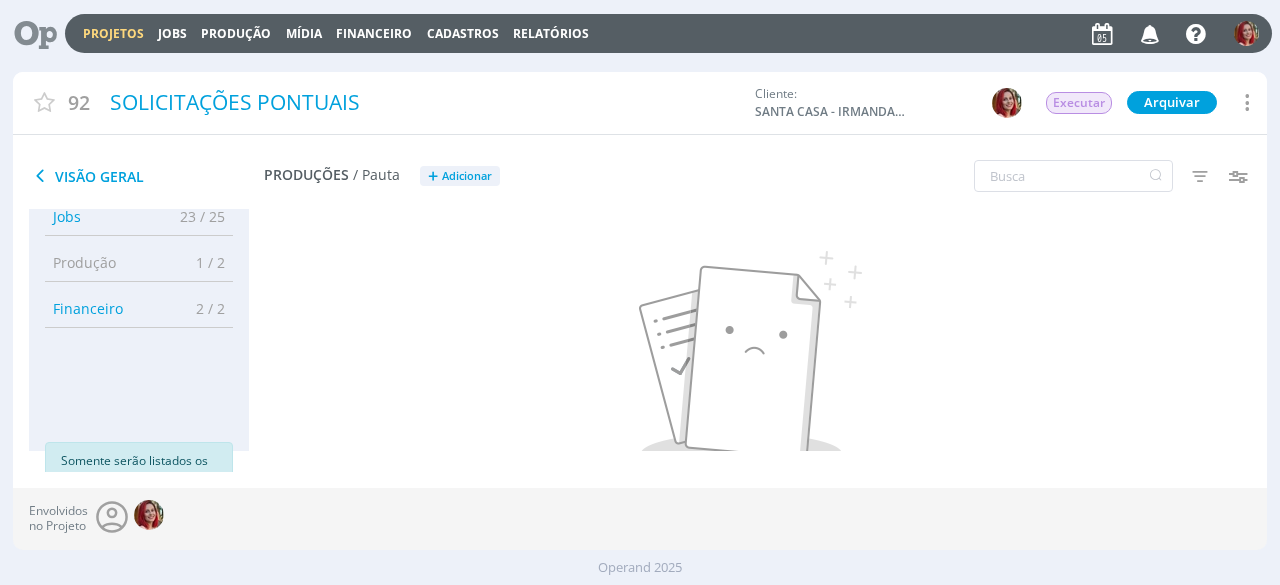 scroll, scrollTop: 0, scrollLeft: 0, axis: both 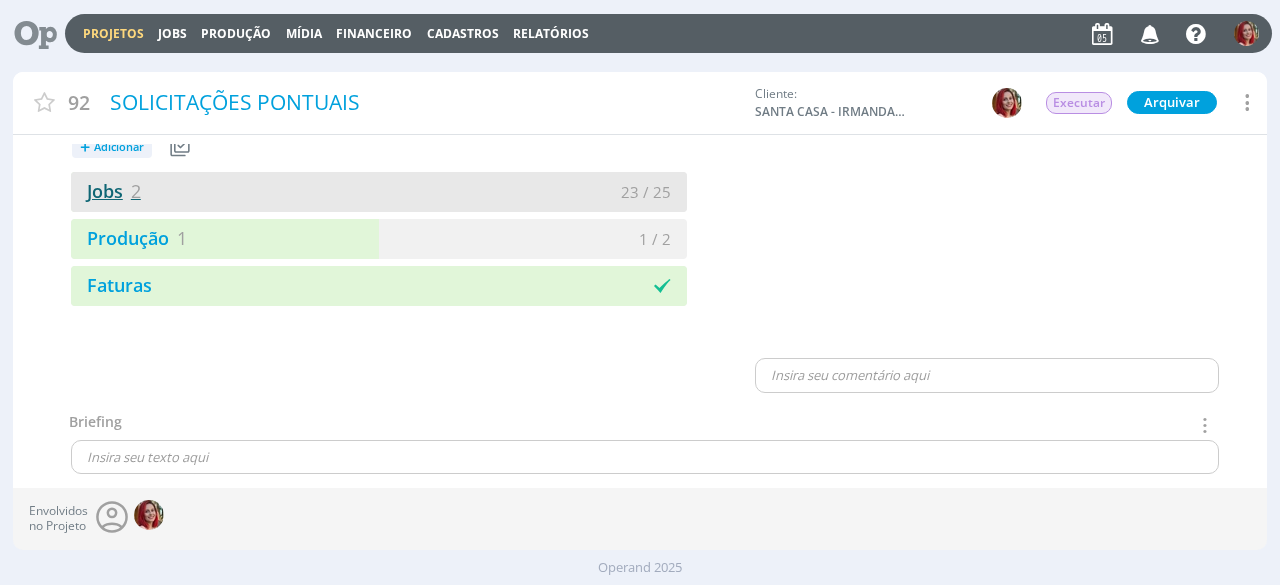click on "Jobs 2" at bounding box center (106, 191) 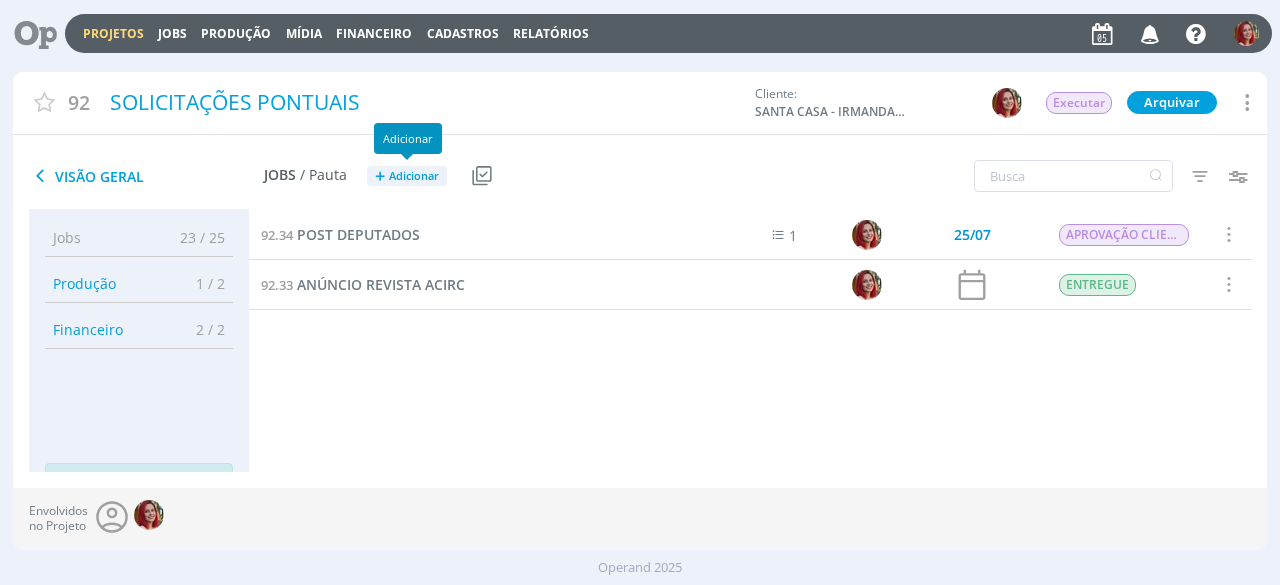 click on "Adicionar" at bounding box center [414, 176] 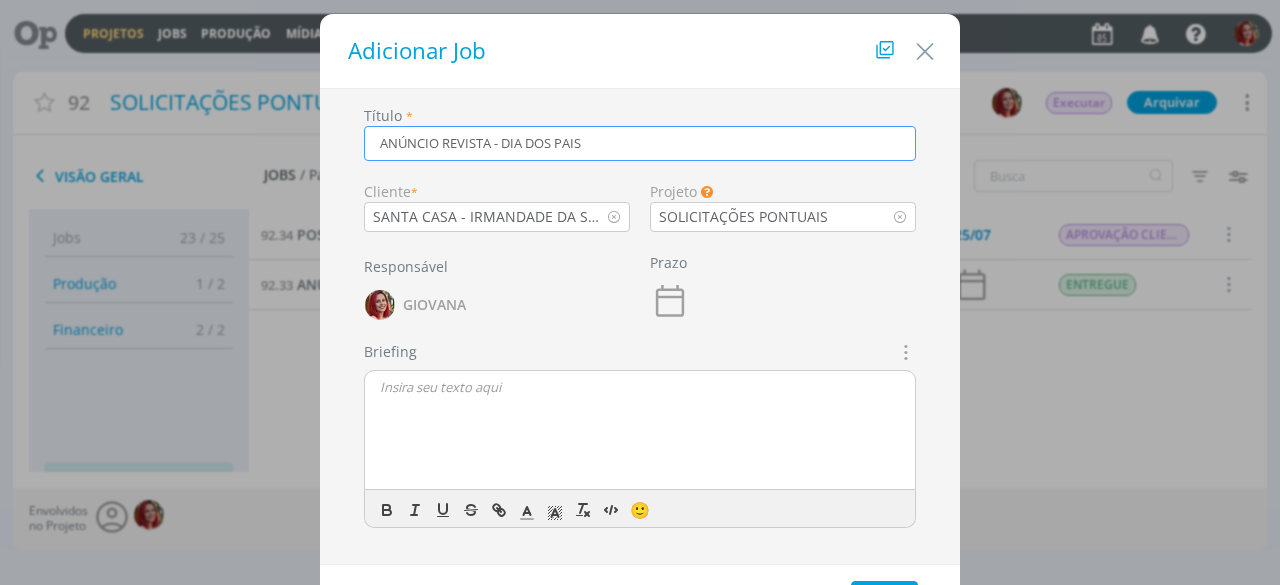 type on "ANÚNCIO REVISTA - DIA DOS PAIS" 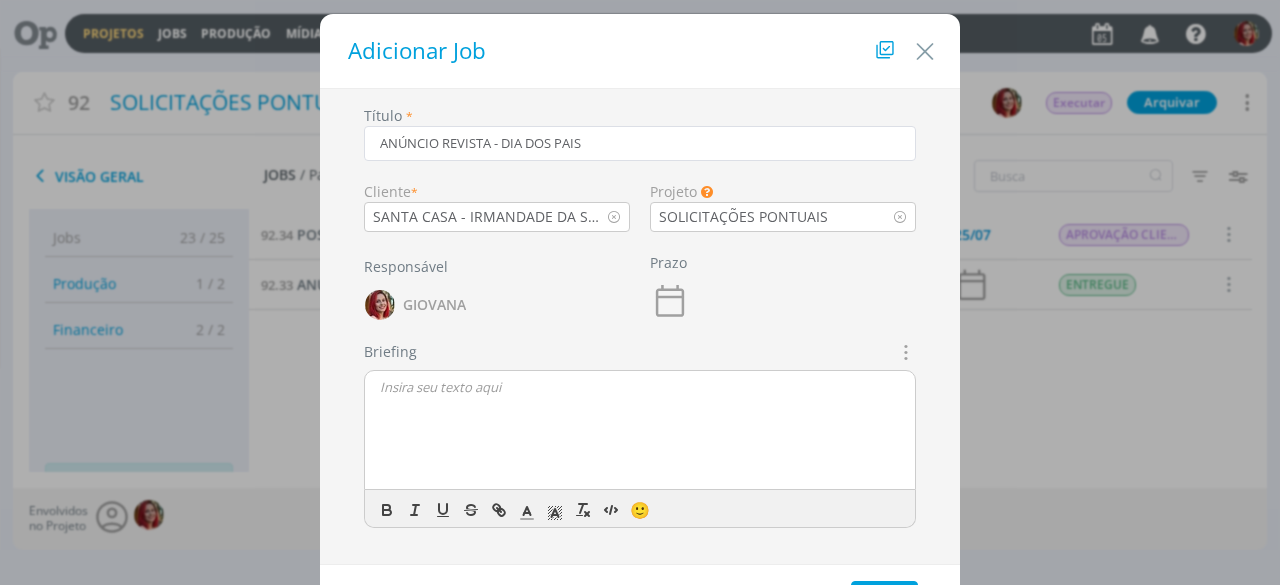 click at bounding box center (640, 431) 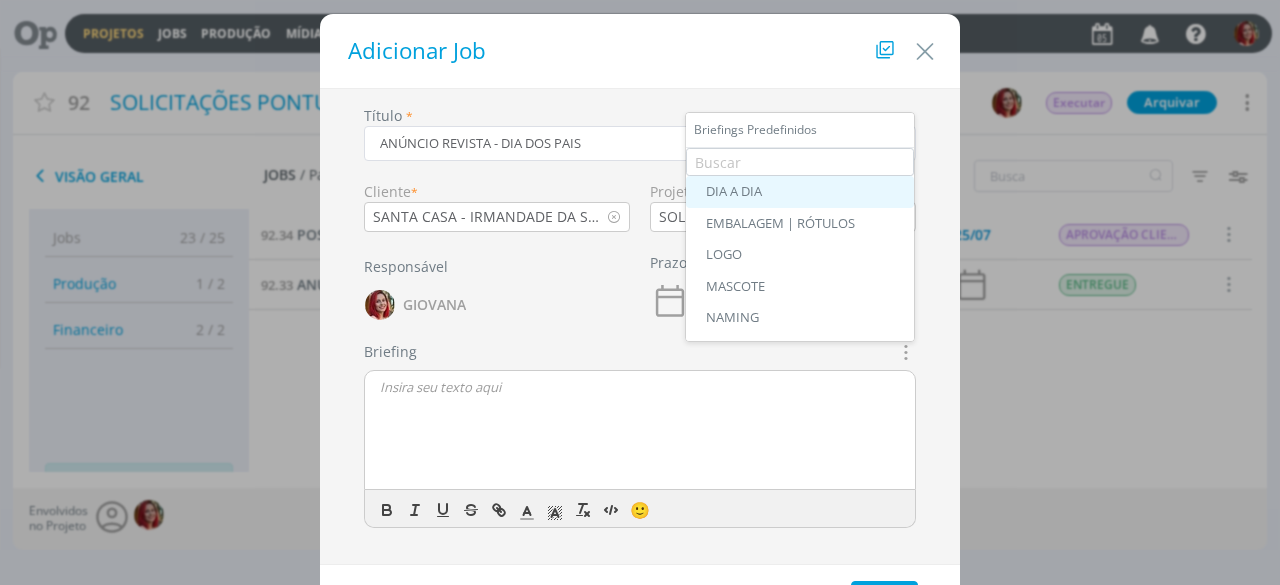 click on "DIA A DIA" at bounding box center [800, 192] 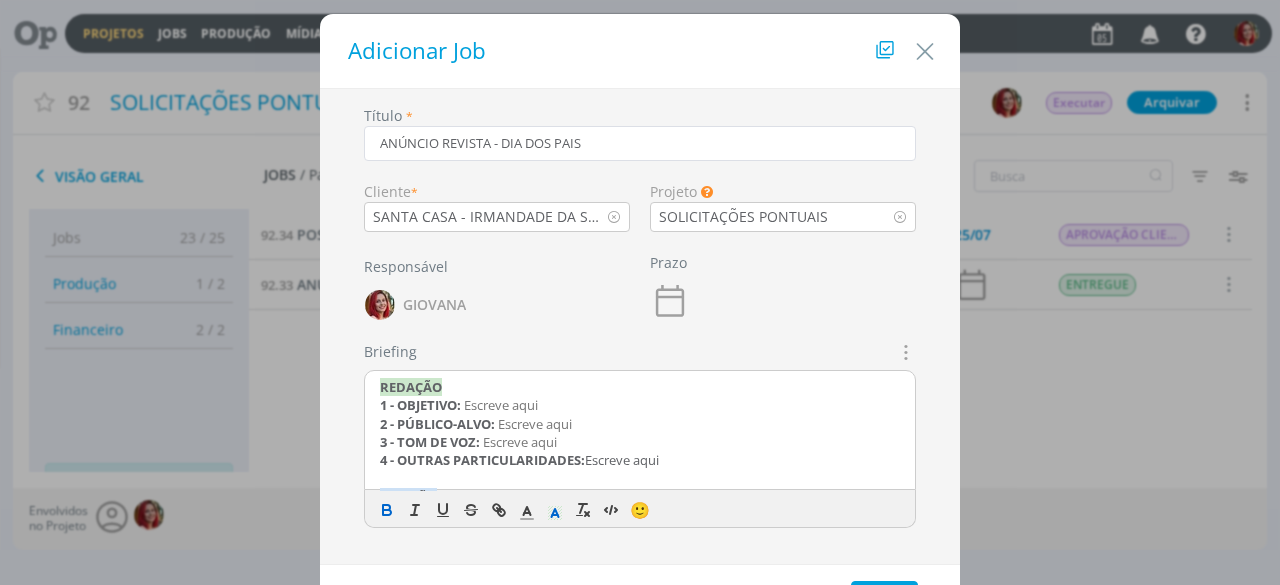 drag, startPoint x: 680, startPoint y: 466, endPoint x: 338, endPoint y: 381, distance: 352.4046 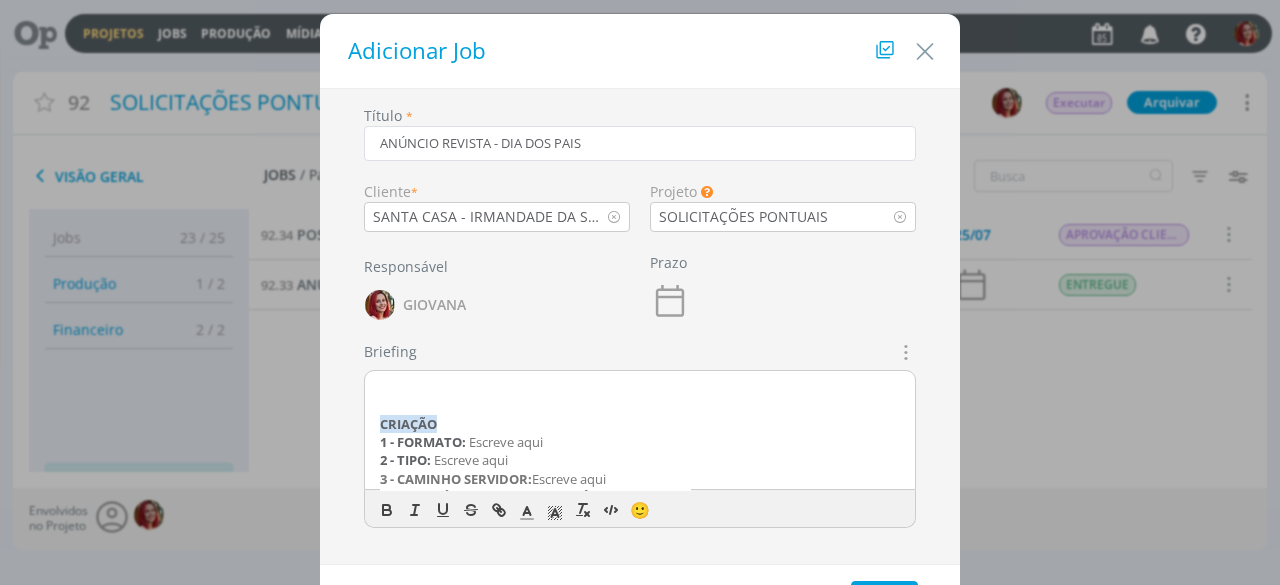 click on "CRIAÇÃO                                                                                                  1 - FORMATO:   Escreve aqui 2 - TIPO:   Escreve aqui 3 - CAMINHO SERVIDOR:  Escreve aqui 4 - CONTEÚDO VISUAL OBRIGATÓRIO:  Escreve aqui 5 - CONTEÚDO DE TEXTO:   Escreve aqui 6 - OBSERVAÇÕES GERAIS:  Escreve aqui ANIMAÇÃO & EDICÃO                                                                      1 - FORMATO:   Escreve aqui 2 - TEMPO:   Escreve aqui 3 - CAMINHO SERVIDOR DA ID VISUAL:  Escreve aqui 4 - OUTRAS PARTICULARIDADES:  Escreva aqui ﻿ALTERAÇÃO                                                                                       Data de solicitação:  Escreva aqui (alterações em tópicos numéricos)" at bounding box center [640, 431] 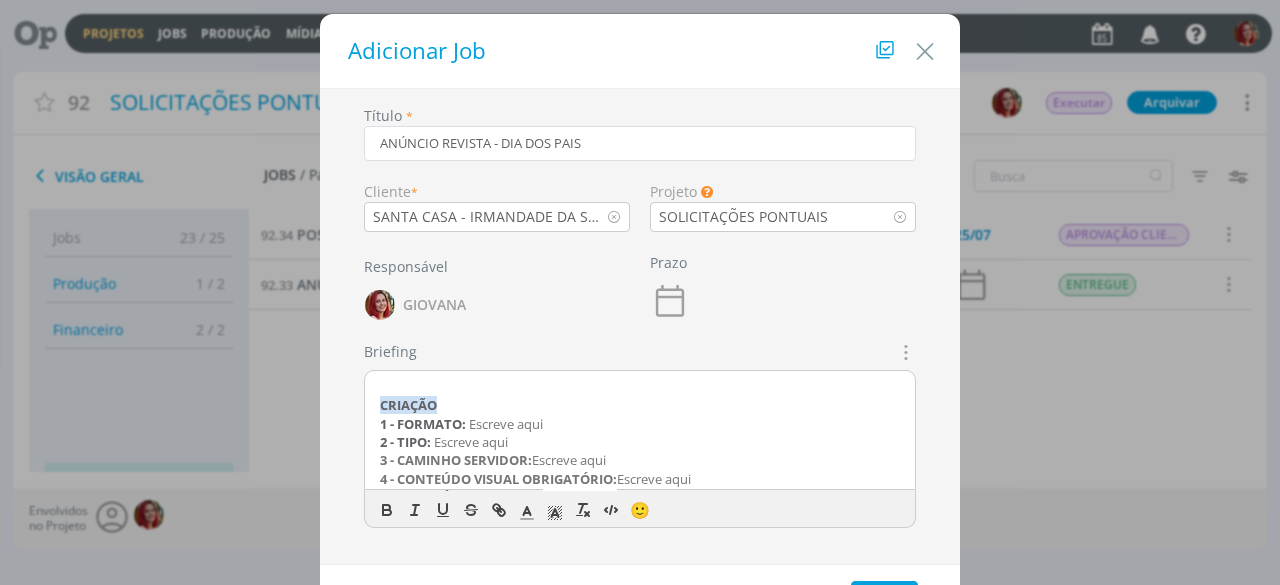 click on "CRIAÇÃO                                                                                                  1 - FORMATO:   Escreve aqui 2 - TIPO:   Escreve aqui 3 - CAMINHO SERVIDOR:  Escreve aqui 4 - CONTEÚDO VISUAL OBRIGATÓRIO:  Escreve aqui 5 - CONTEÚDO DE TEXTO:   Escreve aqui 6 - OBSERVAÇÕES GERAIS:  Escreve aqui ANIMAÇÃO & EDICÃO                                                                      1 - FORMATO:   Escreve aqui 2 - TEMPO:   Escreve aqui 3 - CAMINHO SERVIDOR DA ID VISUAL:  Escreve aqui 4 - OUTRAS PARTICULARIDADES:  Escreva aqui ﻿ALTERAÇÃO                                                                                       Data de solicitação:  Escreva aqui (alterações em tópicos numéricos)" at bounding box center (640, 431) 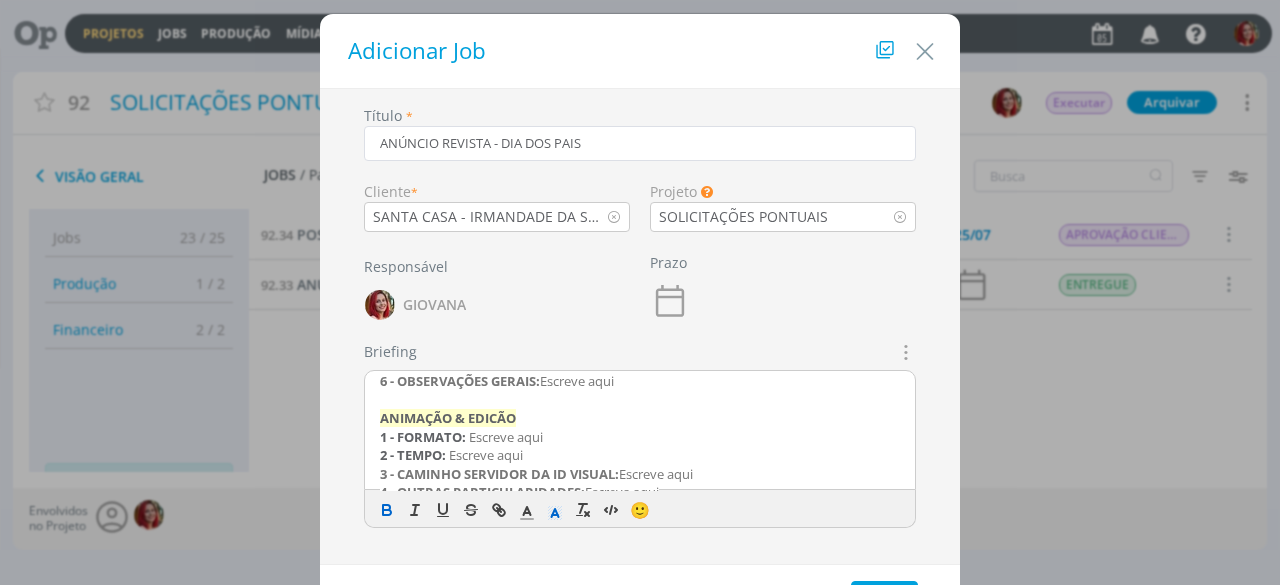 scroll, scrollTop: 200, scrollLeft: 0, axis: vertical 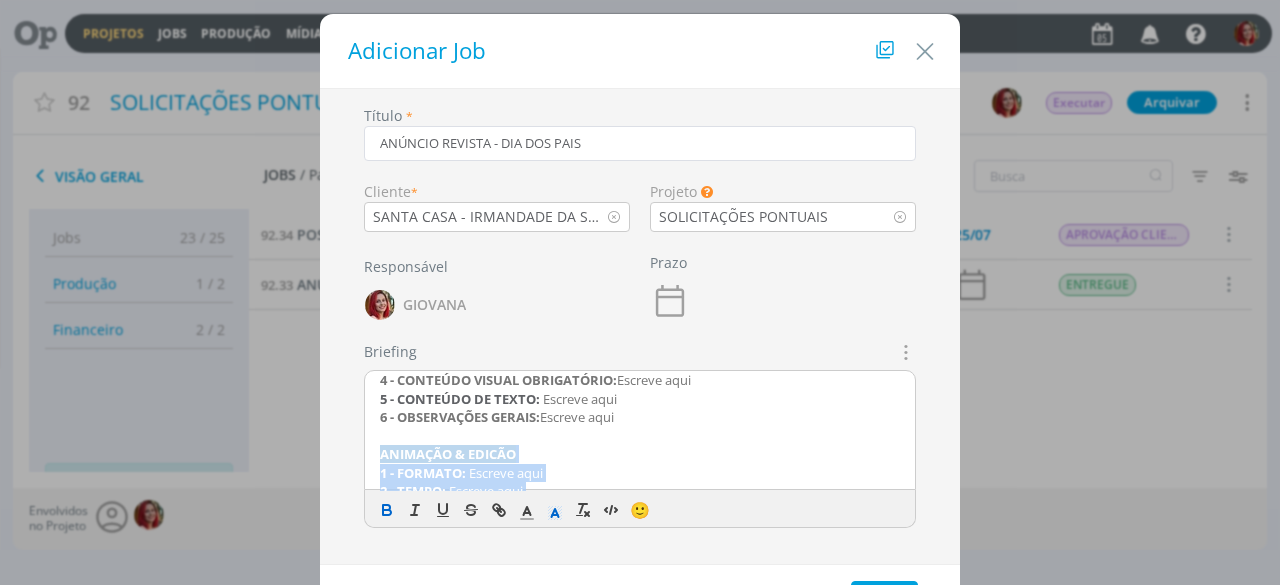 drag, startPoint x: 676, startPoint y: 411, endPoint x: 368, endPoint y: 456, distance: 311.27 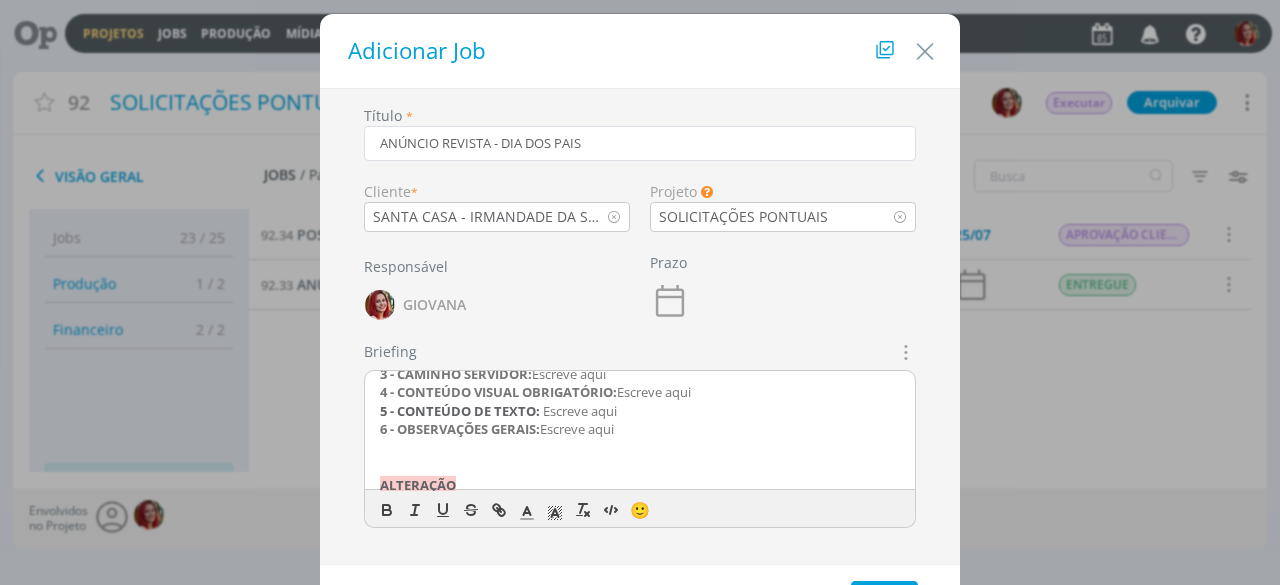 scroll, scrollTop: 115, scrollLeft: 0, axis: vertical 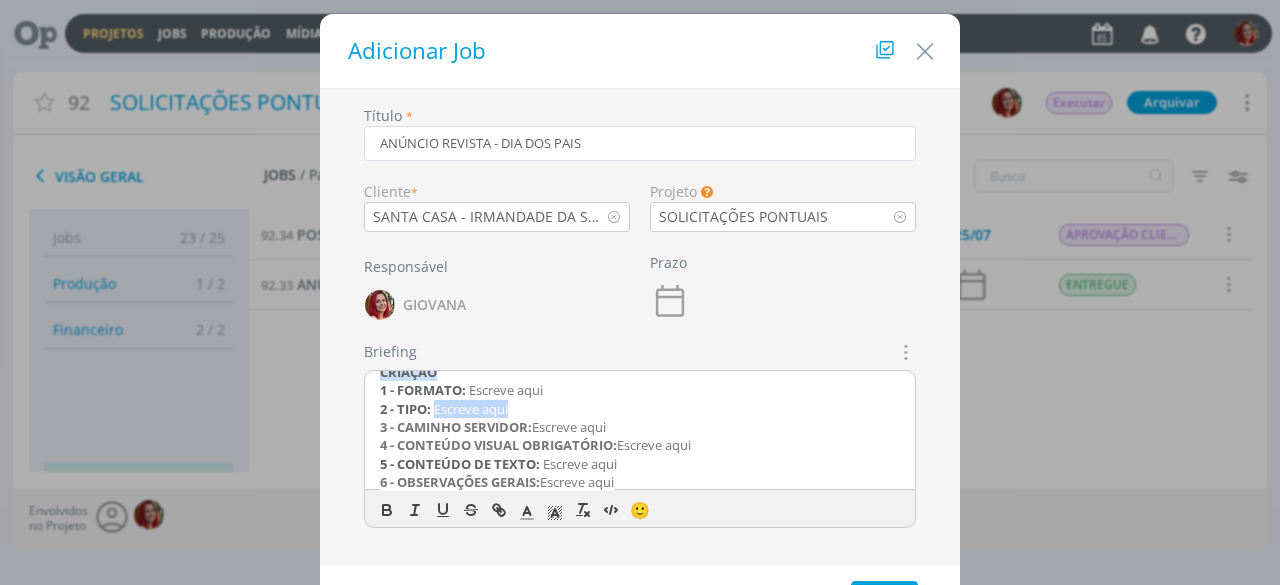 drag, startPoint x: 555, startPoint y: 415, endPoint x: 434, endPoint y: 407, distance: 121.264175 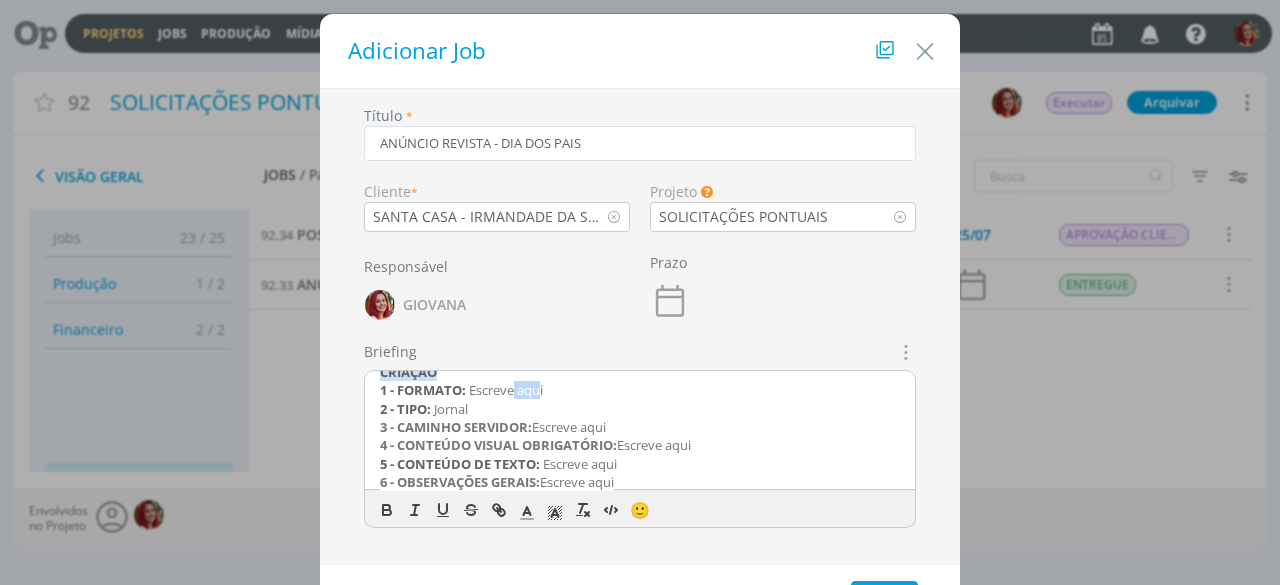 click on "Escreve aqui" at bounding box center (506, 390) 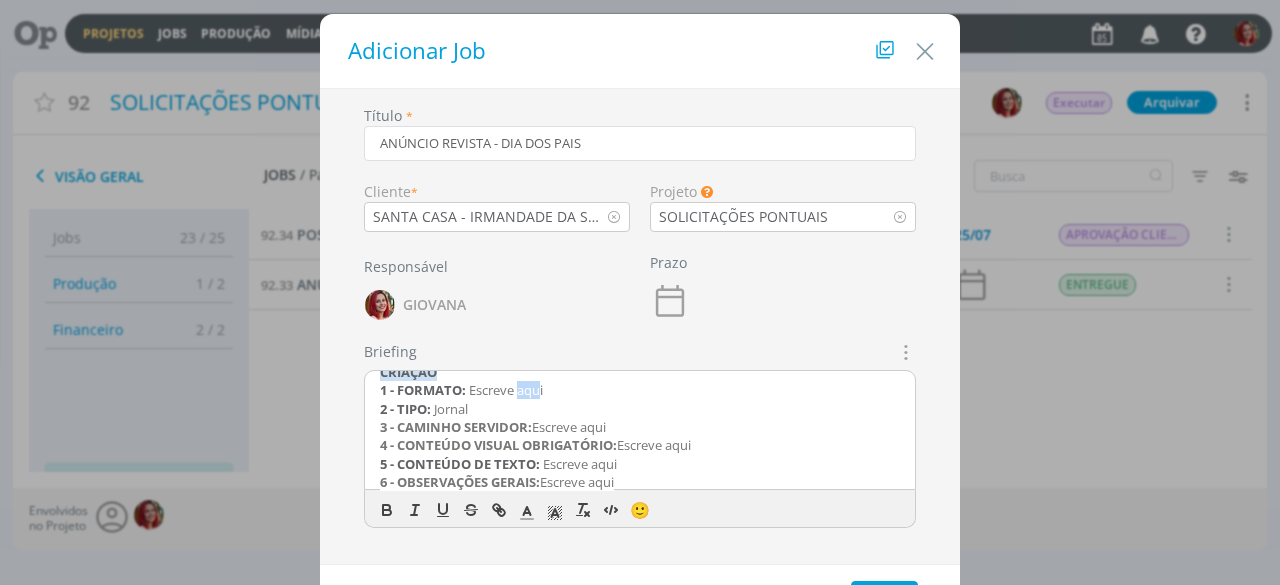 scroll, scrollTop: 14, scrollLeft: 0, axis: vertical 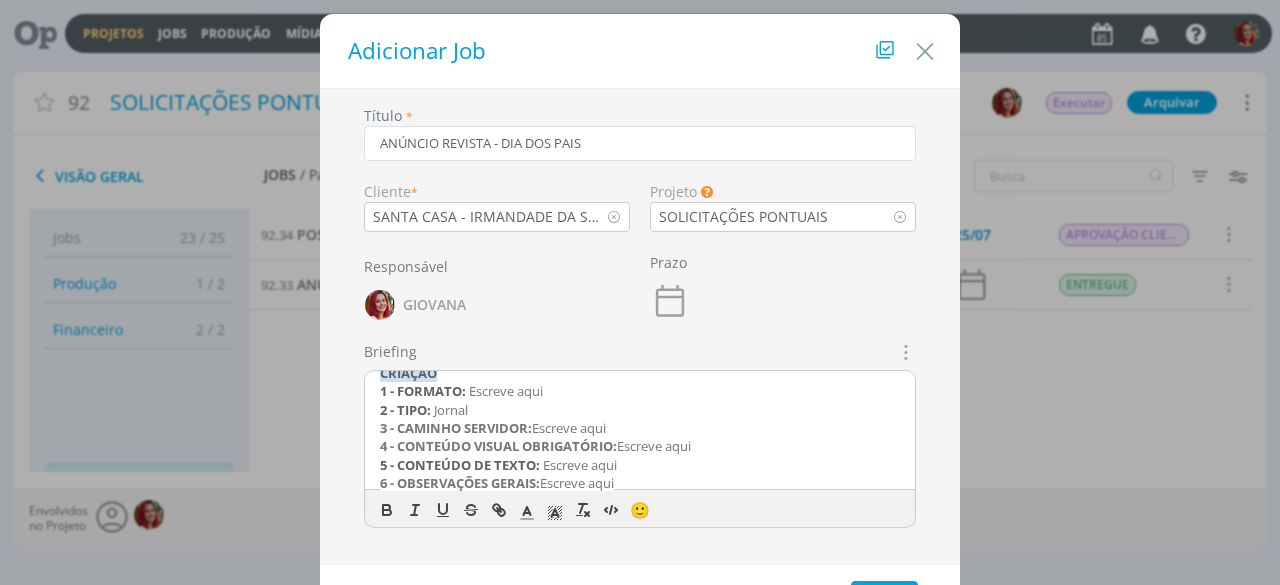 click on "1 - FORMATO:   Escreve aqui" at bounding box center (640, 391) 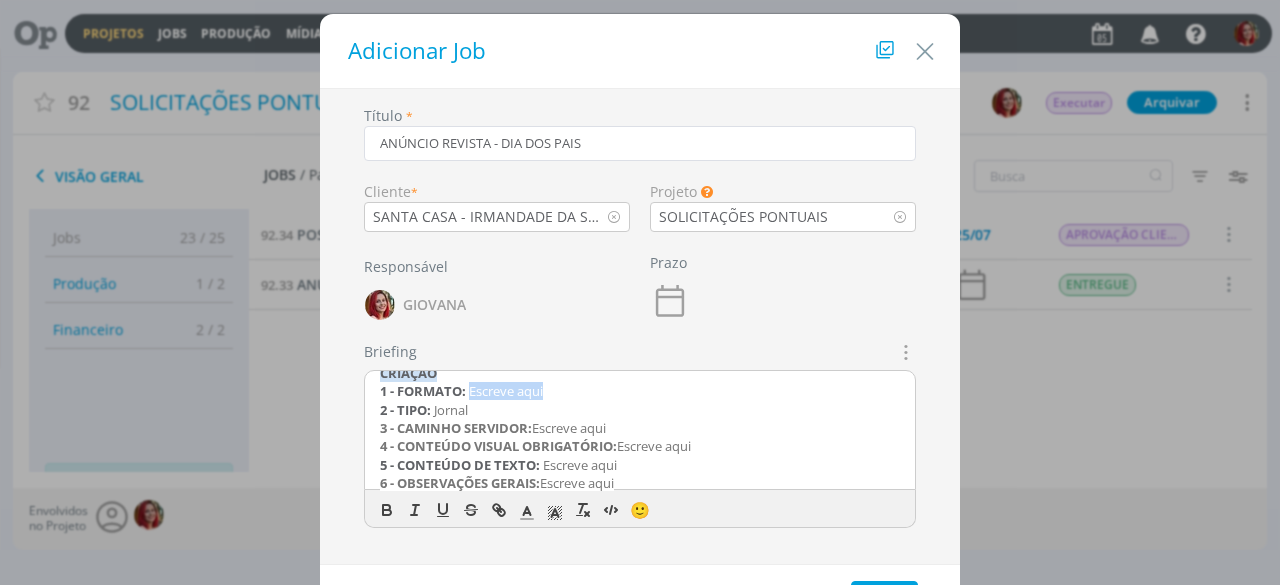 drag, startPoint x: 512, startPoint y: 392, endPoint x: 470, endPoint y: 388, distance: 42.190044 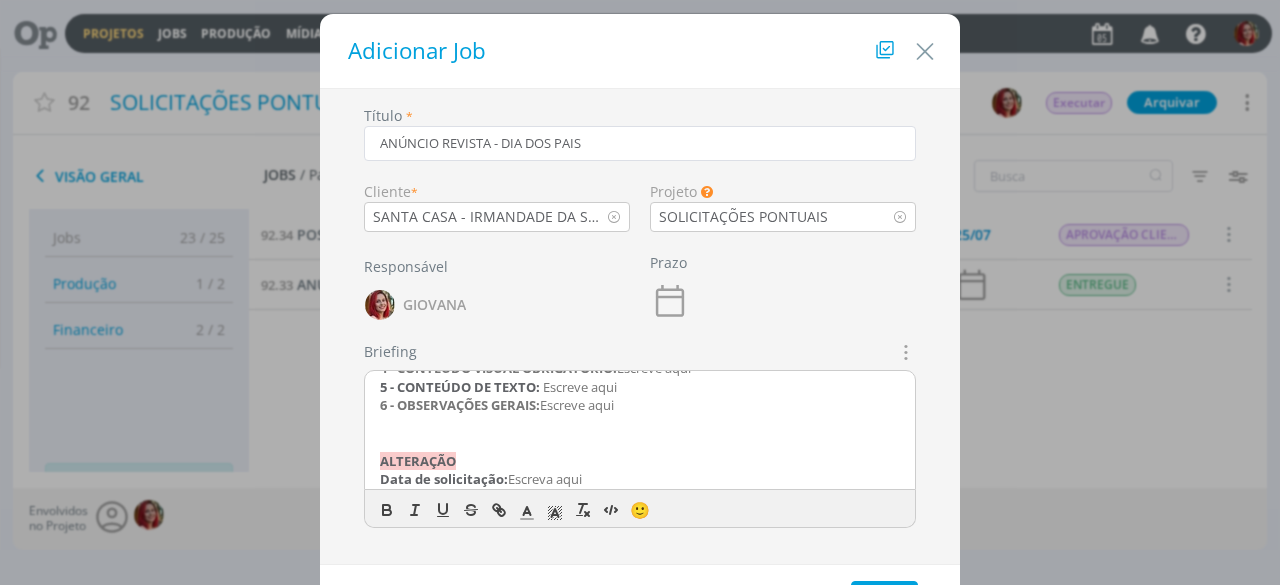 scroll, scrollTop: 115, scrollLeft: 0, axis: vertical 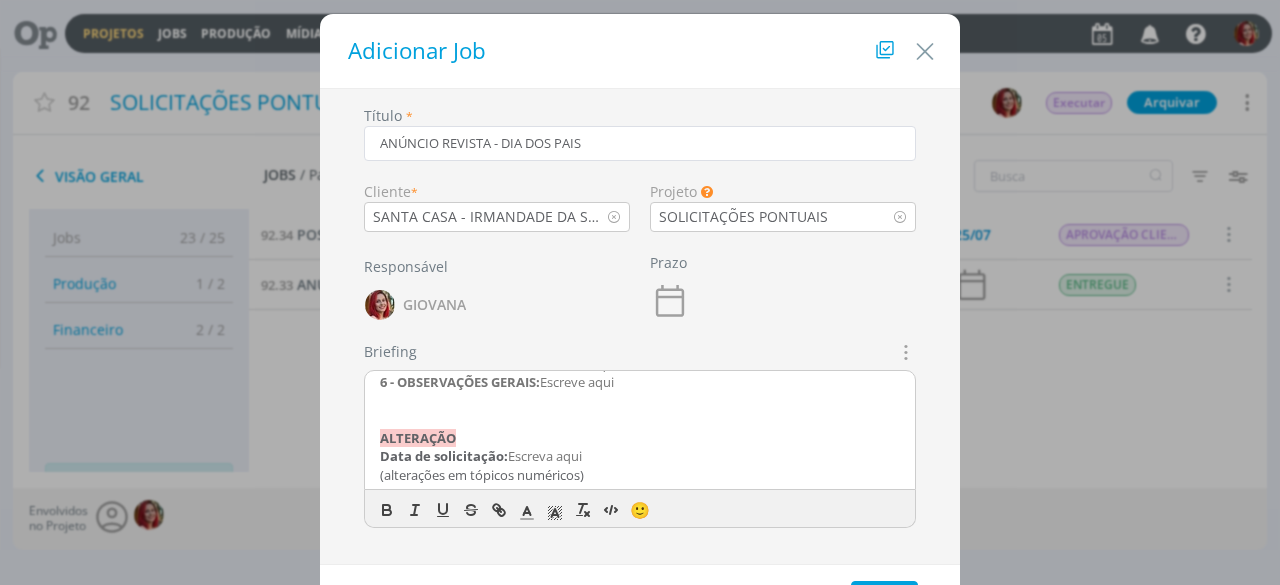 drag, startPoint x: 635, startPoint y: 479, endPoint x: 584, endPoint y: 461, distance: 54.08327 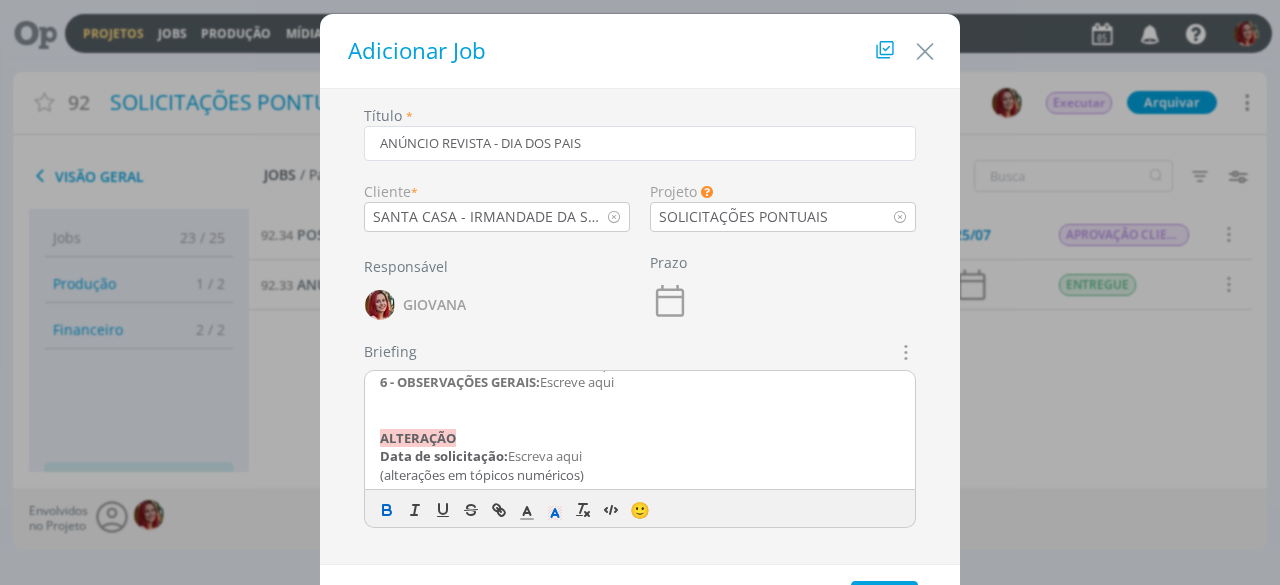 scroll, scrollTop: 96, scrollLeft: 0, axis: vertical 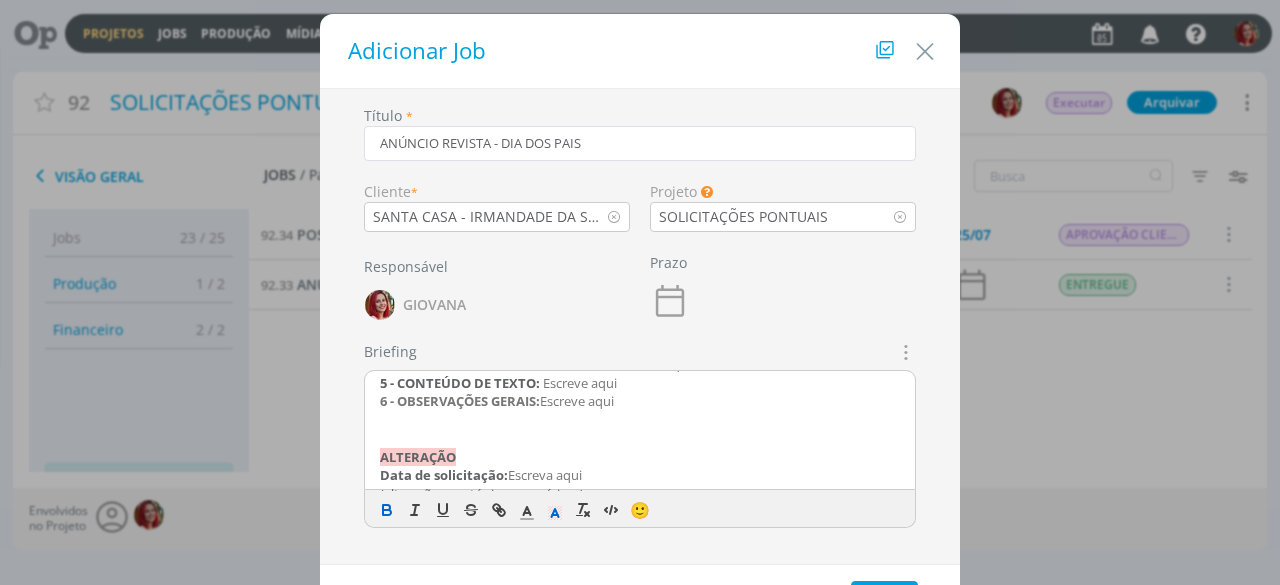 drag, startPoint x: 630, startPoint y: 377, endPoint x: 544, endPoint y: 397, distance: 88.29496 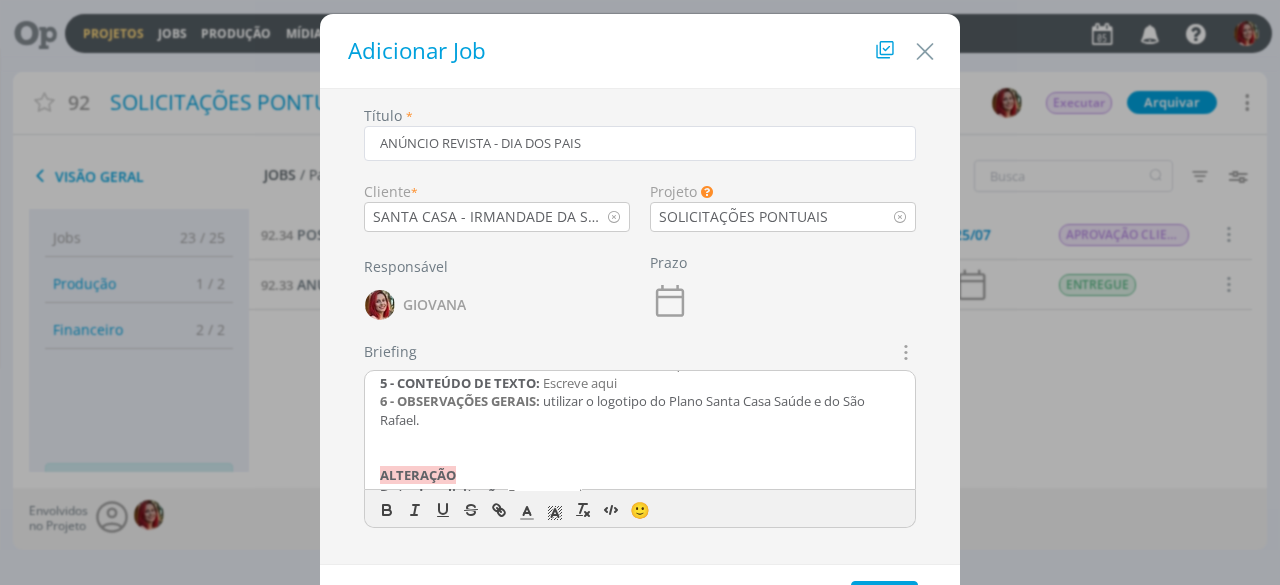 click on "6 - OBSERVAÇÕES GERAIS:   utilizar o logotipo do Plano Santa Casa Saúde e do São Rafael." at bounding box center [640, 410] 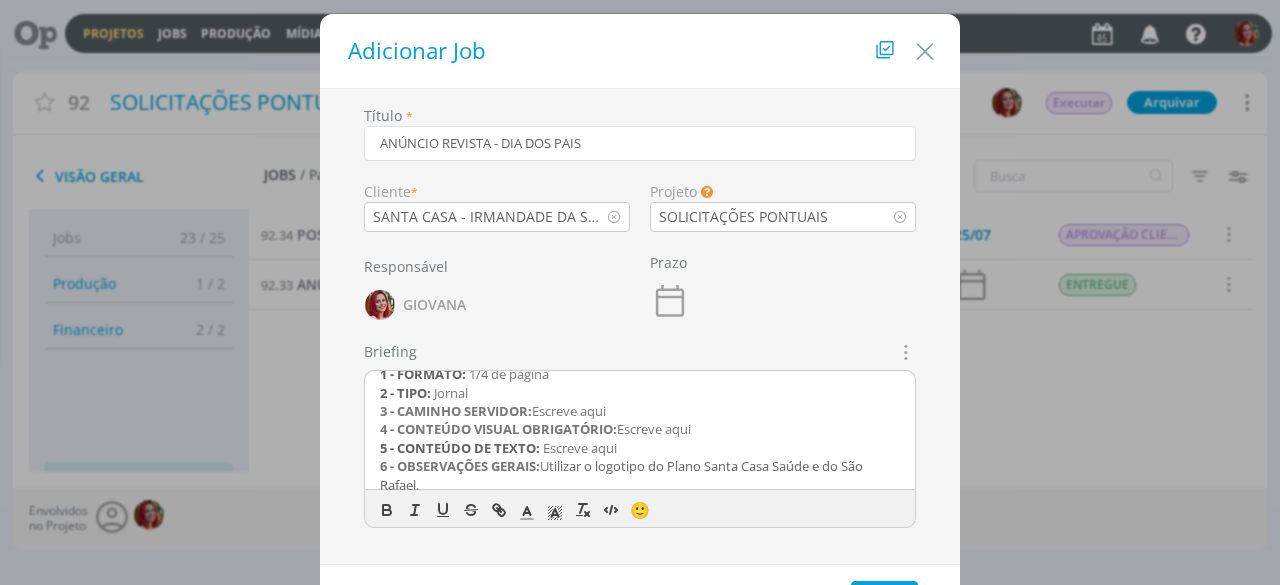 scroll, scrollTop: 0, scrollLeft: 0, axis: both 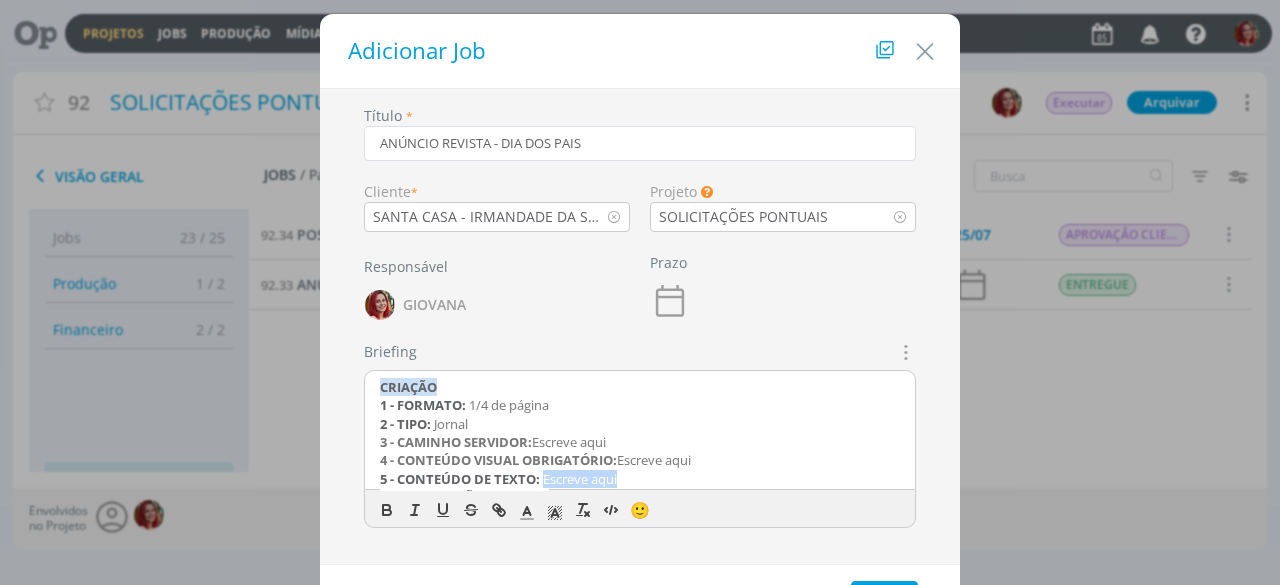 drag, startPoint x: 665, startPoint y: 381, endPoint x: 542, endPoint y: 473, distance: 153.60013 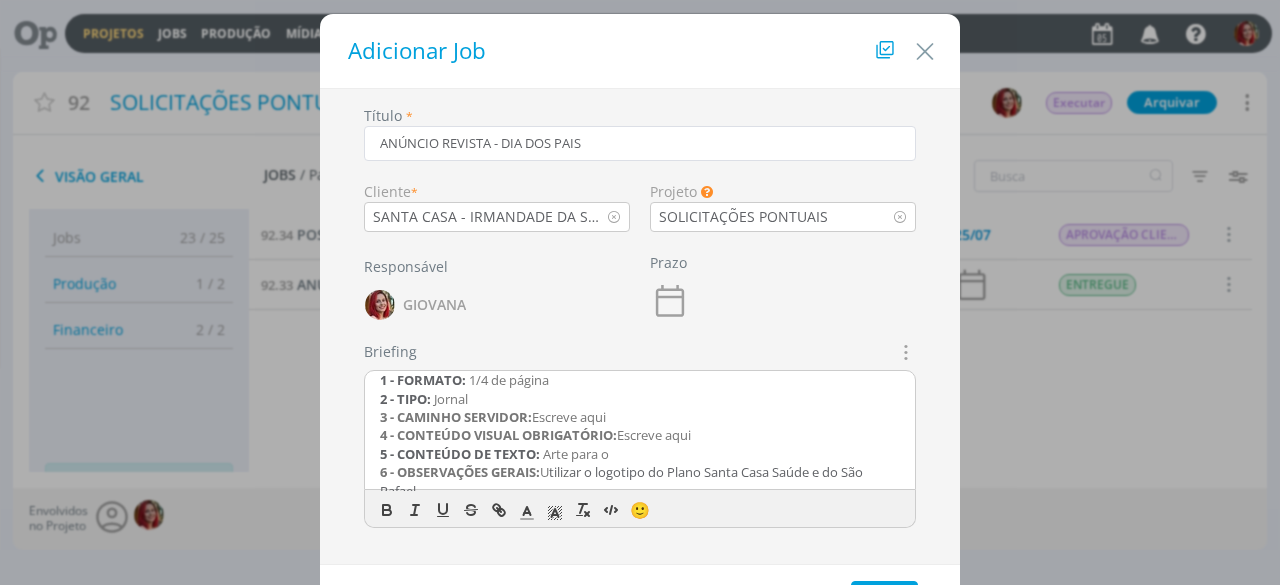 scroll, scrollTop: 34, scrollLeft: 0, axis: vertical 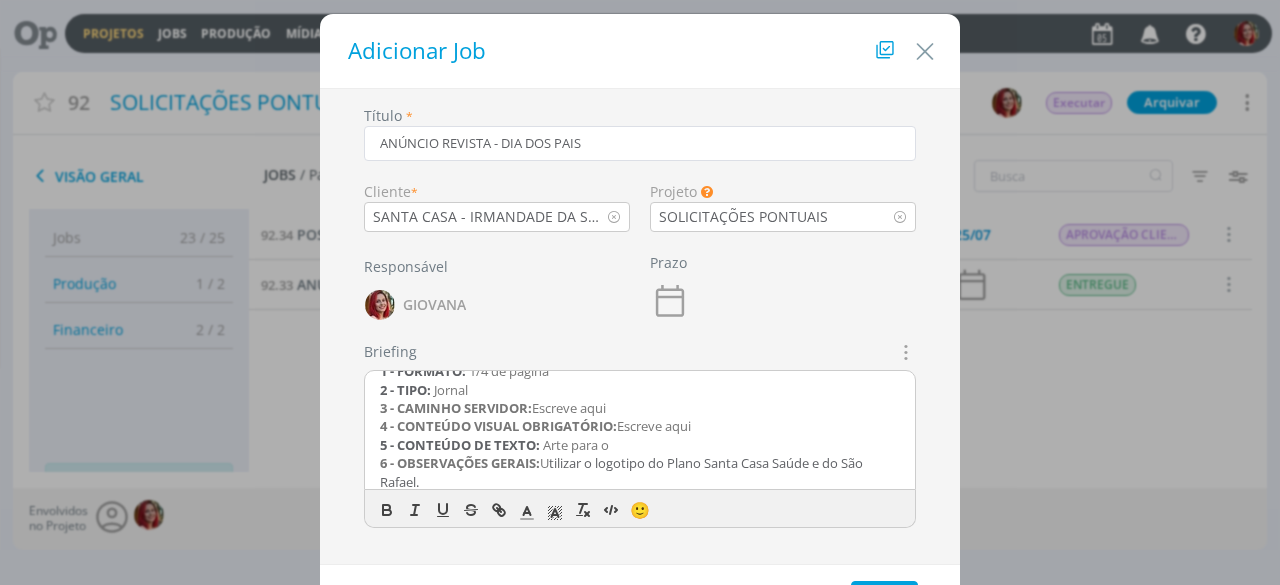 drag, startPoint x: 625, startPoint y: 477, endPoint x: 355, endPoint y: 444, distance: 272.0092 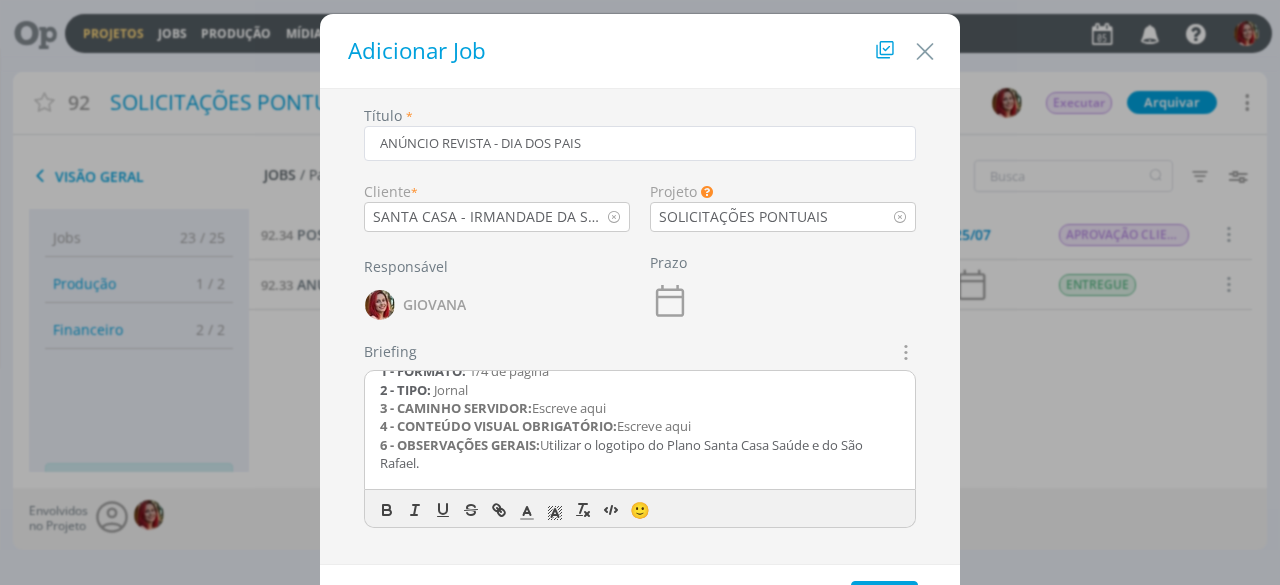 click on "6 - OBSERVAÇÕES GERAIS:" at bounding box center (460, 445) 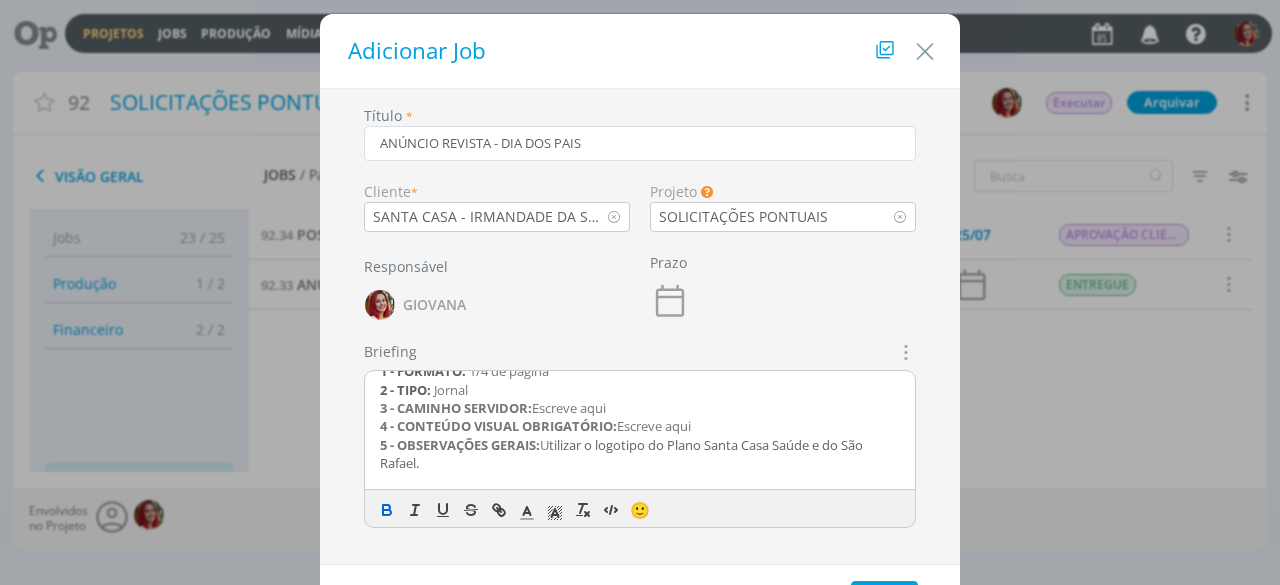 click on "4 - CONTEÚDO VISUAL OBRIGATÓRIO:  Escreve aqui" at bounding box center [640, 426] 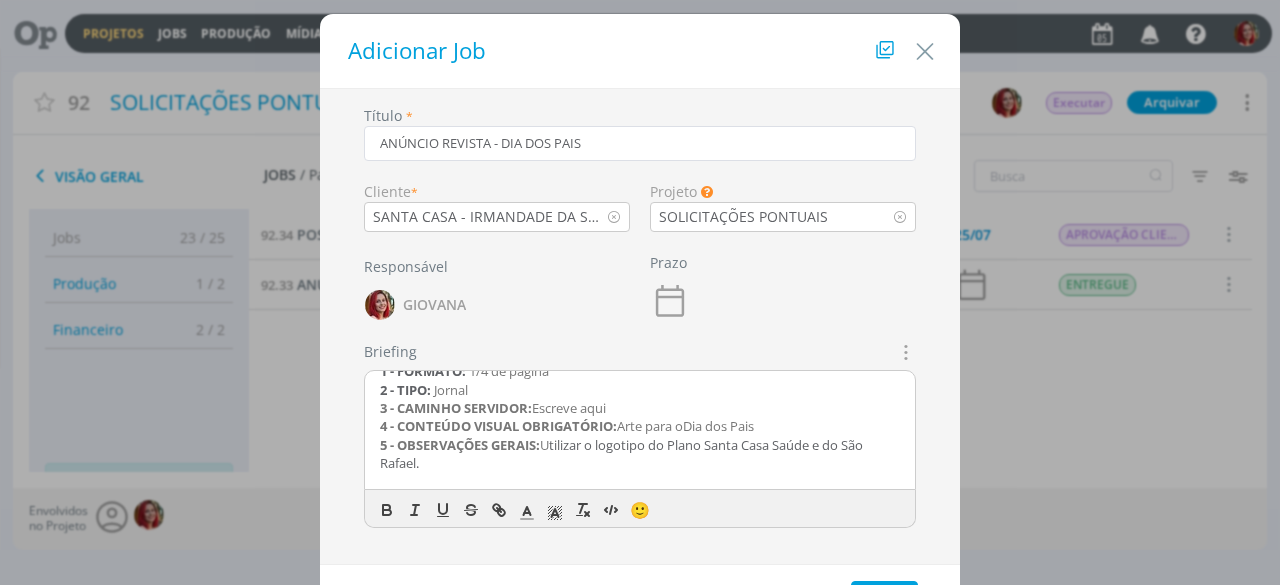 click on "Arte para oDia dos Pais" at bounding box center [685, 426] 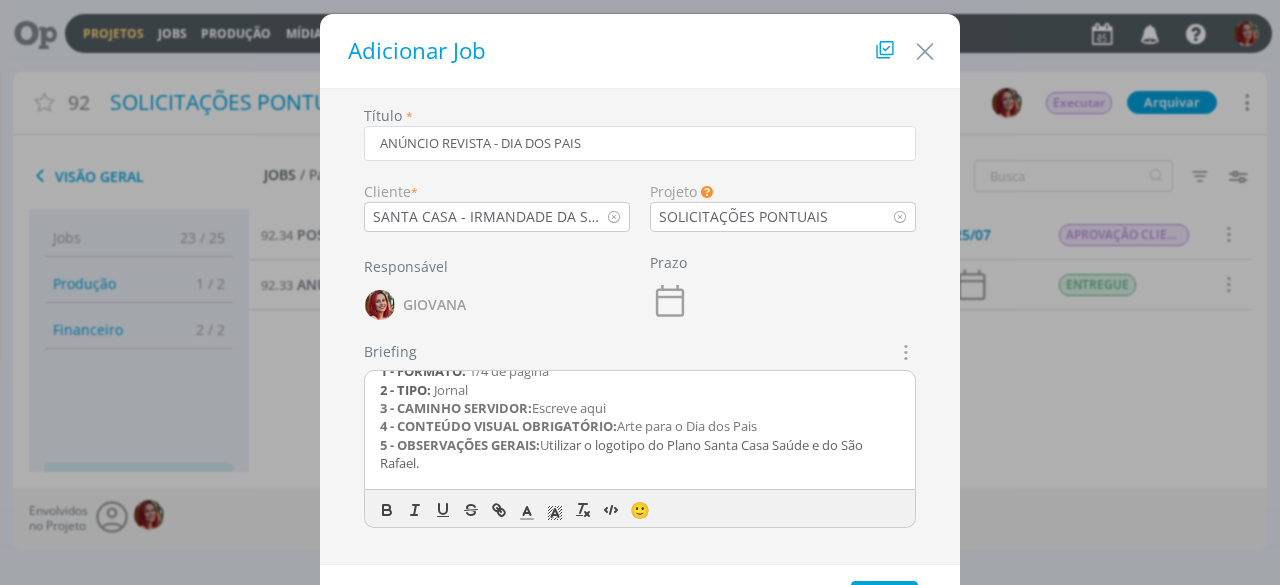 click on "4 - CONTEÚDO VISUAL OBRIGATÓRIO:  Arte para o Dia dos Pais" at bounding box center [640, 426] 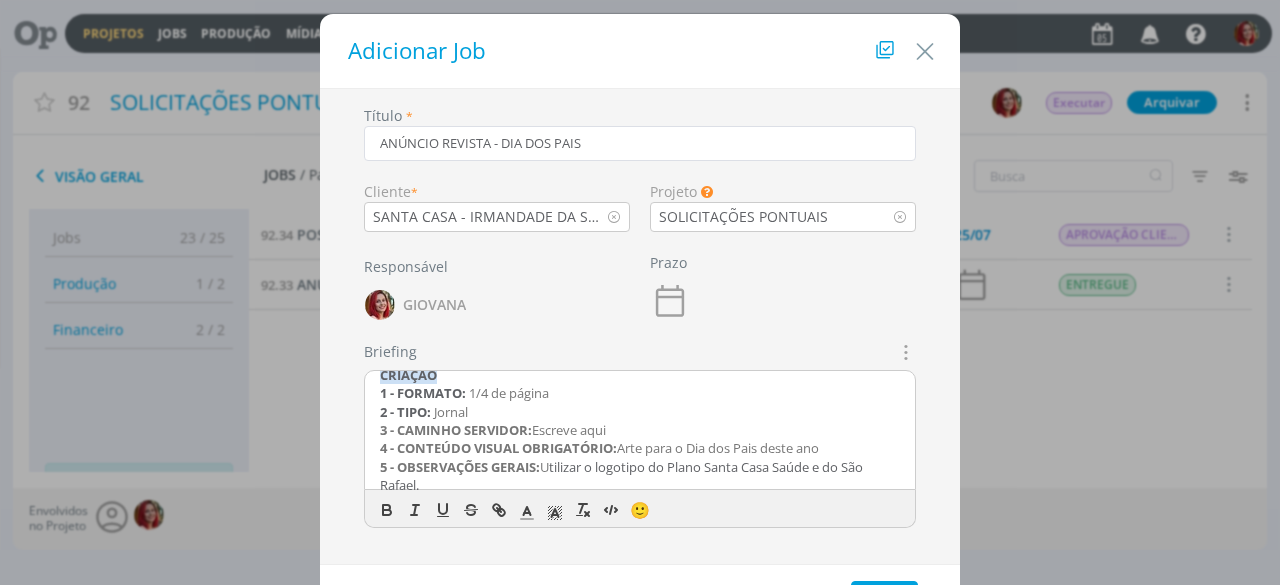 scroll, scrollTop: 0, scrollLeft: 0, axis: both 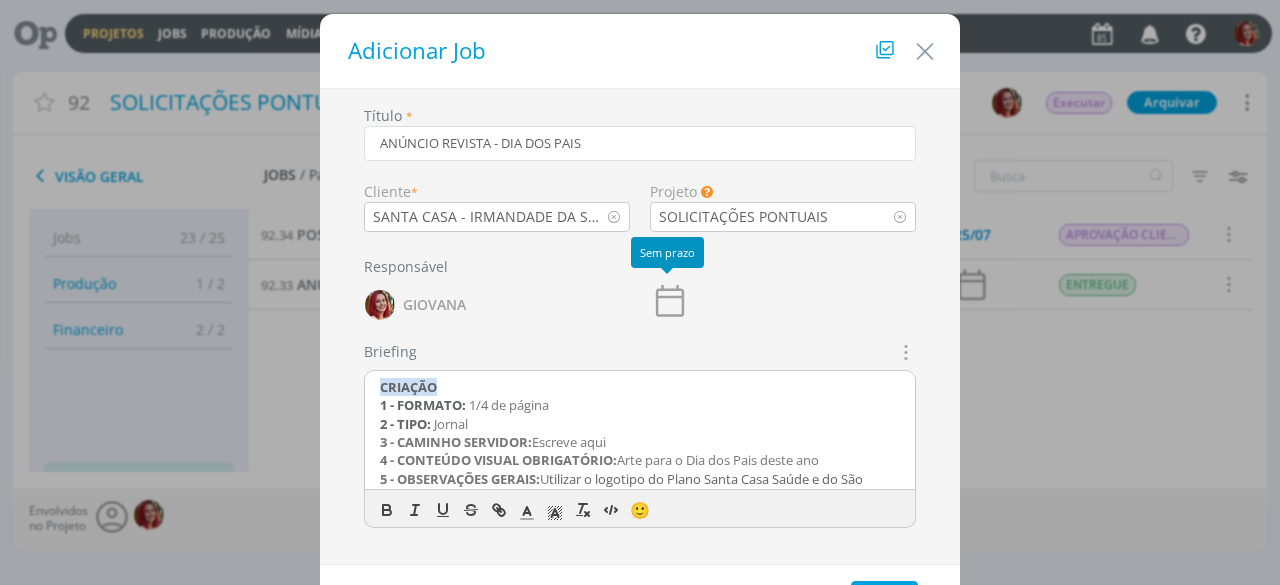 click 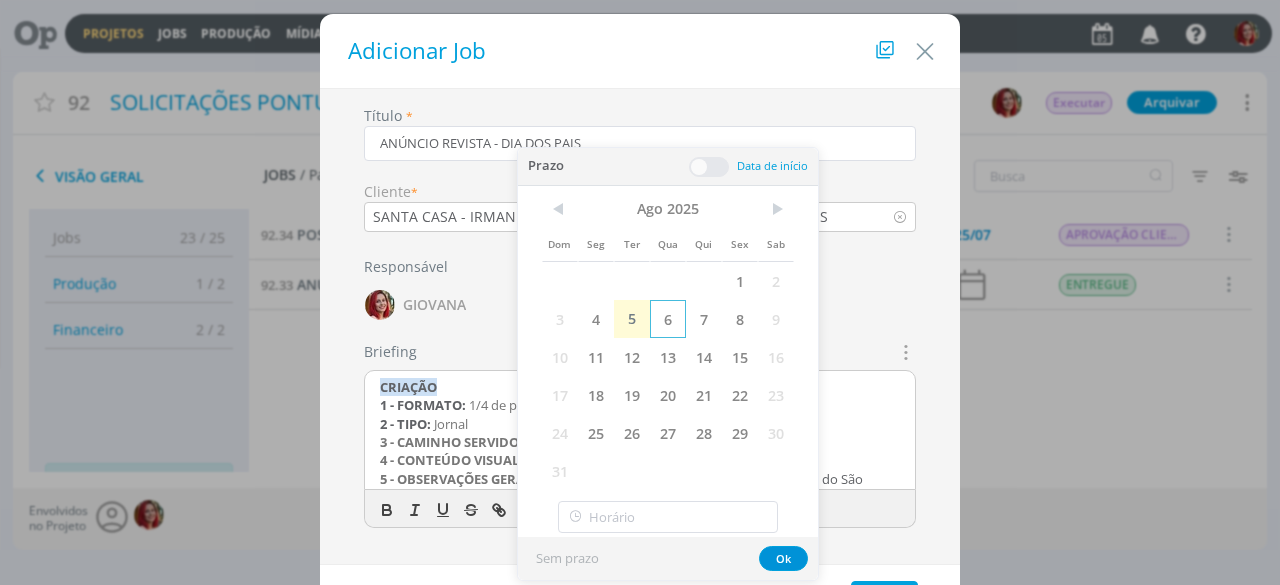 click on "6" at bounding box center [668, 319] 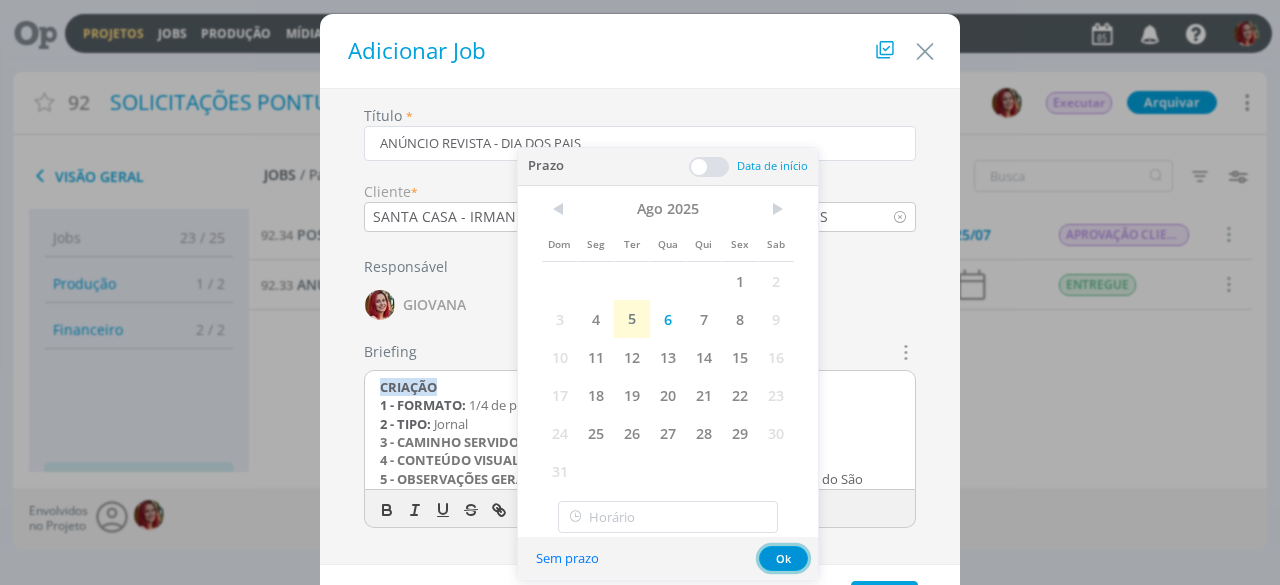 click on "Ok" at bounding box center [783, 558] 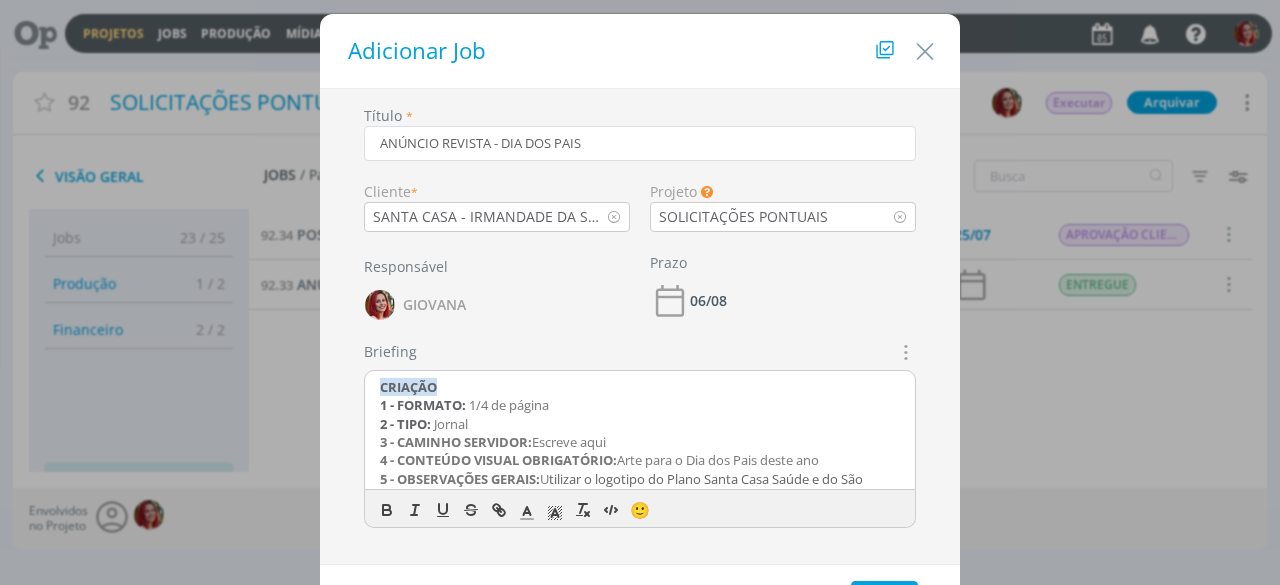 scroll, scrollTop: 89, scrollLeft: 0, axis: vertical 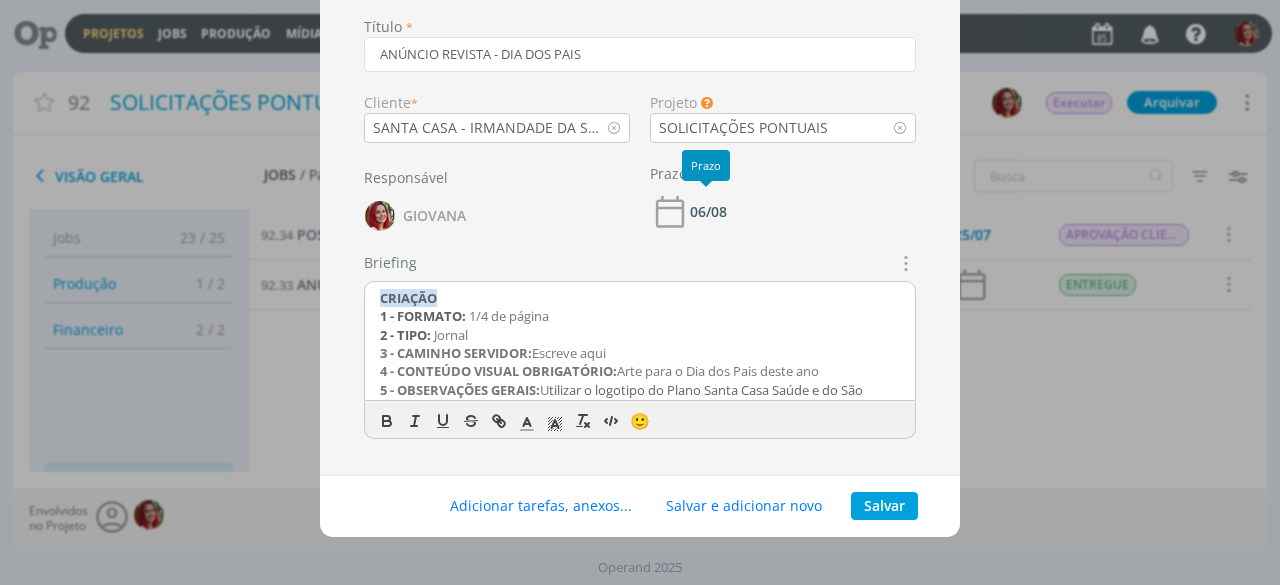 click on "06/08" at bounding box center [708, 212] 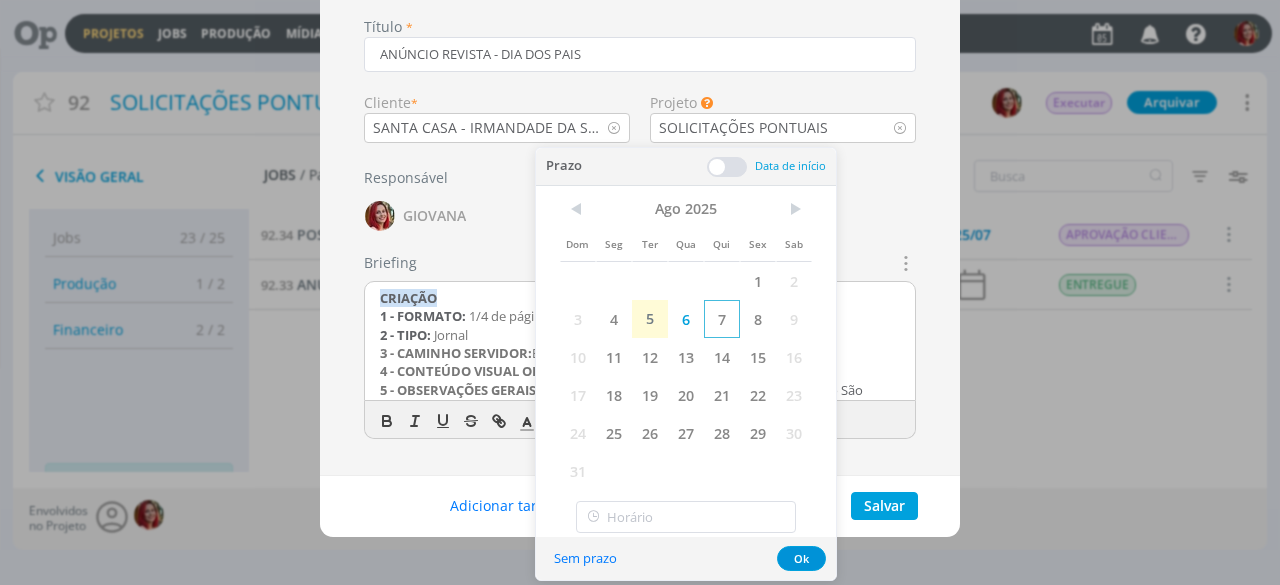 click on "7" at bounding box center [722, 319] 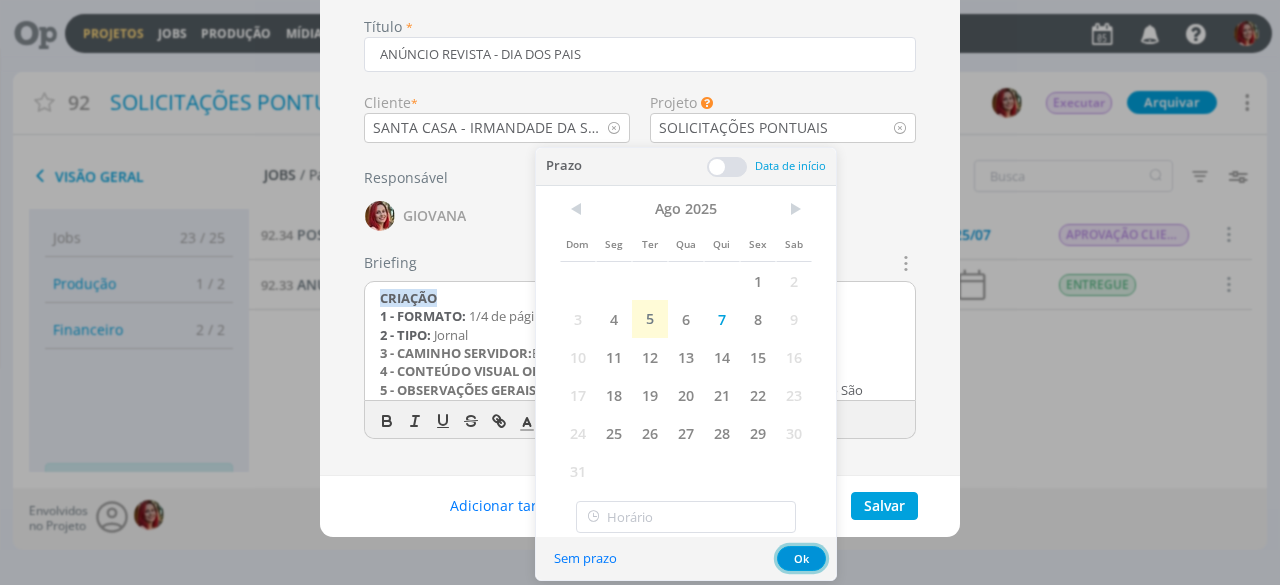 click on "Ok" at bounding box center (801, 558) 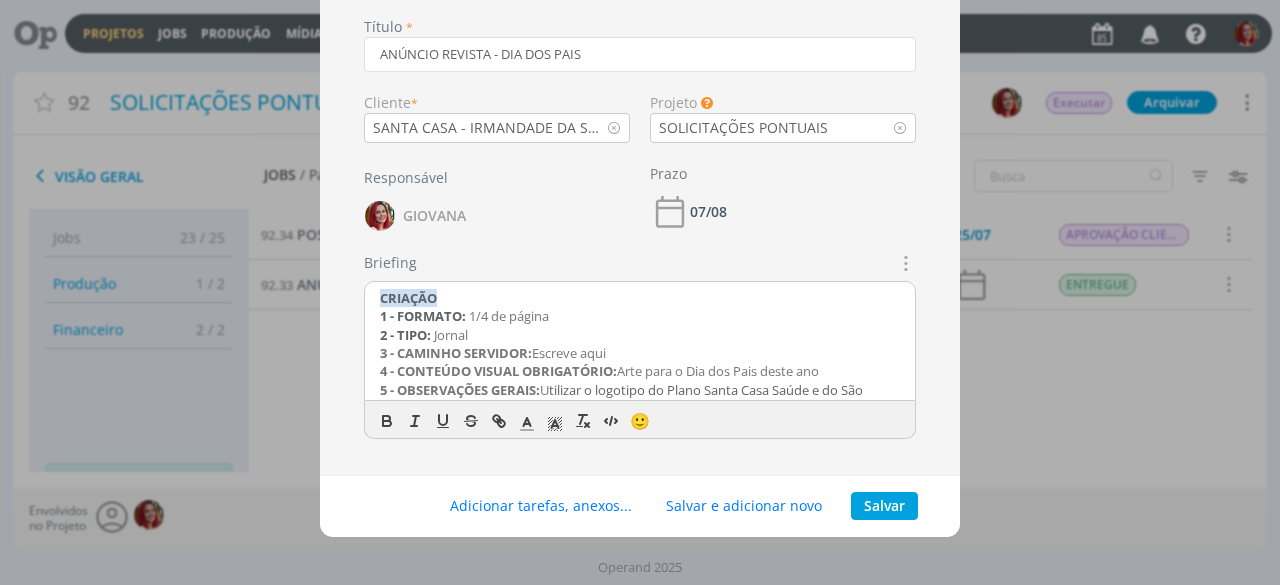 click on "1 - FORMATO:   1/4 de página" at bounding box center (640, 316) 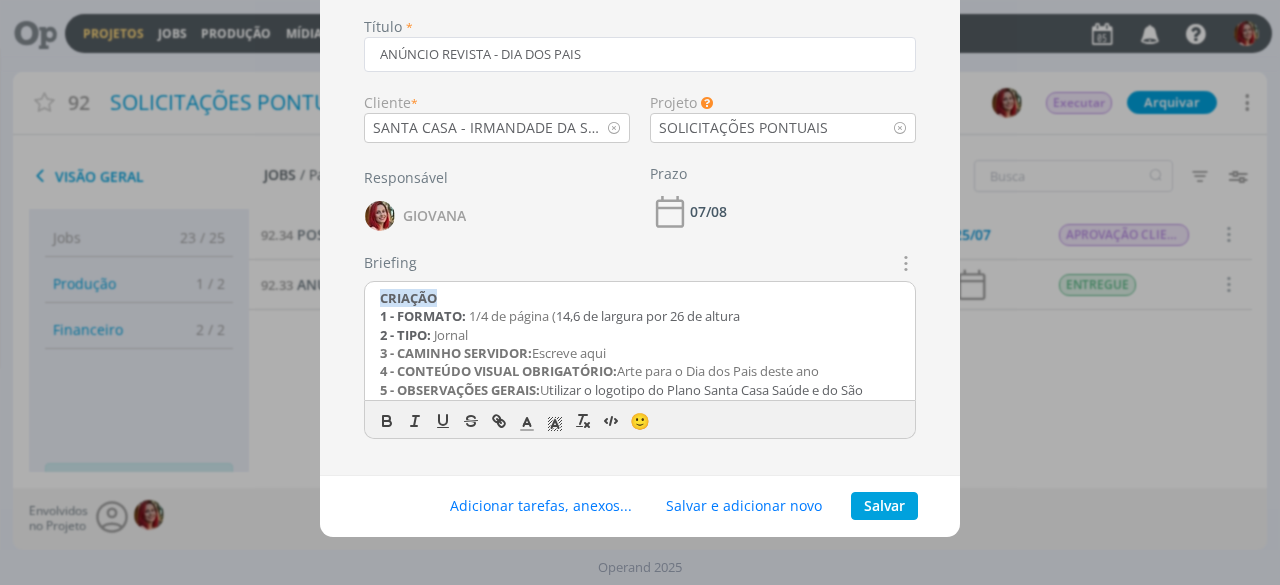 click on "1 - FORMATO:   1/4 de página ( 14,6 de largura por 26 de altura" at bounding box center (640, 316) 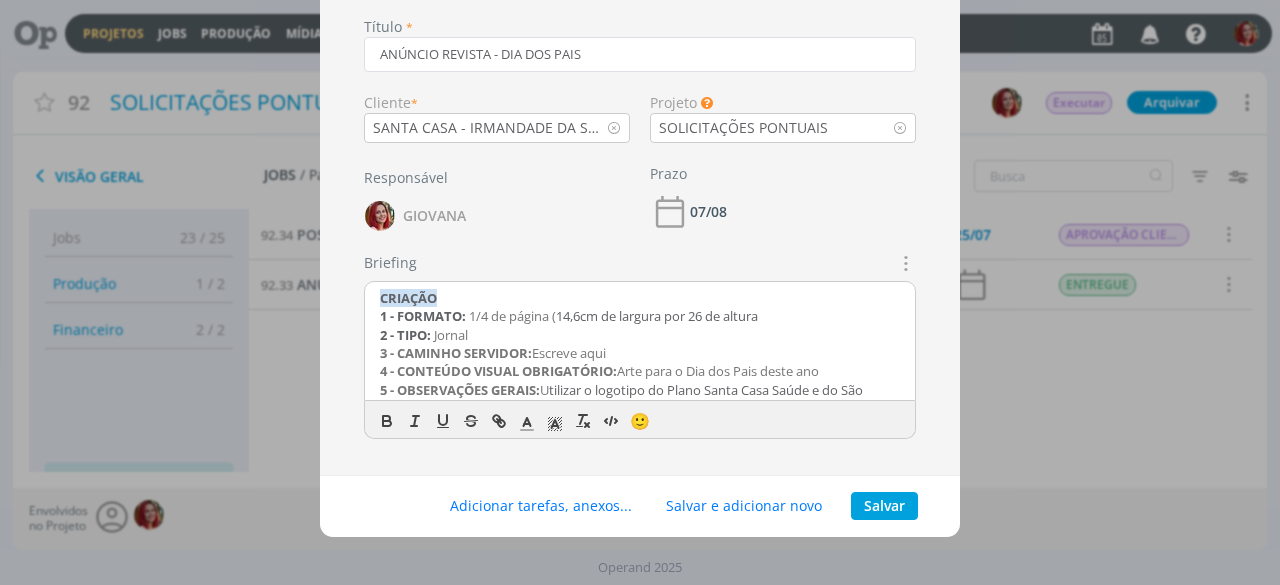 click on "1 - FORMATO:   1/4 de página ( 14,6cm de largura por 26 de altura" at bounding box center [640, 316] 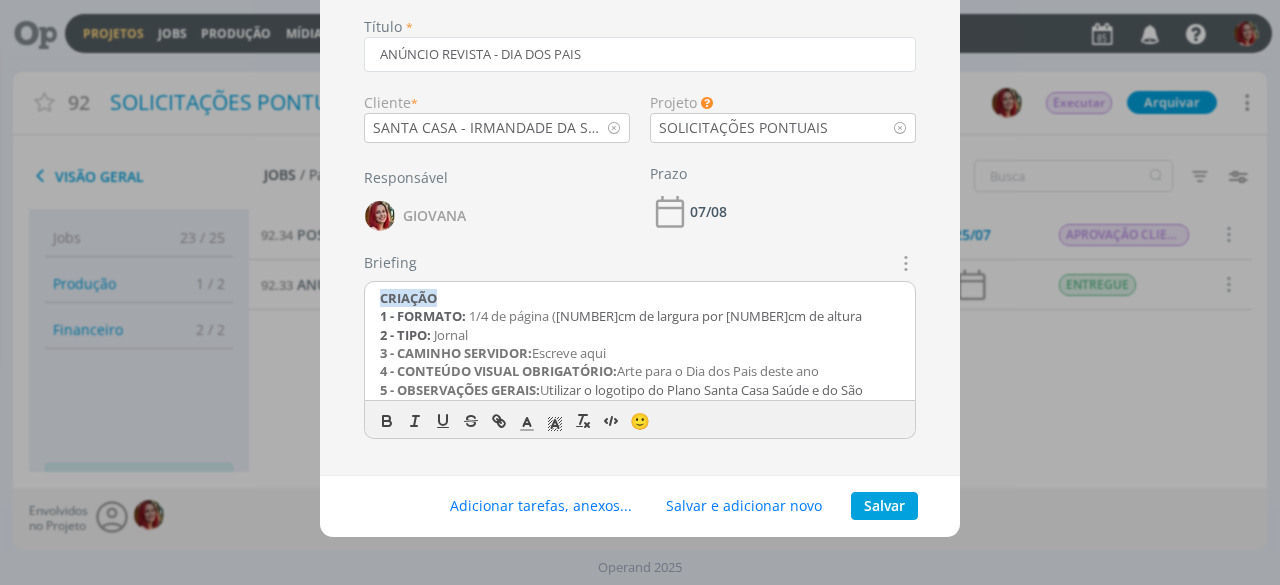 click on "1 - FORMATO:   1/4 de página ( 14,6cm de largura por 26cm de altura" at bounding box center (640, 316) 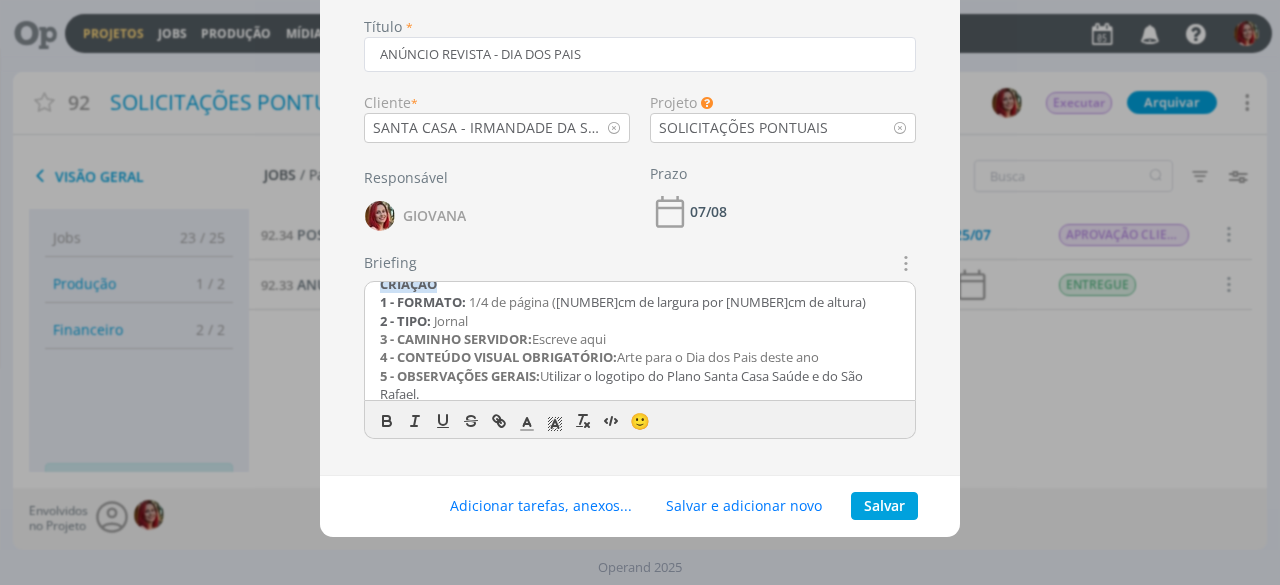 scroll, scrollTop: 0, scrollLeft: 0, axis: both 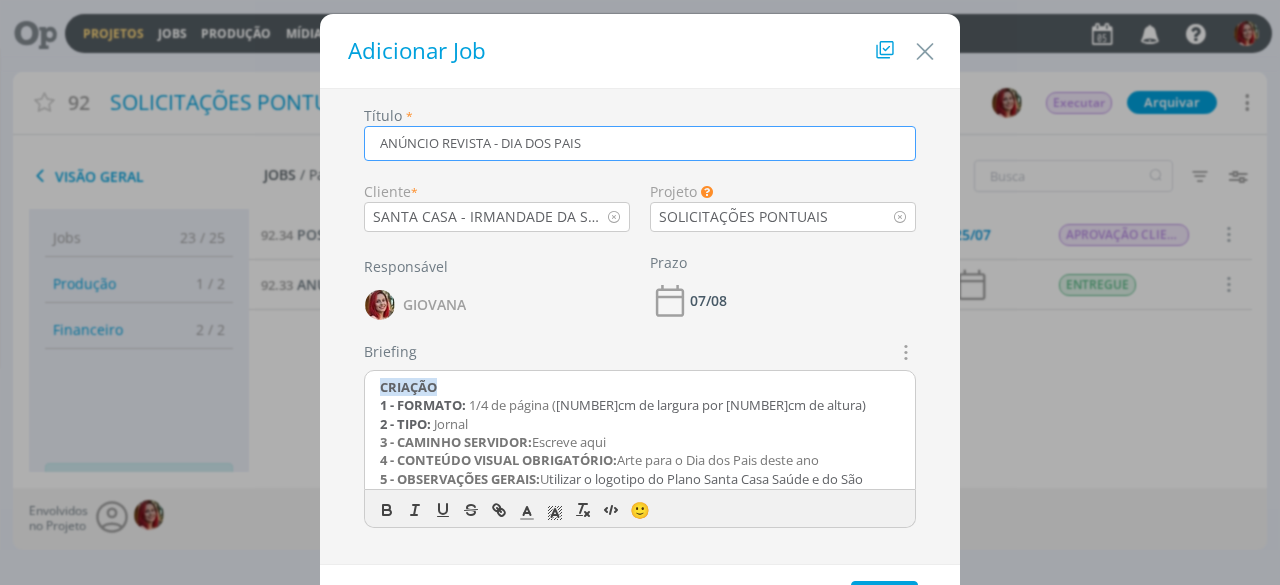 click on "ANÚNCIO REVISTA - DIA DOS PAIS" at bounding box center [640, 143] 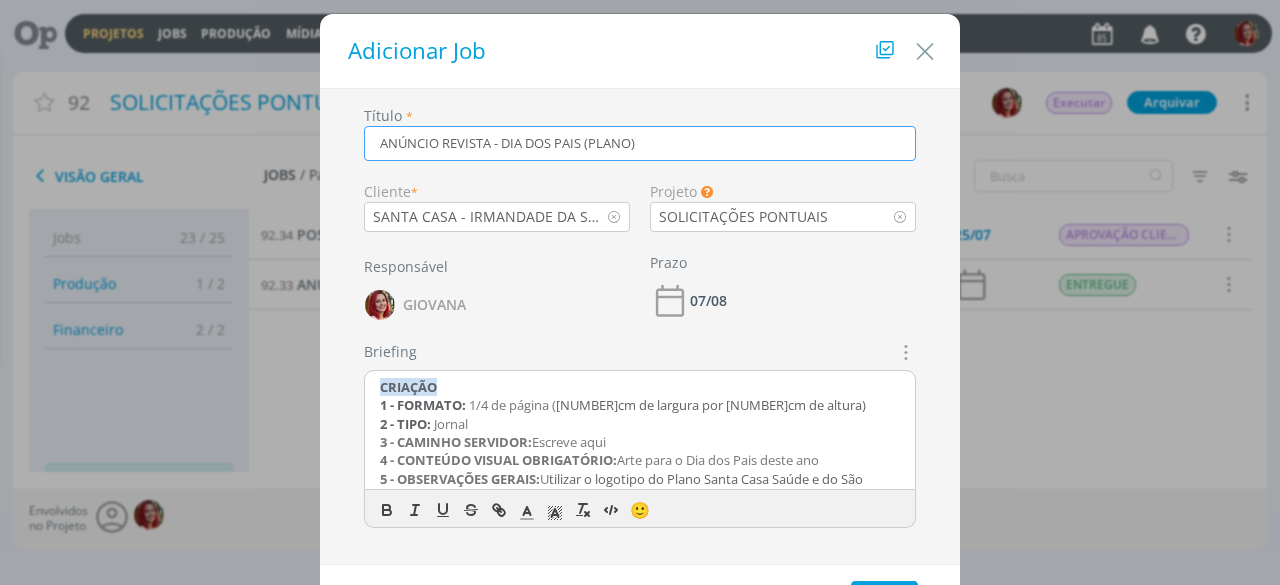 drag, startPoint x: 658, startPoint y: 146, endPoint x: 582, endPoint y: 141, distance: 76.1643 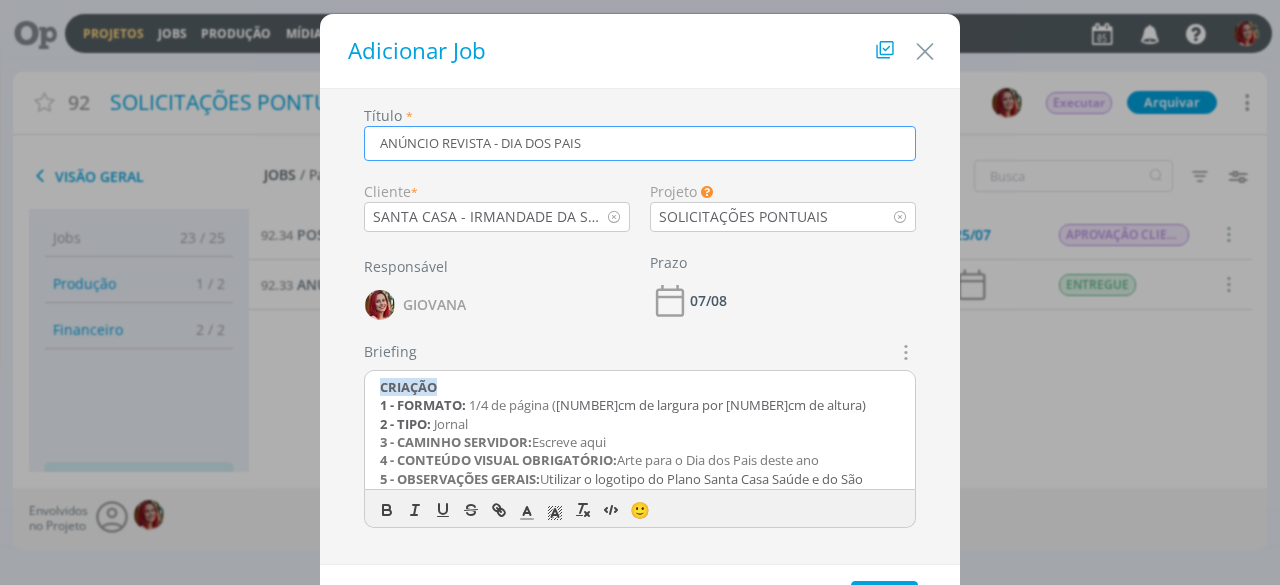 scroll, scrollTop: 89, scrollLeft: 0, axis: vertical 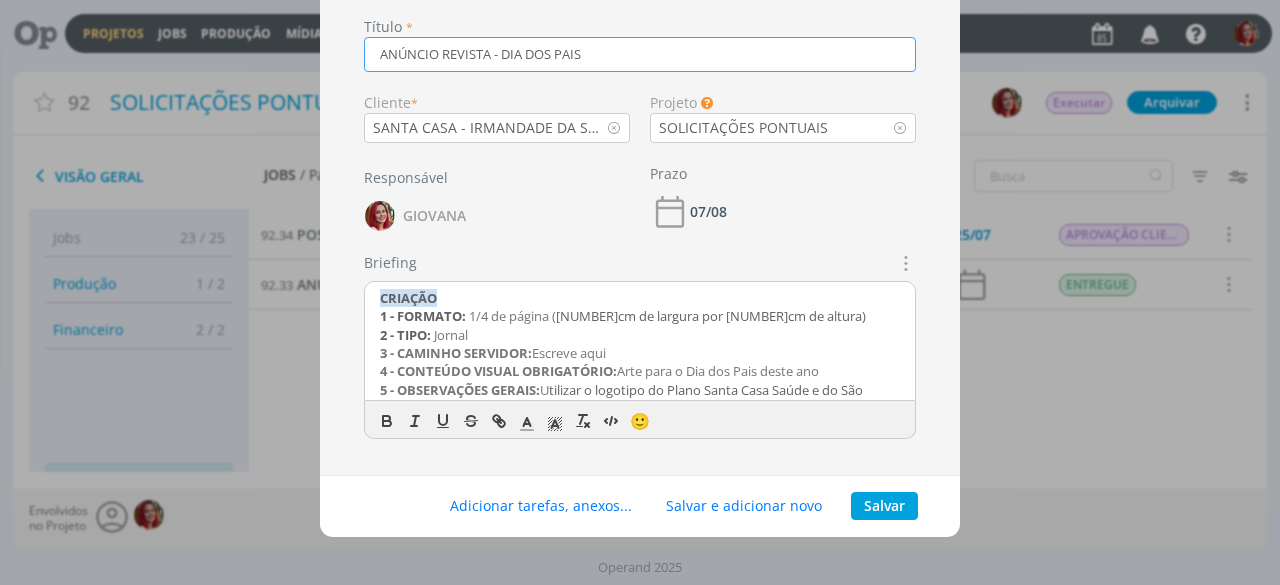 type on "ANÚNCIO REVISTA - DIA DOS PAIS" 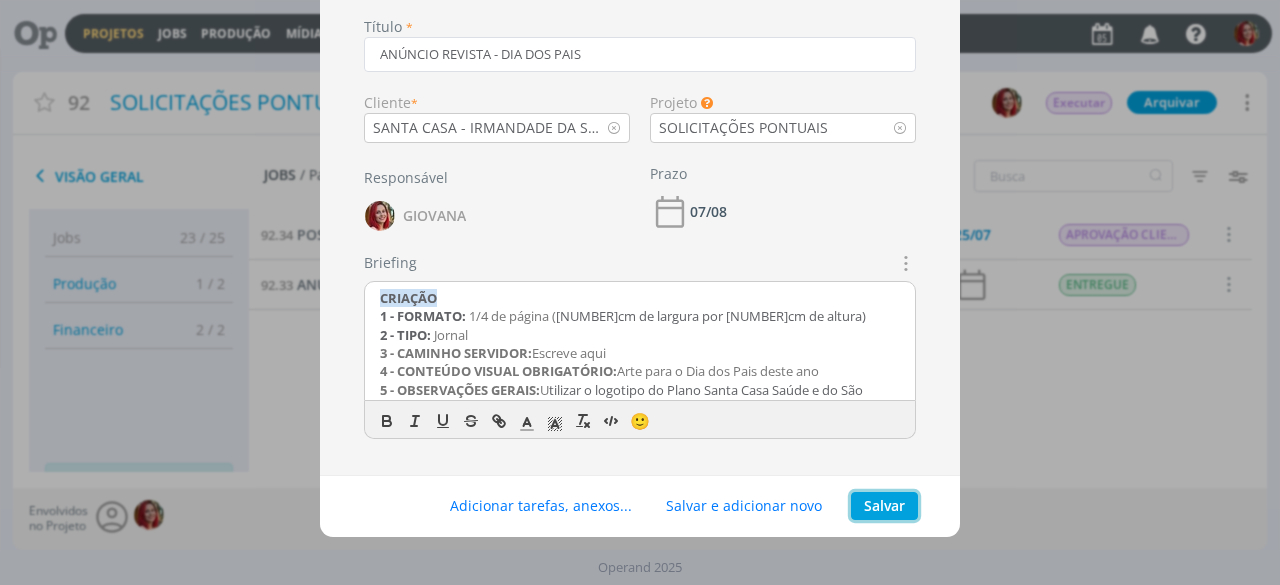 click on "Salvar" at bounding box center (884, 506) 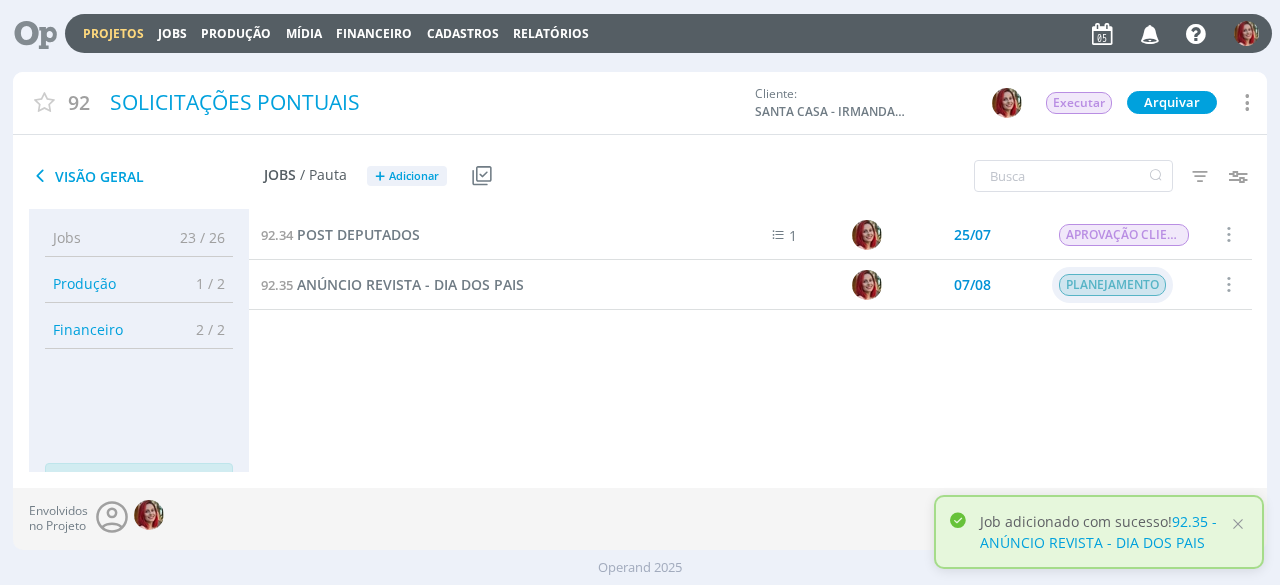 click on "PLANEJAMENTO" at bounding box center (1112, 285) 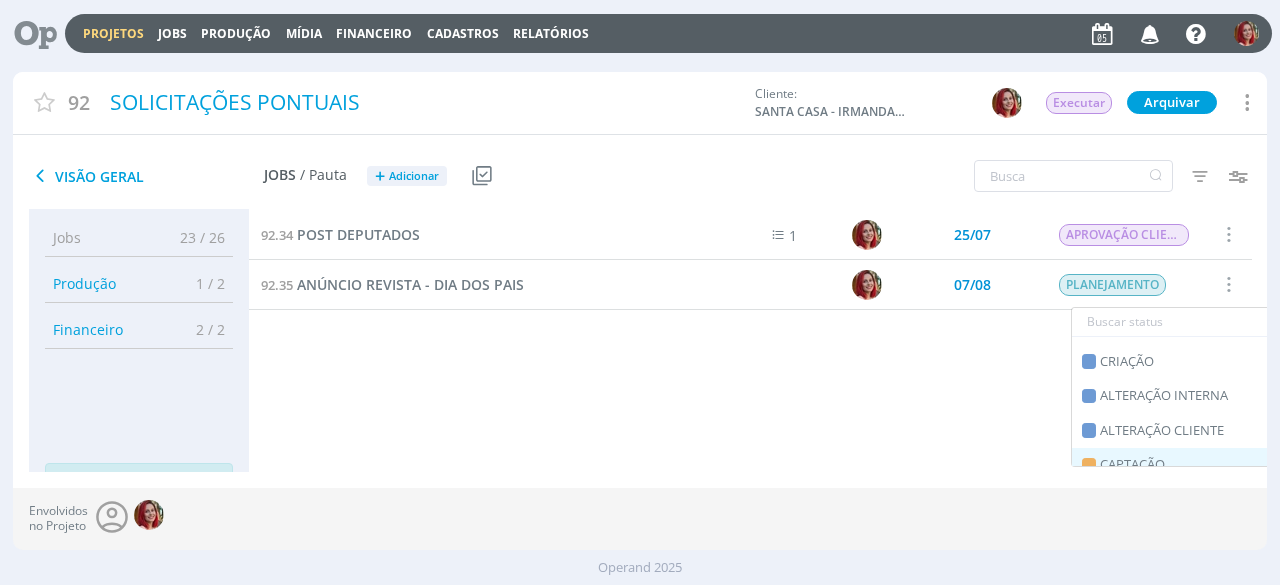 scroll, scrollTop: 100, scrollLeft: 0, axis: vertical 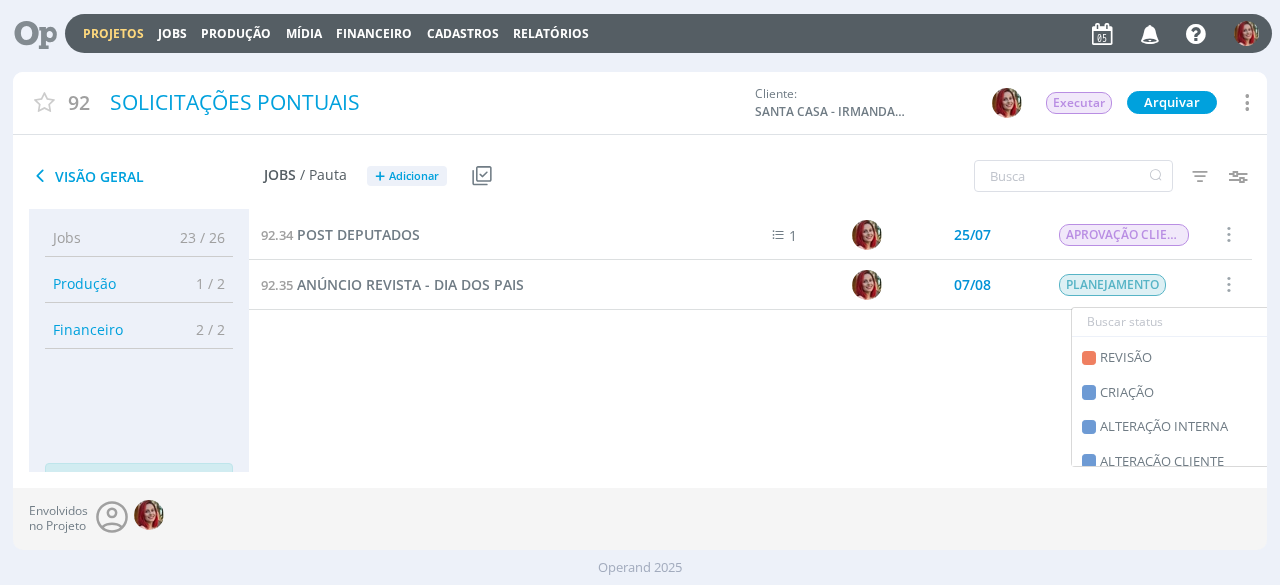 click on "92.34 POST DEPUTADOS 1 25/07 APROVAÇÃO CLIENTE
Selecionar
Concluir
Cancelar
Iniciar timesheet
92.35 ANÚNCIO REVISTA - DIA DOS PAIS 07/08 PLANEJAMENTO
Selecionar
Concluir
Cancelar
Iniciar timesheet" at bounding box center (750, 321) 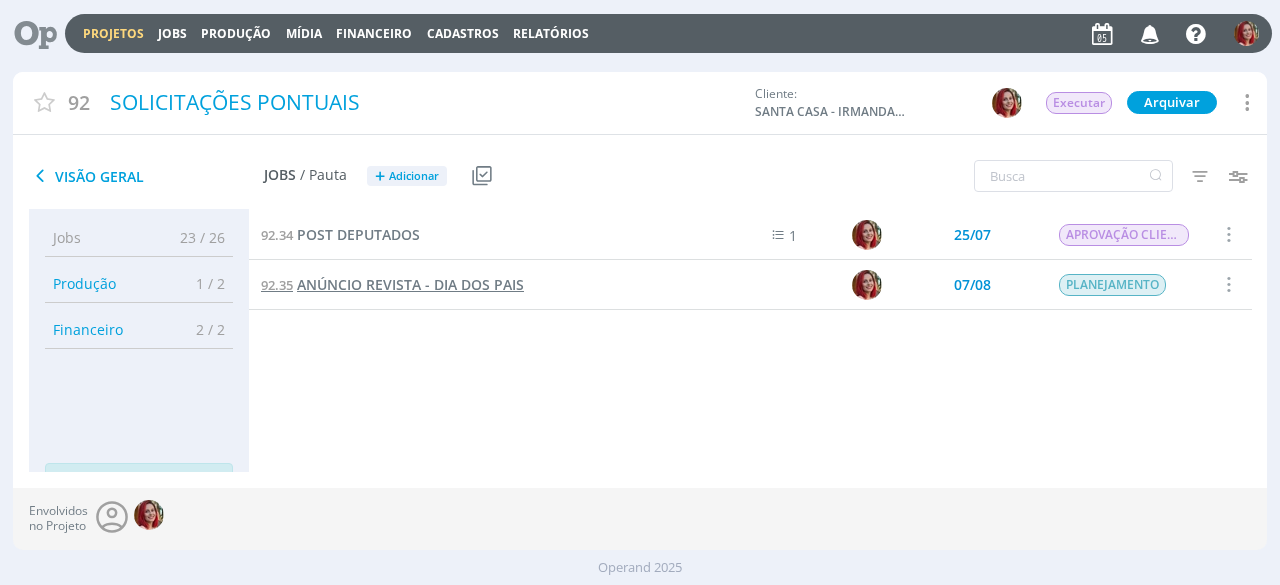 click on "ANÚNCIO REVISTA - DIA DOS PAIS" at bounding box center [410, 284] 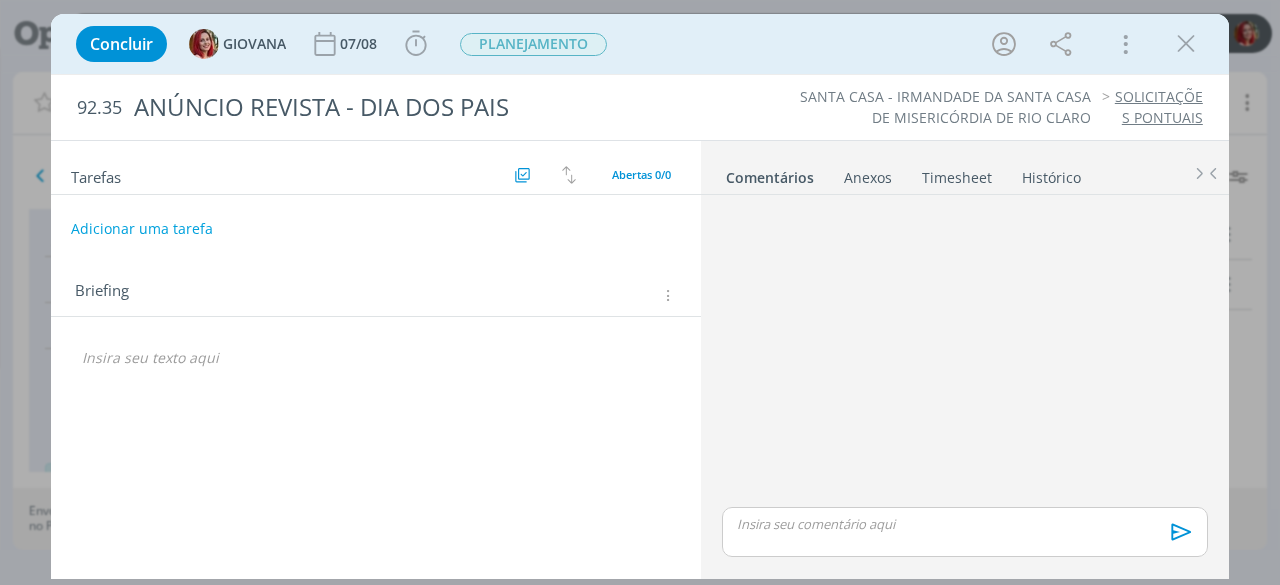 click at bounding box center (376, 358) 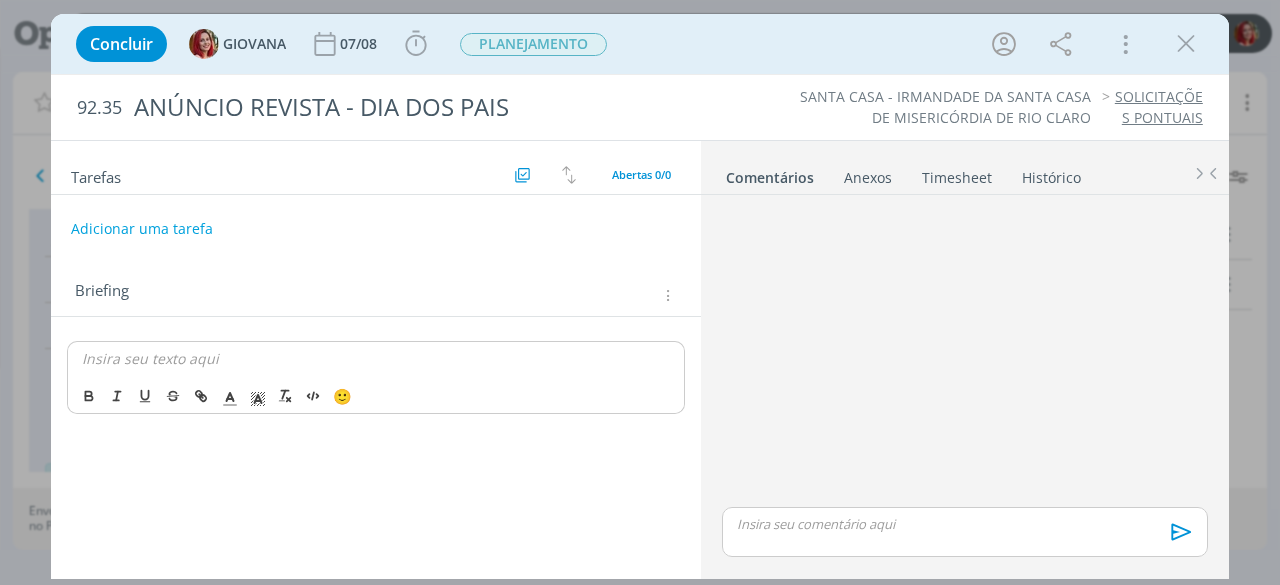 click at bounding box center (666, 295) 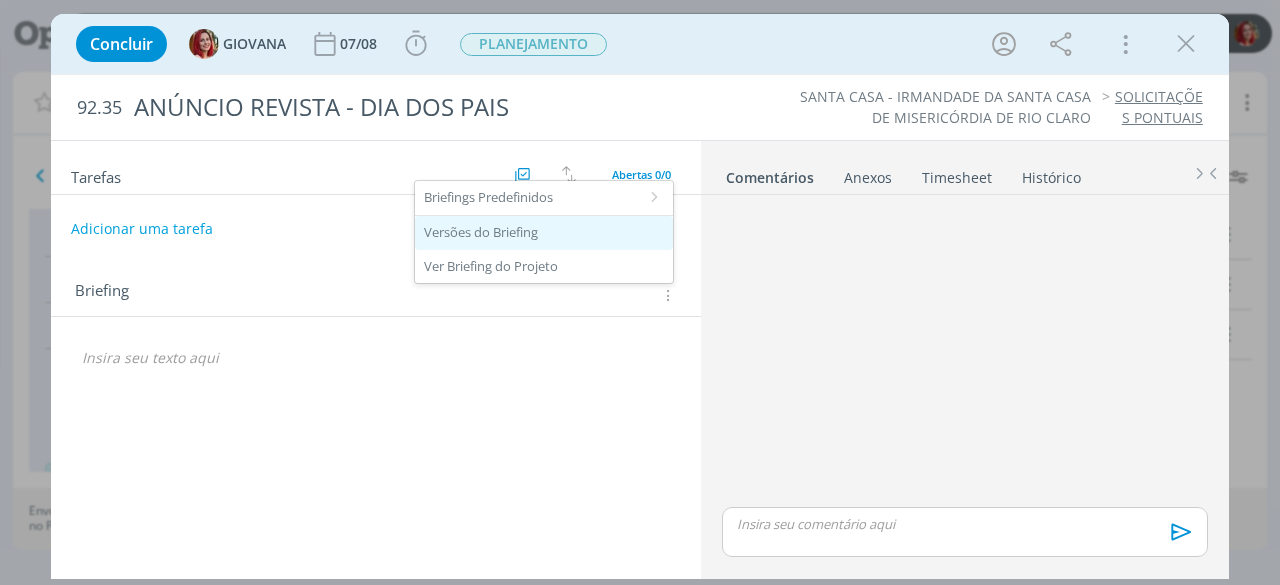 click on "Versões do Briefing" at bounding box center (544, 233) 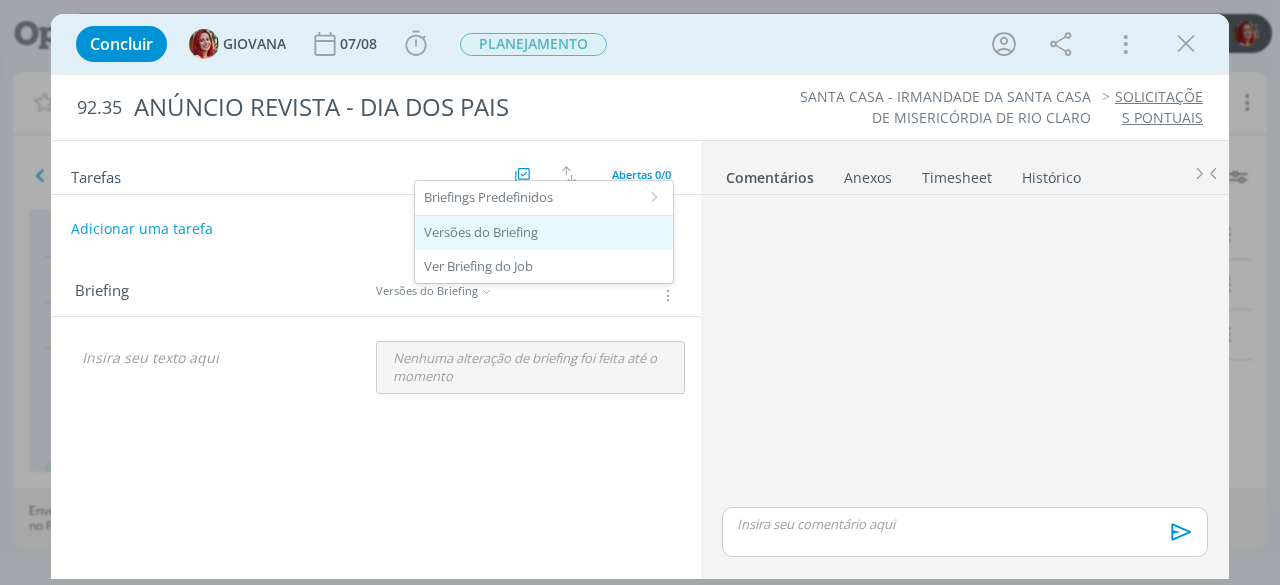 click on "Versões do Briefing" at bounding box center [544, 233] 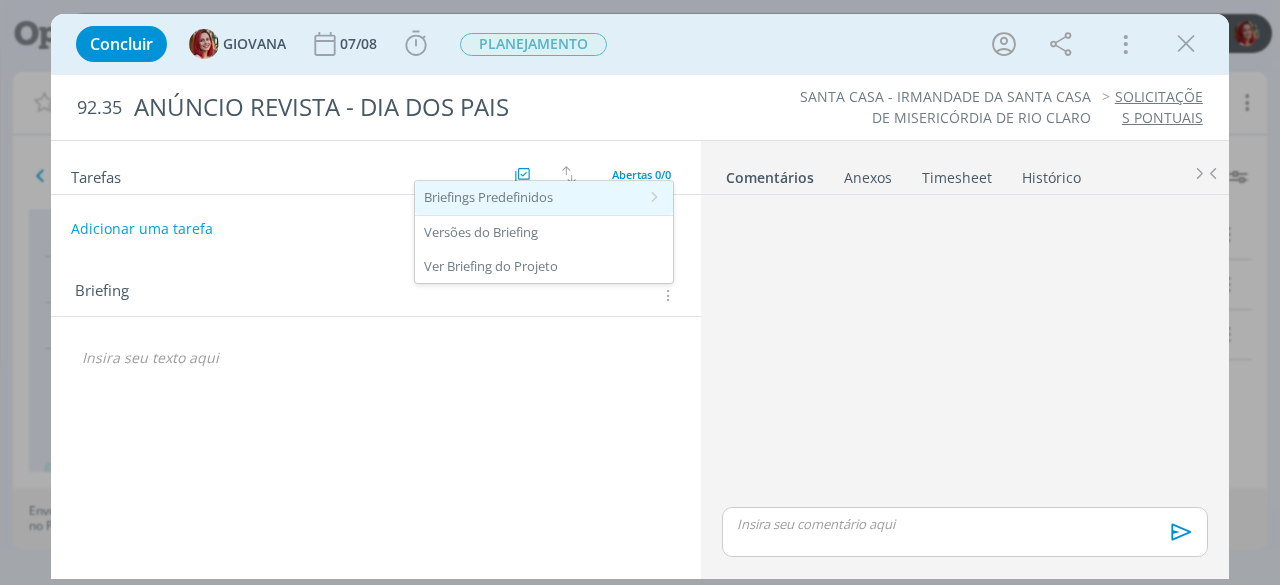 click on "Briefings Predefinidos" at bounding box center [544, 198] 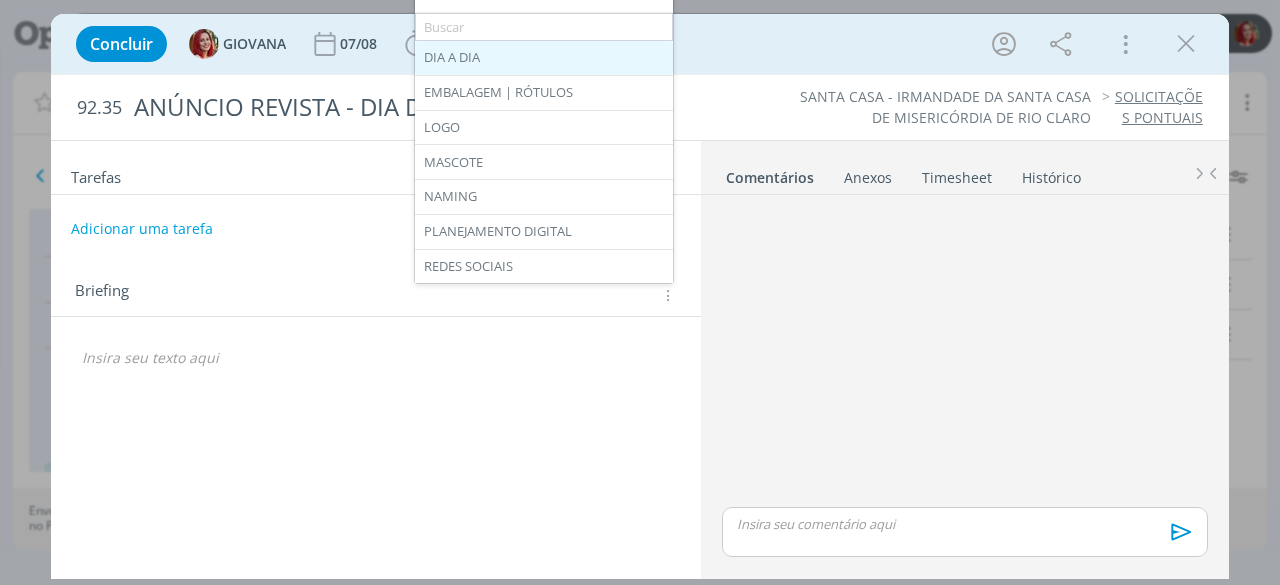 click on "DIA A DIA" at bounding box center [544, 58] 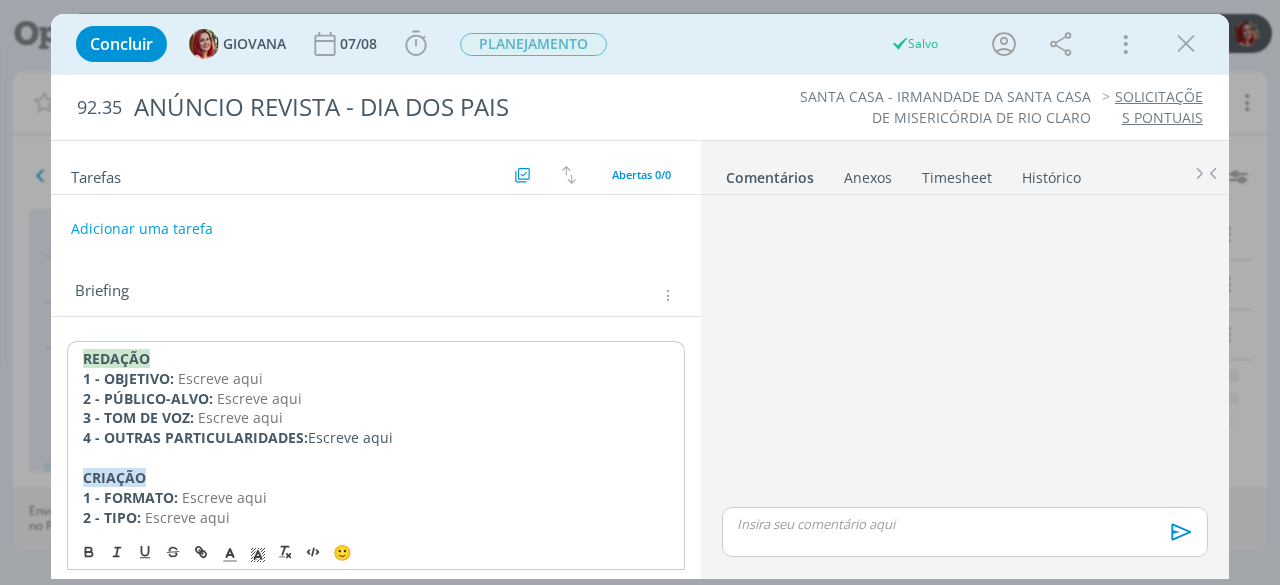 drag, startPoint x: 419, startPoint y: 441, endPoint x: 1, endPoint y: 355, distance: 426.7552 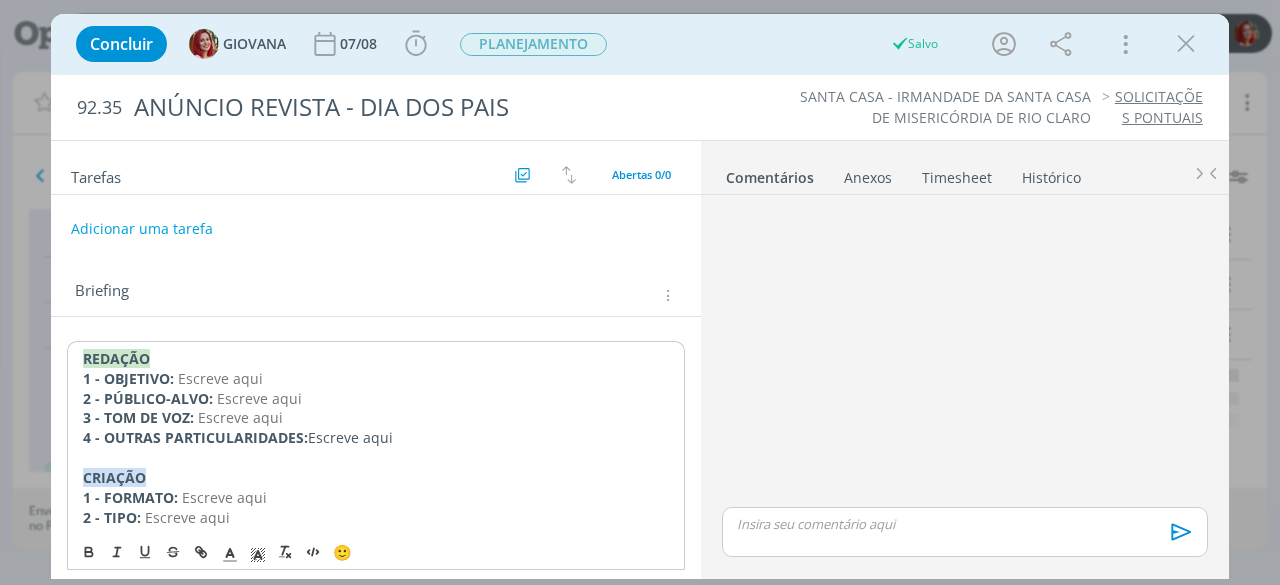 click on "Concluir
GIOVANA
07/08
Iniciar
Apontar
Data * 05/08/2025 Horas * 00:00 Tarefa Selecione a tarefa Descrição *  Retrabalho  Apontar Realizado Estimado 00:00 / 00:00 PLANEJAMENTO  Salvo
Mais Informações
Copiar Link
Duplicar Job Mover Job de Projeto Exportar/Imprimir Job
Cancelar 92.35 ANÚNCIO REVISTA - DIA DOS PAIS SANTA CASA - IRMANDADE DA SANTA CASA DE MISERICÓRDIA DE RIO CLARO SOLICITAÇÕES PONTUAIS Tarefas
Usar Job de template
Criar template a partir deste job
Visualizar Templates
Ordenar por: Prazo crescente Prazo decrescente Ordem original Todas 0 Concluídas 0 Canceladas 0
Abertas 0/0
Adicionar uma tarefa
Briefing" at bounding box center [640, 292] 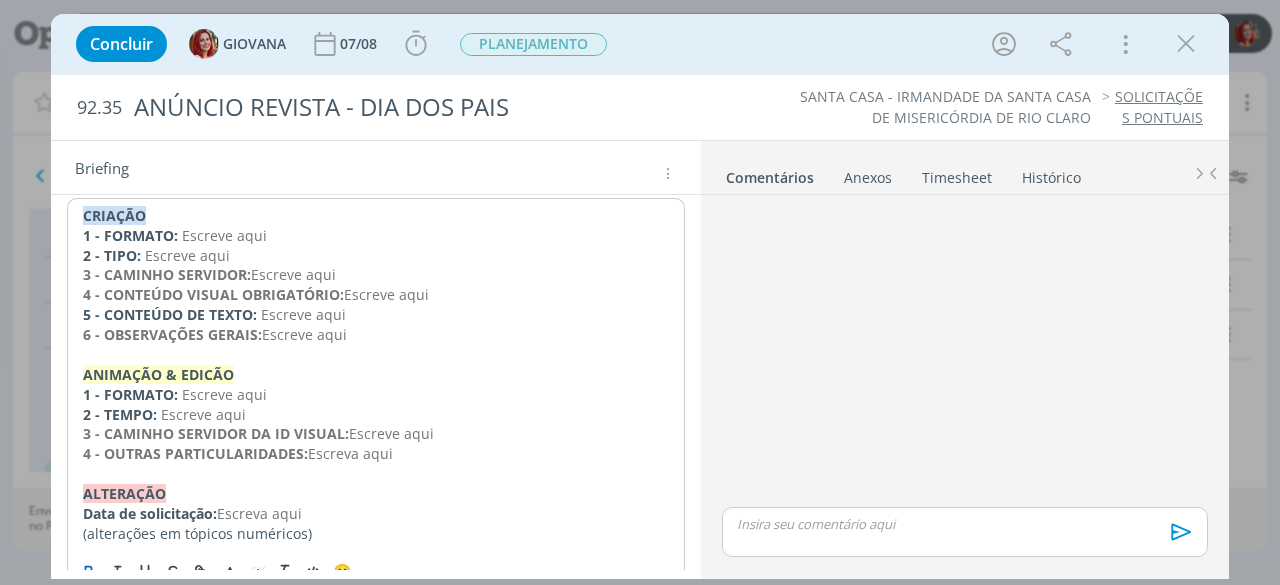 scroll, scrollTop: 167, scrollLeft: 0, axis: vertical 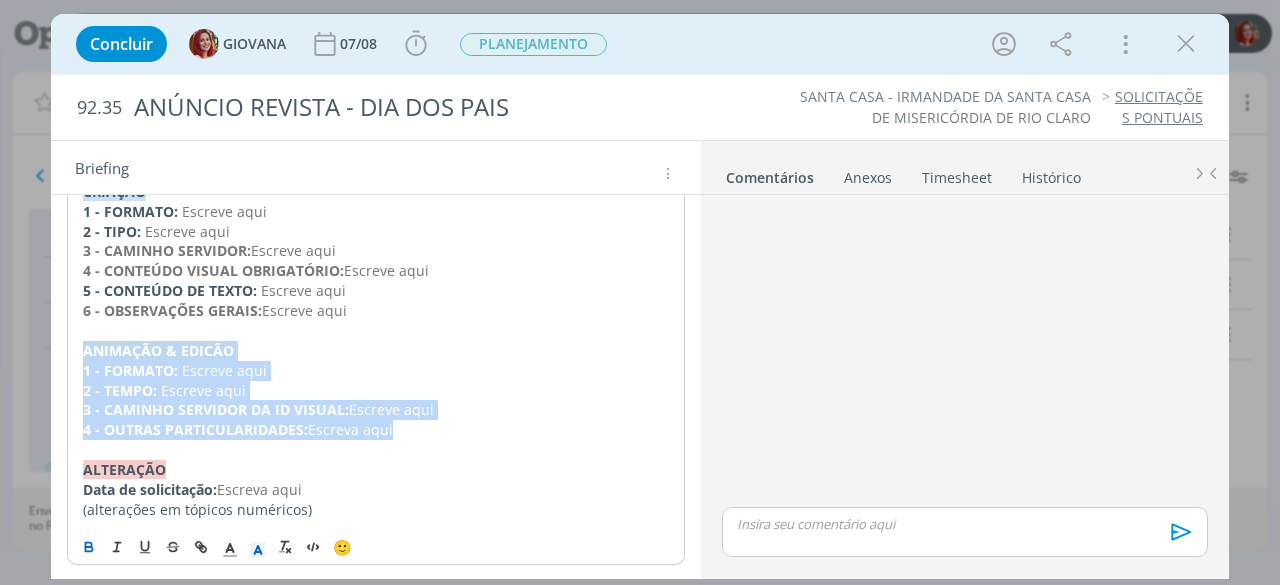 drag, startPoint x: 410, startPoint y: 435, endPoint x: 34, endPoint y: 342, distance: 387.3306 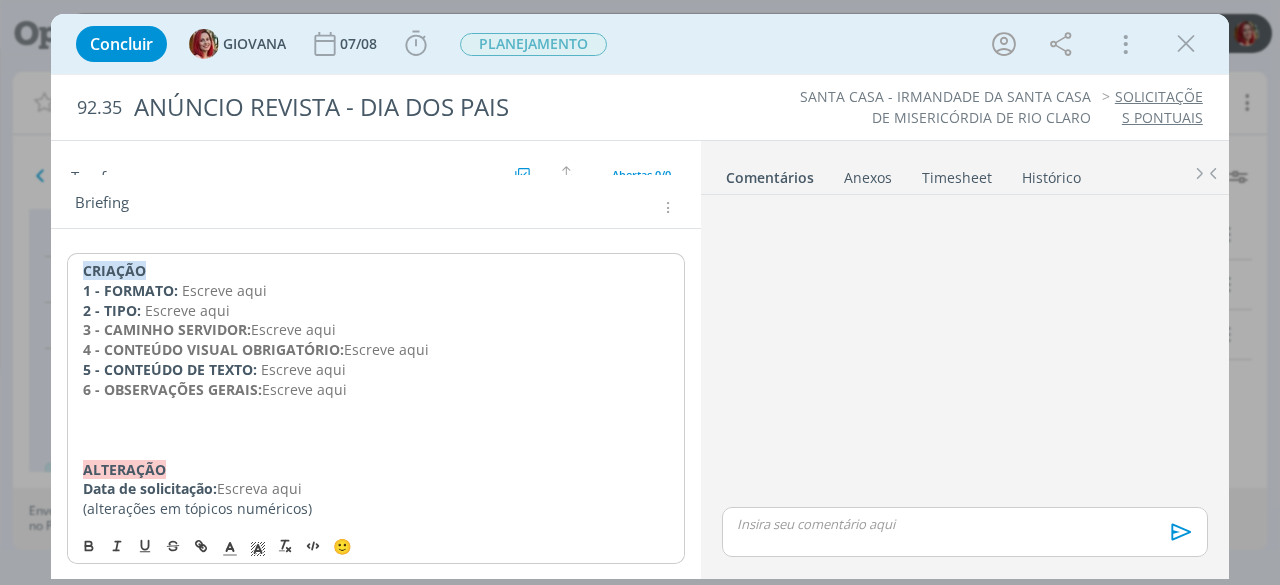 scroll, scrollTop: 68, scrollLeft: 0, axis: vertical 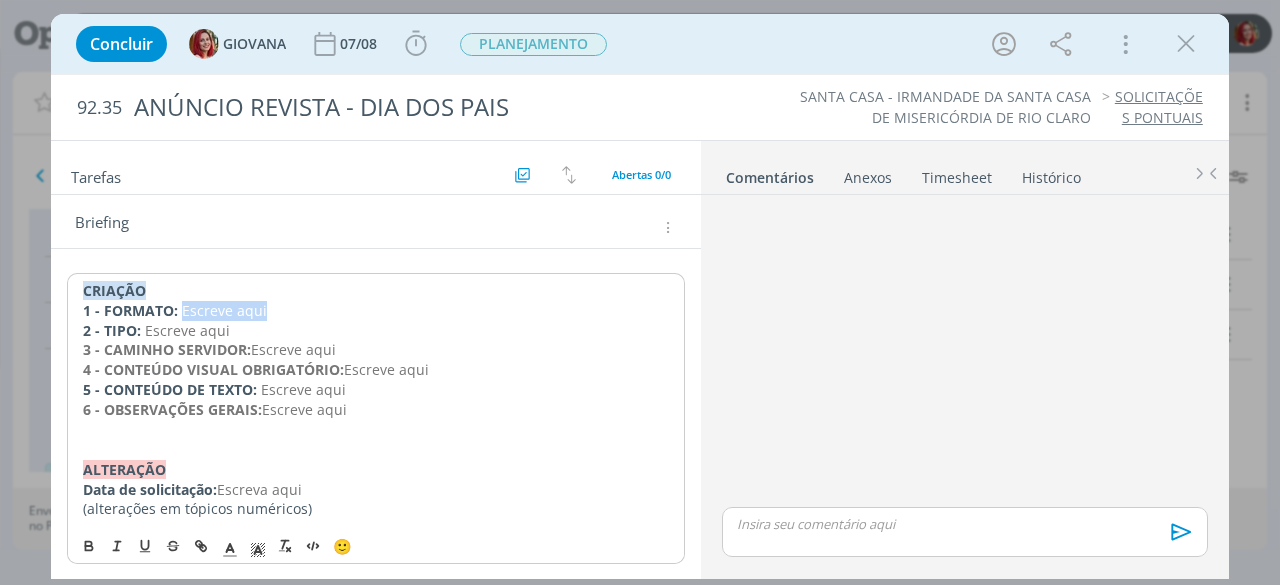 drag, startPoint x: 272, startPoint y: 309, endPoint x: 183, endPoint y: 311, distance: 89.02247 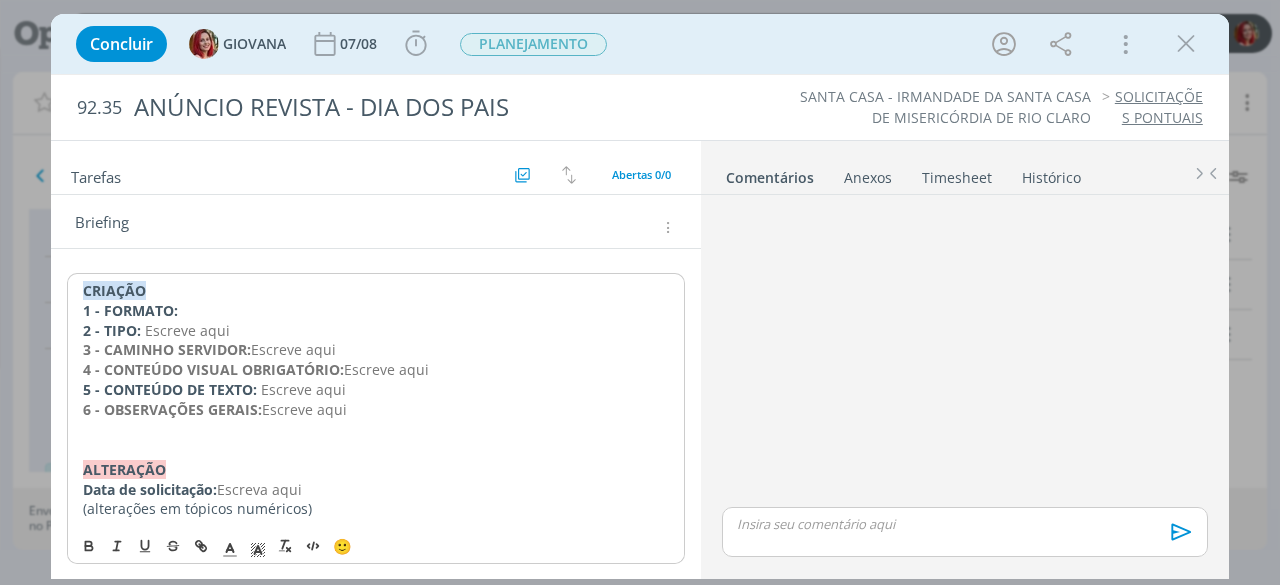 type 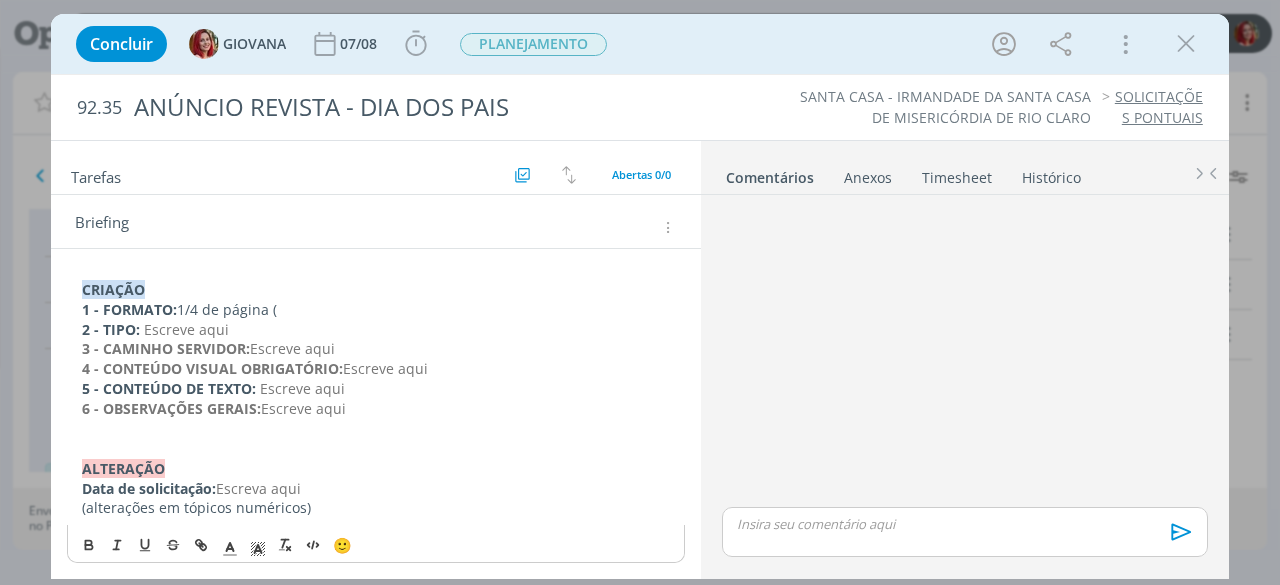 scroll, scrollTop: 67, scrollLeft: 0, axis: vertical 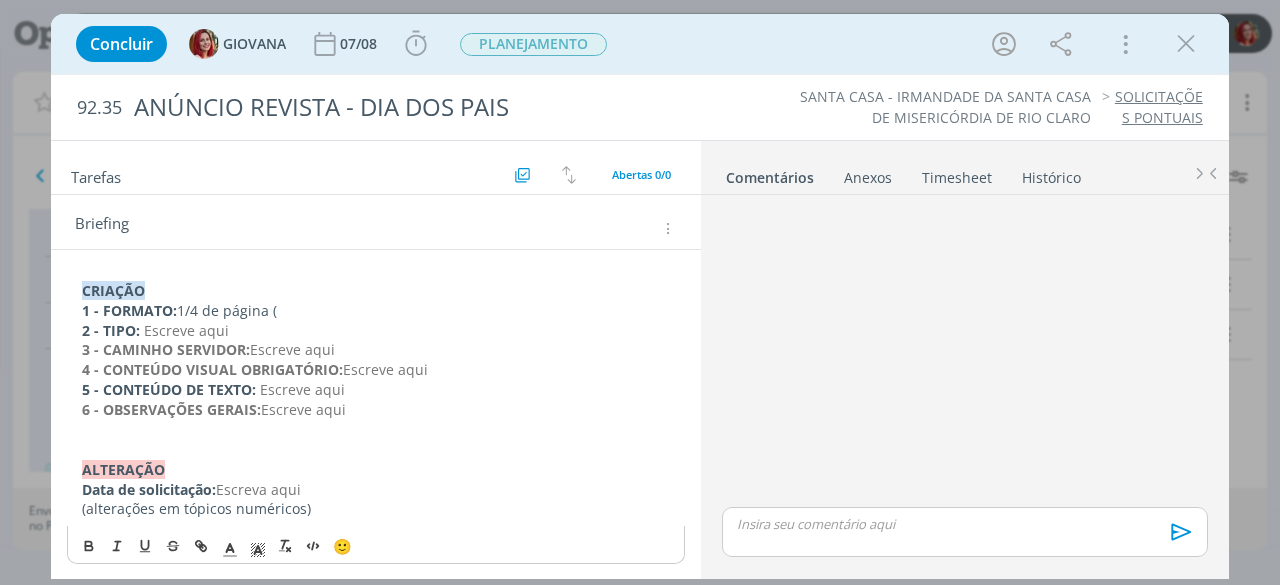 click on "1 - FORMATO:  1/4 de página (" at bounding box center (376, 311) 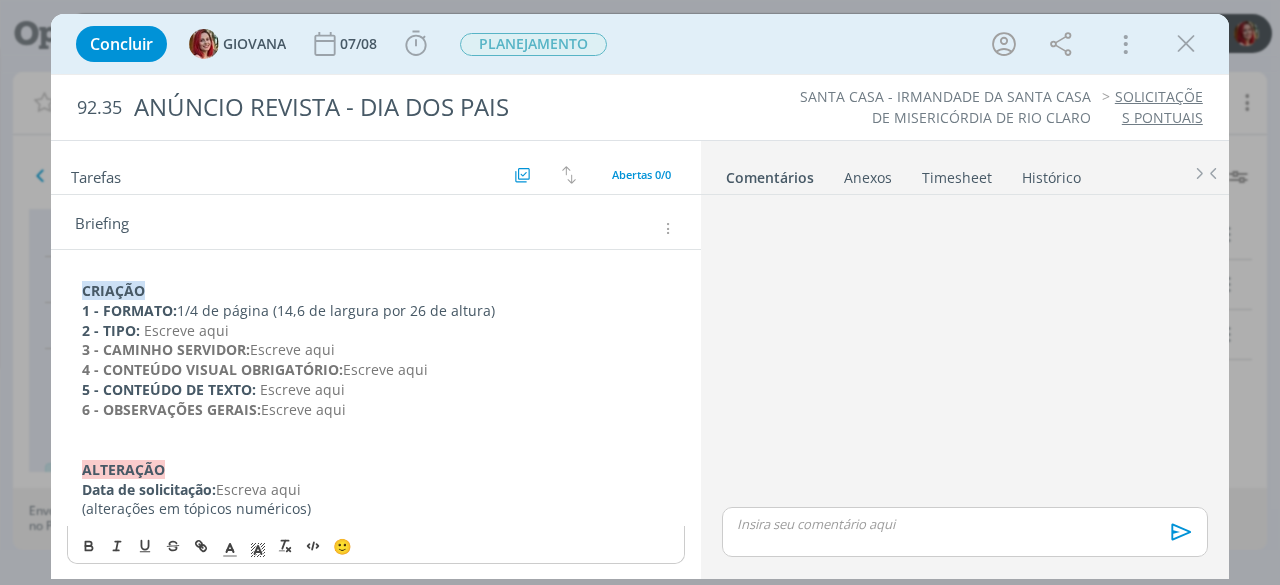 click on "1 - FORMATO:  1/4 de página (14,6 de largura por 26 de altura)" at bounding box center [376, 311] 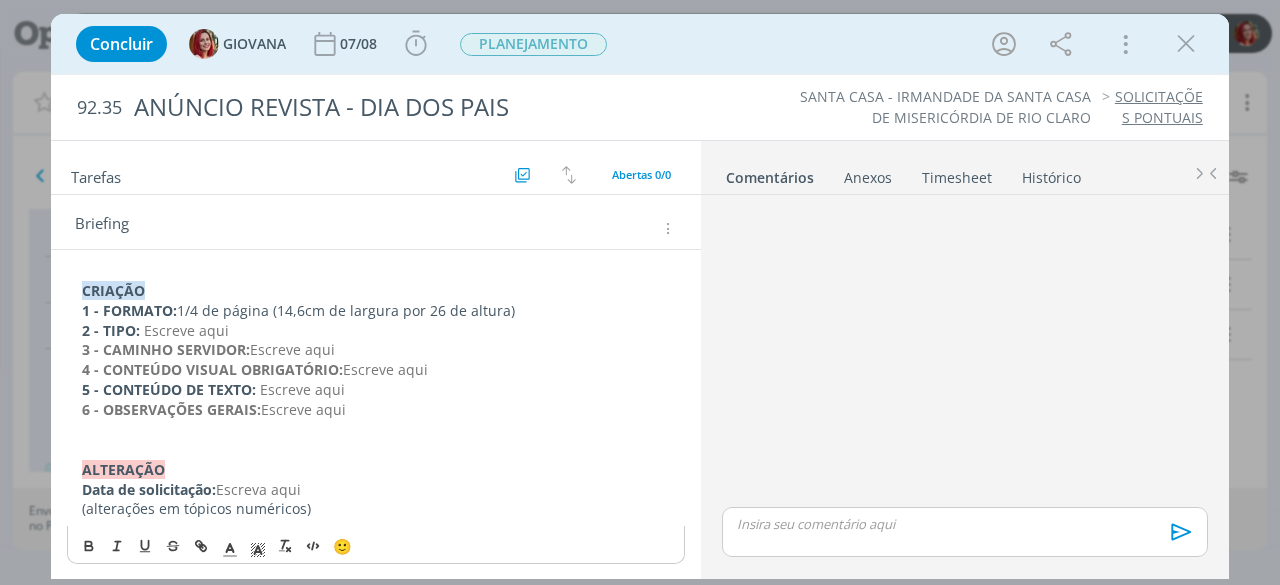 click on "1 - FORMATO:  1/4 de página (14,6cm de largura por 26 de altura)" at bounding box center (376, 311) 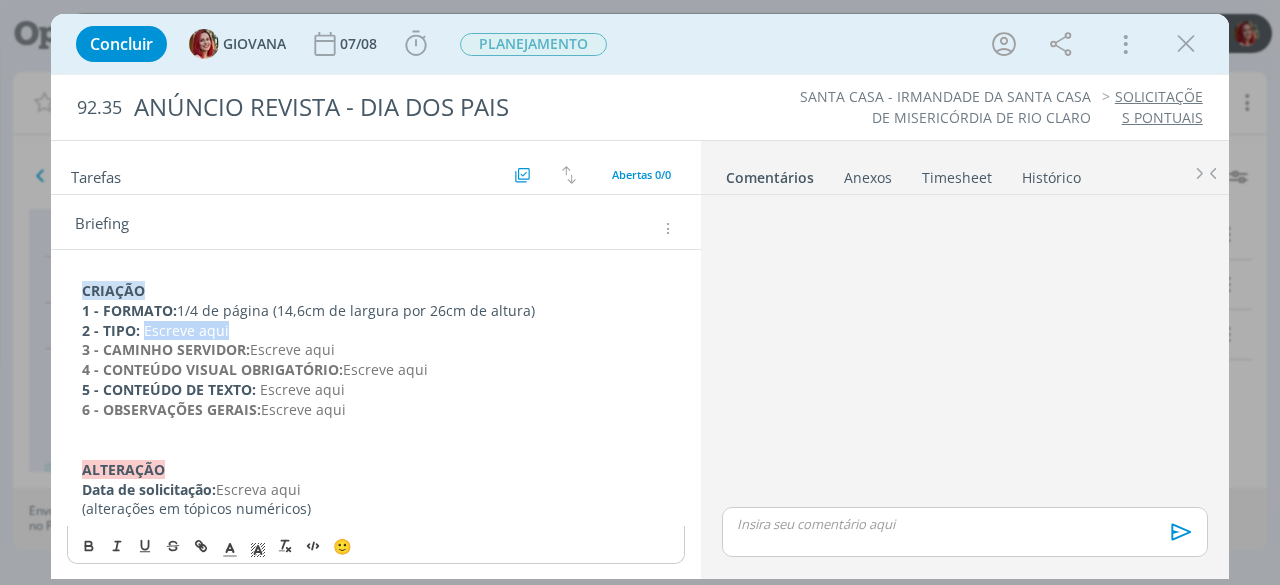 drag, startPoint x: 242, startPoint y: 327, endPoint x: 146, endPoint y: 323, distance: 96.0833 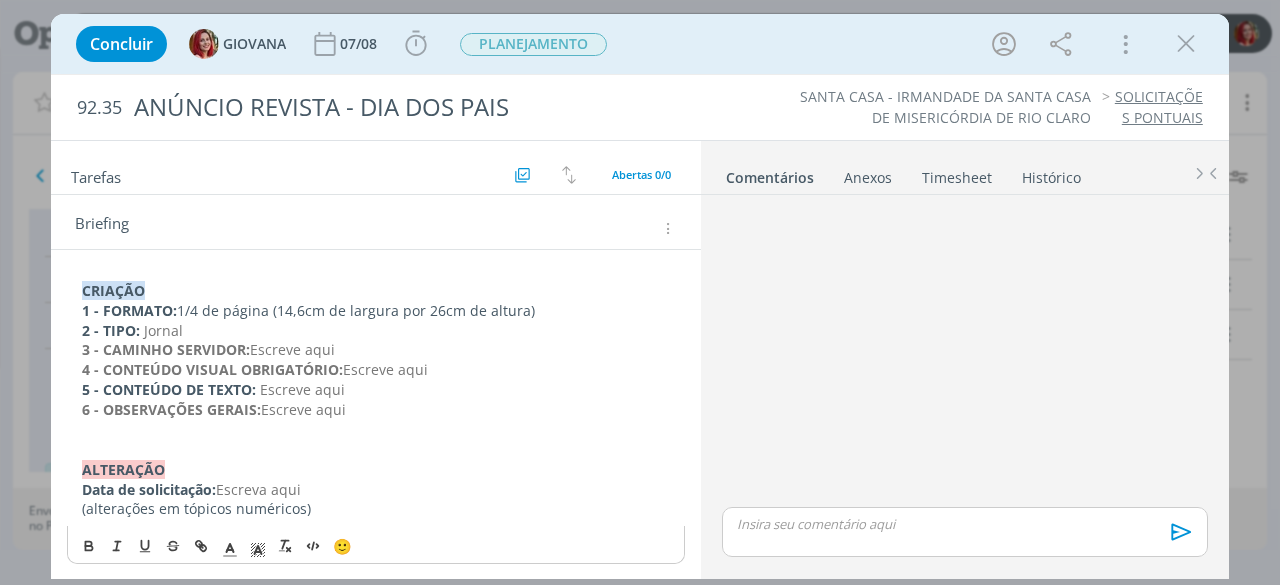 drag, startPoint x: 450, startPoint y: 364, endPoint x: 346, endPoint y: 367, distance: 104.04326 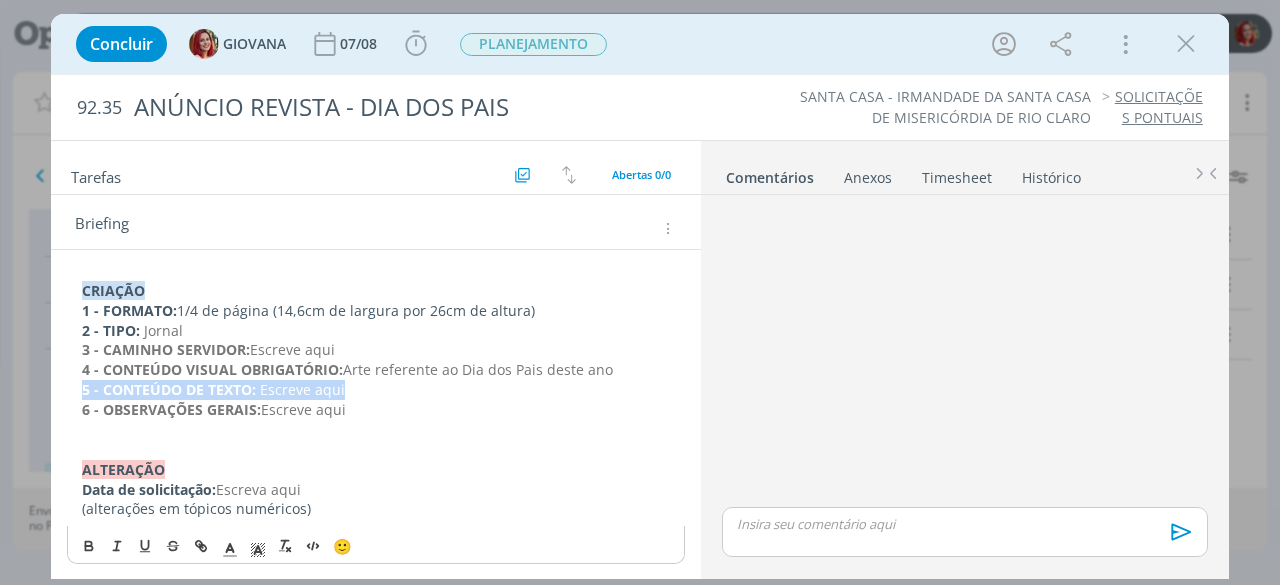 drag, startPoint x: 348, startPoint y: 387, endPoint x: 72, endPoint y: 389, distance: 276.00723 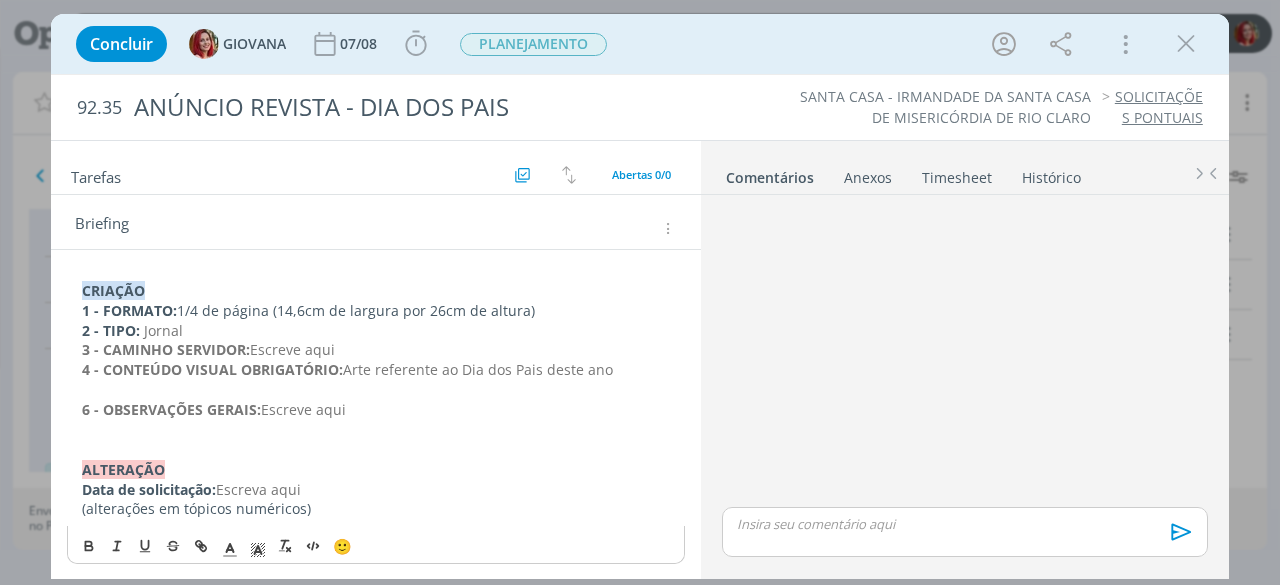 scroll, scrollTop: 47, scrollLeft: 0, axis: vertical 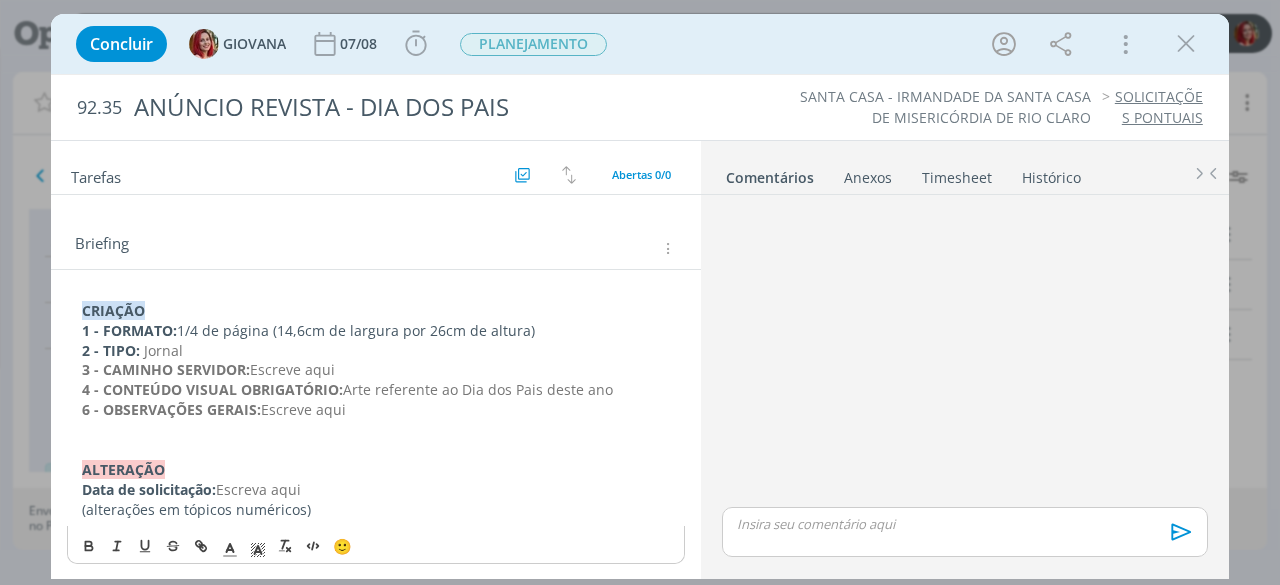 click on "6 - OBSERVAÇÕES GERAIS:" at bounding box center (171, 409) 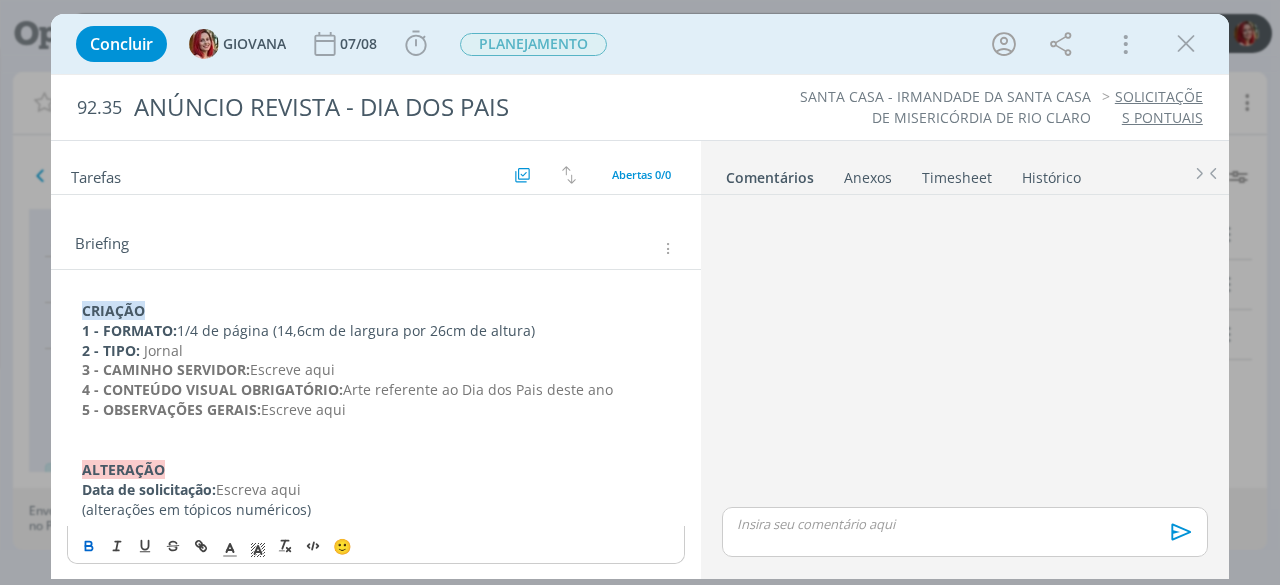 click on "5 - OBSERVAÇÕES GERAIS:  Escreve aqui" at bounding box center [376, 410] 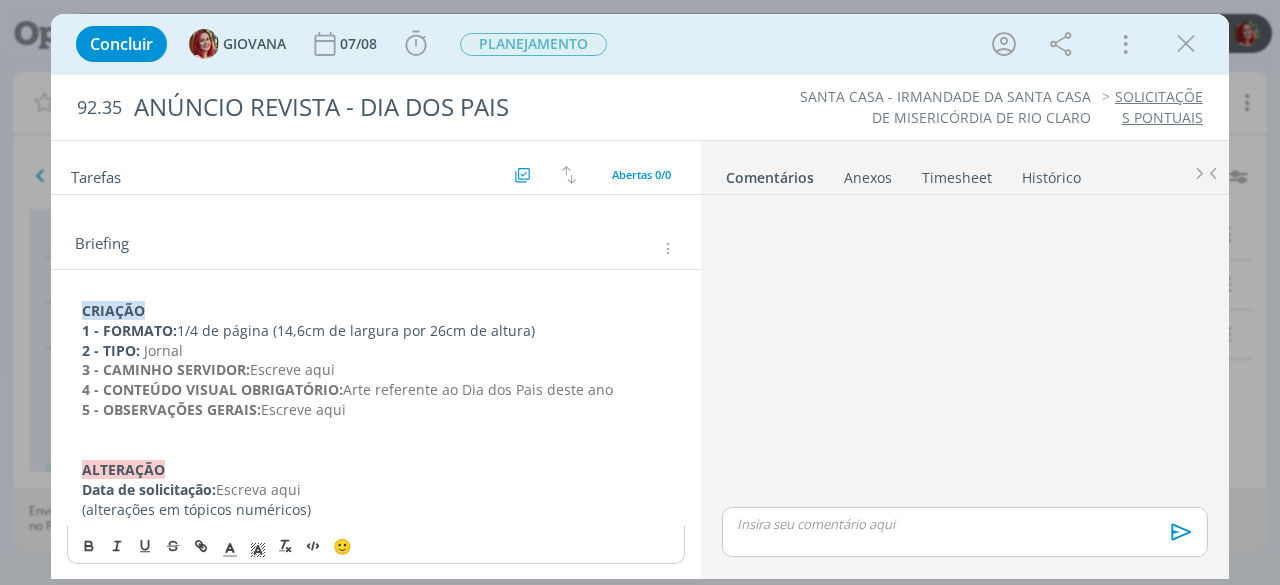 drag, startPoint x: 412, startPoint y: 411, endPoint x: 262, endPoint y: 407, distance: 150.05333 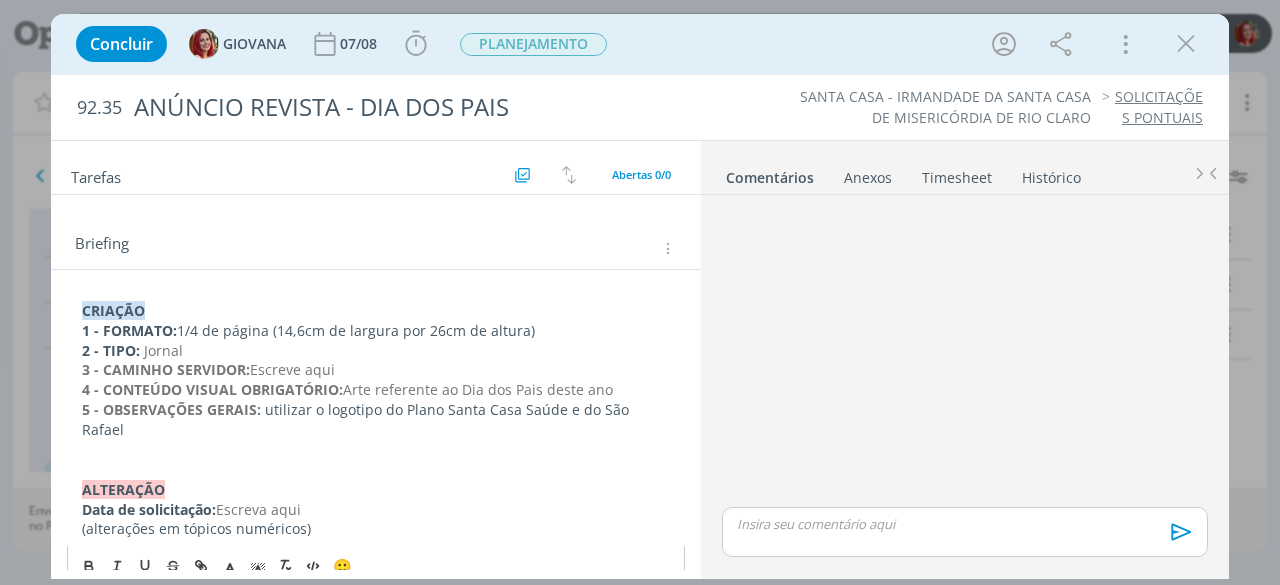 click on "5 - OBSERVAÇÕES GERAIS:   utilizar o logotipo do Plano Santa Casa Saúde e do São Rafael" at bounding box center (376, 420) 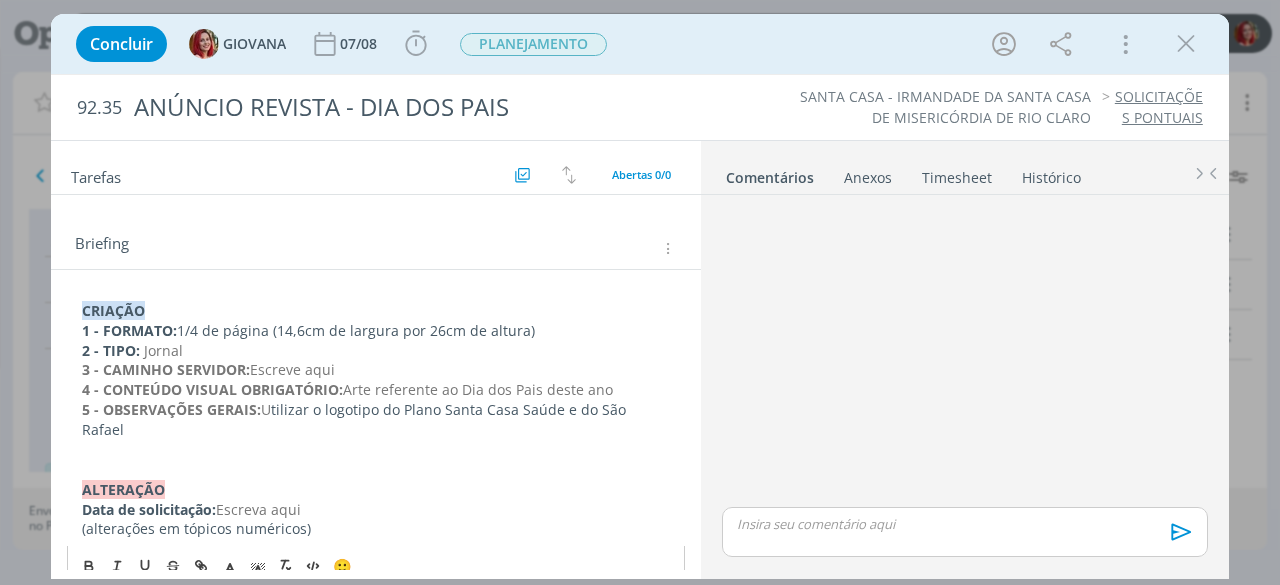 scroll, scrollTop: 0, scrollLeft: 0, axis: both 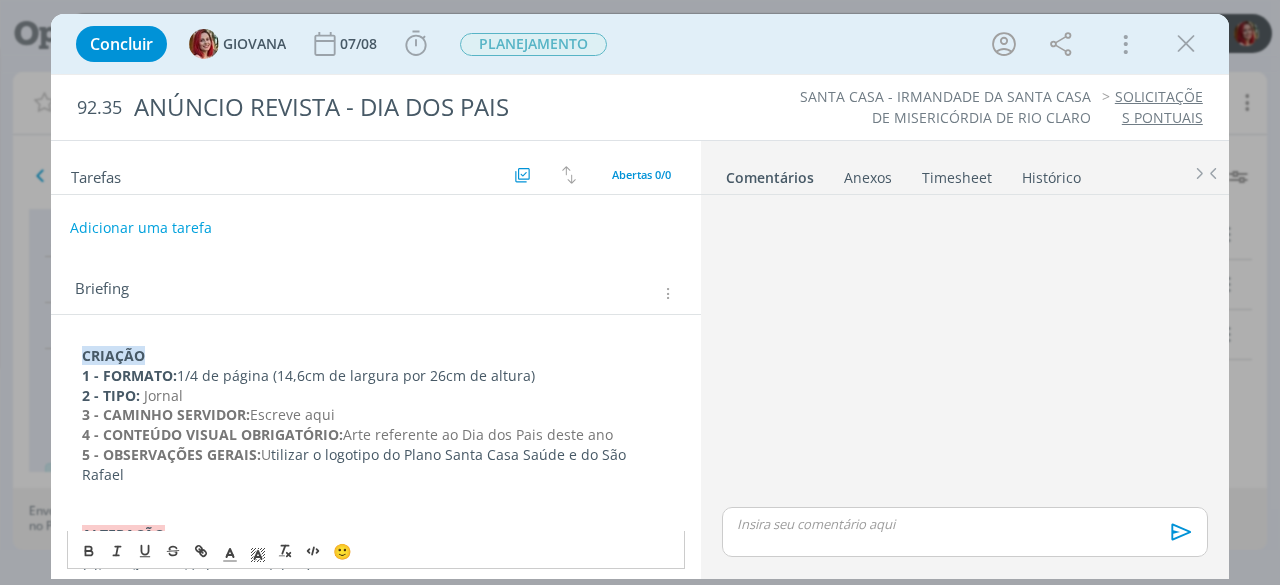 click on "Adicionar uma tarefa" at bounding box center (141, 228) 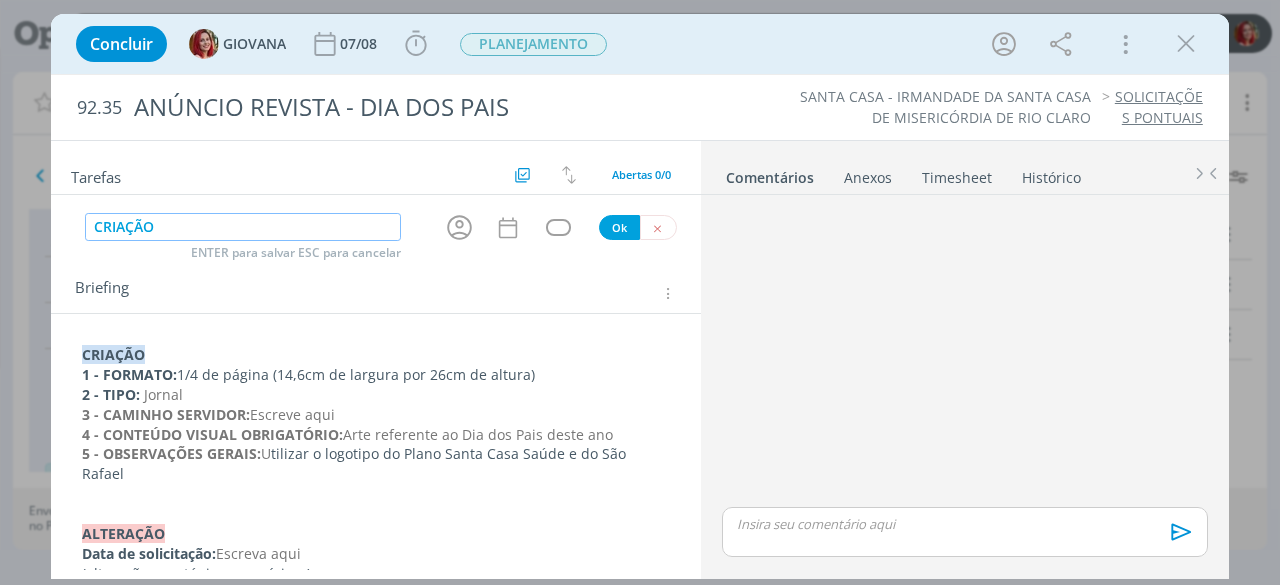 type on "CRIAÇÃO" 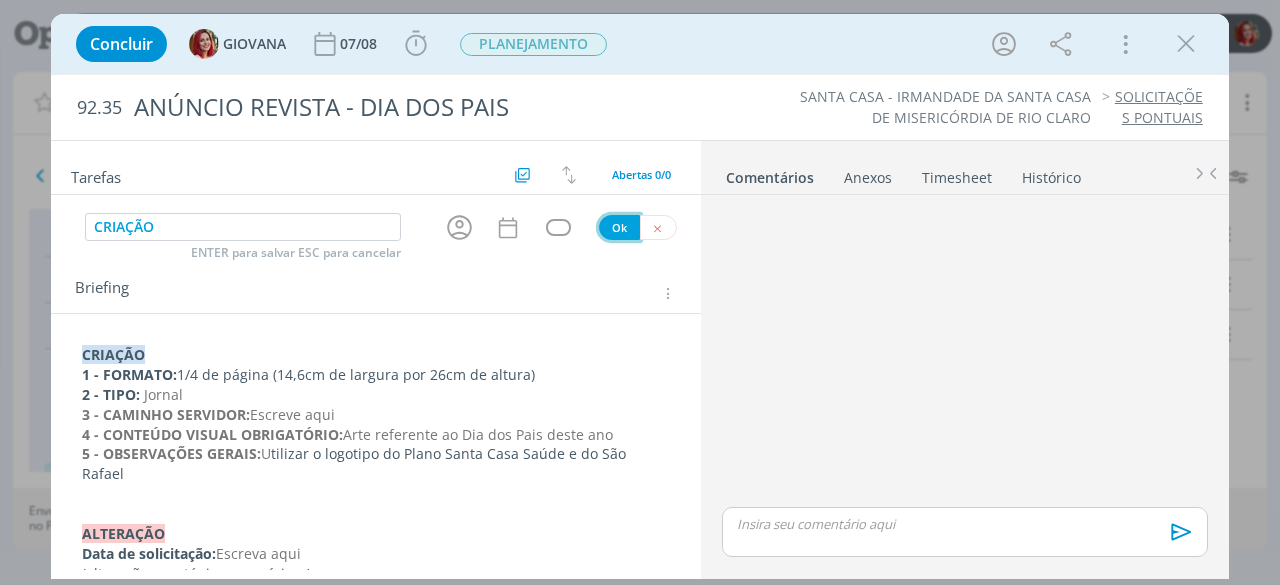 click on "Ok" at bounding box center (619, 227) 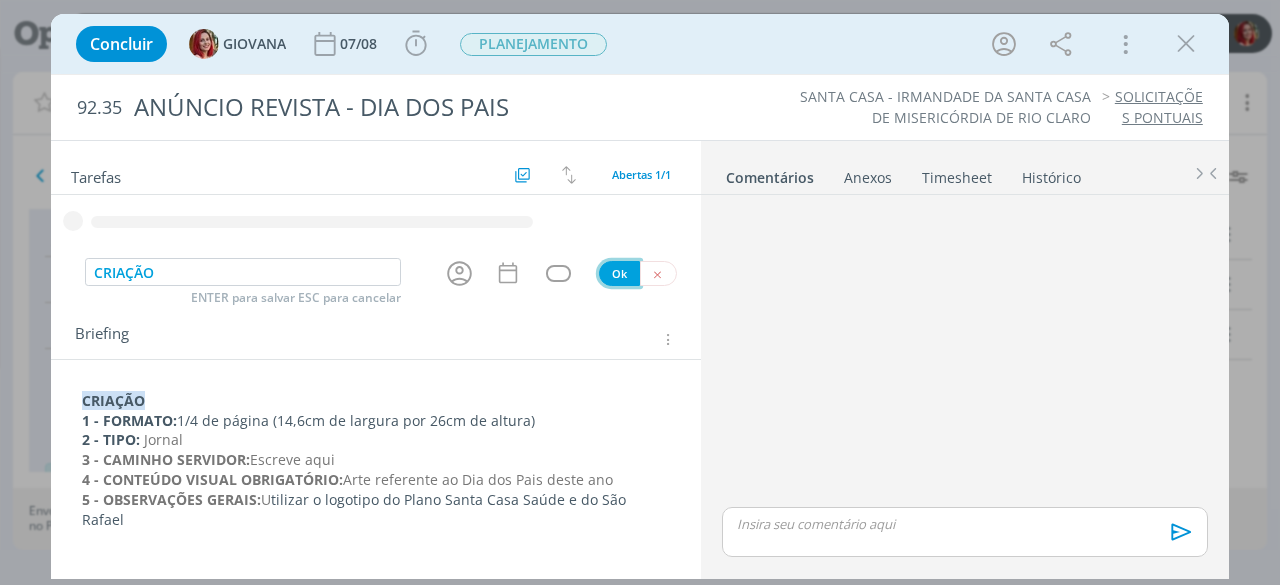 type 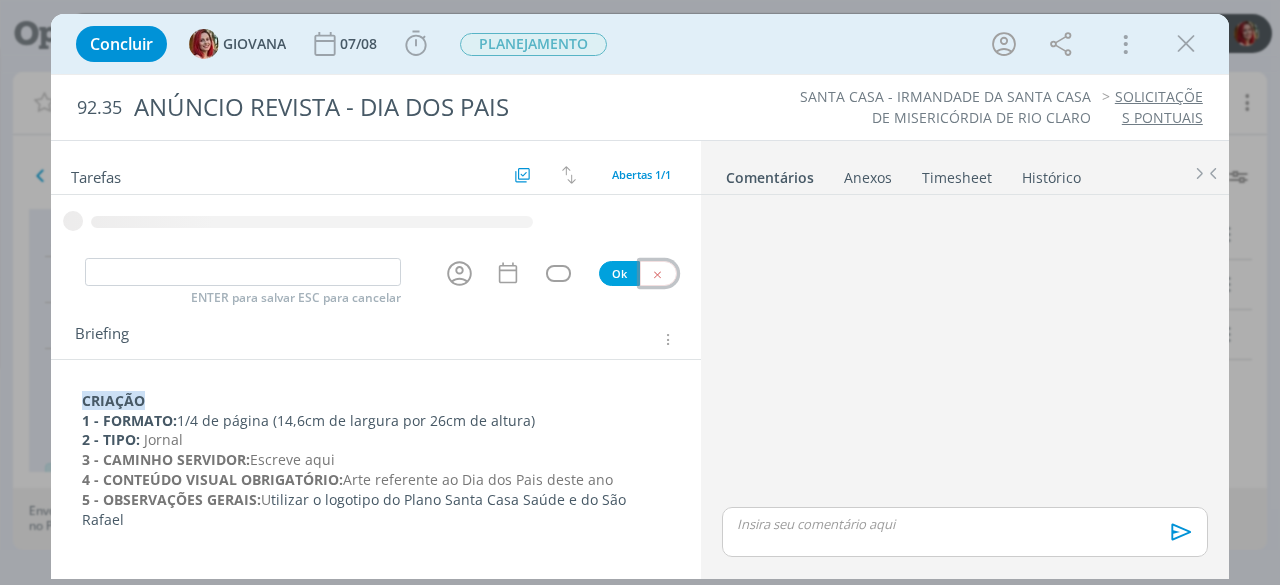 click at bounding box center (657, 274) 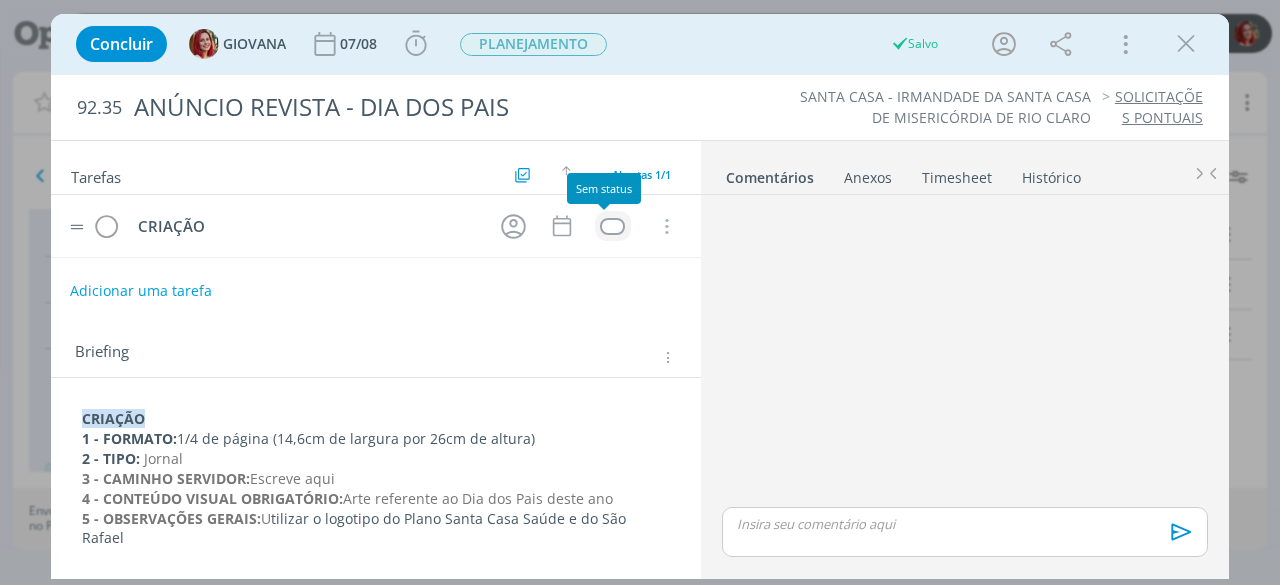 click at bounding box center [612, 226] 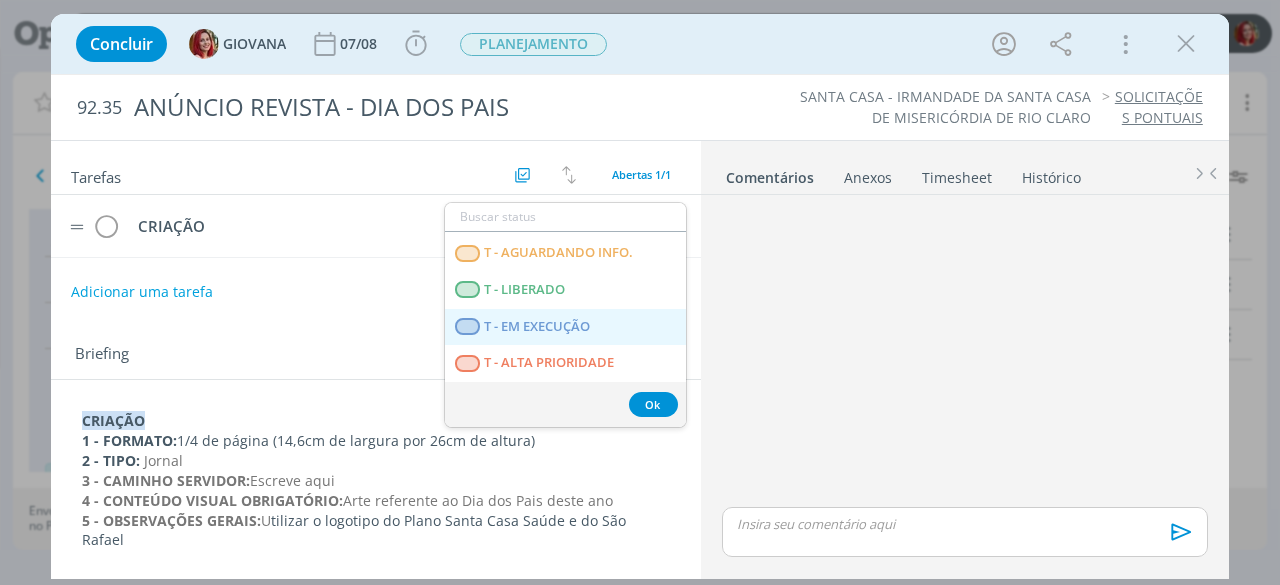 scroll, scrollTop: 510, scrollLeft: 0, axis: vertical 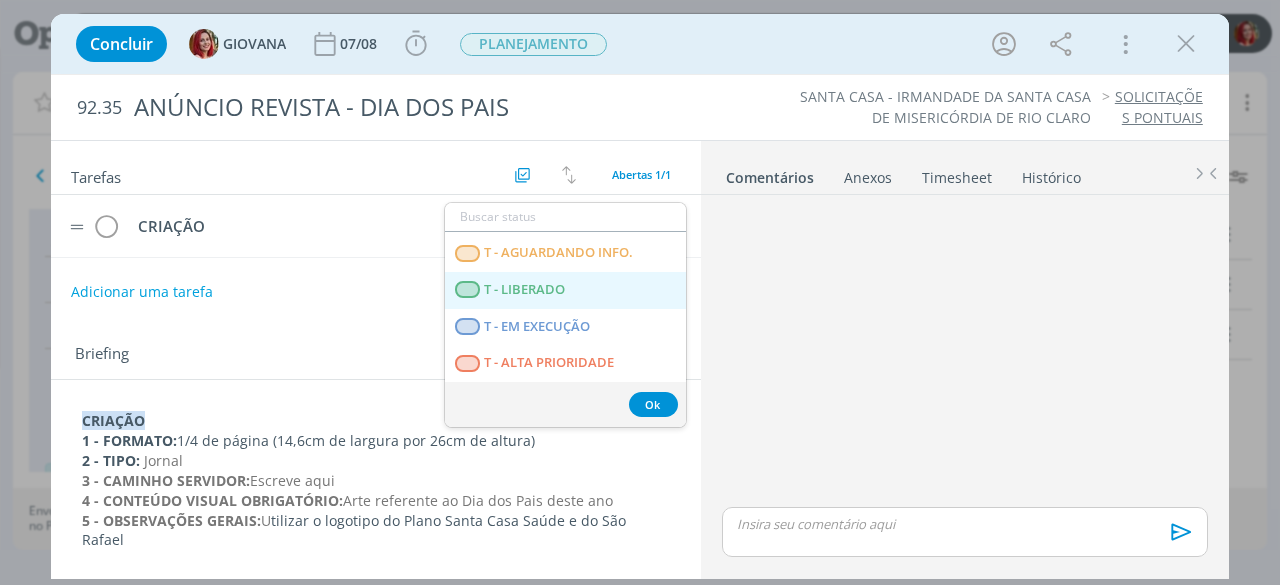 click on "T - LIBERADO" at bounding box center [525, 290] 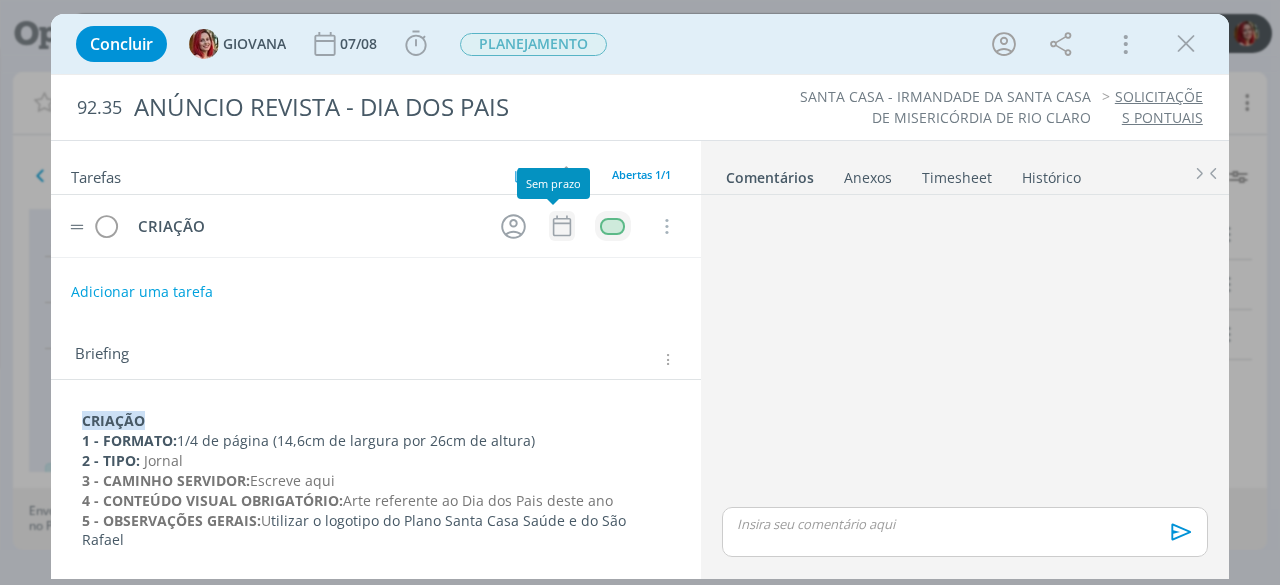 click 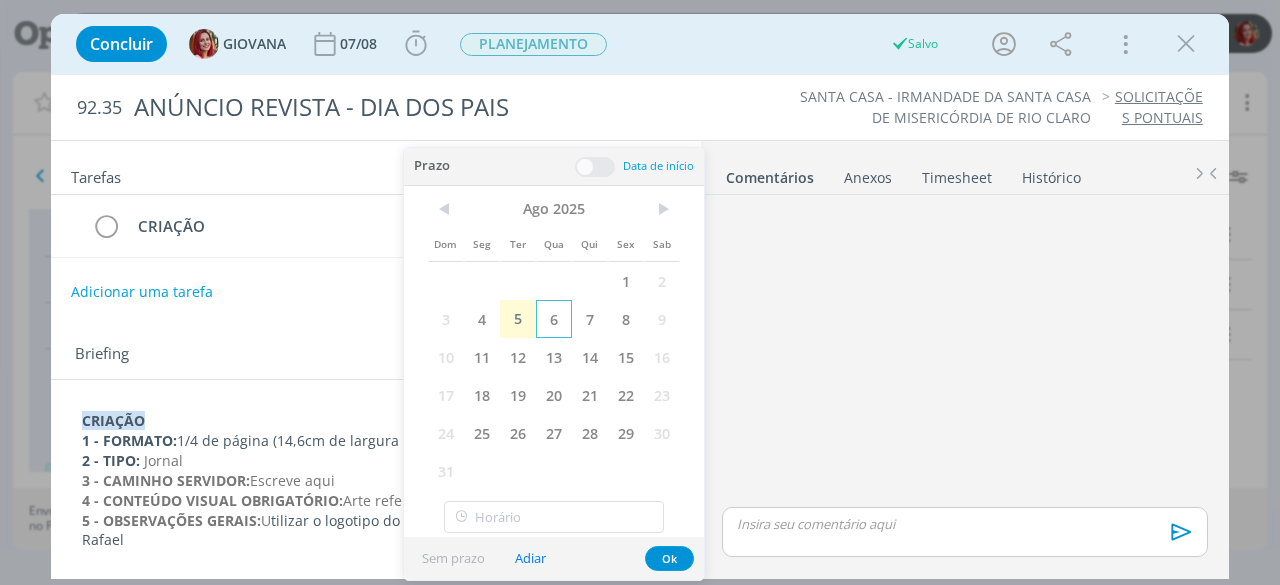 click on "6" at bounding box center [554, 319] 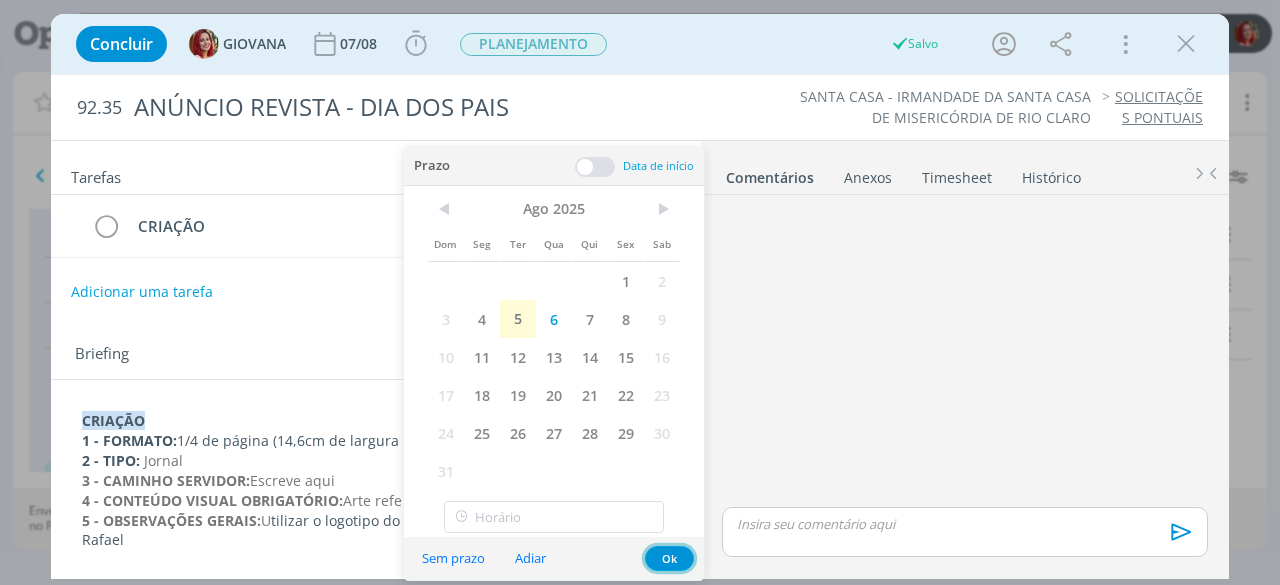 click on "Ok" at bounding box center [669, 558] 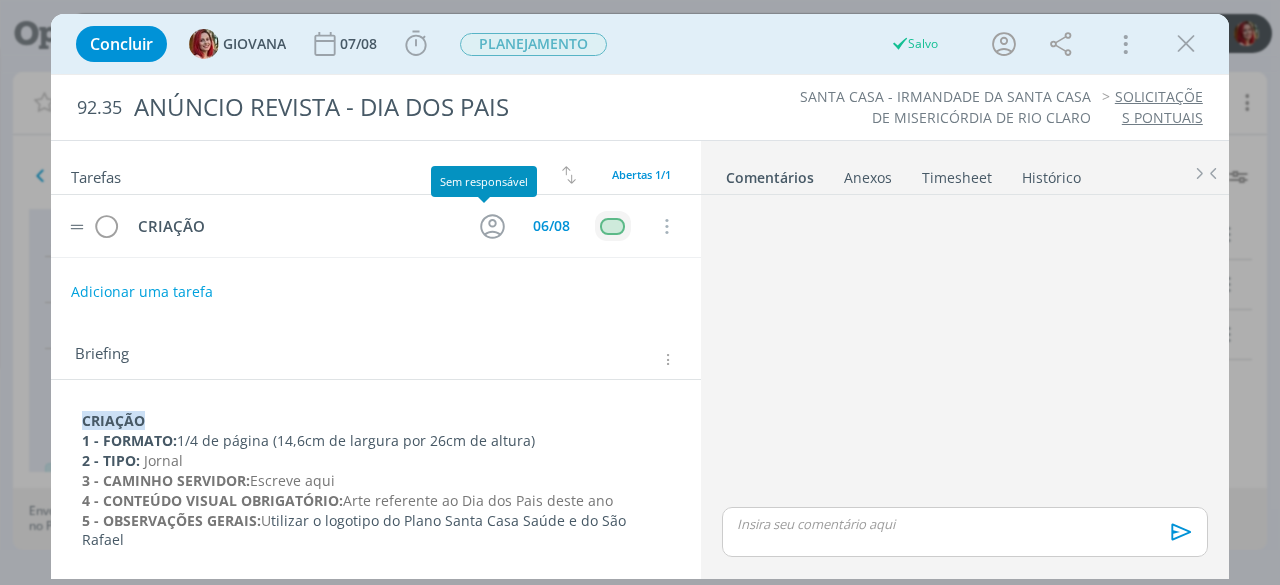click 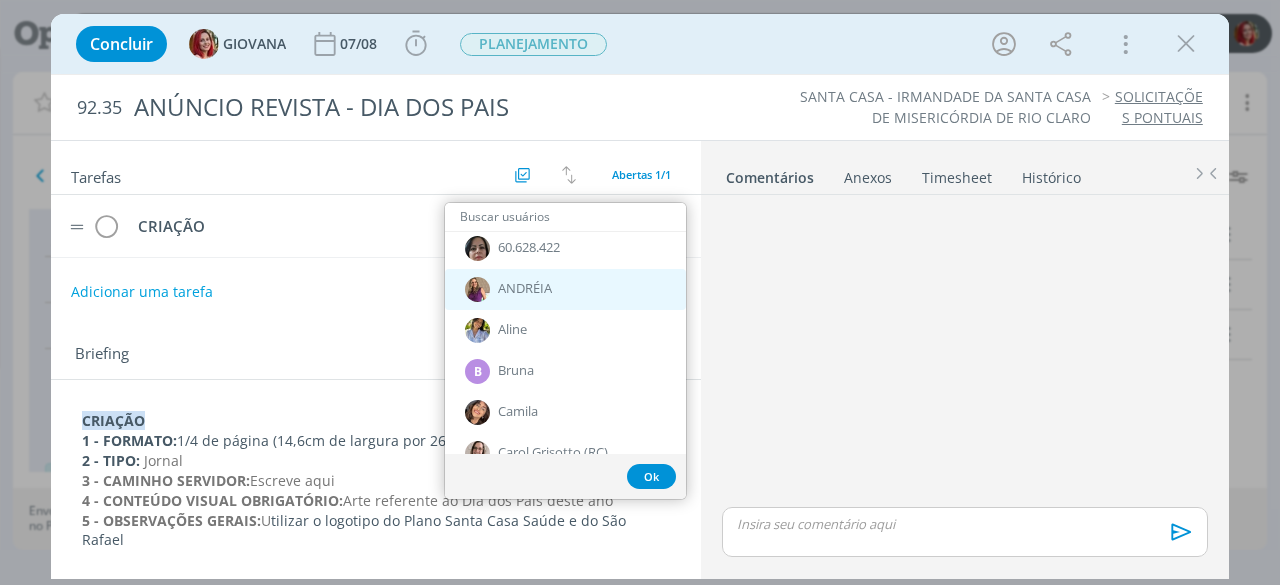 scroll, scrollTop: 0, scrollLeft: 0, axis: both 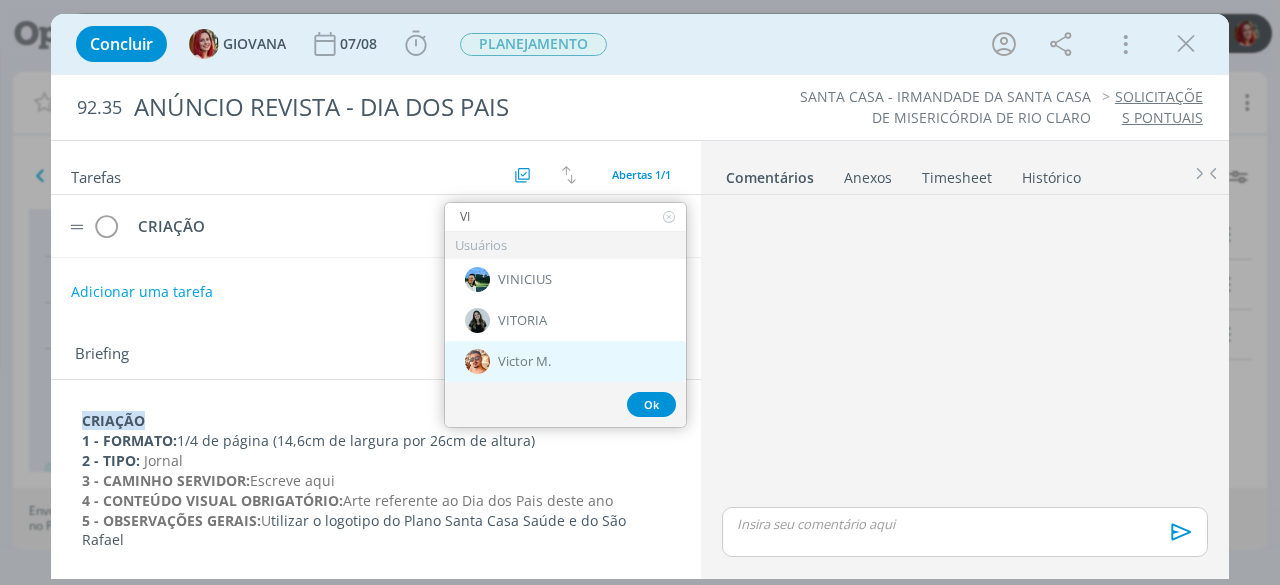 type on "VI" 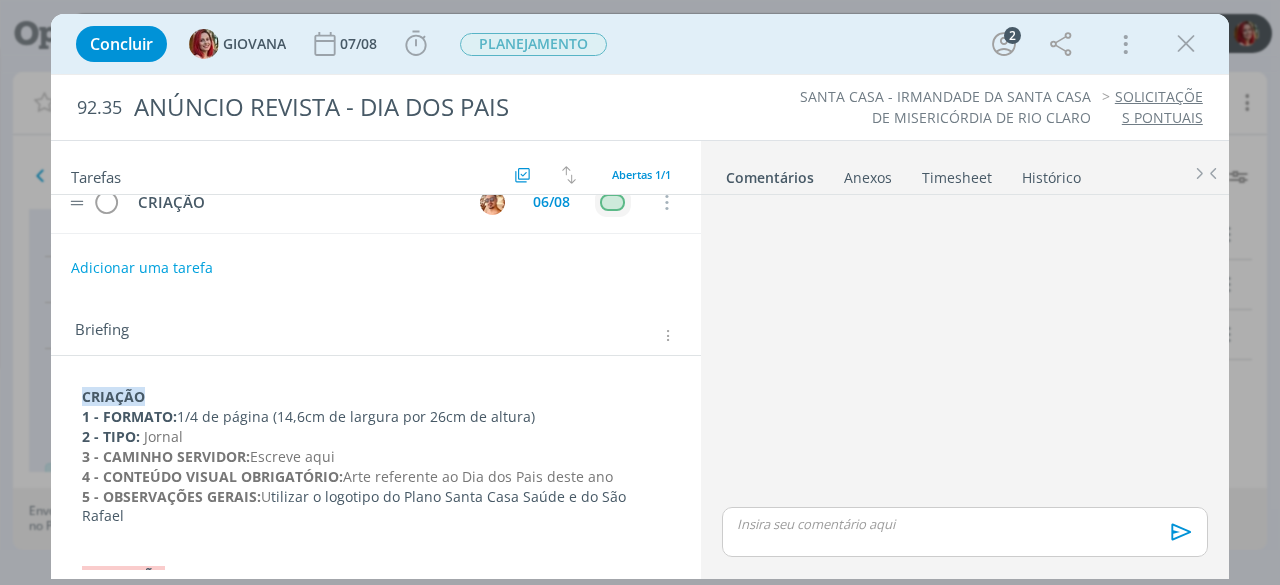 scroll, scrollTop: 0, scrollLeft: 0, axis: both 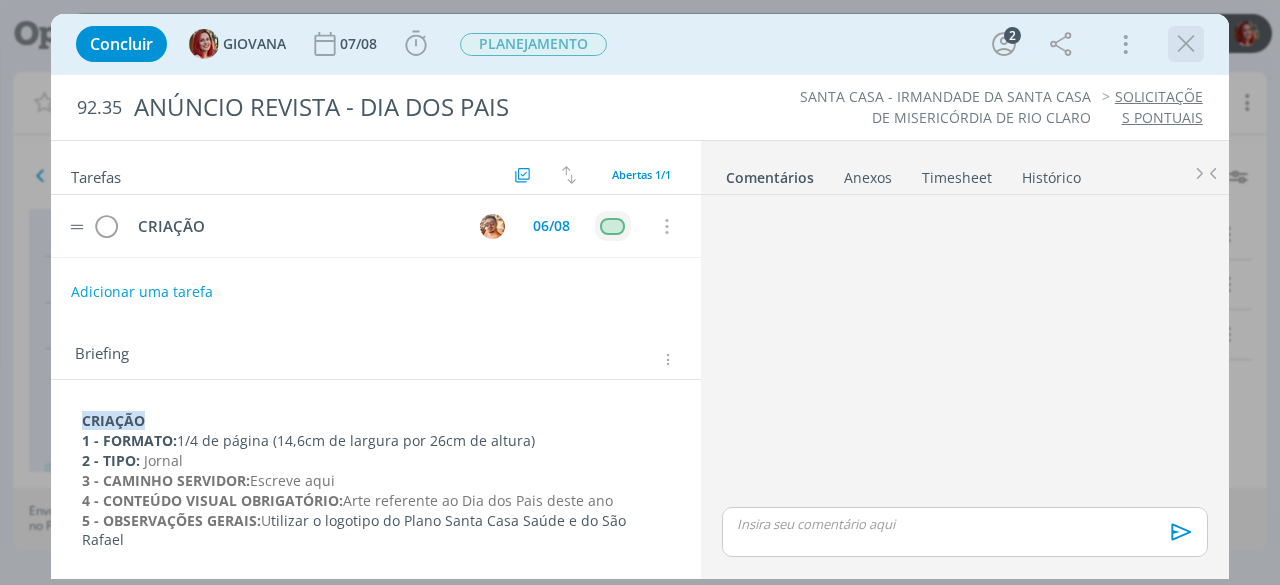 click at bounding box center (1186, 44) 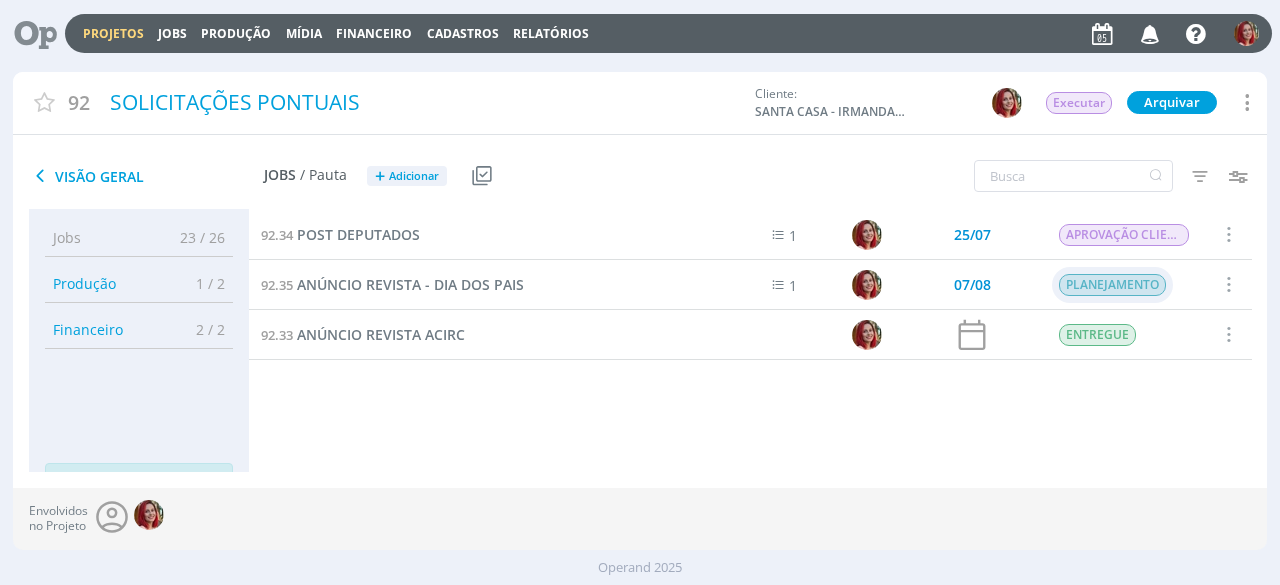 click on "PLANEJAMENTO" at bounding box center (1112, 285) 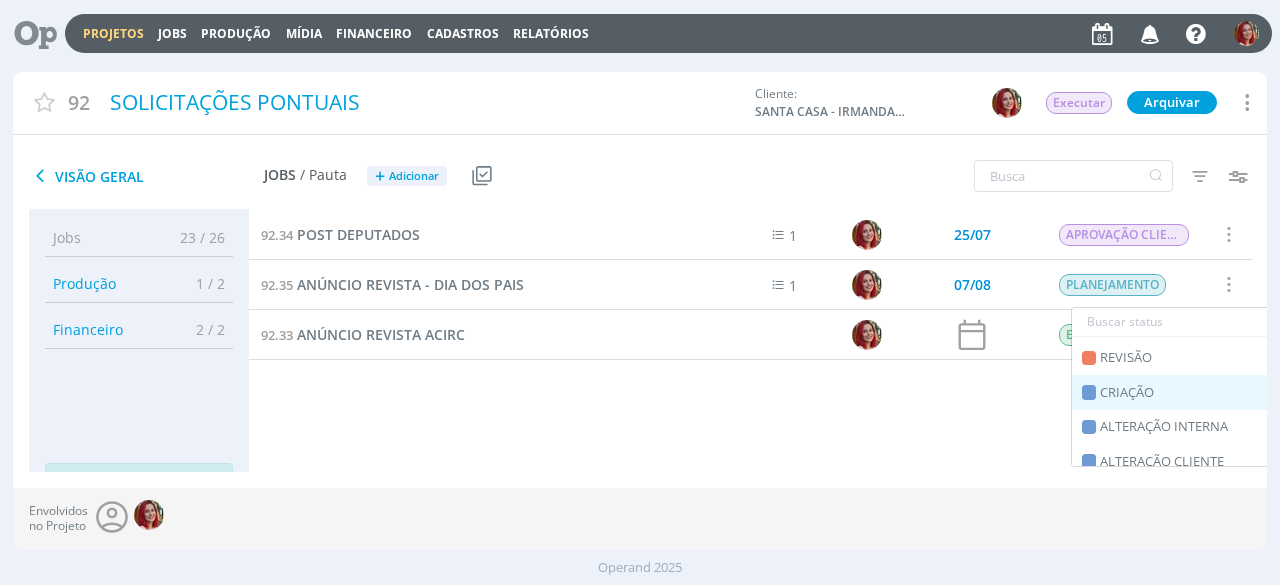 click on "CRIAÇÃO" at bounding box center (1188, 392) 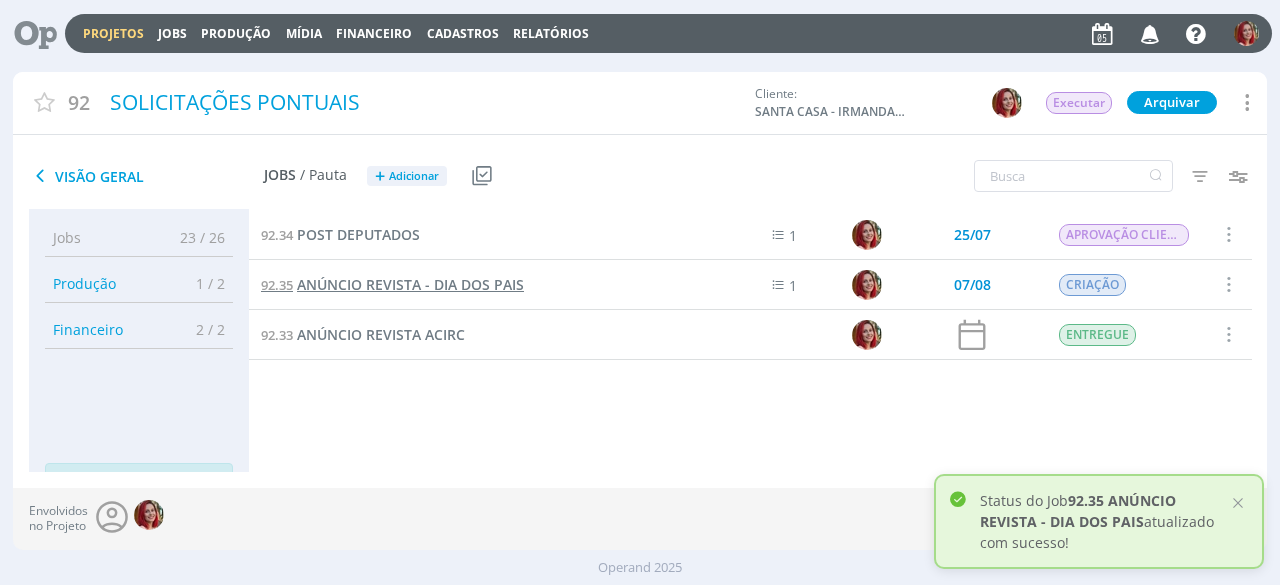 click on "ANÚNCIO REVISTA - DIA DOS PAIS" at bounding box center [410, 284] 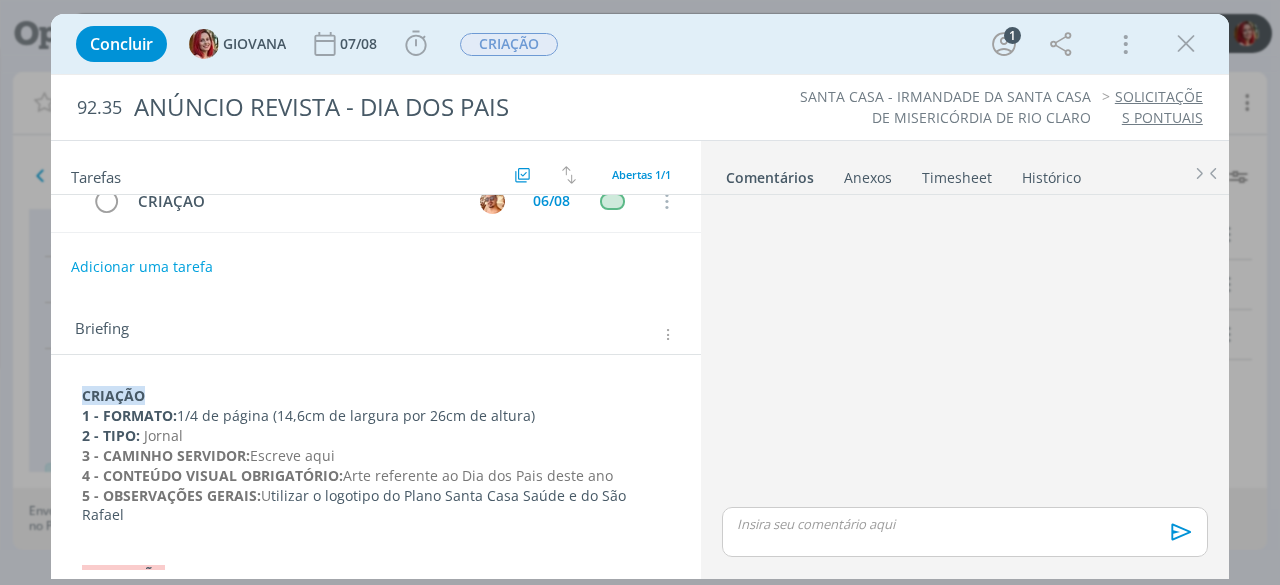 scroll, scrollTop: 0, scrollLeft: 0, axis: both 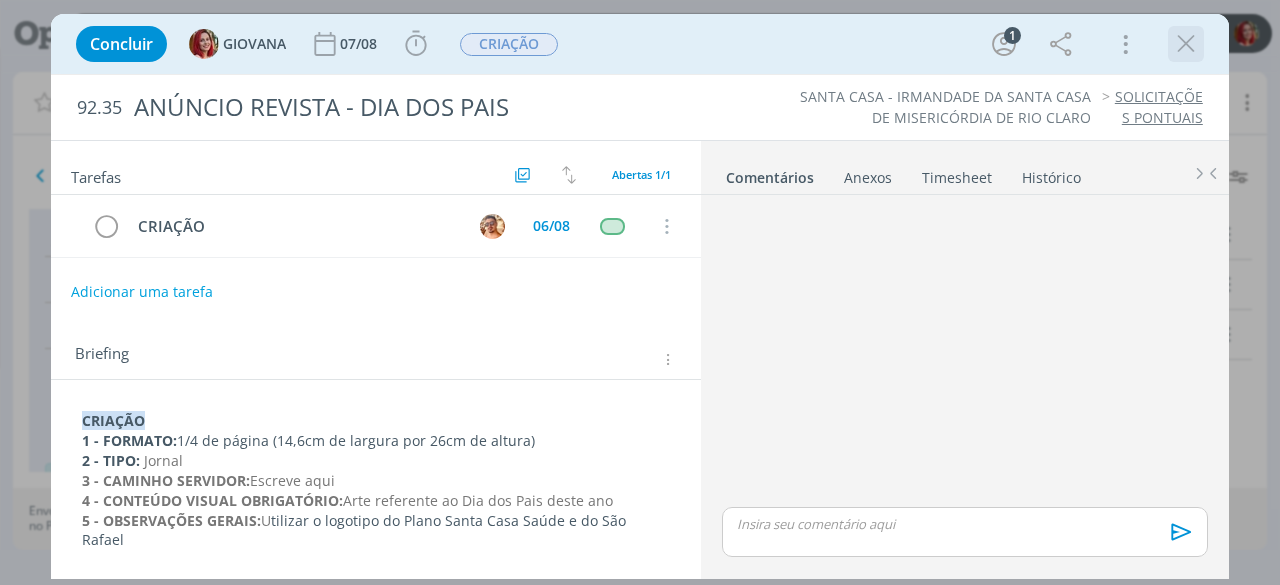 click at bounding box center (1186, 44) 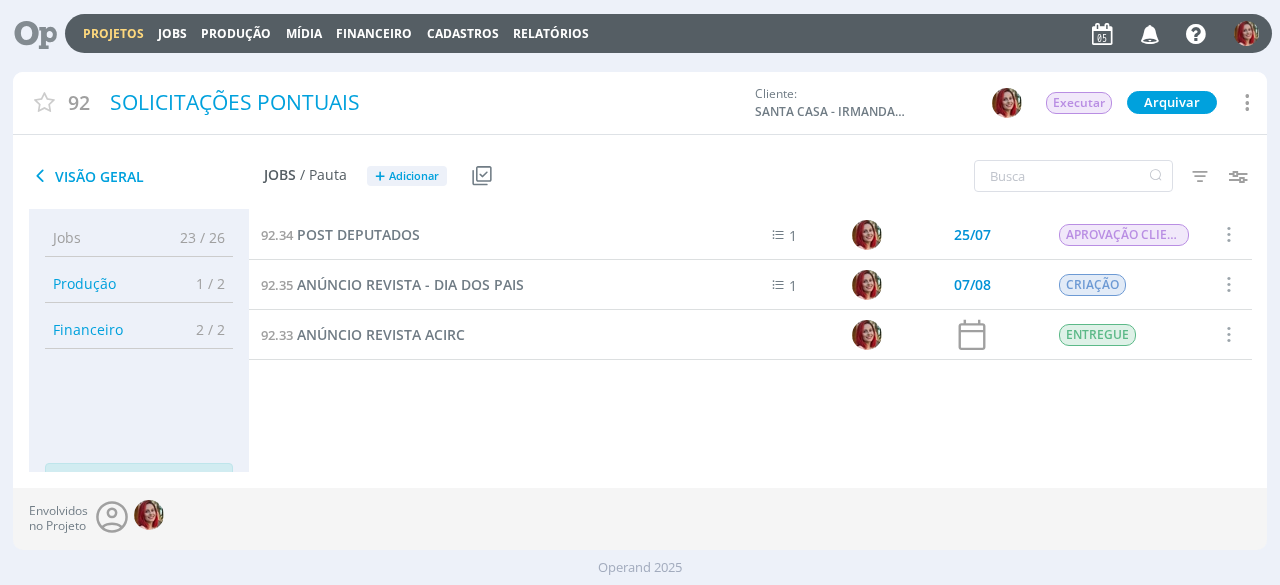 click at bounding box center (28, 33) 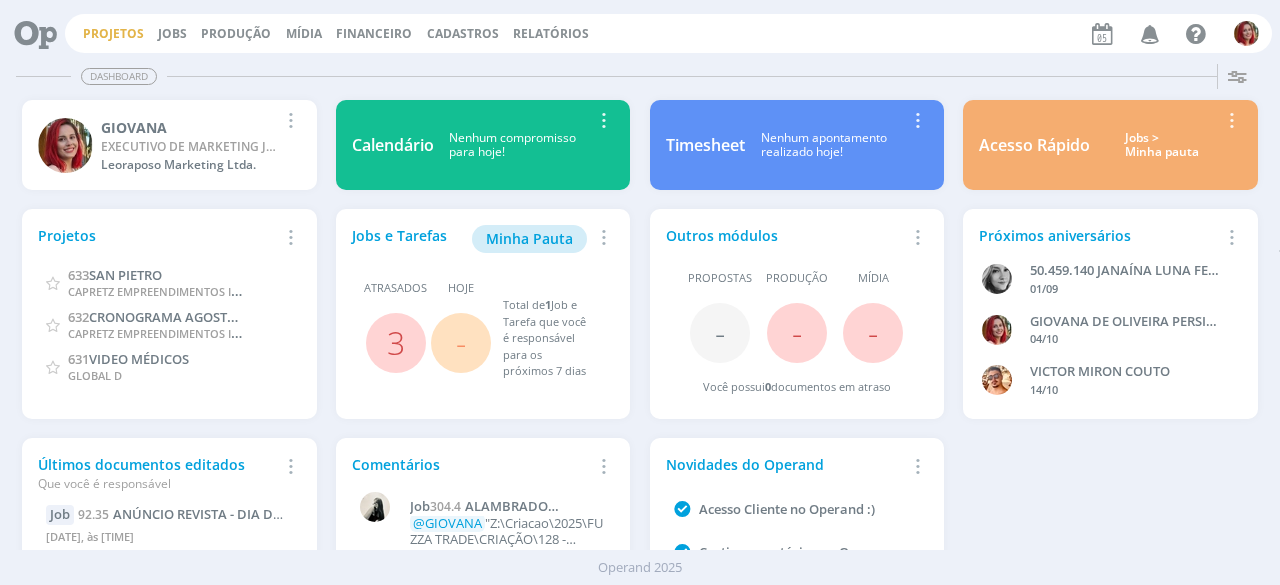 click on "Projetos" at bounding box center [113, 33] 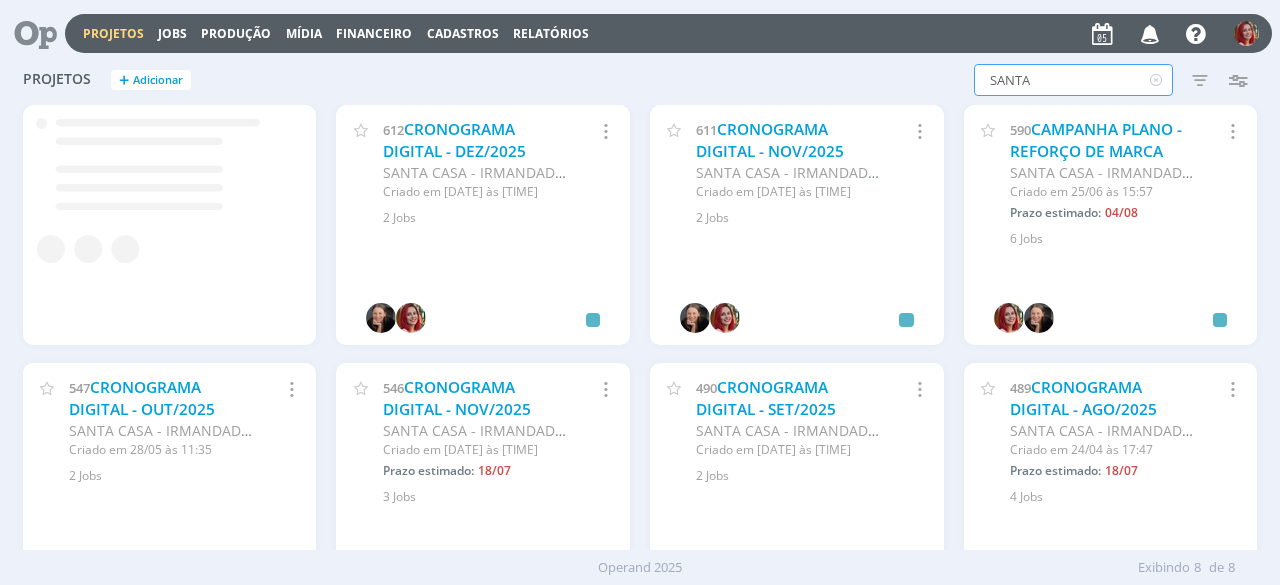 drag, startPoint x: 796, startPoint y: 79, endPoint x: 683, endPoint y: 78, distance: 113.004425 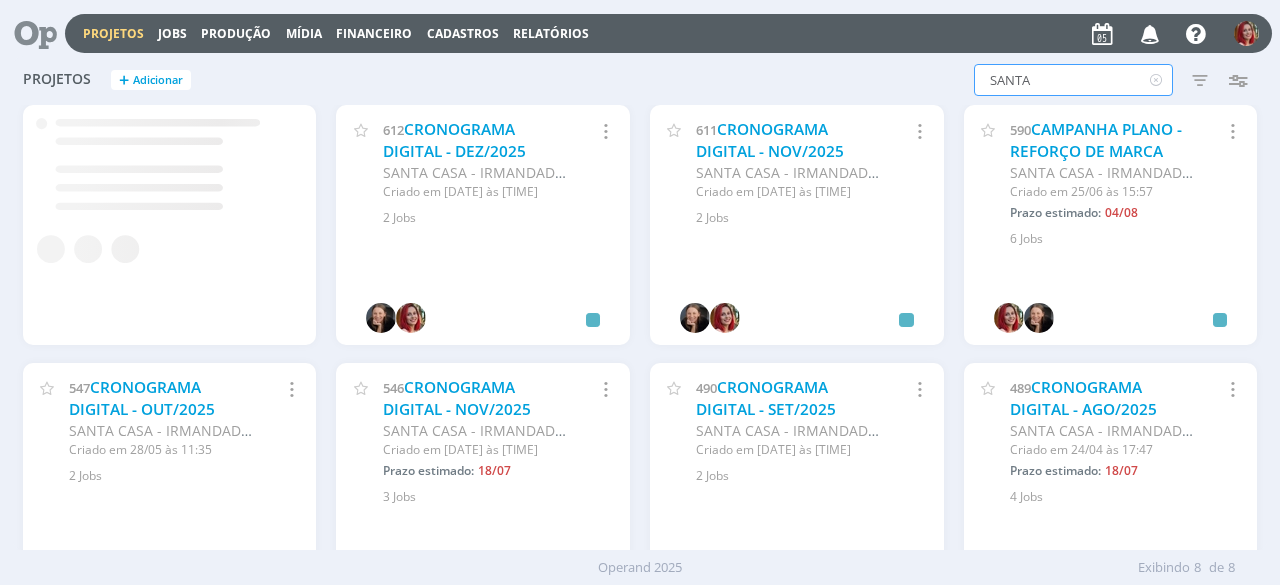 click on "Projetos + Adicionar SANTA
Filtros
Filtrar
Limpar
SANTA
Status
Clientes
Selecione
Data de criação
a
Situação dos projetos
Abertos
Arquivados
Cancelados
Visibilidade
Apenas ocultos
Responsável
Envolvidos
Configurar exibição
Ordenação
Ordenação padrão
Cliente
Data criação
Título
Número do projeto
Ordenação padrão
Mais configurações" at bounding box center (640, 81) 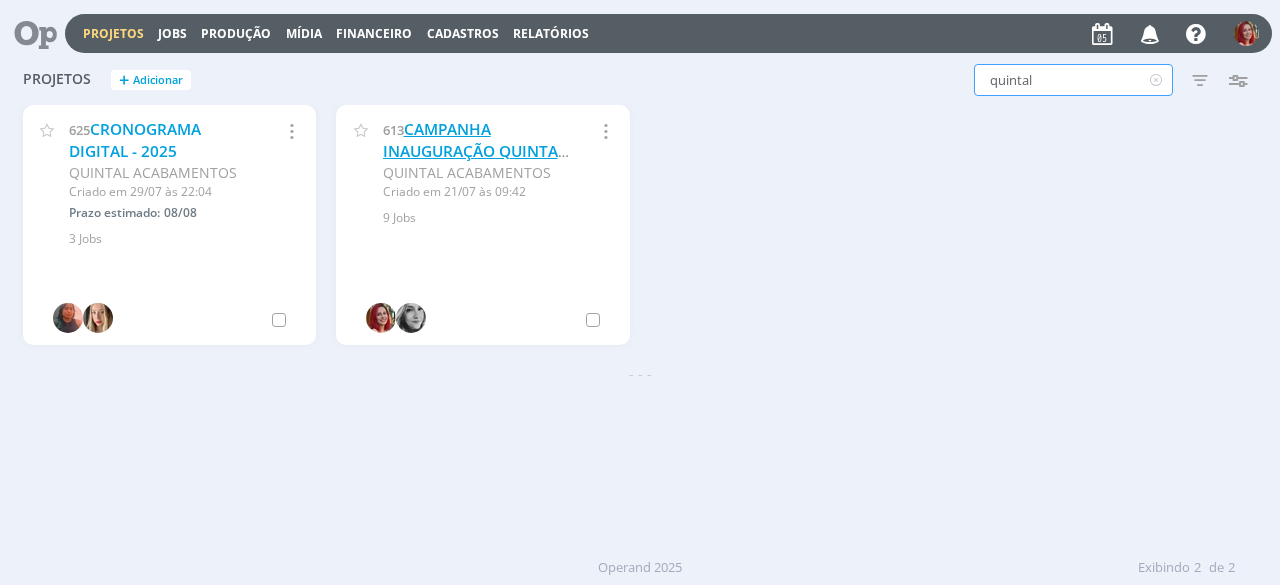 type on "quintal" 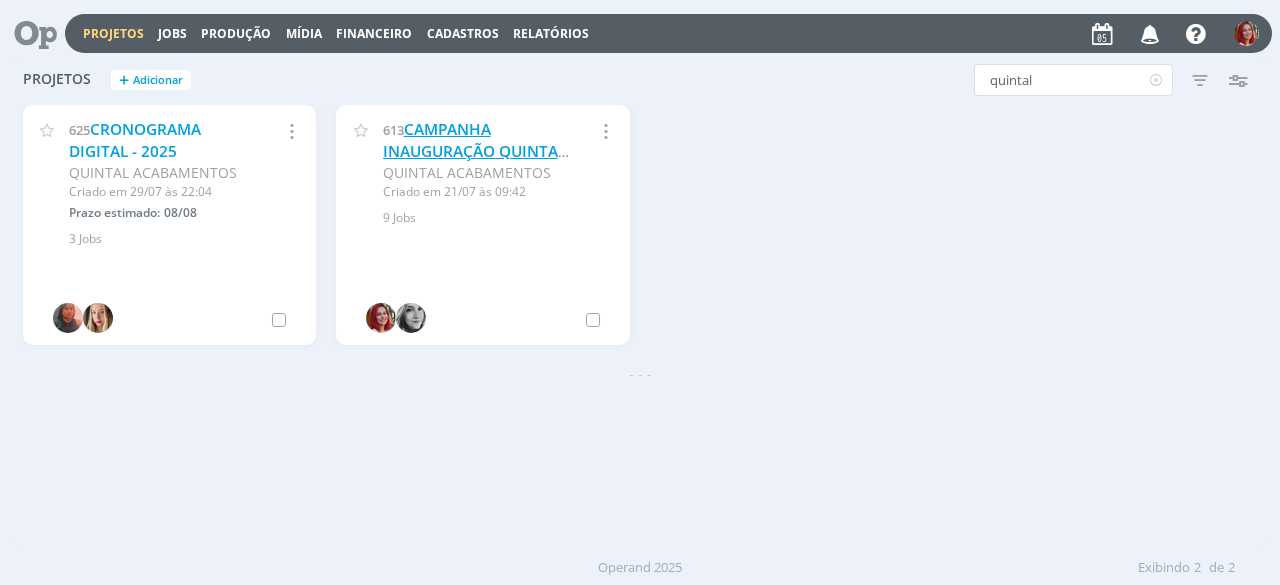 click on "CAMPANHA INAUGURAÇÃO QUINTAL ACABAMENTOS" at bounding box center [474, 151] 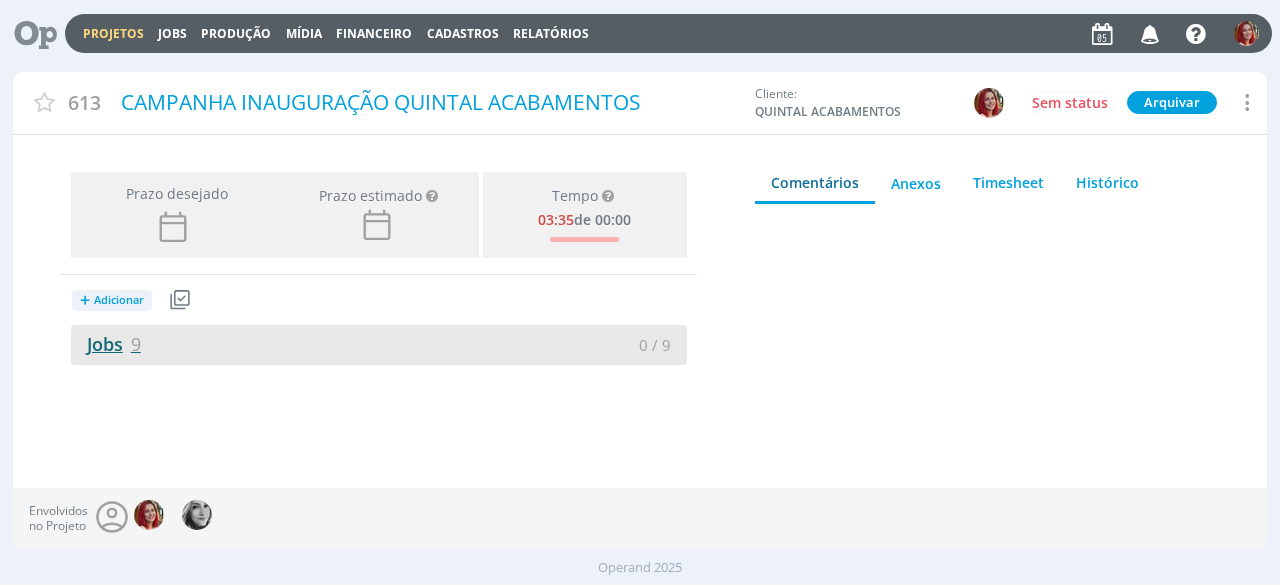 click on "Jobs 9" at bounding box center (106, 344) 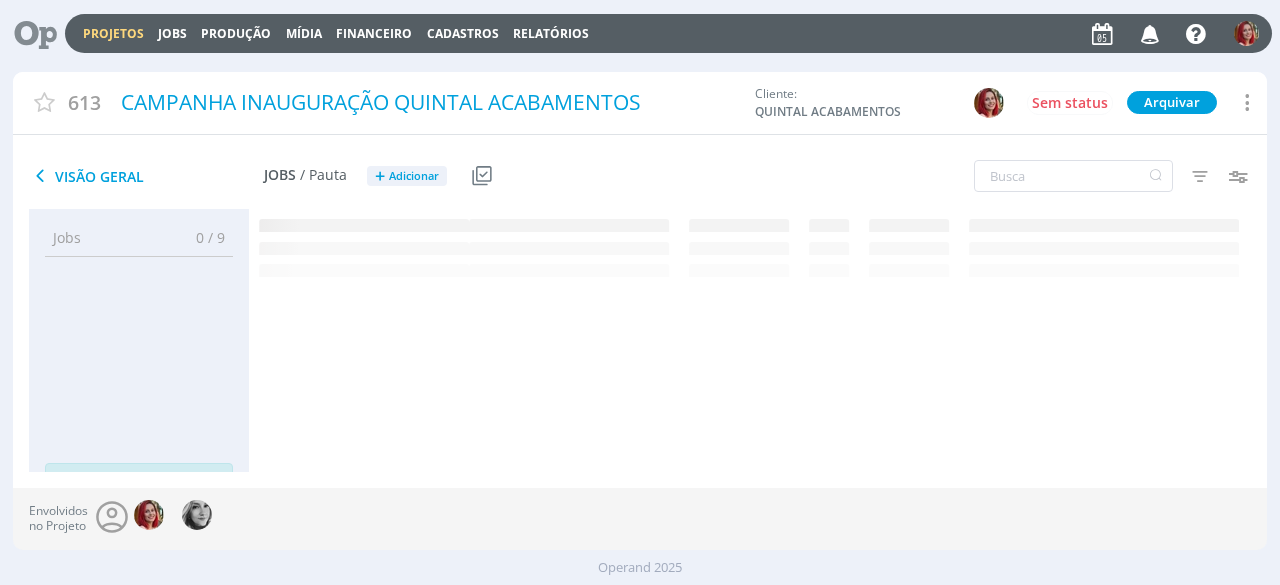 drag, startPoint x: 59, startPoint y: 3, endPoint x: 538, endPoint y: 536, distance: 716.61005 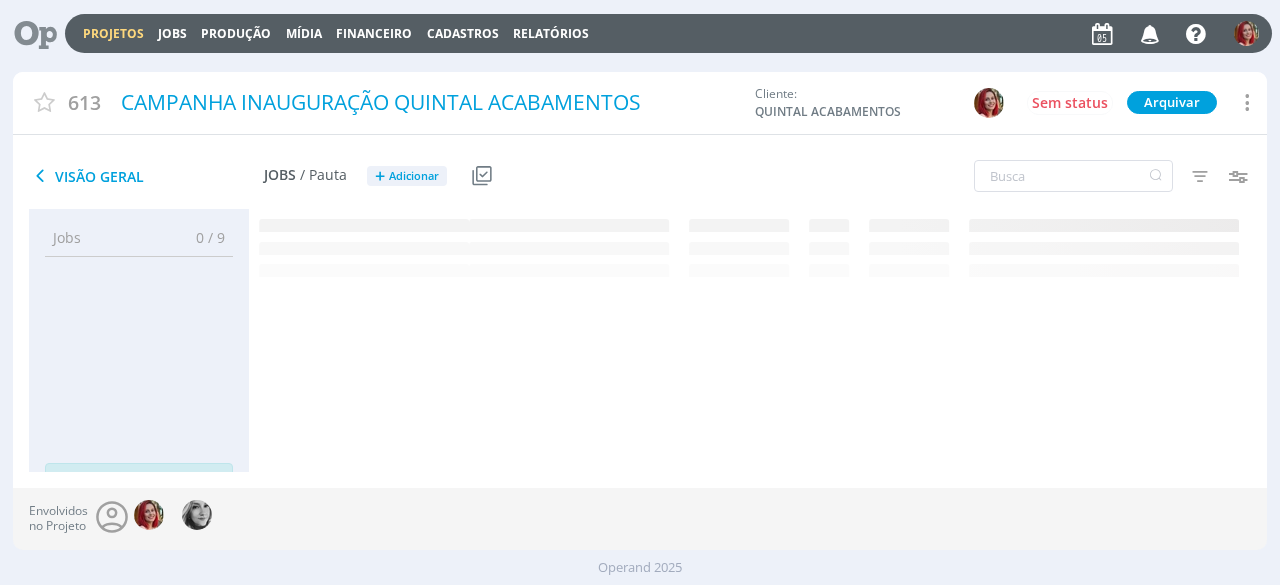click on "Envolvidos  no Projeto" at bounding box center (640, 519) 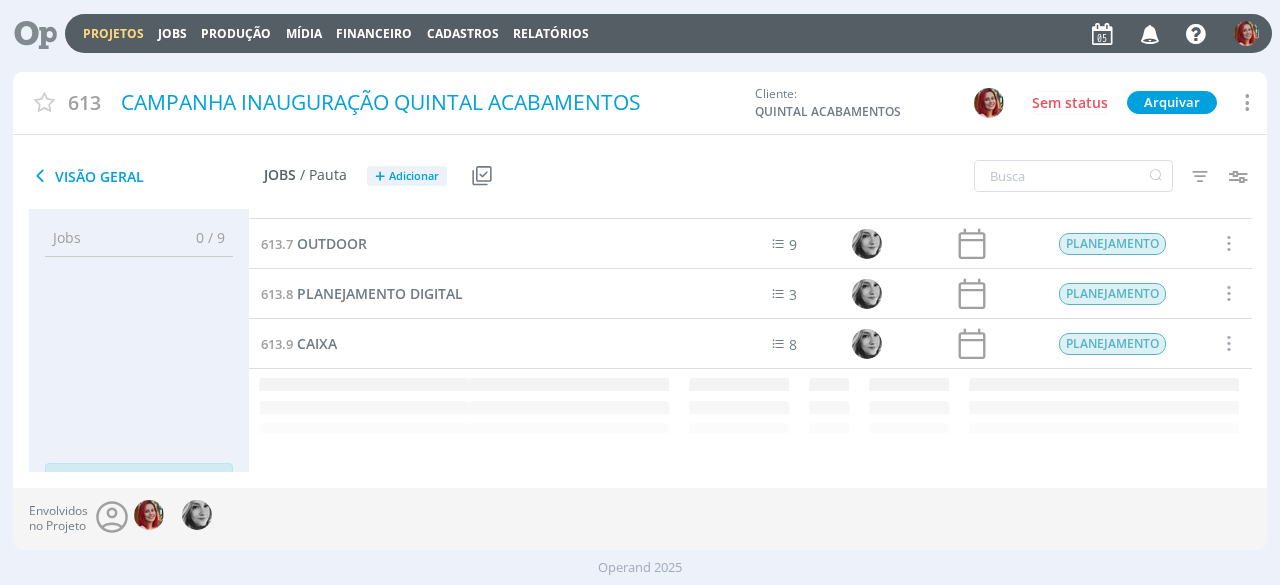 scroll, scrollTop: 226, scrollLeft: 0, axis: vertical 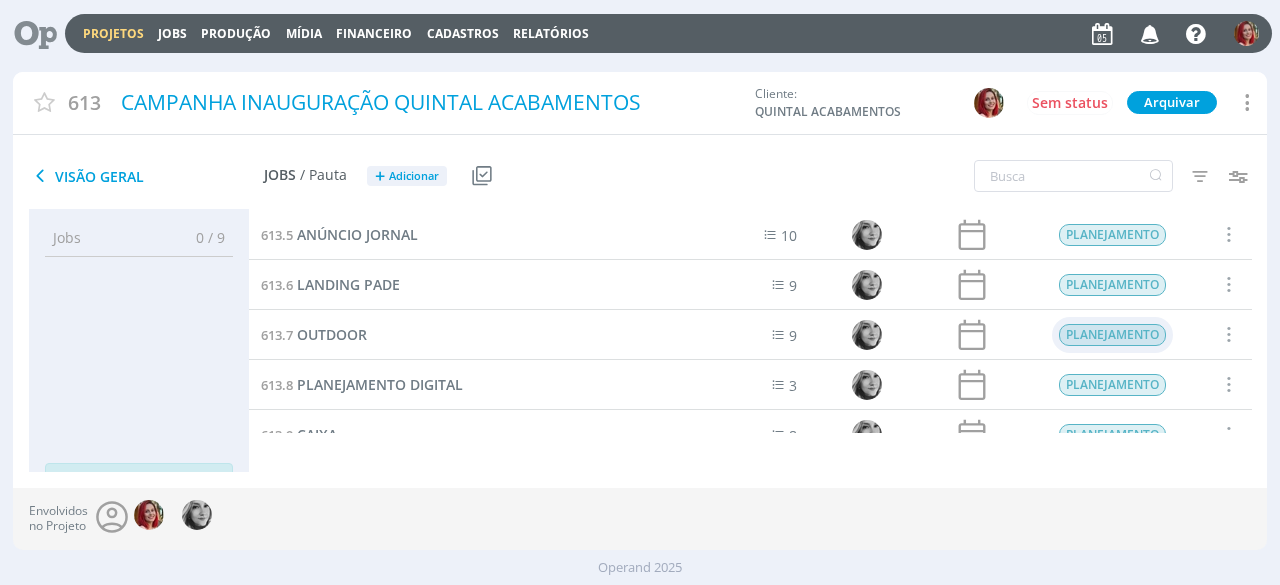 click on "PLANEJAMENTO" at bounding box center [1112, 335] 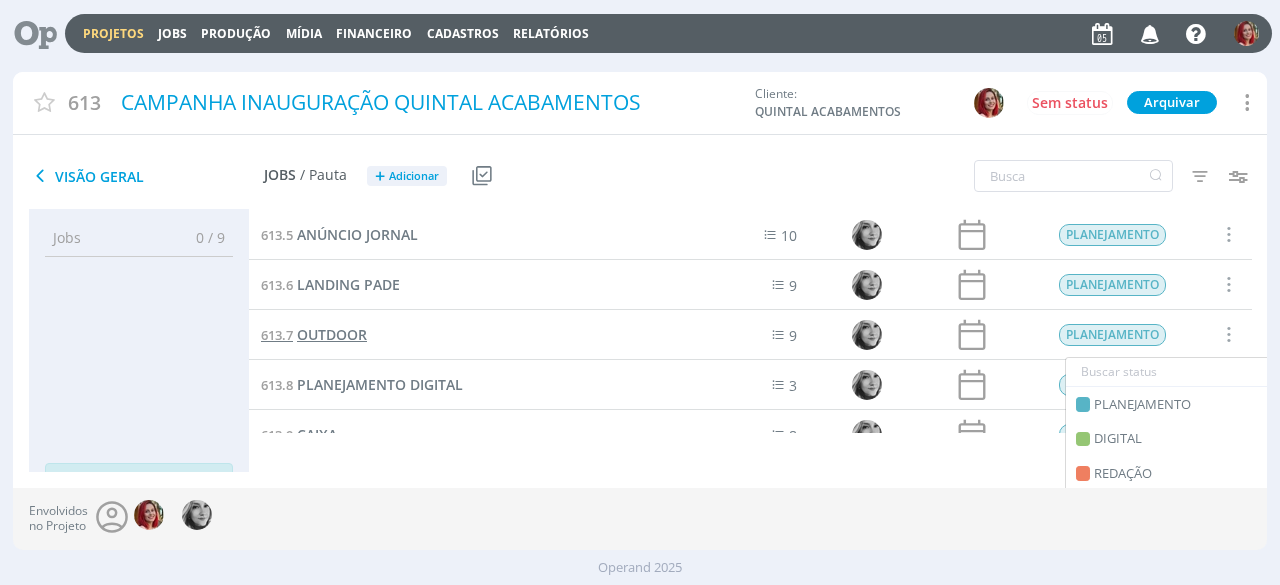 click on "OUTDOOR" at bounding box center [332, 334] 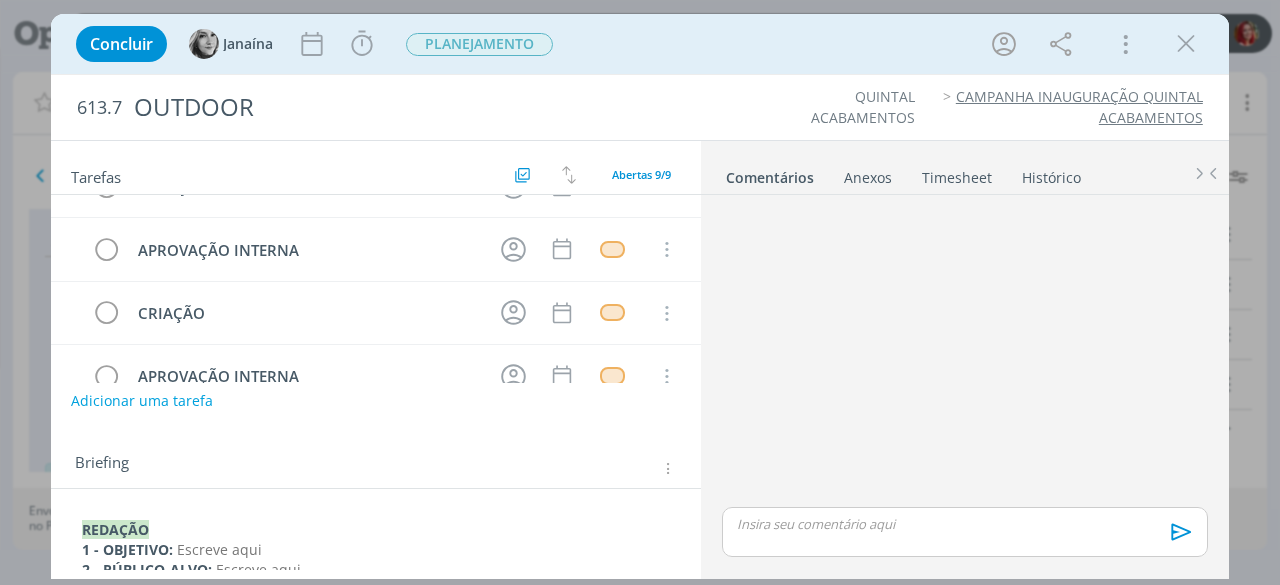 scroll, scrollTop: 0, scrollLeft: 0, axis: both 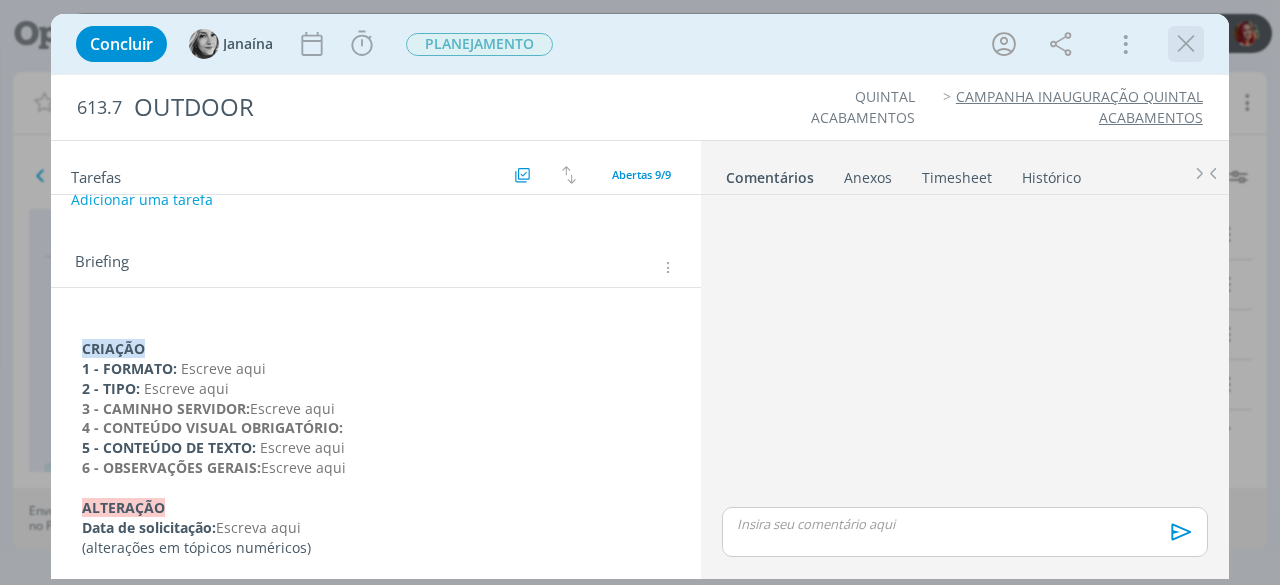 click at bounding box center [1186, 44] 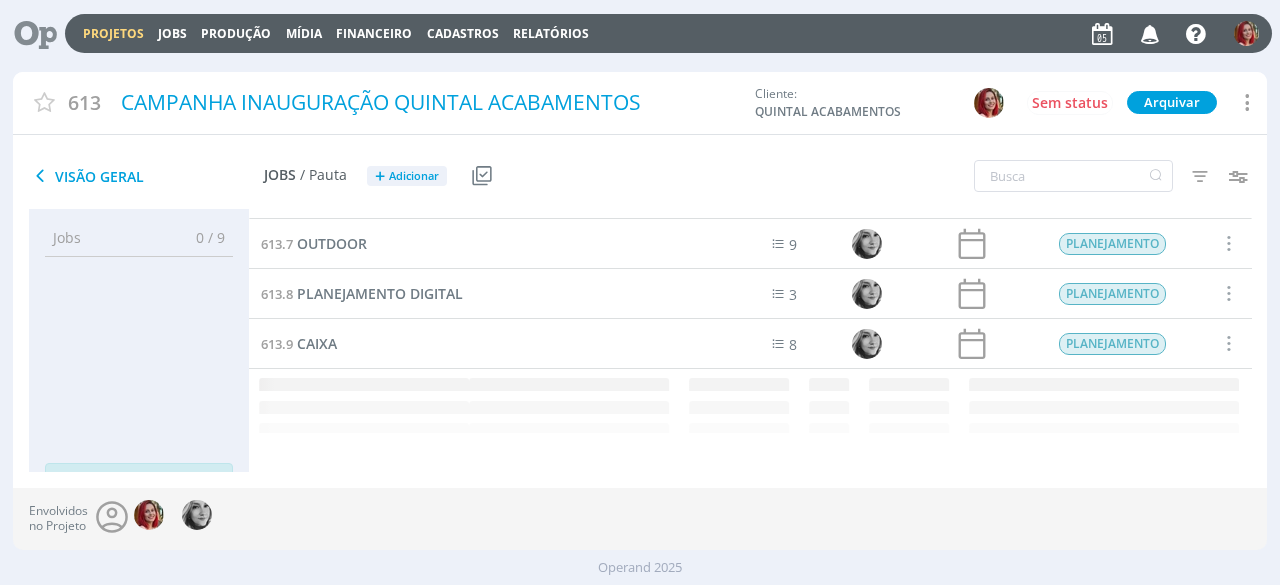 scroll, scrollTop: 0, scrollLeft: 0, axis: both 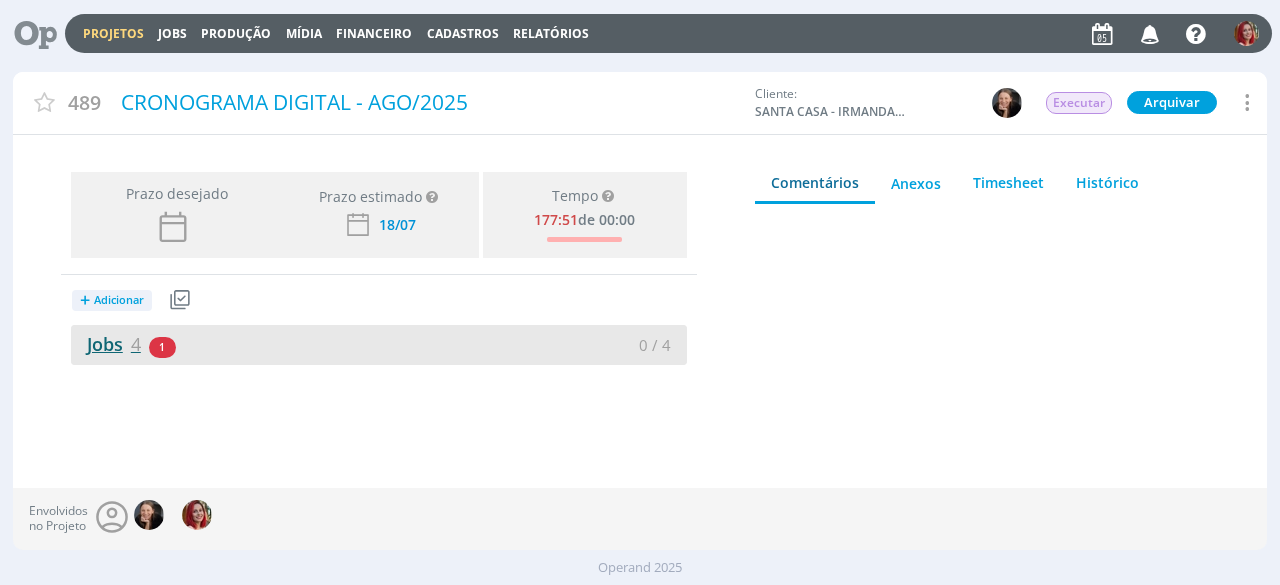 click on "Jobs 4" at bounding box center [106, 344] 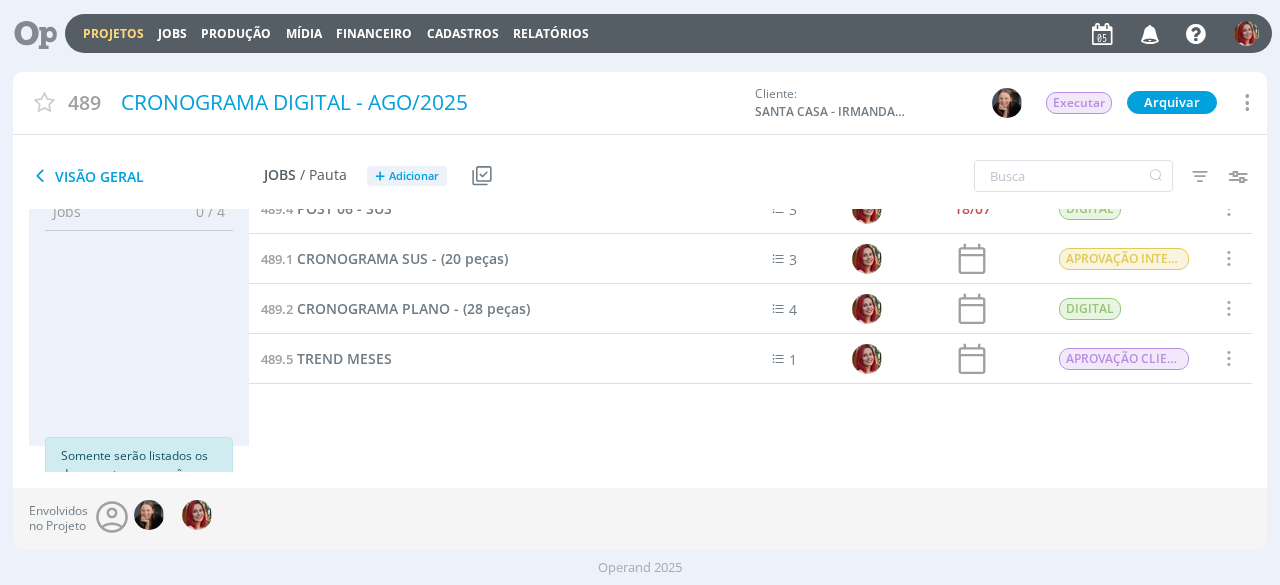 scroll, scrollTop: 0, scrollLeft: 0, axis: both 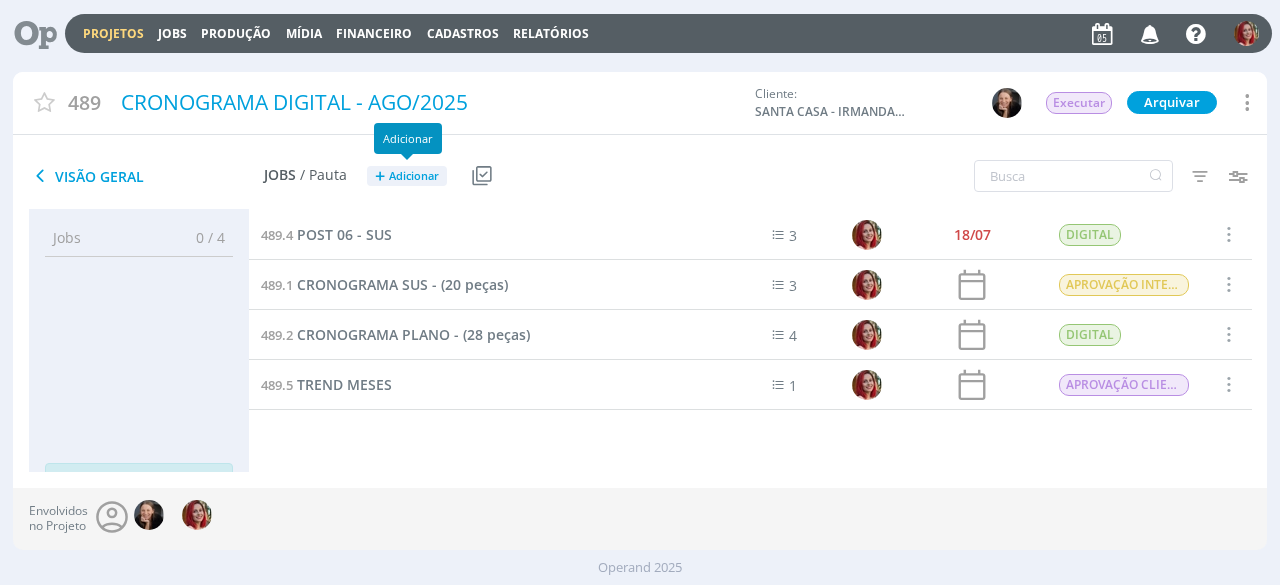 click on "Adicionar" at bounding box center (414, 176) 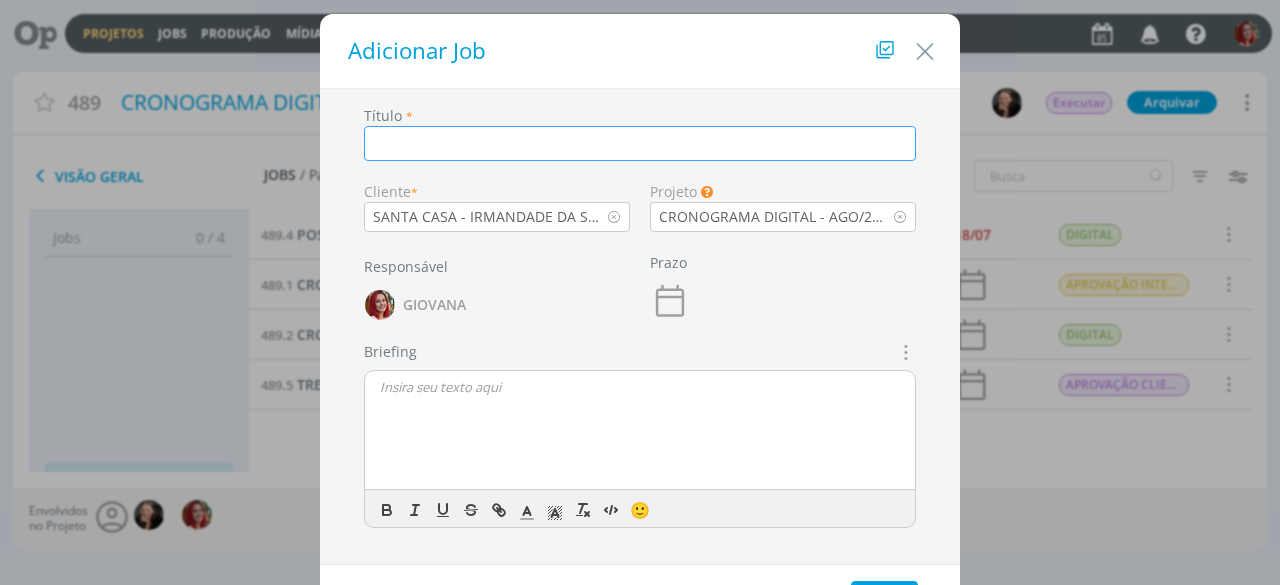 click at bounding box center [640, 143] 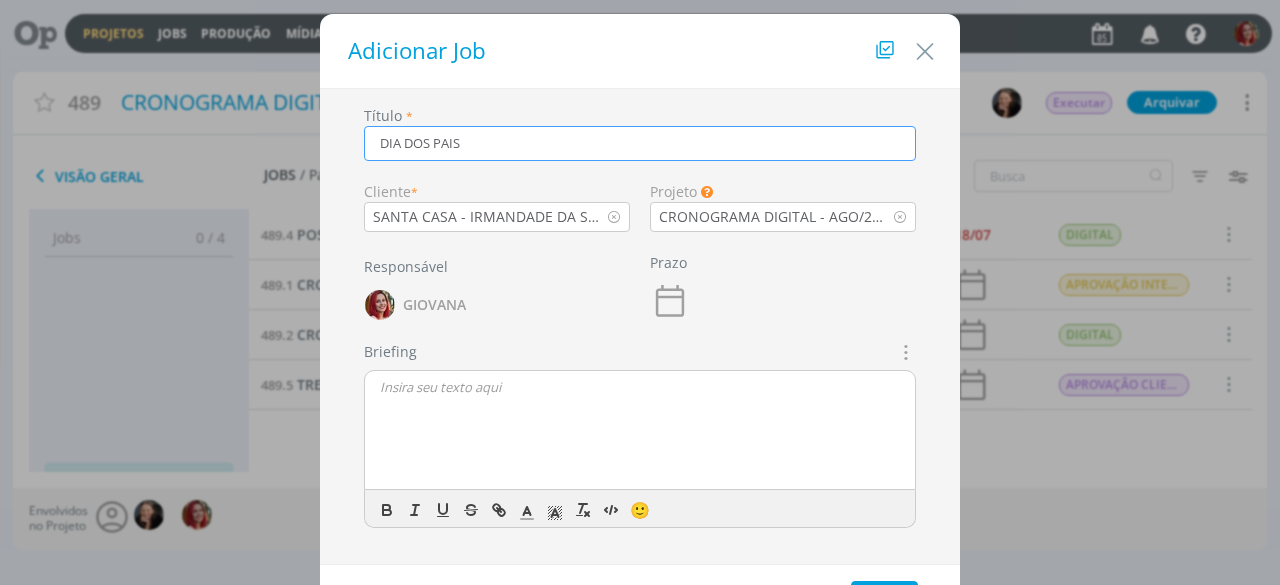 scroll, scrollTop: 89, scrollLeft: 0, axis: vertical 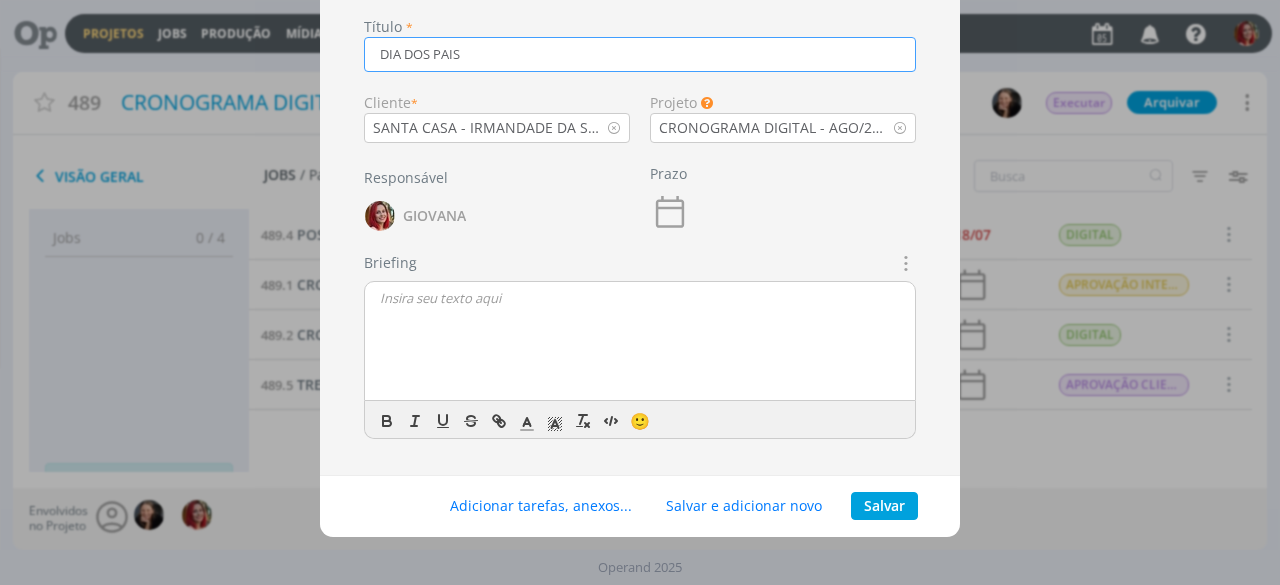 click at bounding box center (904, 263) 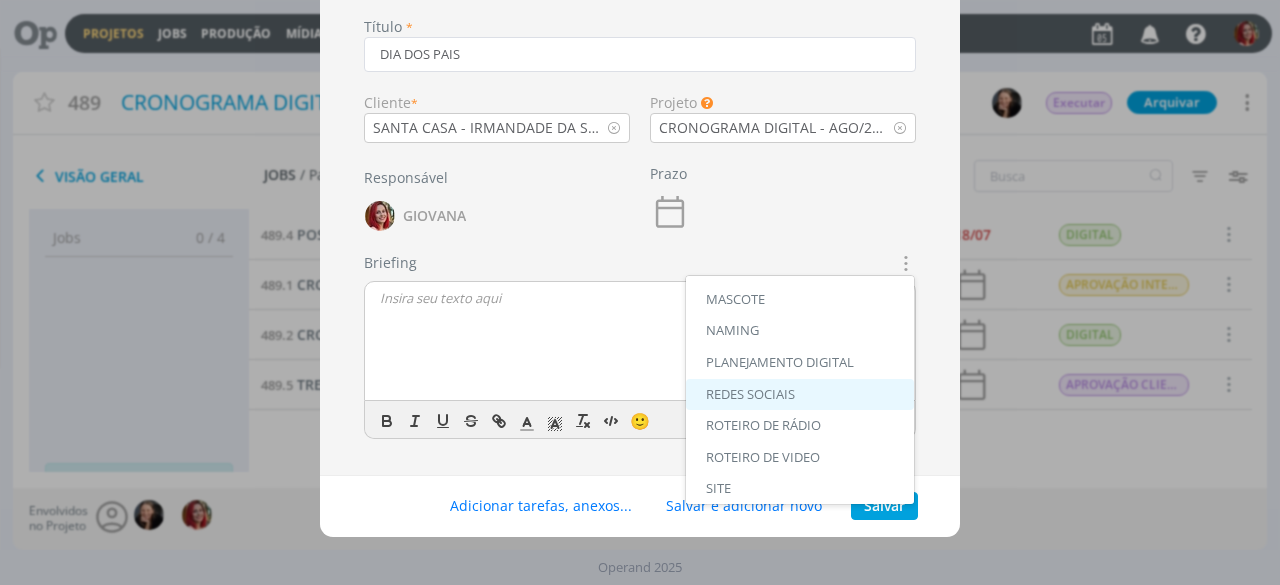 scroll, scrollTop: 0, scrollLeft: 0, axis: both 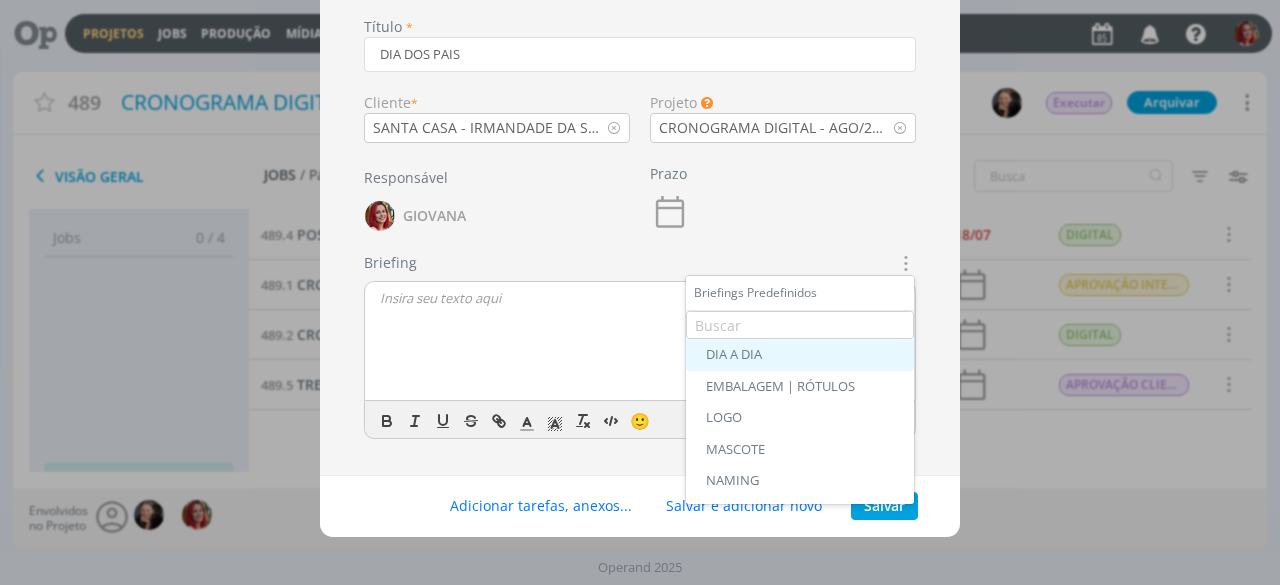 click on "DIA A DIA" at bounding box center [800, 355] 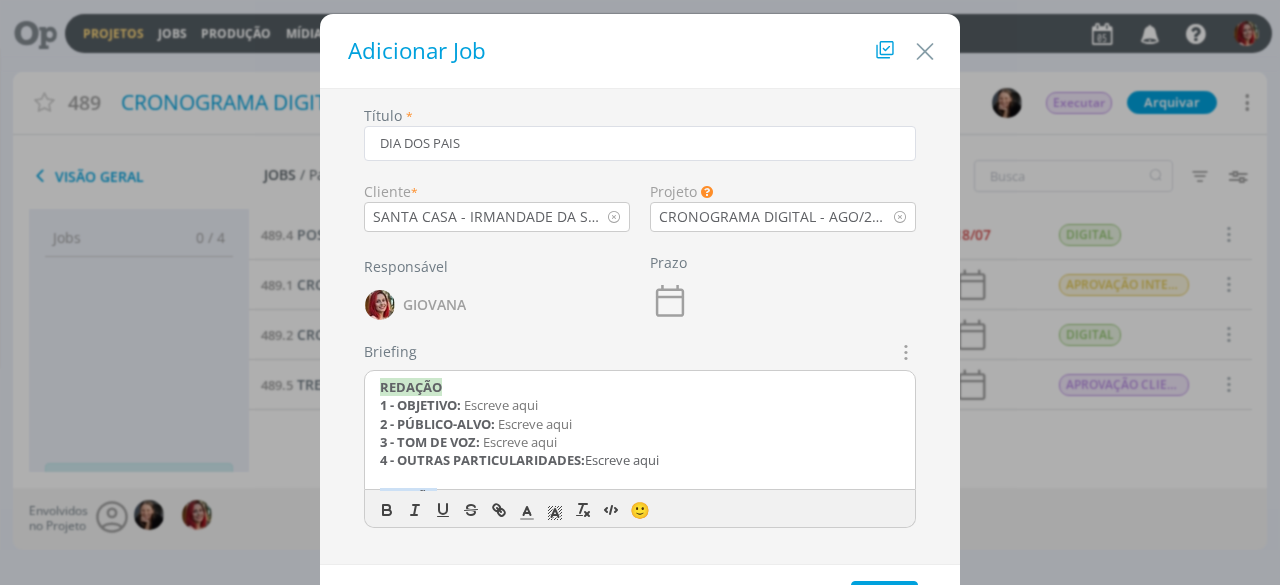 scroll, scrollTop: 89, scrollLeft: 0, axis: vertical 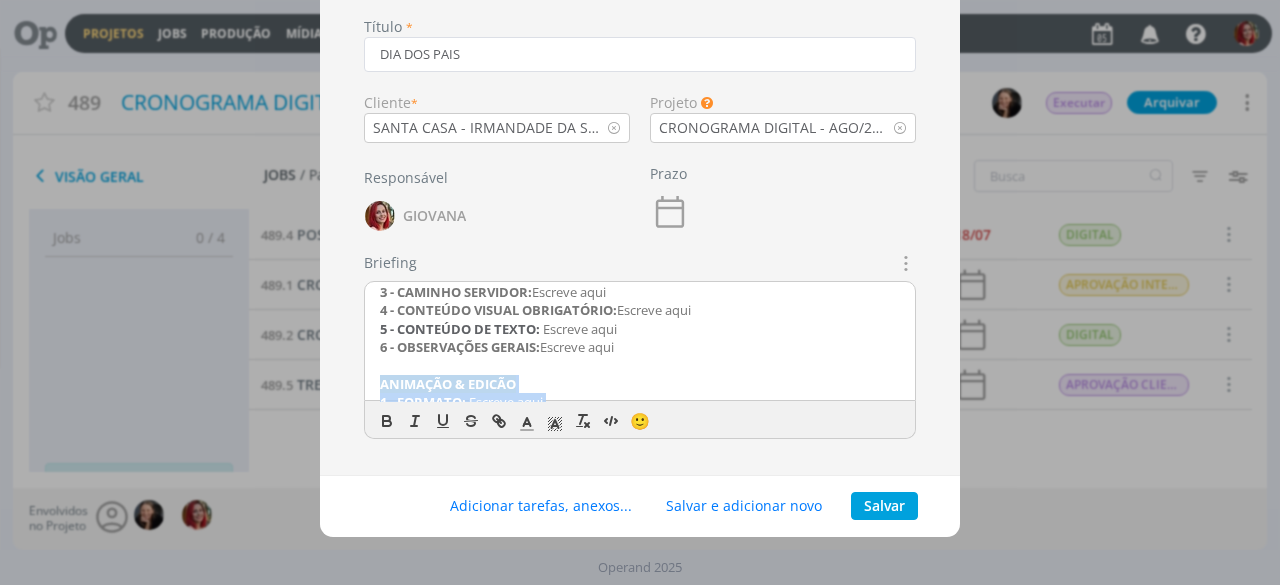 drag, startPoint x: 689, startPoint y: 315, endPoint x: 371, endPoint y: 377, distance: 323.98764 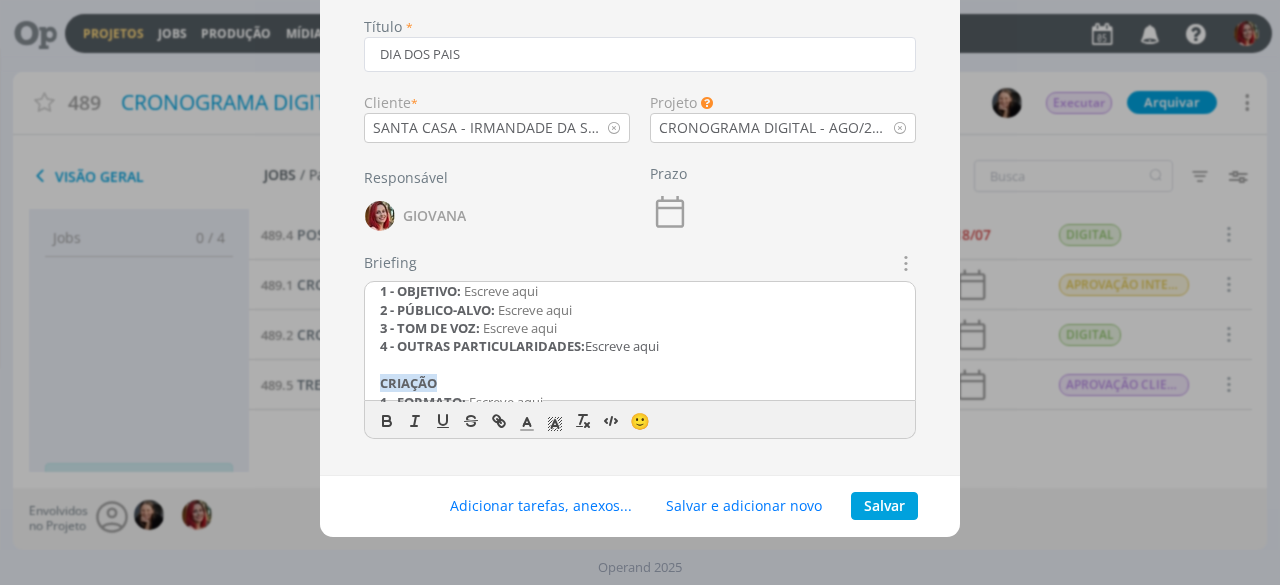 scroll, scrollTop: 0, scrollLeft: 0, axis: both 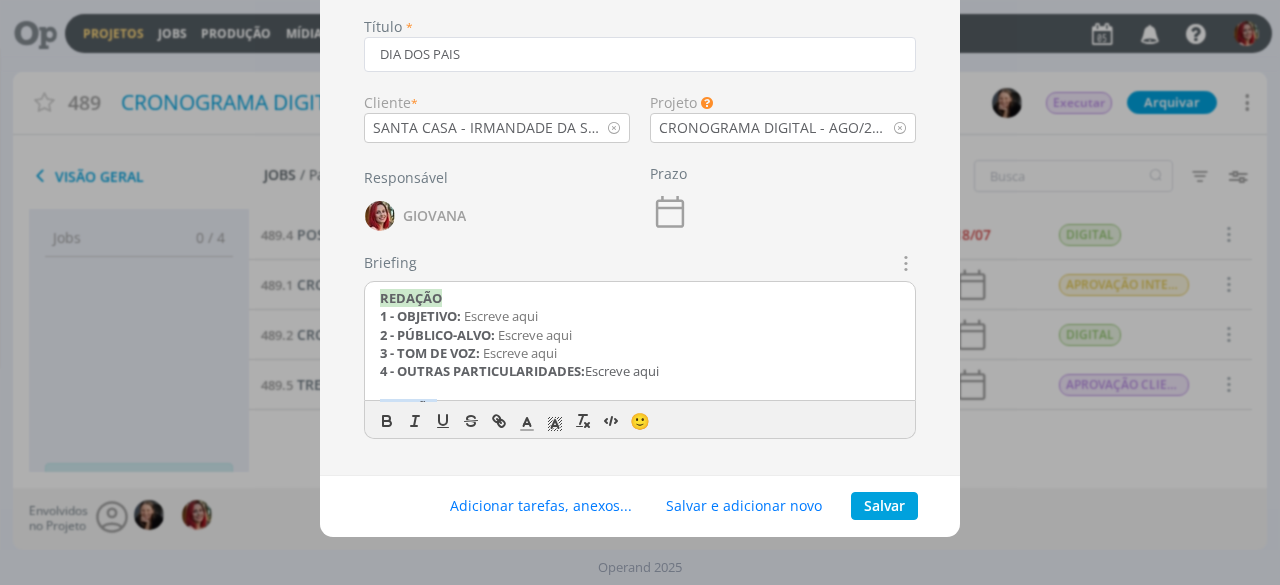 drag, startPoint x: 678, startPoint y: 375, endPoint x: 348, endPoint y: 294, distance: 339.79553 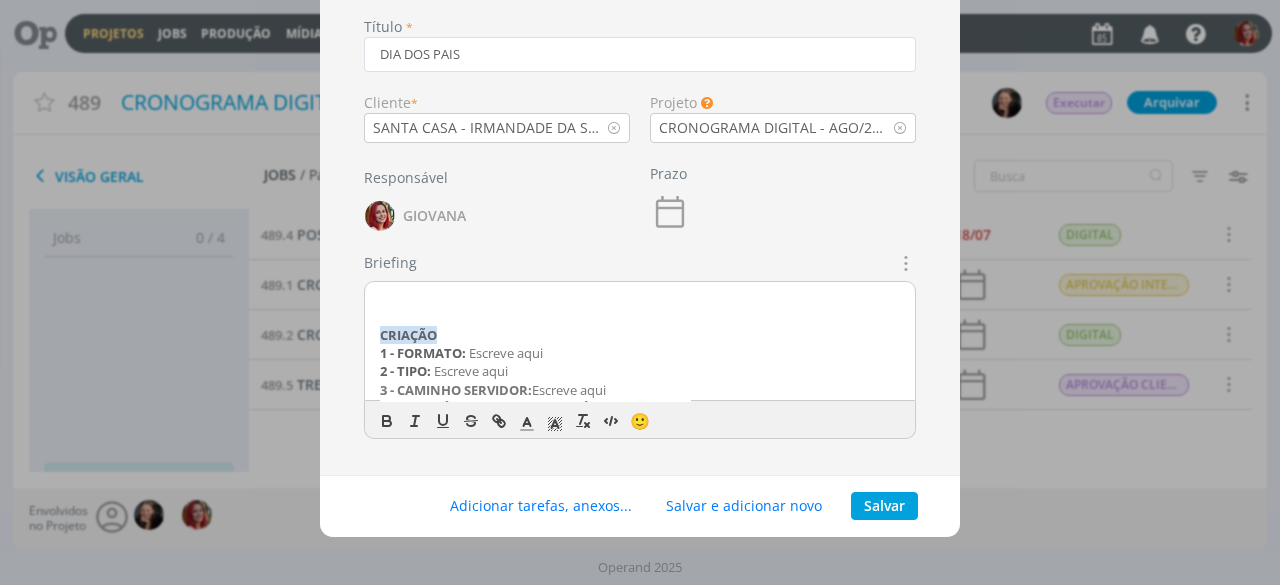 click on "CRIAÇÃO                                                                                                  1 - FORMATO:   Escreve aqui 2 - TIPO:   Escreve aqui 3 - CAMINHO SERVIDOR:  Escreve aqui 4 - CONTEÚDO VISUAL OBRIGATÓRIO:  Escreve aqui 5 - CONTEÚDO DE TEXTO:   Escreve aqui 6 - OBSERVAÇÕES GERAIS:  Escreve aqui ﻿ALTERAÇÃO                                                                                       Data de solicitação:  Escreva aqui (alterações em tópicos numéricos)" at bounding box center [640, 342] 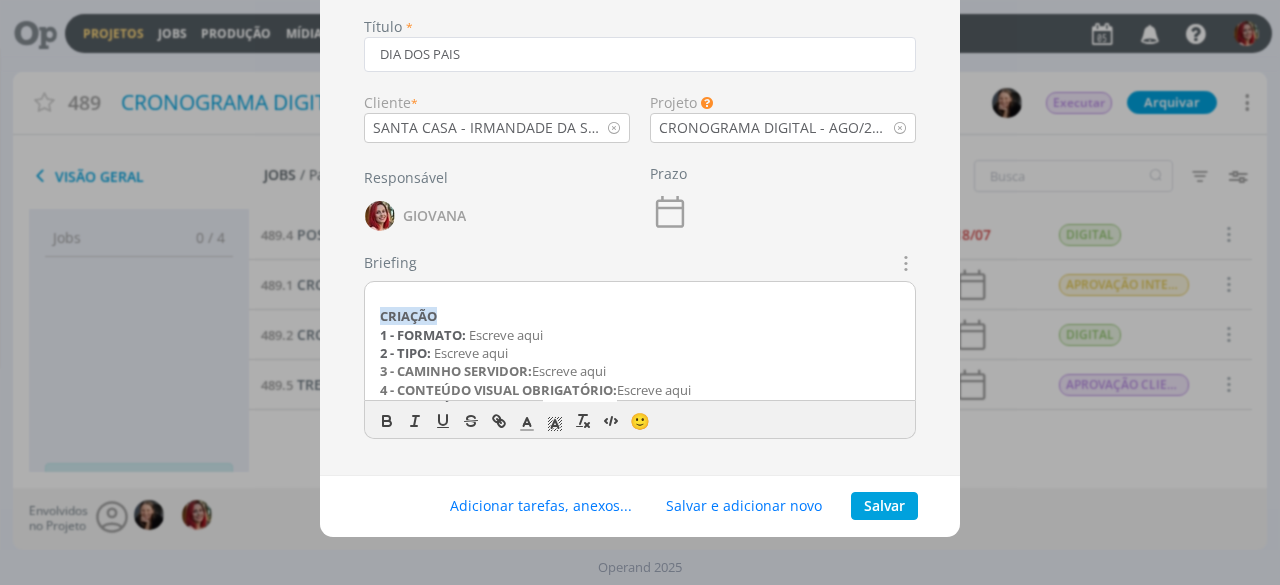 click on "CRIAÇÃO                                                                                                  1 - FORMATO:   Escreve aqui 2 - TIPO:   Escreve aqui 3 - CAMINHO SERVIDOR:  Escreve aqui 4 - CONTEÚDO VISUAL OBRIGATÓRIO:  Escreve aqui 5 - CONTEÚDO DE TEXTO:   Escreve aqui 6 - OBSERVAÇÕES GERAIS:  Escreve aqui ﻿ALTERAÇÃO                                                                                       Data de solicitação:  Escreva aqui (alterações em tópicos numéricos)" at bounding box center (640, 342) 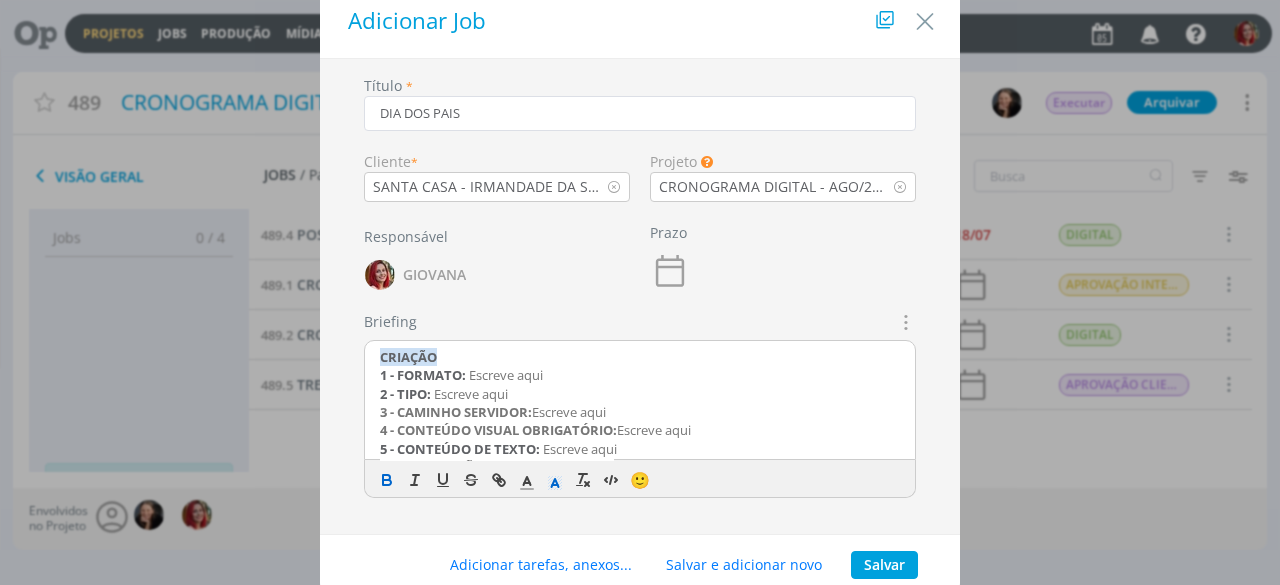 scroll, scrollTop: 0, scrollLeft: 0, axis: both 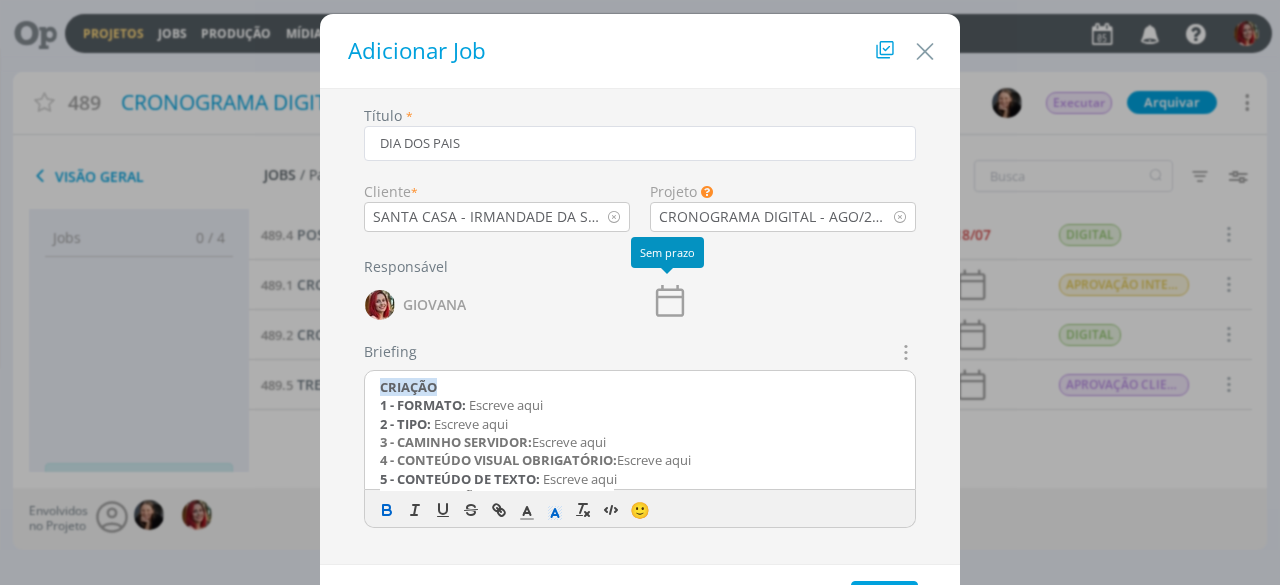 click 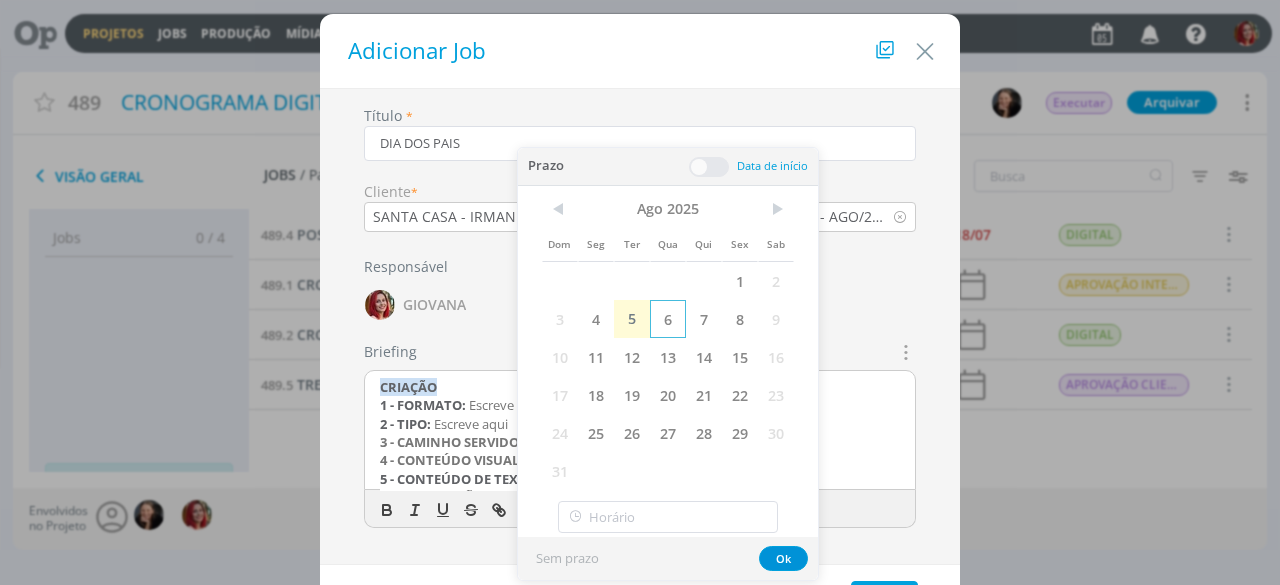 click on "6" at bounding box center (668, 319) 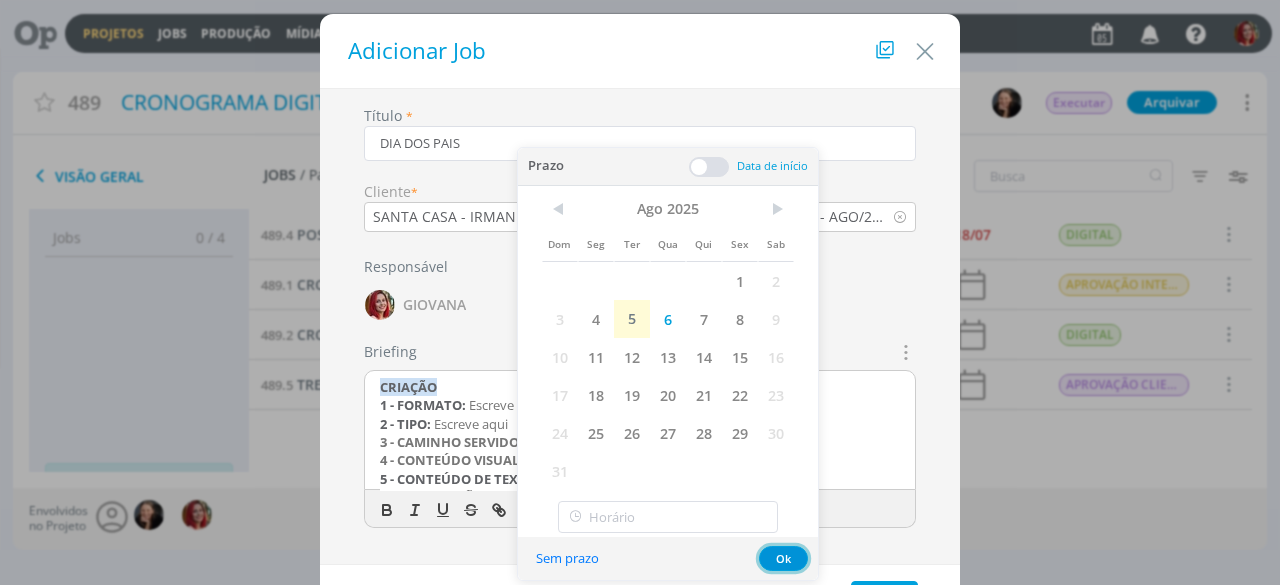 click on "Ok" at bounding box center (783, 558) 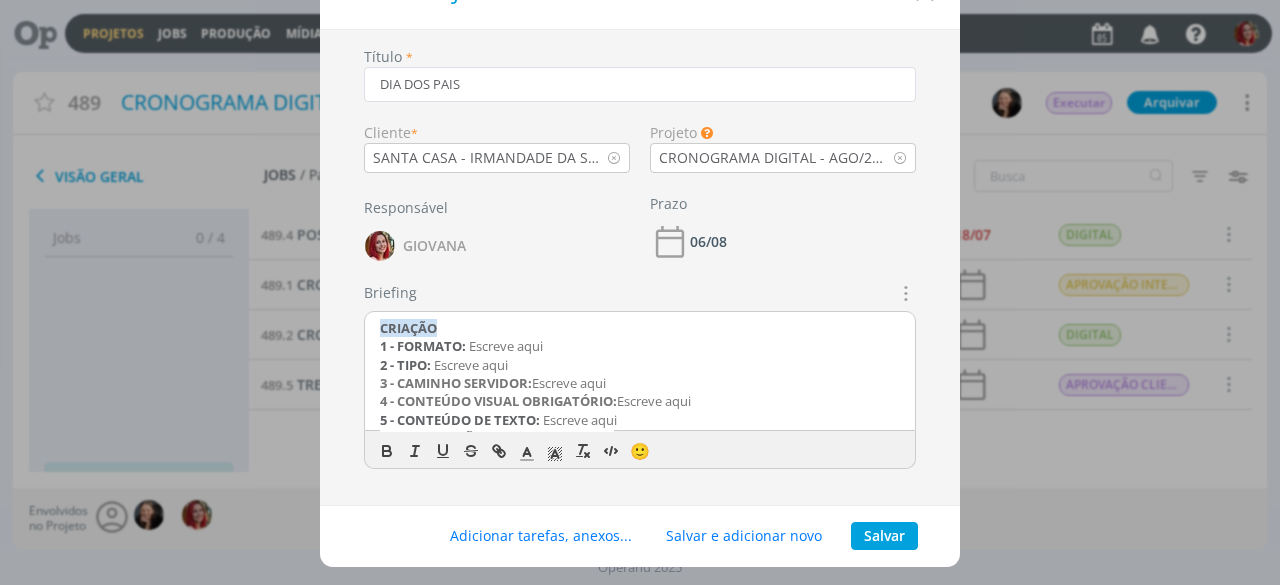 scroll, scrollTop: 89, scrollLeft: 0, axis: vertical 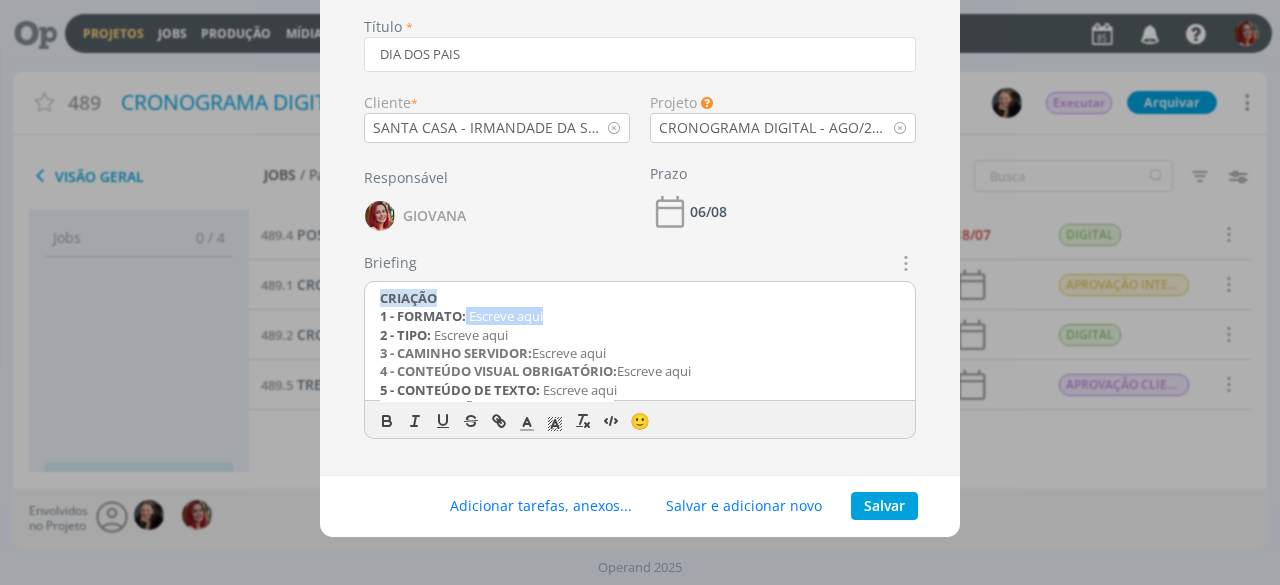 drag, startPoint x: 554, startPoint y: 314, endPoint x: 487, endPoint y: 309, distance: 67.18631 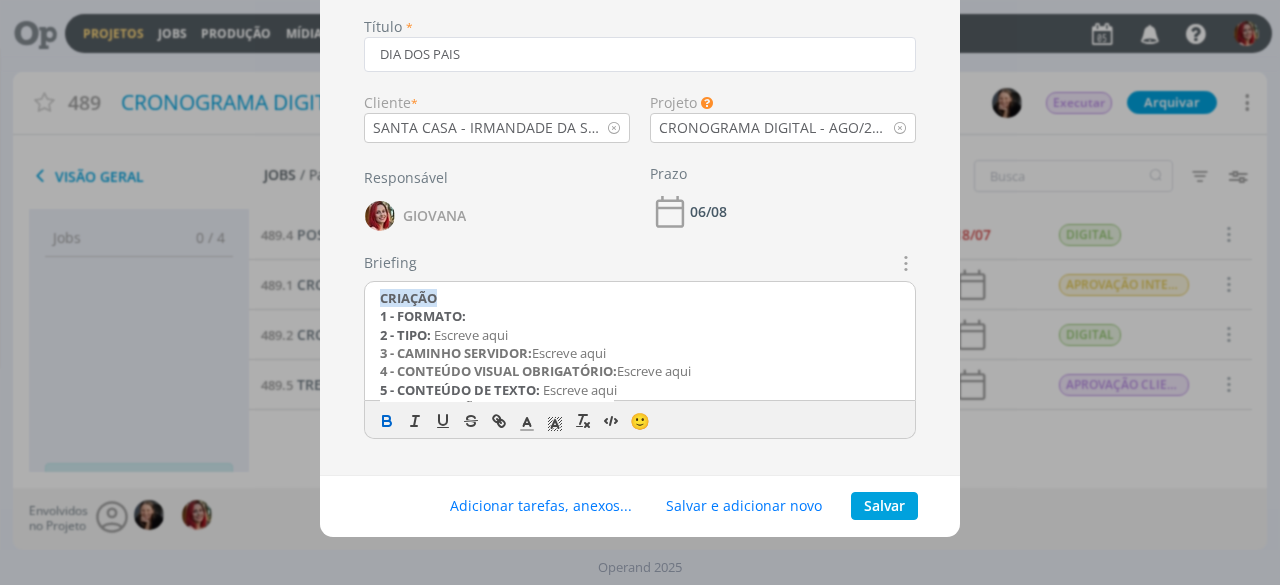 type 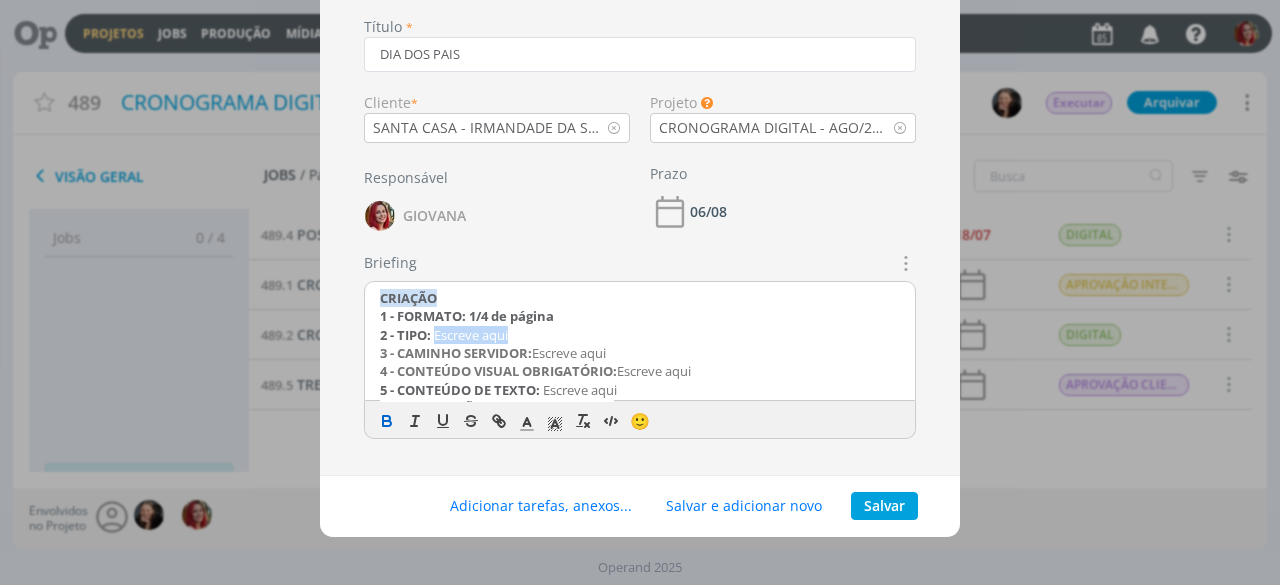 drag, startPoint x: 519, startPoint y: 339, endPoint x: 434, endPoint y: 327, distance: 85.84288 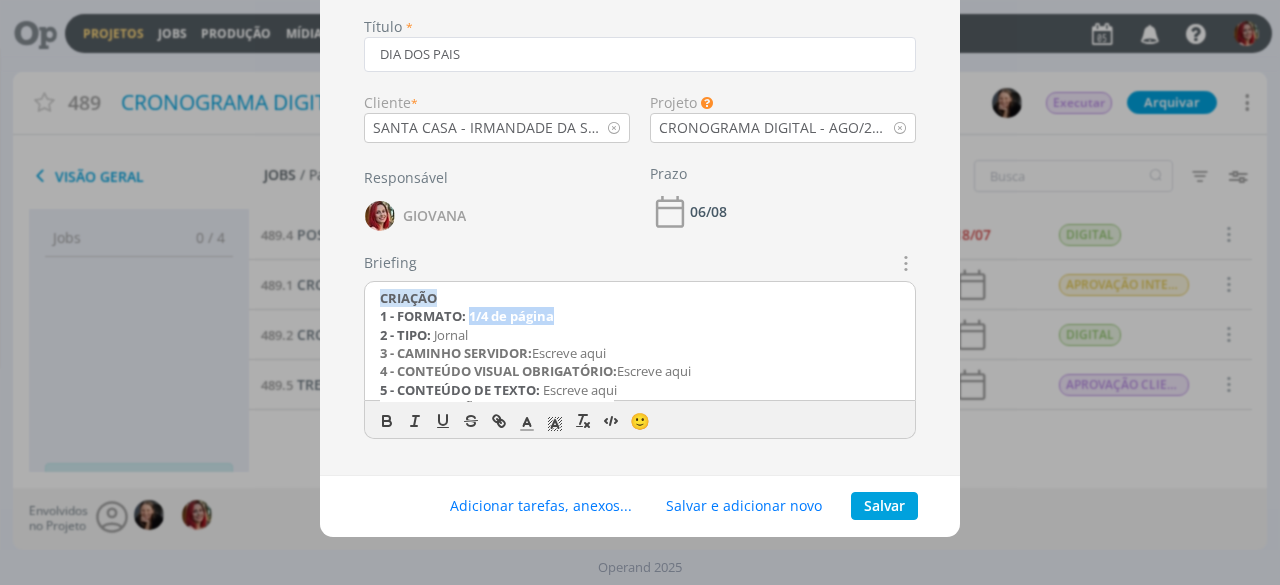 drag, startPoint x: 564, startPoint y: 315, endPoint x: 468, endPoint y: 308, distance: 96.25487 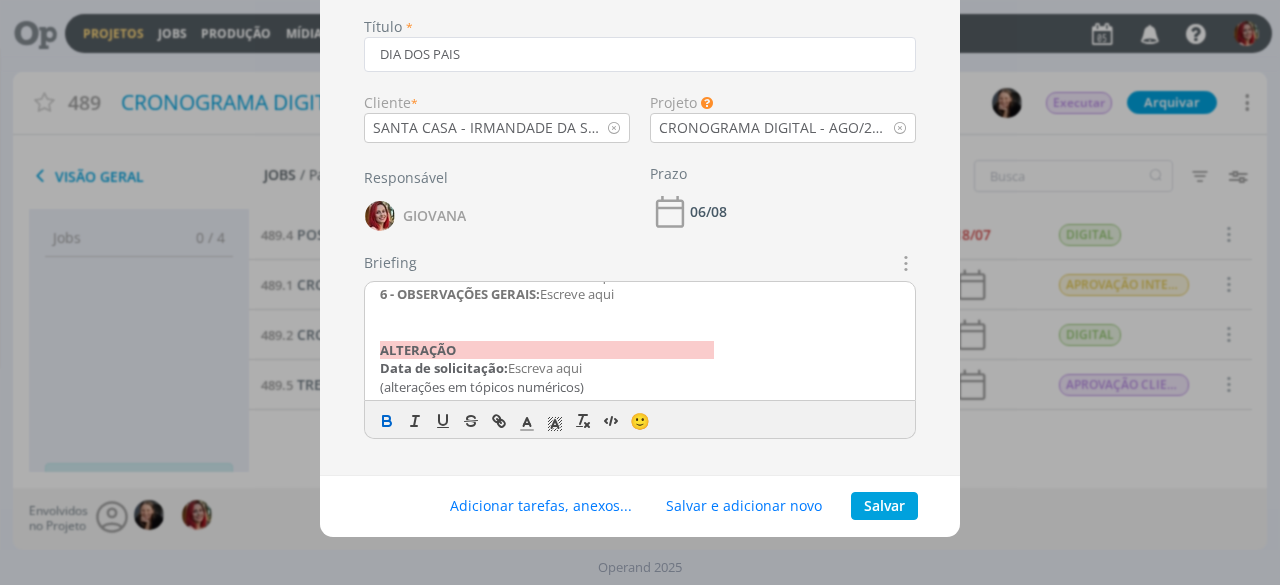 scroll, scrollTop: 115, scrollLeft: 0, axis: vertical 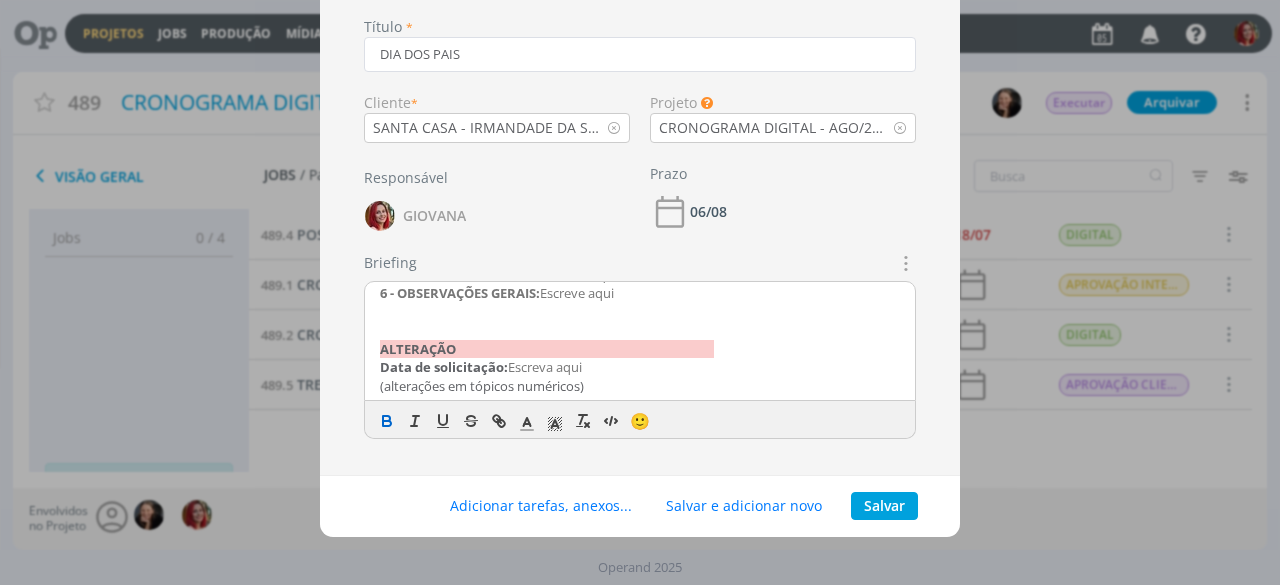 click 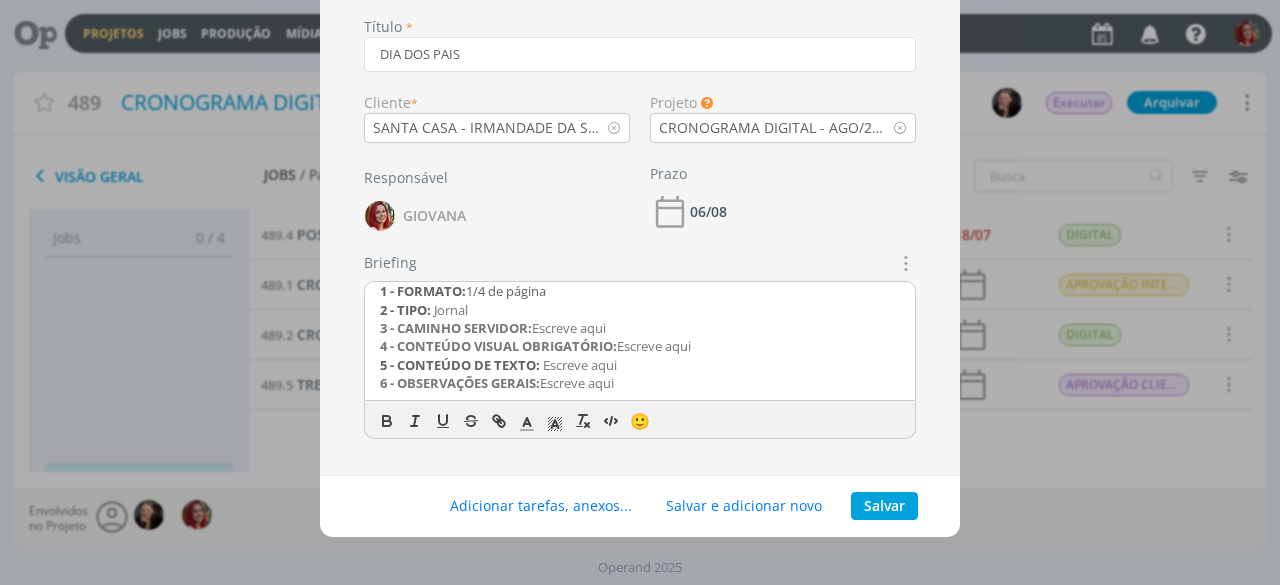 scroll, scrollTop: 0, scrollLeft: 0, axis: both 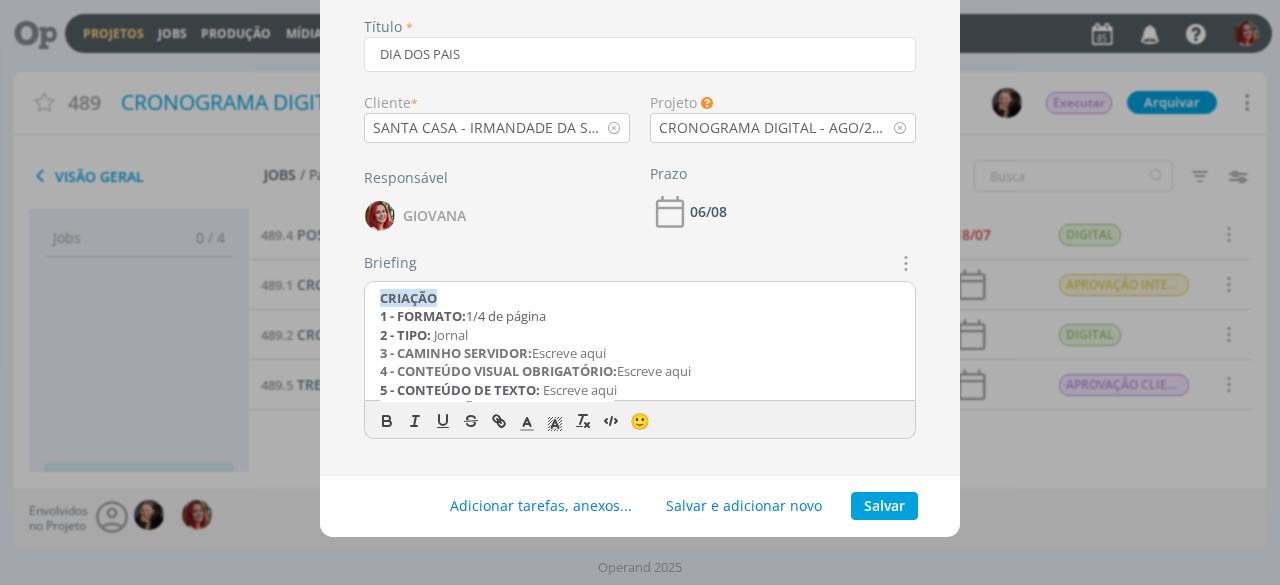 click on "Escreve aqui" at bounding box center [569, 353] 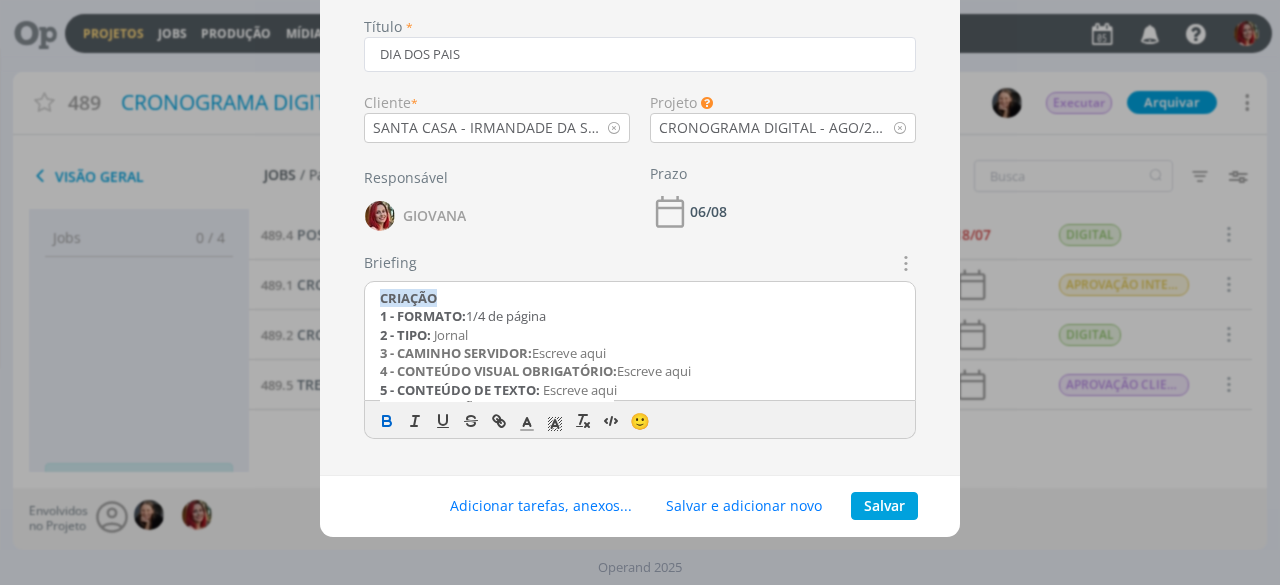 scroll, scrollTop: 100, scrollLeft: 0, axis: vertical 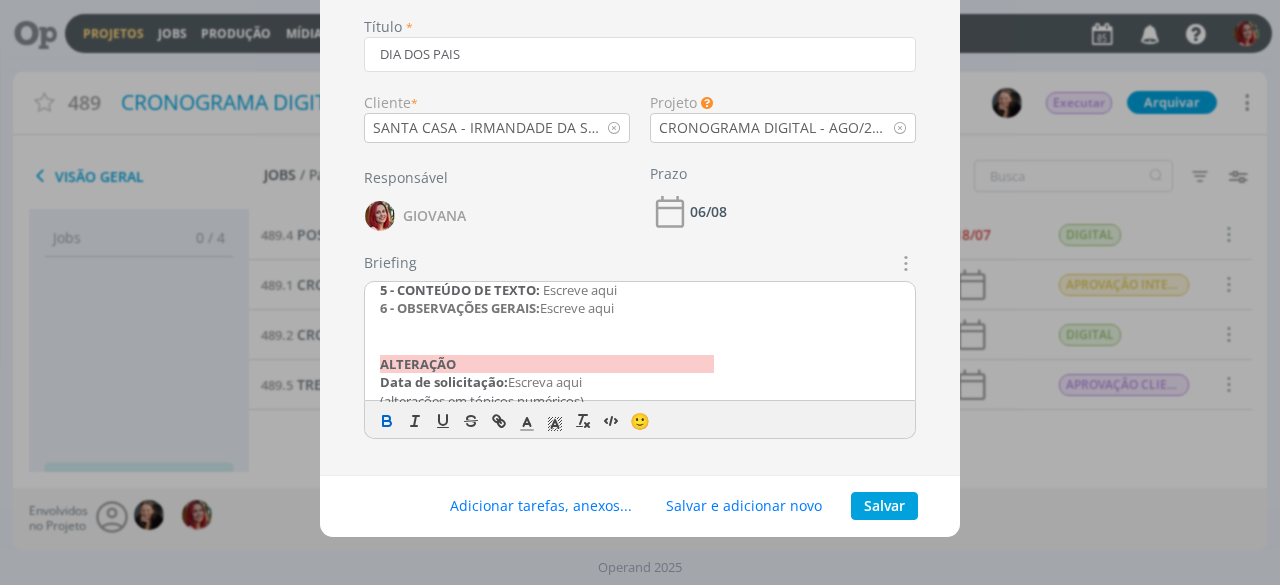 drag, startPoint x: 648, startPoint y: 308, endPoint x: 547, endPoint y: 305, distance: 101.04455 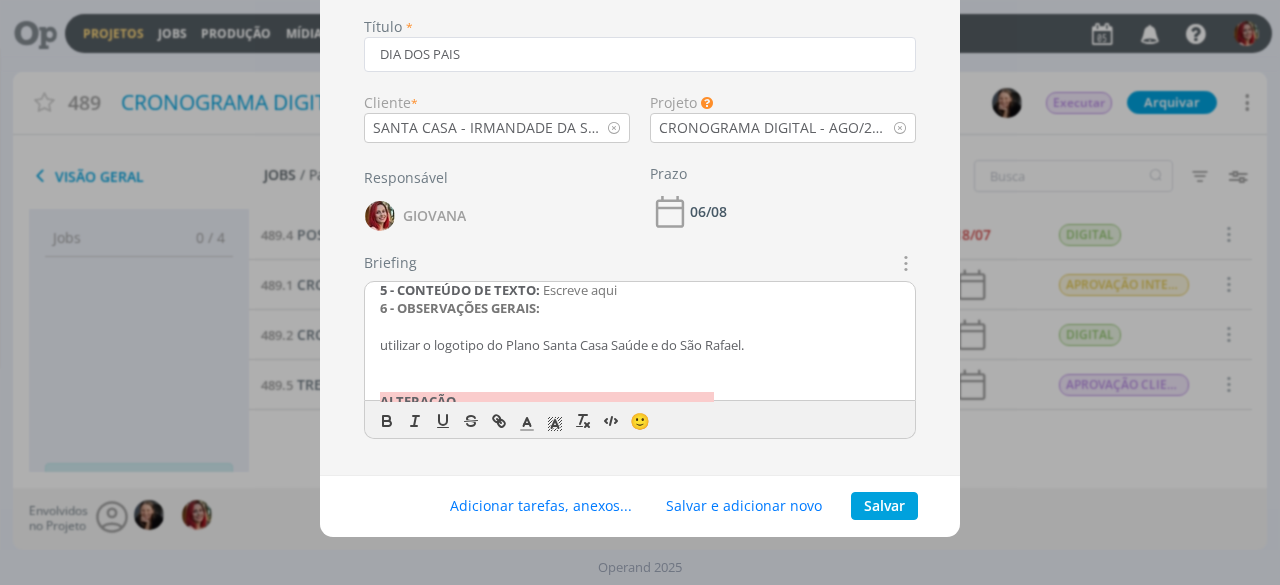 drag, startPoint x: 384, startPoint y: 340, endPoint x: 407, endPoint y: 341, distance: 23.021729 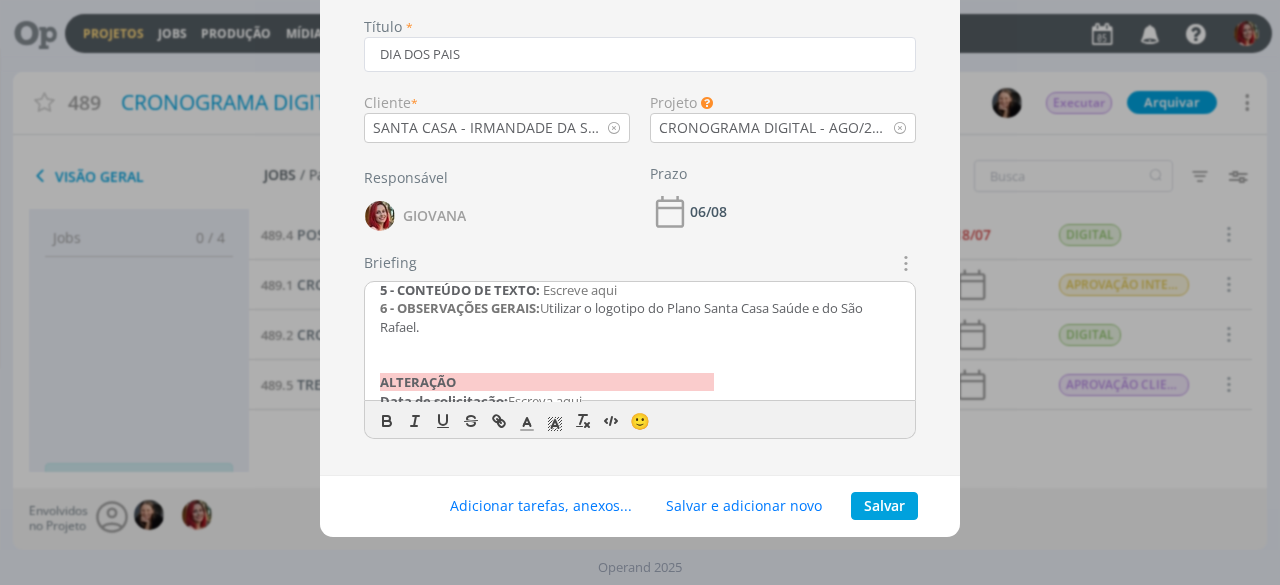 click on "6 - OBSERVAÇÕES GERAIS:  U tilizar o logotipo do Plano Santa Casa Saúde e do São Rafael." at bounding box center [640, 317] 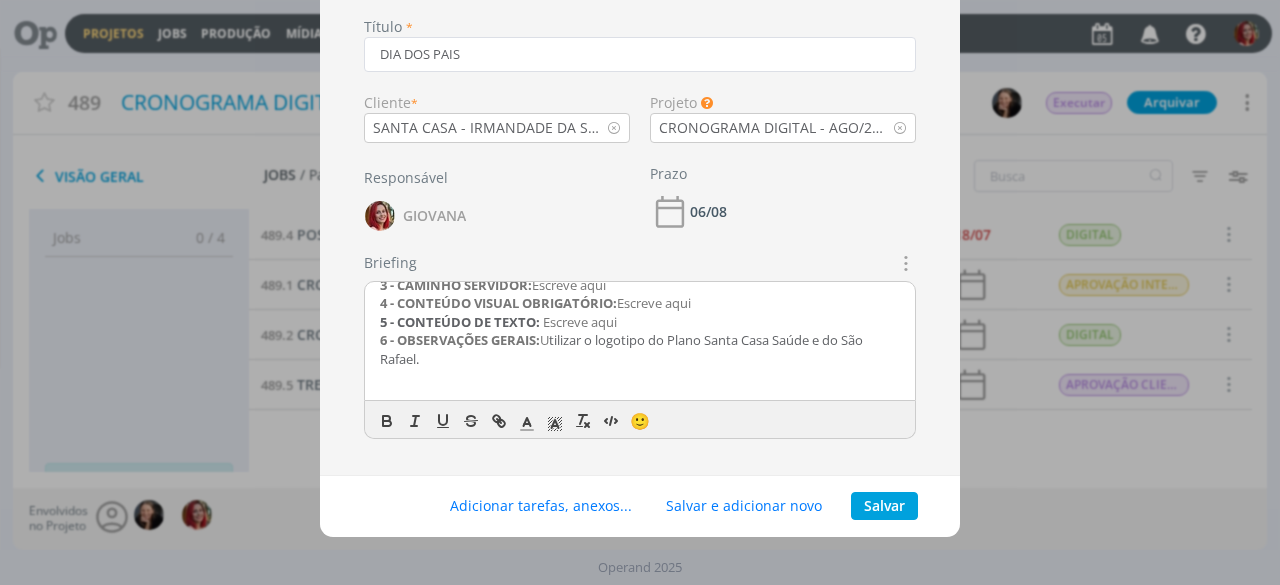 scroll, scrollTop: 100, scrollLeft: 0, axis: vertical 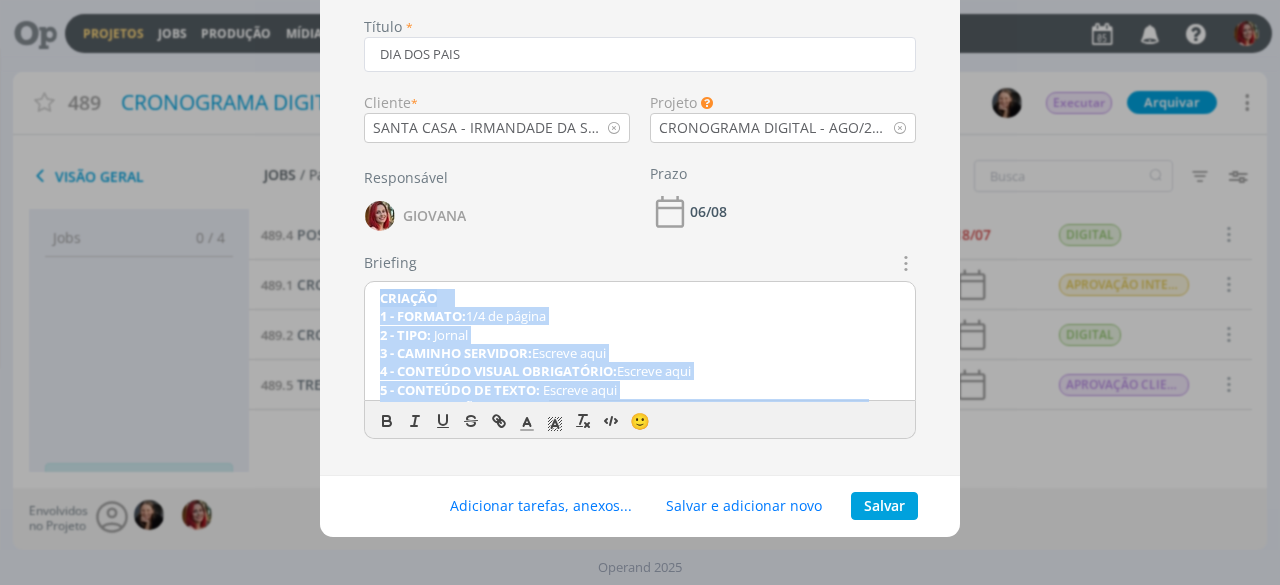 drag, startPoint x: 638, startPoint y: 377, endPoint x: 307, endPoint y: 246, distance: 355.98035 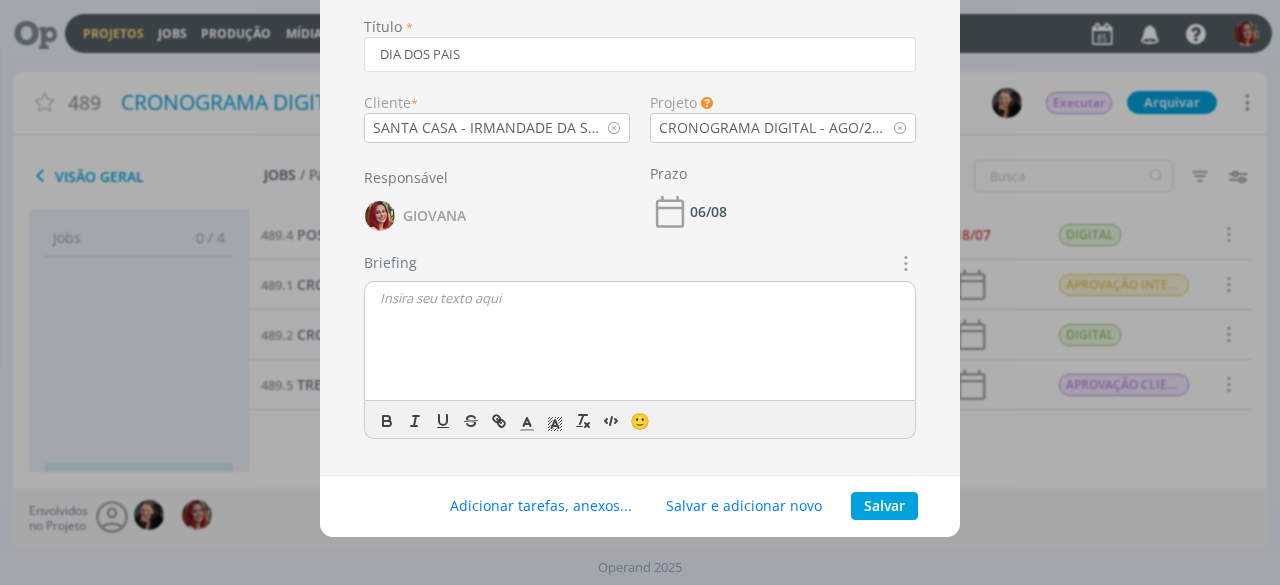 click on "Adicionar Job
Título * DIA DOS PAIS
Cliente
*
SANTA CASA - IRMANDADE DA SANTA CASA DE MISERICÓRDIA DE RIO CLARO
Projeto
Os Jobs sem um projeto selecionado serão inseridos no projeto "Geral" do cliente.
Ok
CRONOGRAMA DIGITAL - AGO/2025
Responsável
GIOVANA
Prazo 06/08 Briefings Predefinidos
DIA A DIA
EMBALAGEM | RÓTULOS
LOGO
MASCOTE
NAMING
PLANEJAMENTO DIGITAL
REDES SOCIAIS
ROTEIRO DE RÁDIO
SITE" at bounding box center [640, 292] 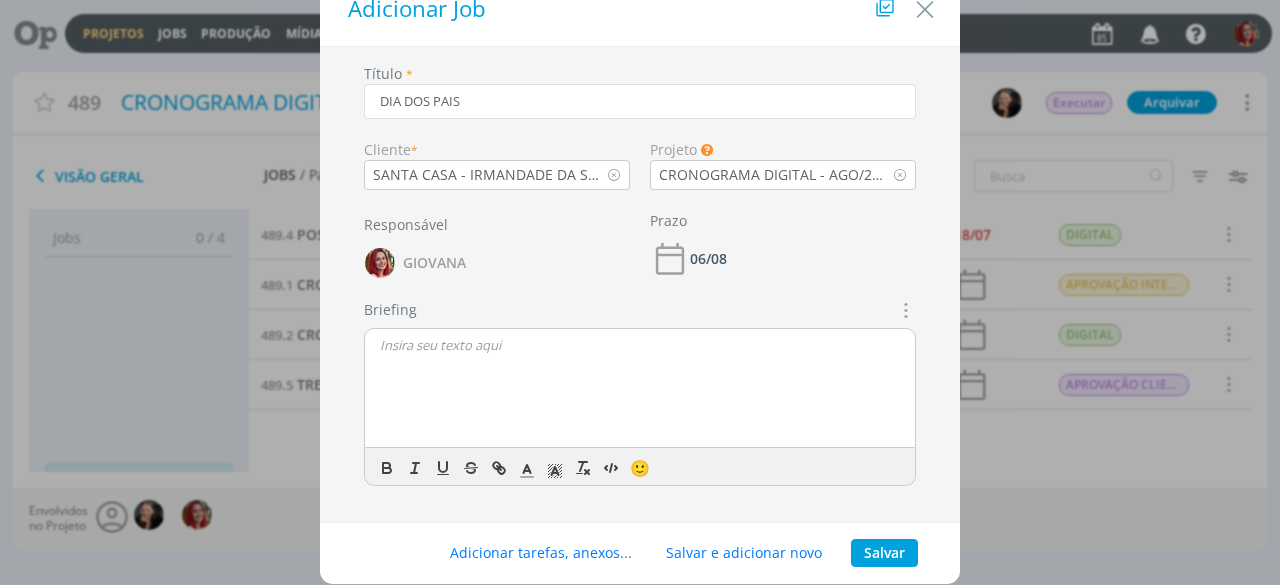 scroll, scrollTop: 0, scrollLeft: 0, axis: both 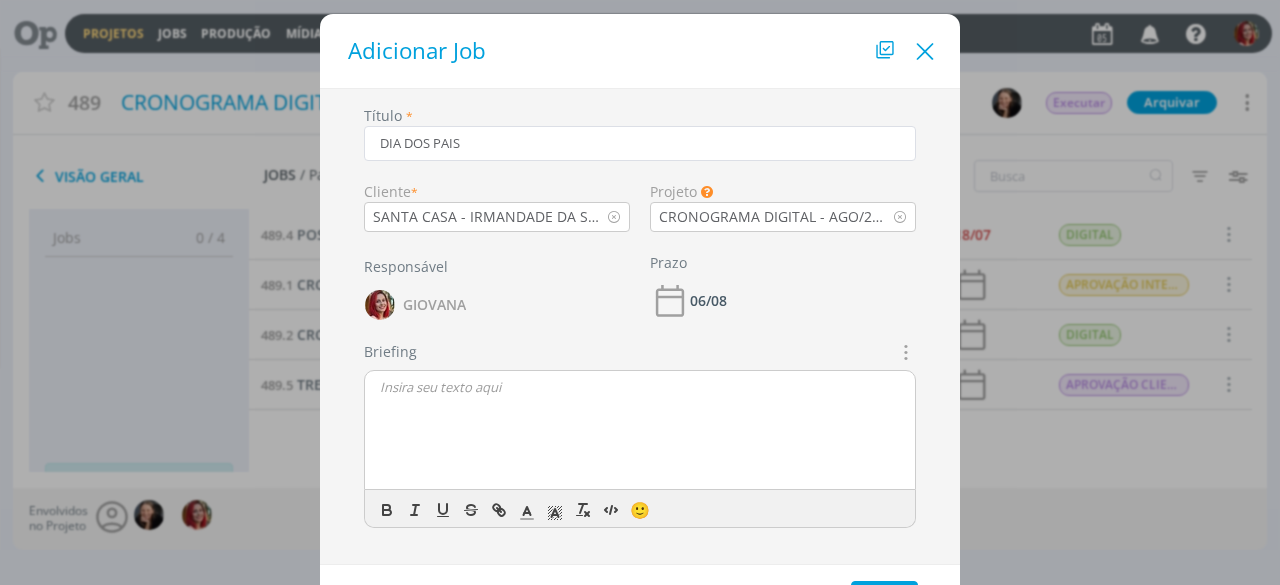 click at bounding box center (925, 52) 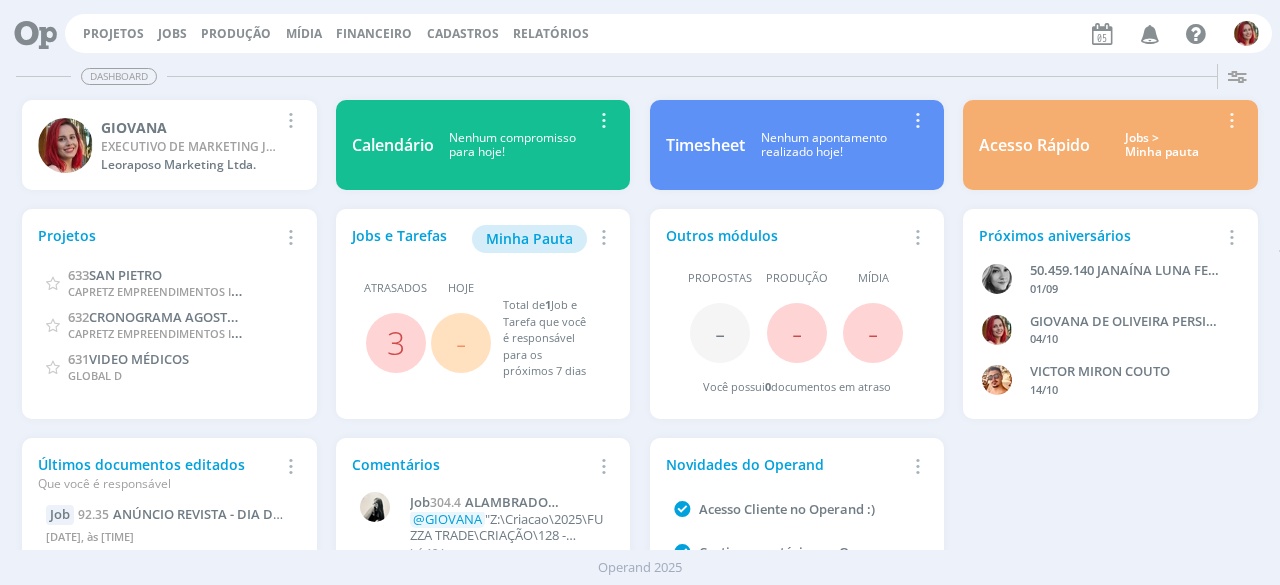 scroll, scrollTop: 0, scrollLeft: 0, axis: both 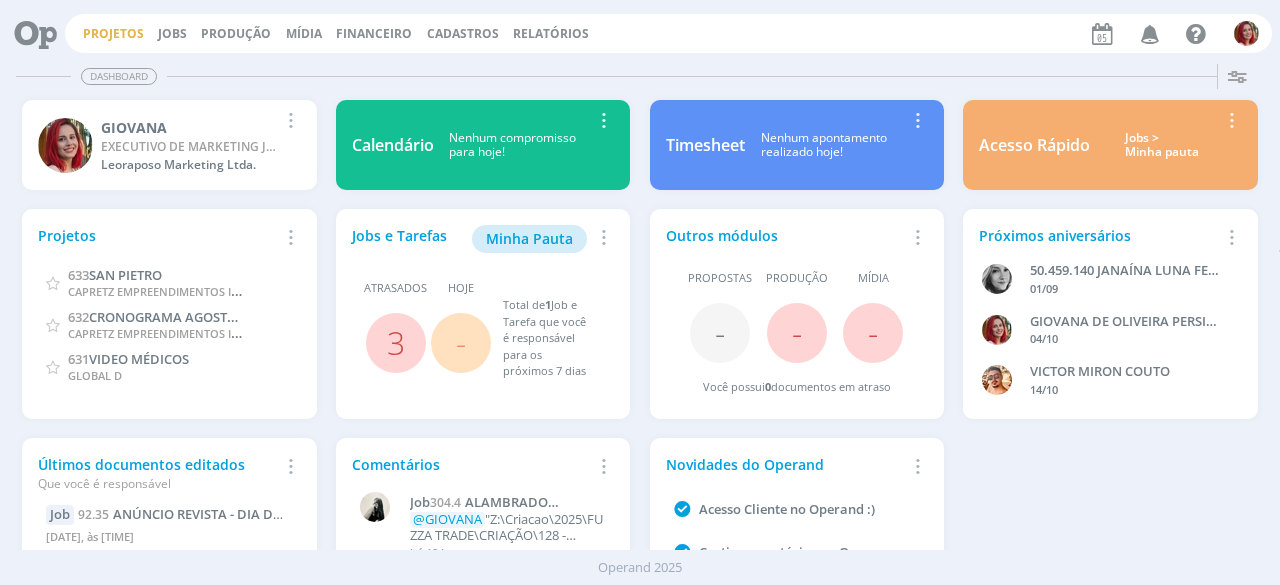 click on "Projetos" at bounding box center [113, 33] 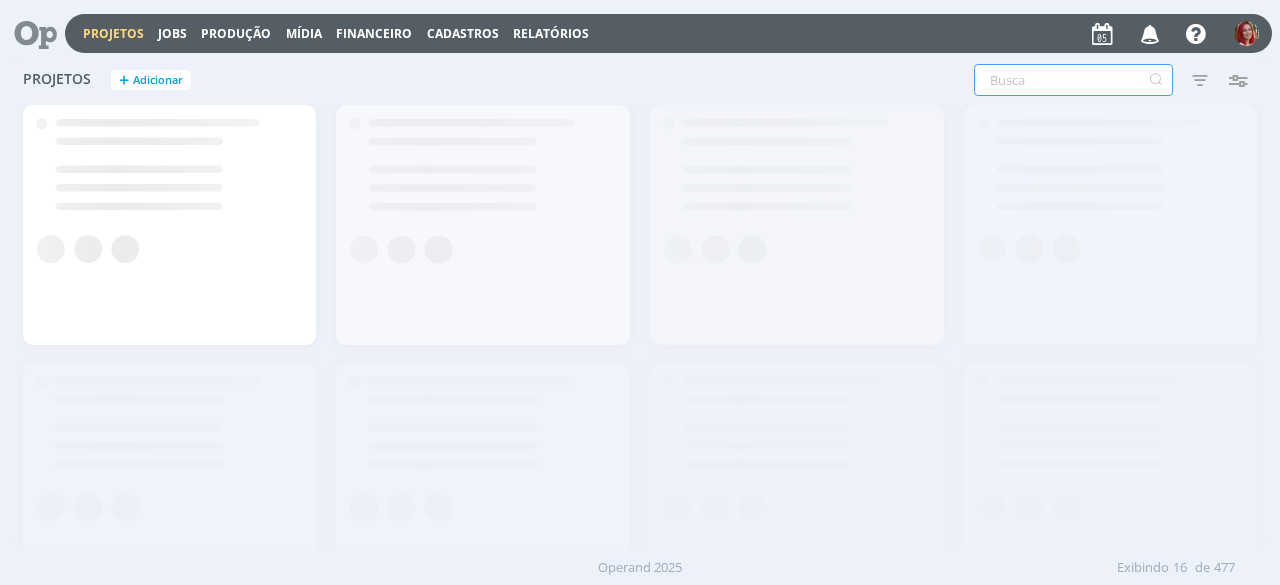 click at bounding box center (1073, 80) 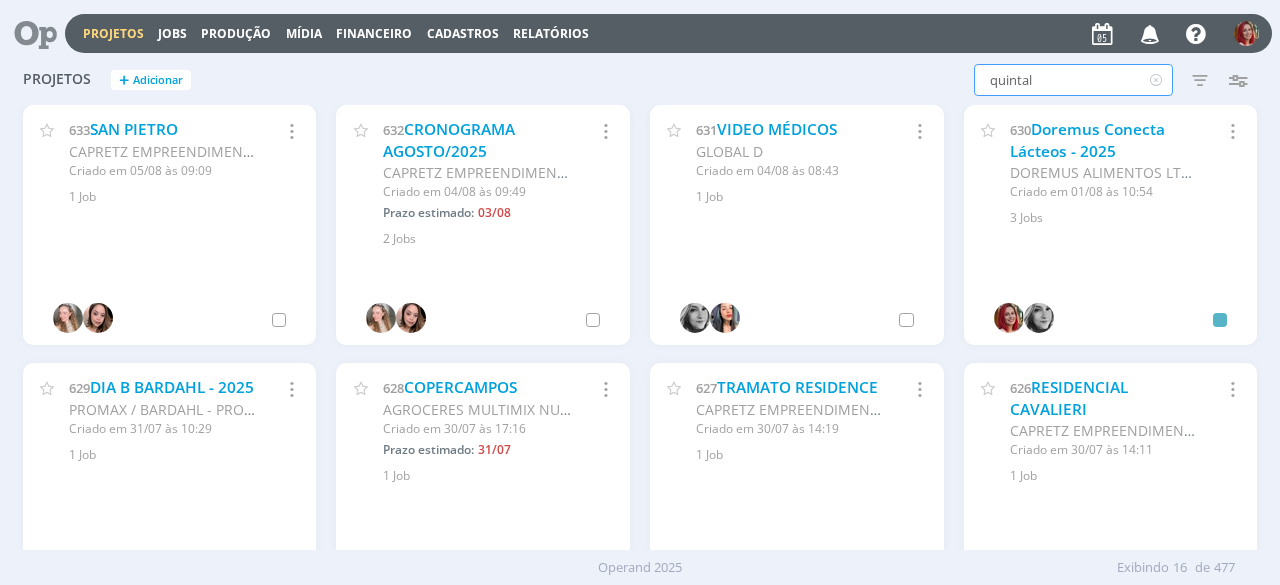 type on "quintal" 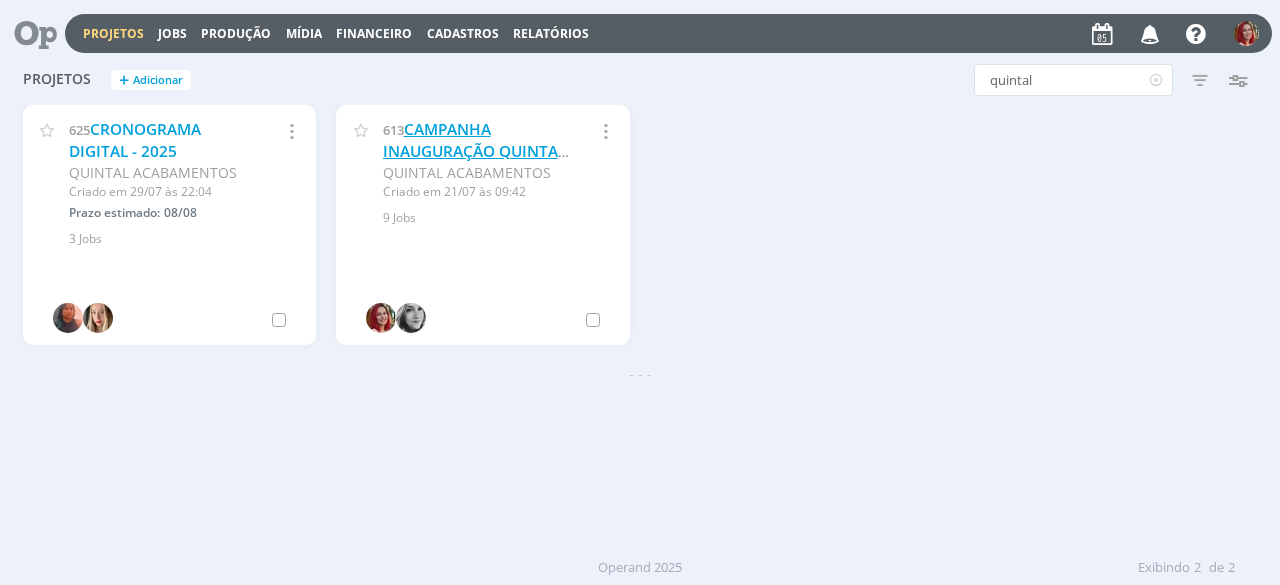 click on "CAMPANHA INAUGURAÇÃO QUINTAL ACABAMENTOS" at bounding box center (474, 151) 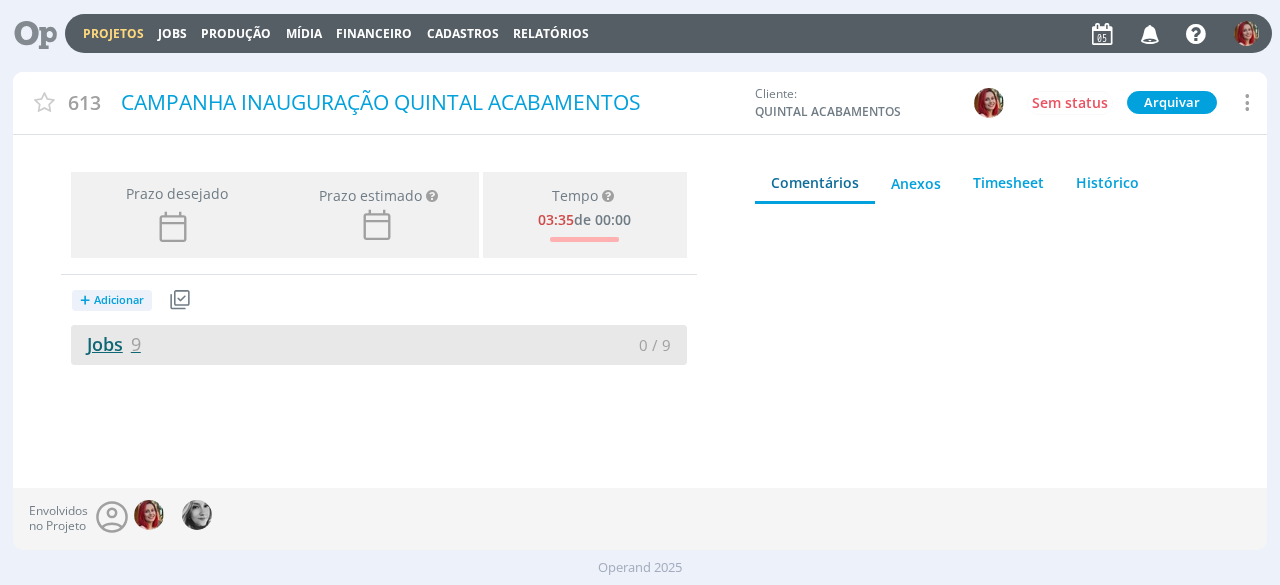click on "Jobs 9" at bounding box center [106, 344] 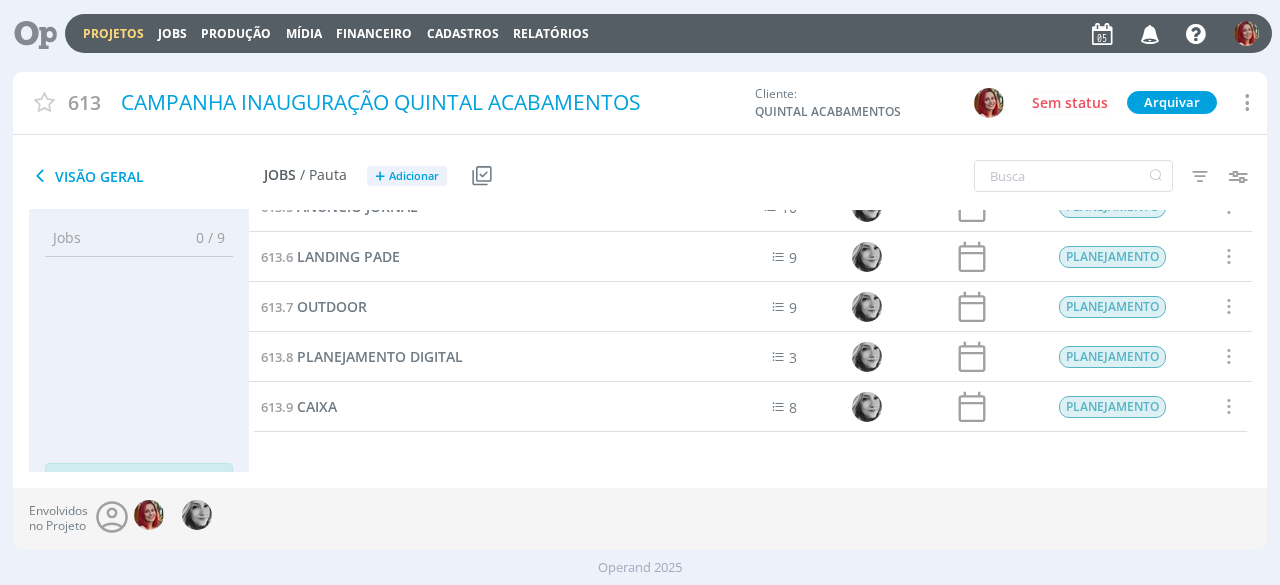 scroll, scrollTop: 226, scrollLeft: 0, axis: vertical 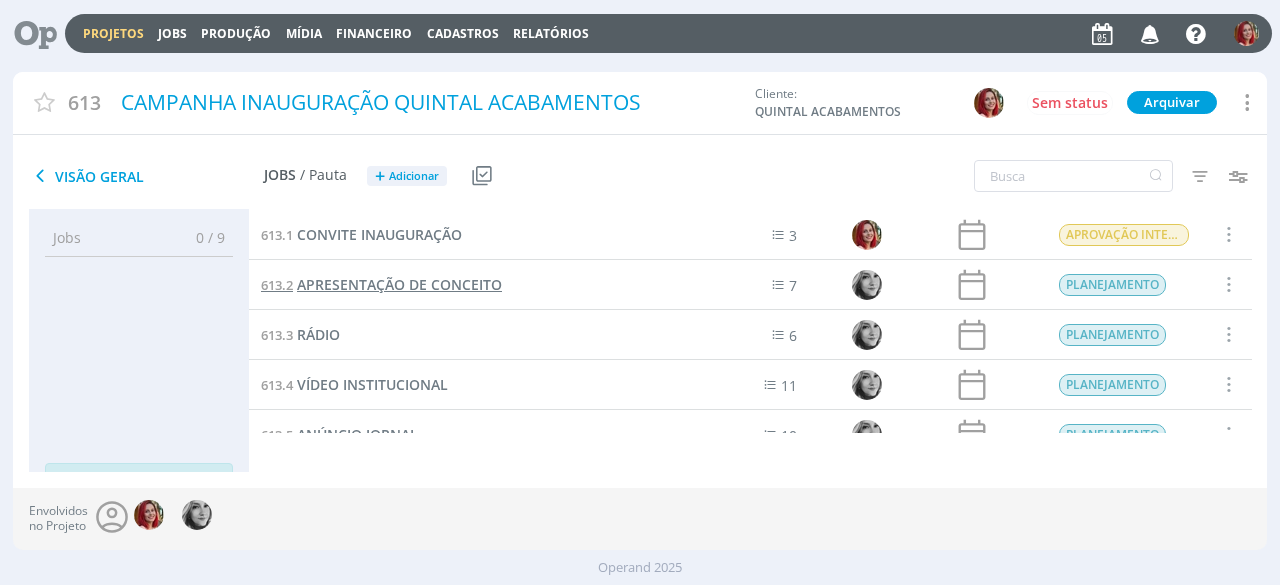 click on "APRESENTAÇÃO DE CONCEITO" at bounding box center (399, 284) 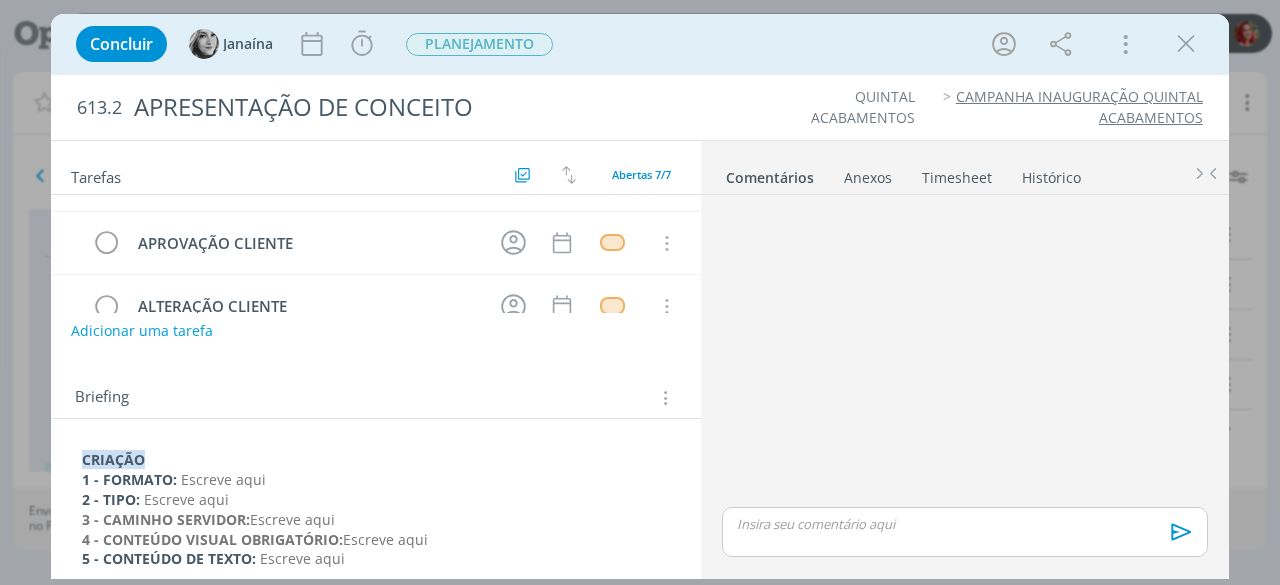 scroll, scrollTop: 142, scrollLeft: 0, axis: vertical 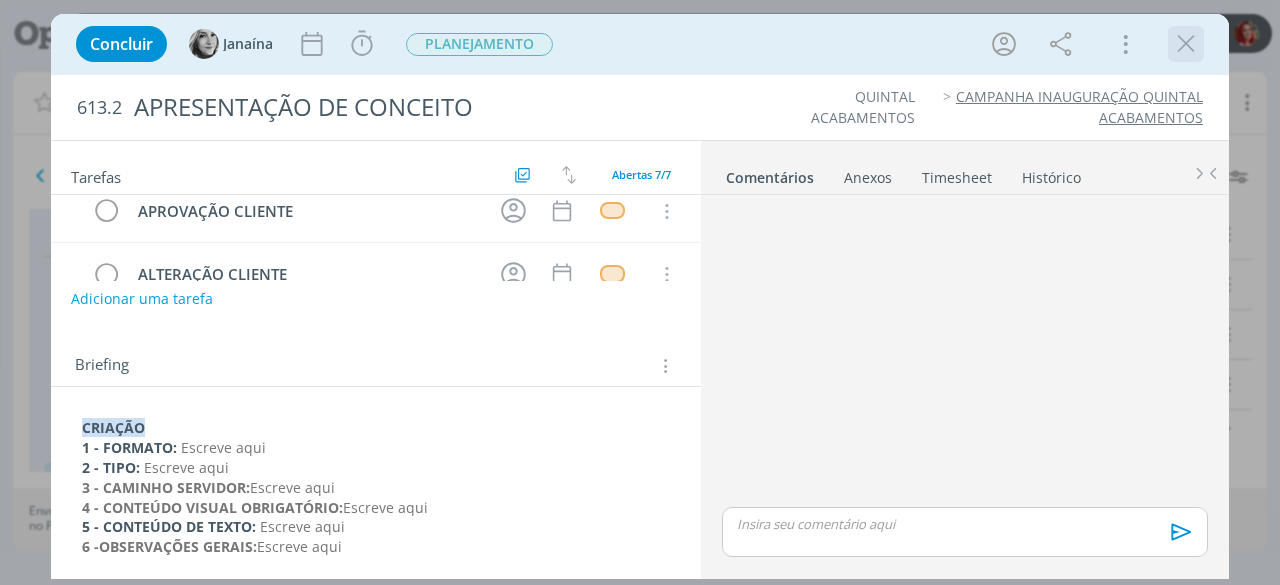click at bounding box center [1186, 44] 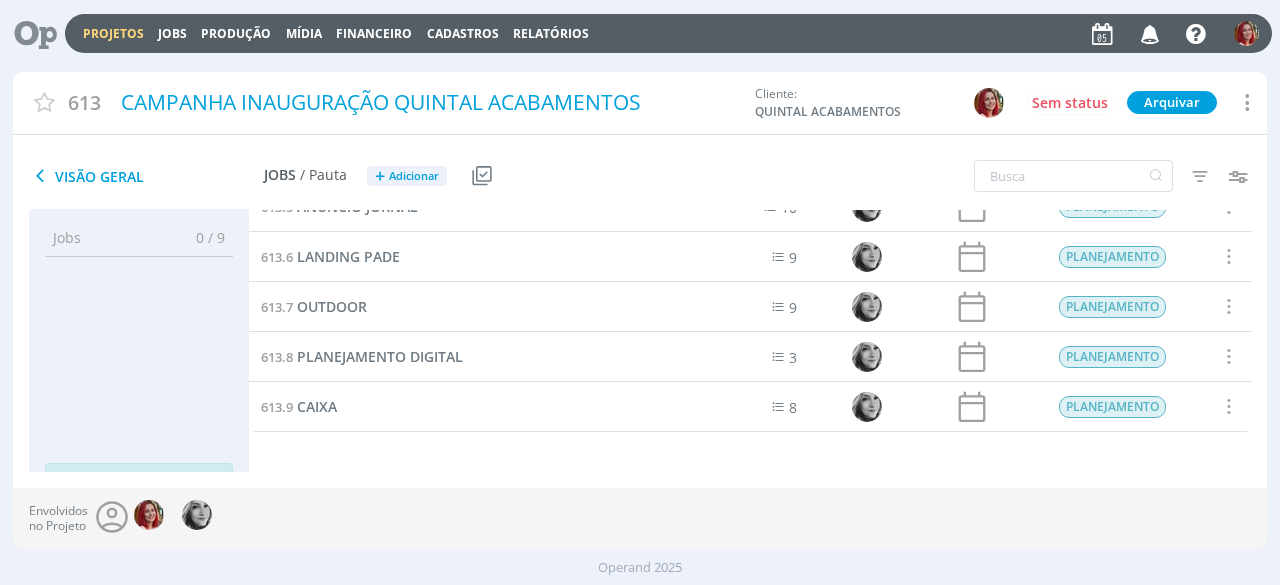 scroll, scrollTop: 226, scrollLeft: 0, axis: vertical 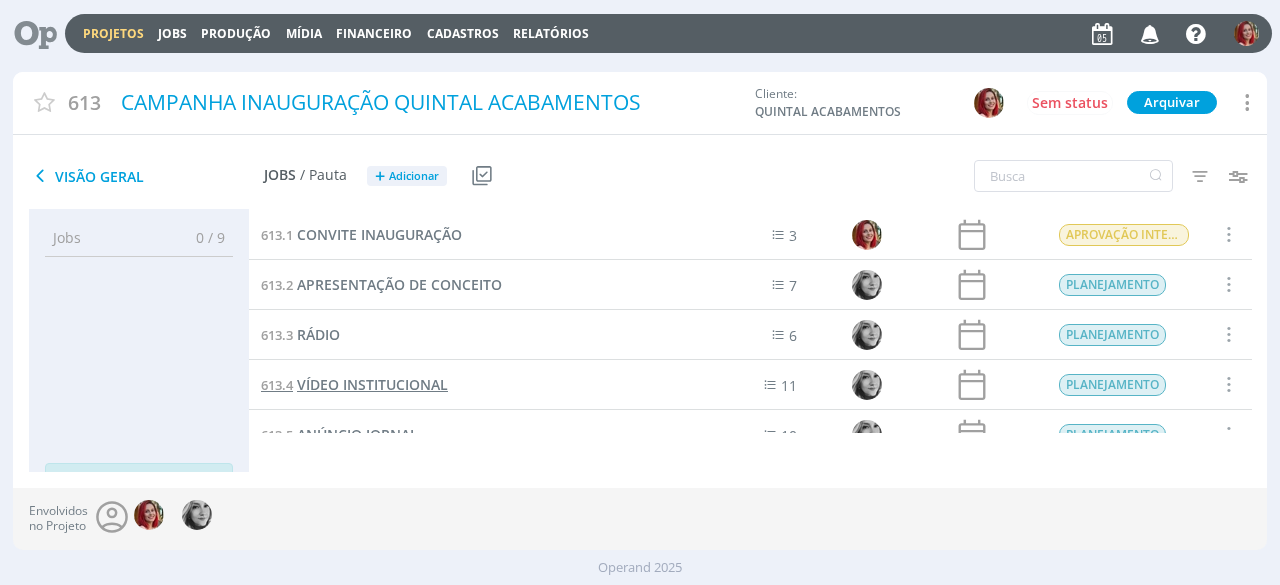click on "VÍDEO INSTITUCIONAL" at bounding box center (372, 384) 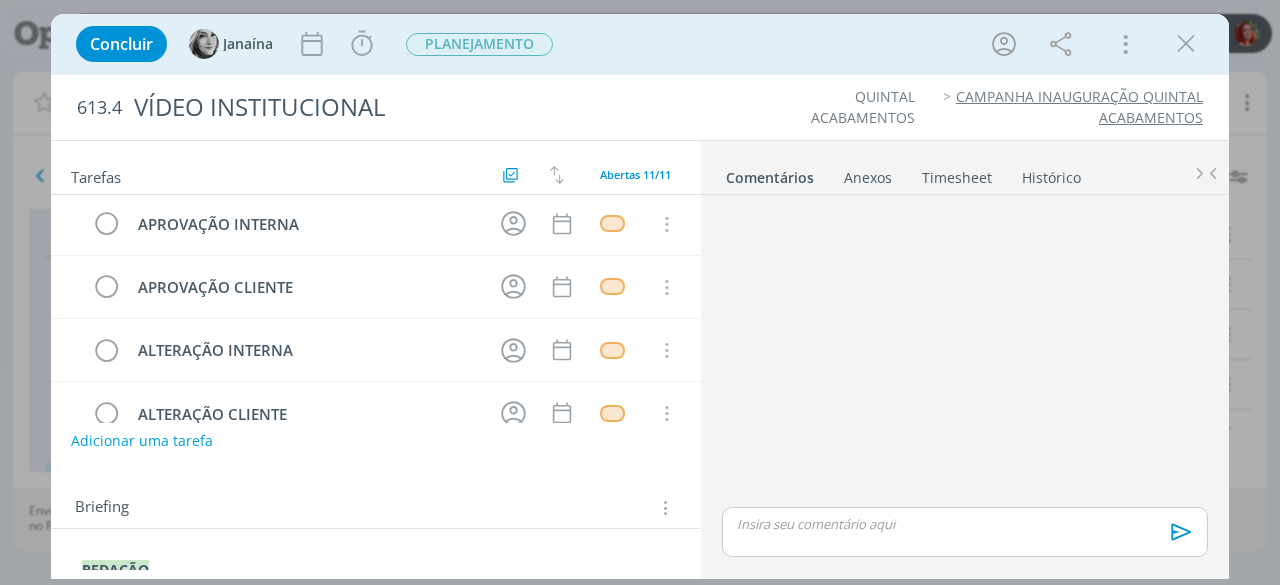 scroll, scrollTop: 469, scrollLeft: 0, axis: vertical 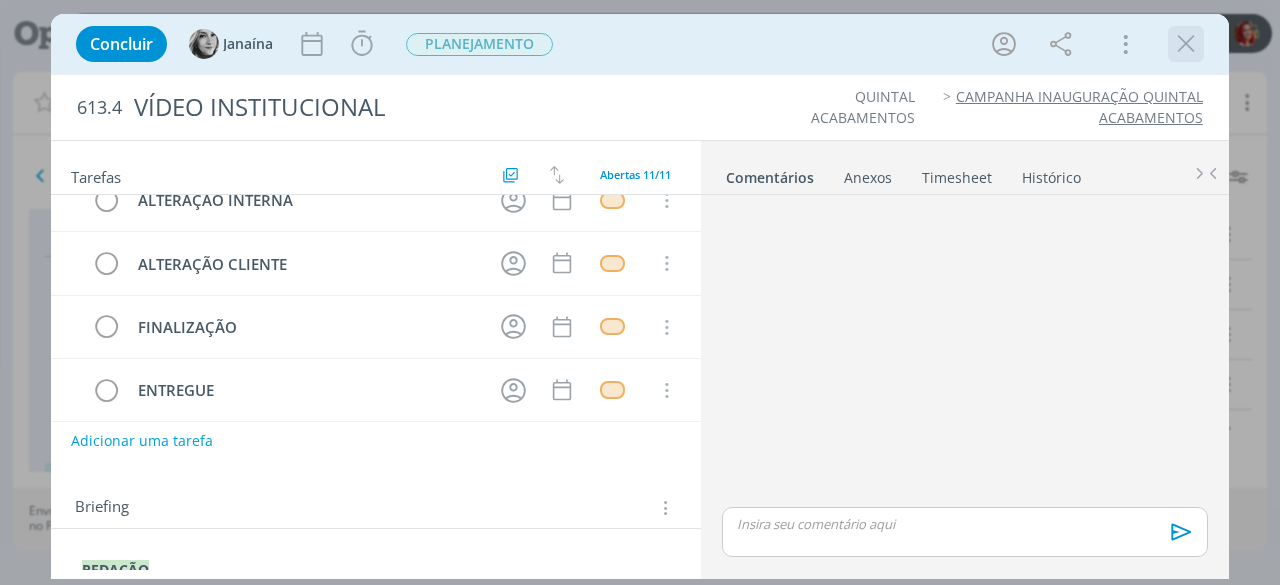 click at bounding box center [1186, 44] 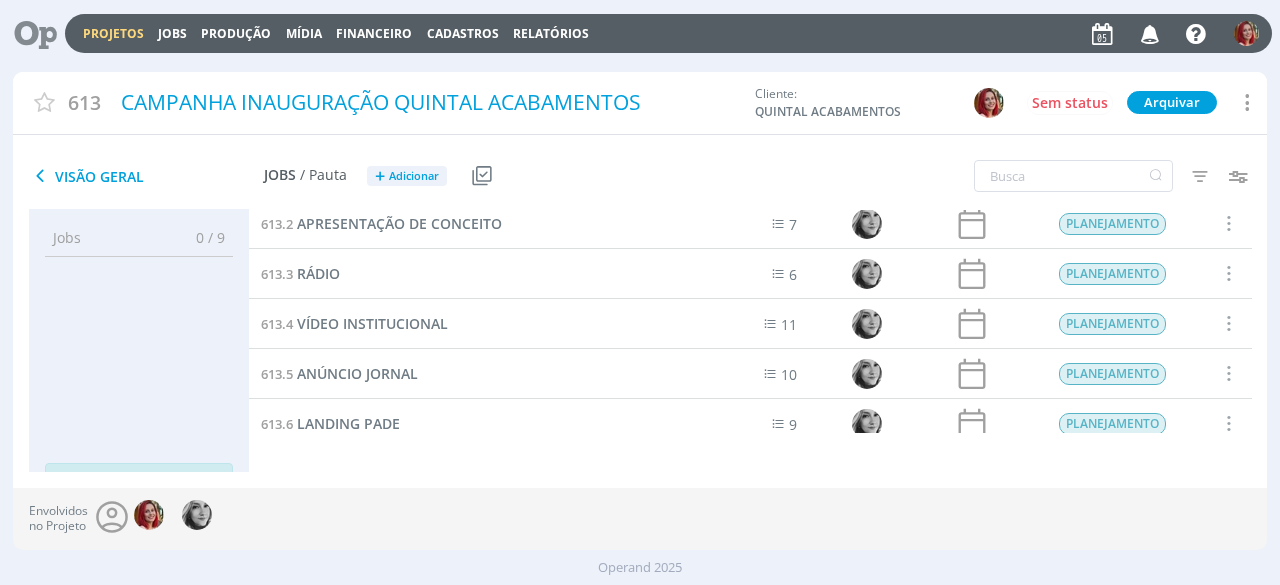 scroll, scrollTop: 0, scrollLeft: 0, axis: both 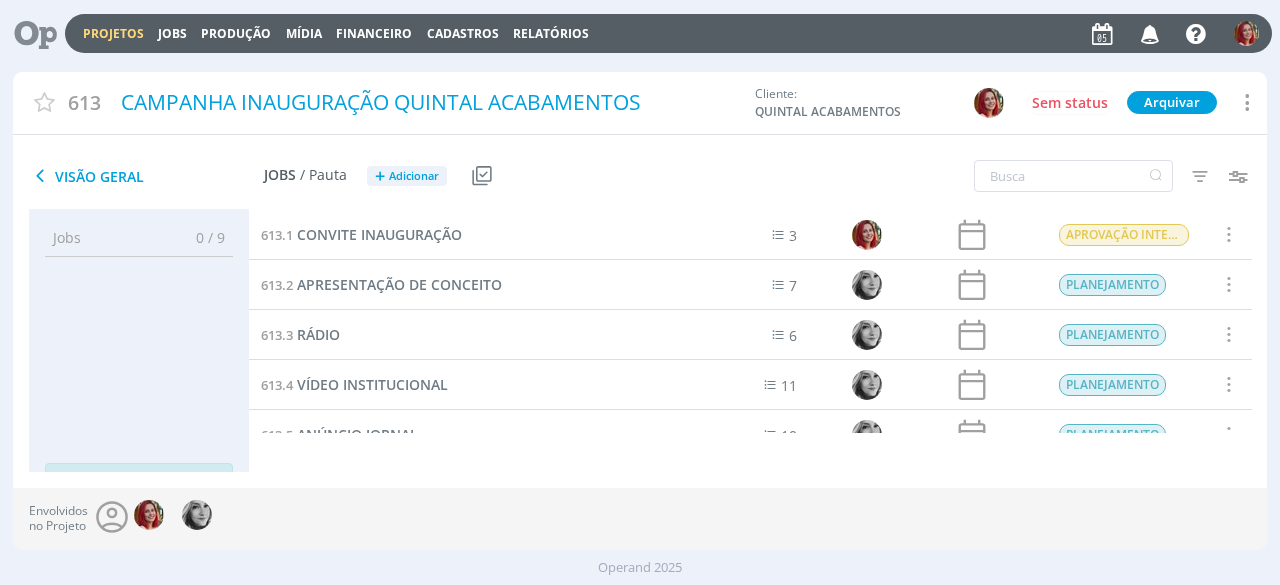 click on "Visão Geral" at bounding box center (146, 176) 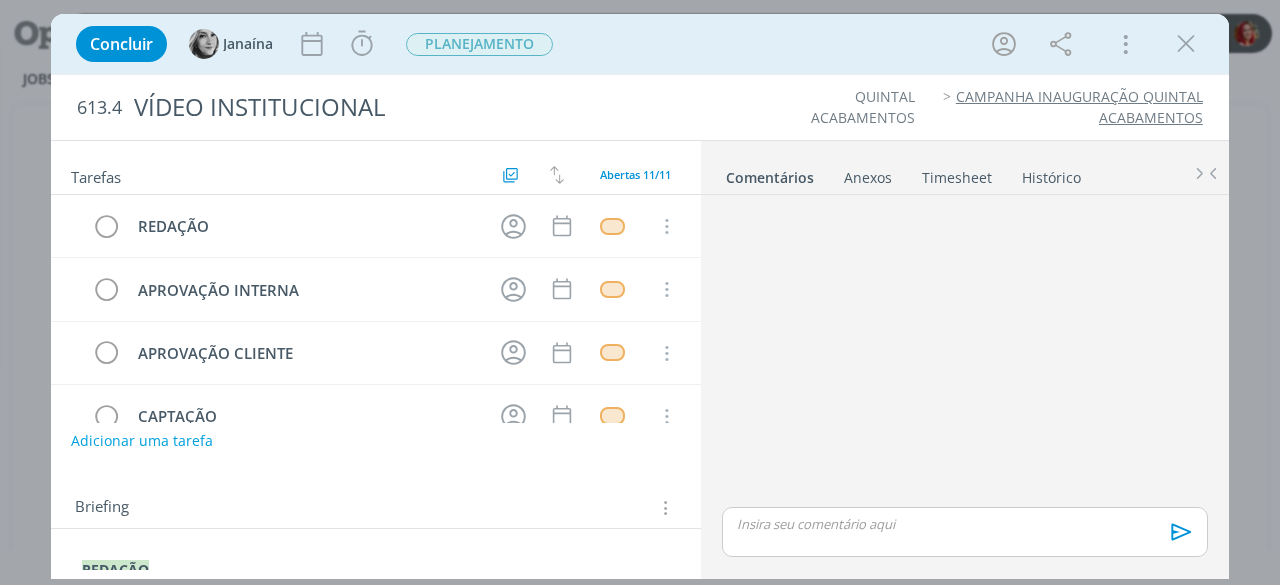 click on "Concluir
Janaína
Iniciar
Apontar
Data * 05/08/2025 Horas * 00:00 Tarefa Selecione a tarefa Descrição *  Retrabalho  Apontar Realizado Estimado 00:00 / 00:00 PLANEJAMENTO Mais Informações
Copiar Link
Duplicar Job Mover Job de Projeto Exportar/Imprimir Job
Cancelar 613.4 VÍDEO INSTITUCIONAL QUINTAL ACABAMENTOS CAMPANHA INAUGURAÇÃO QUINTAL ACABAMENTOS Tarefas
Usar Job de template
Criar template a partir deste job
Visualizar Templates
Ordenar por: Prazo crescente Prazo decrescente Ordem original Todas 11 Concluídas 0 Canceladas 0
Abertas 11/11
REDAÇÃO Cancelar APROVAÇÃO INTERNA Cancelar APROVAÇÃO CLIENTE Cancelar CAPTAÇÃO  Cancelar EDIÇÃO Cancelar APROVAÇÃO INTERNA Cancelar Cancelar" at bounding box center (640, 292) 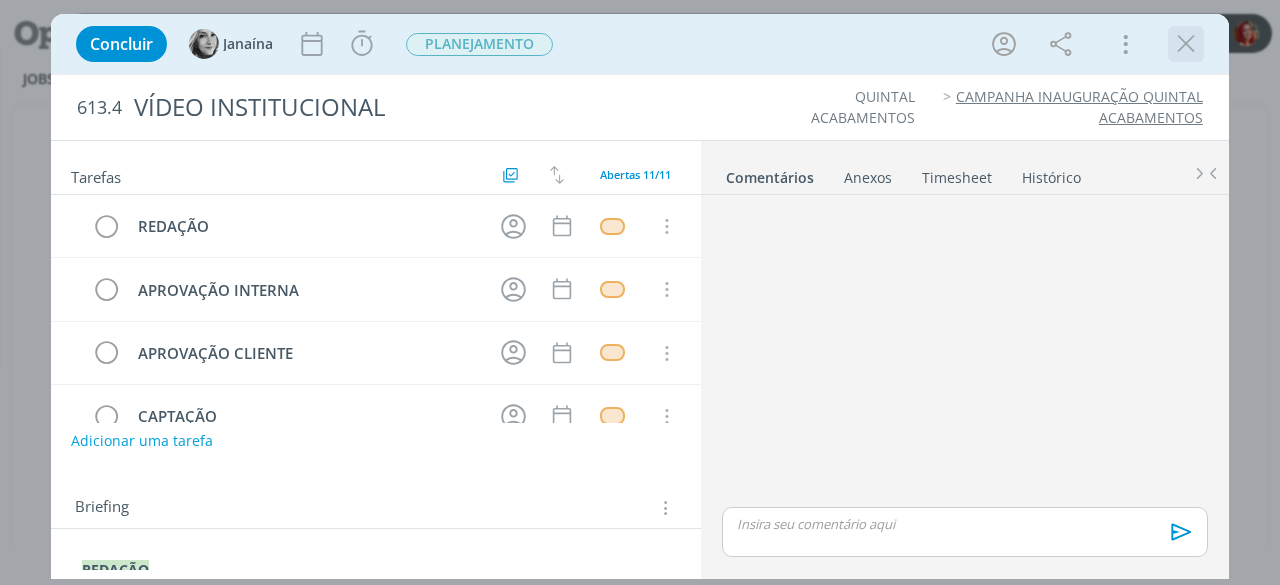 click at bounding box center (1186, 44) 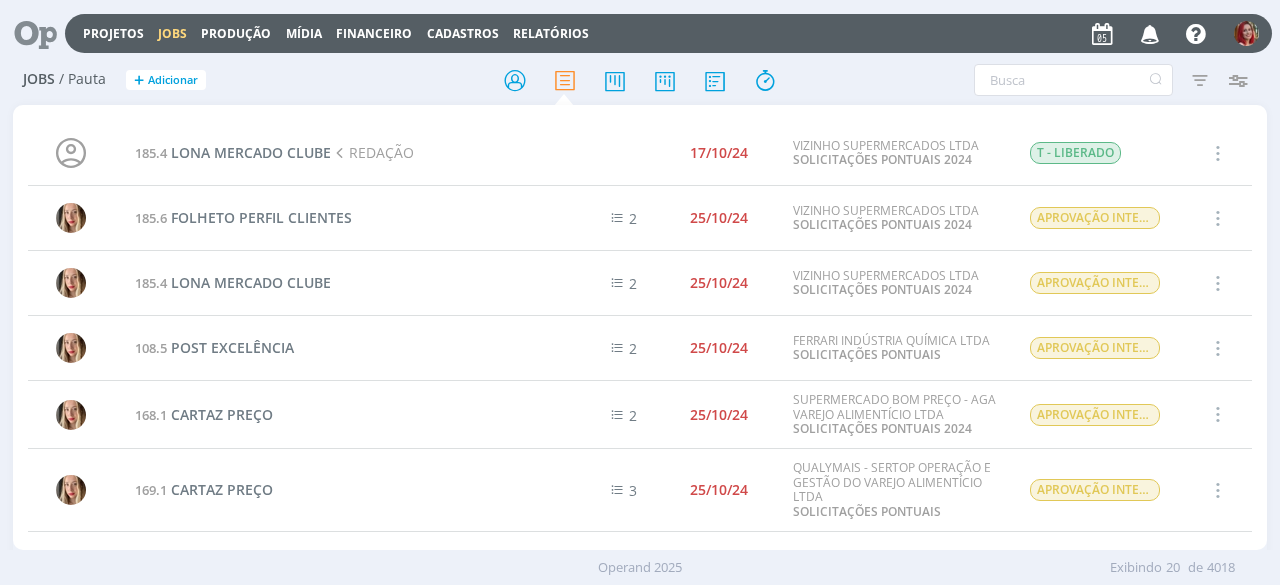 click on "Projetos" at bounding box center (113, 34) 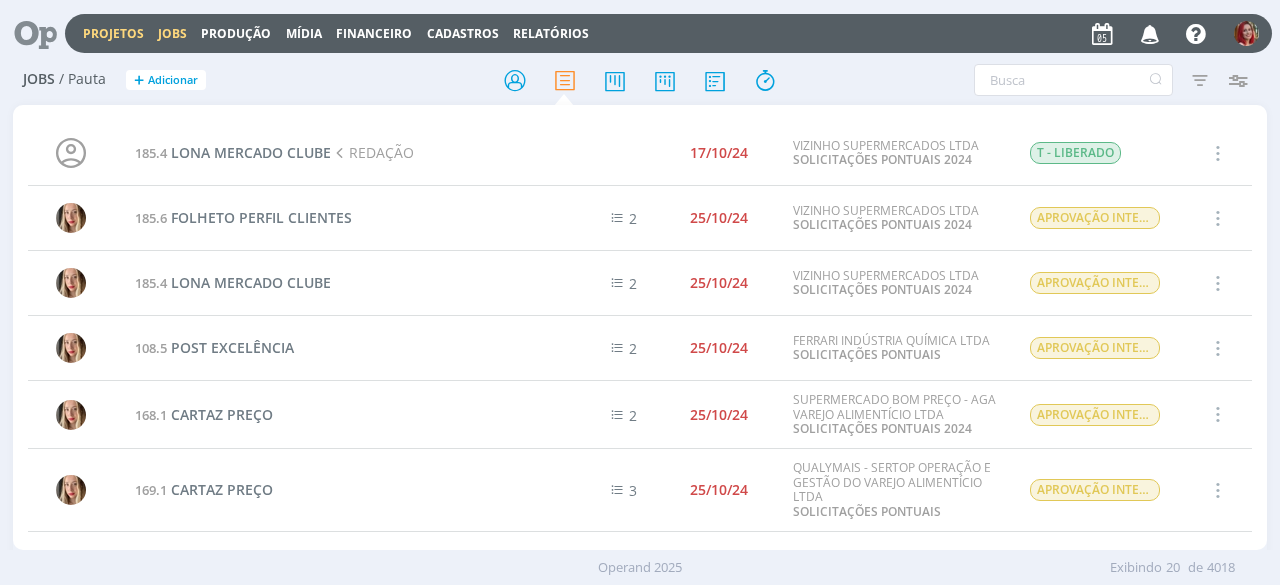 click on "Projetos" at bounding box center (113, 33) 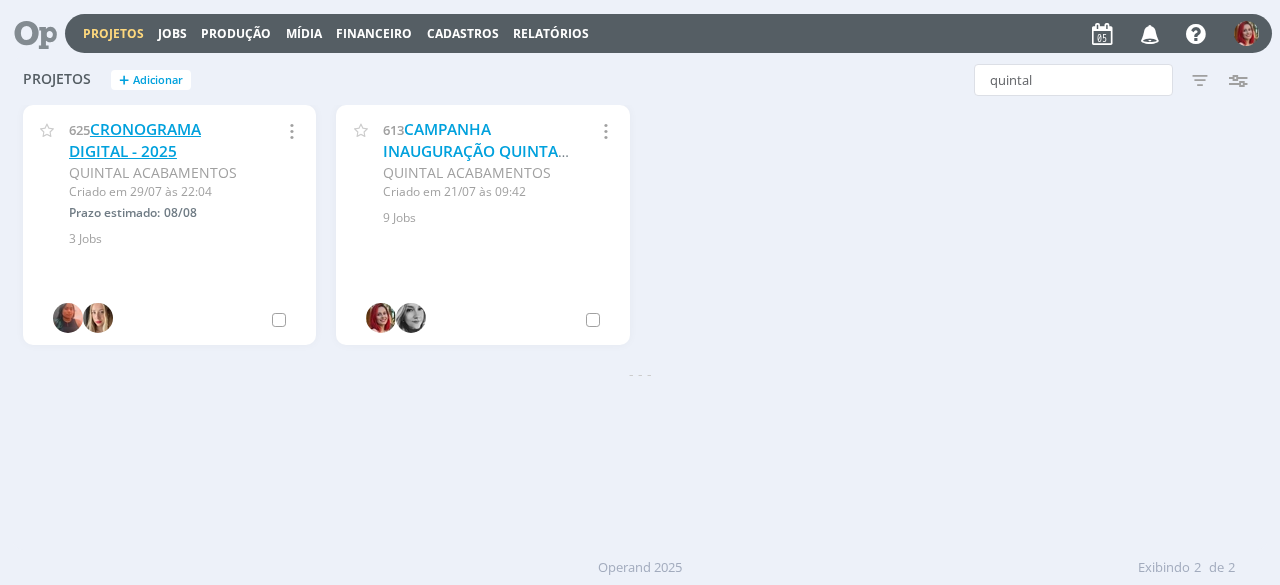 click on "CRONOGRAMA DIGITAL - 2025" at bounding box center [135, 140] 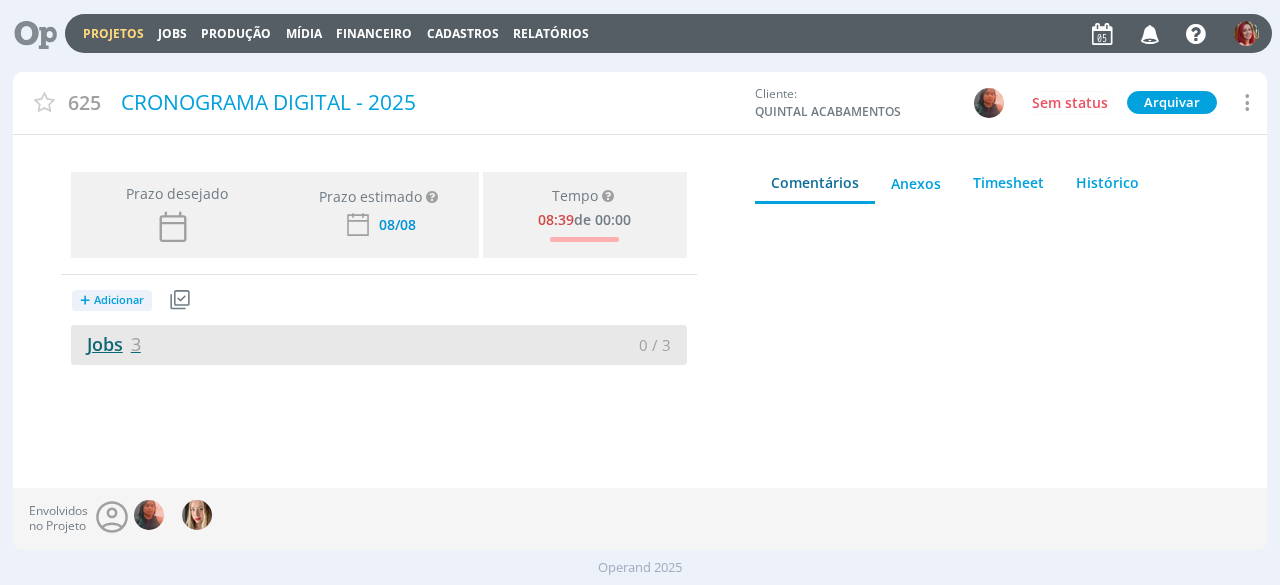 click on "Jobs 3" at bounding box center [106, 344] 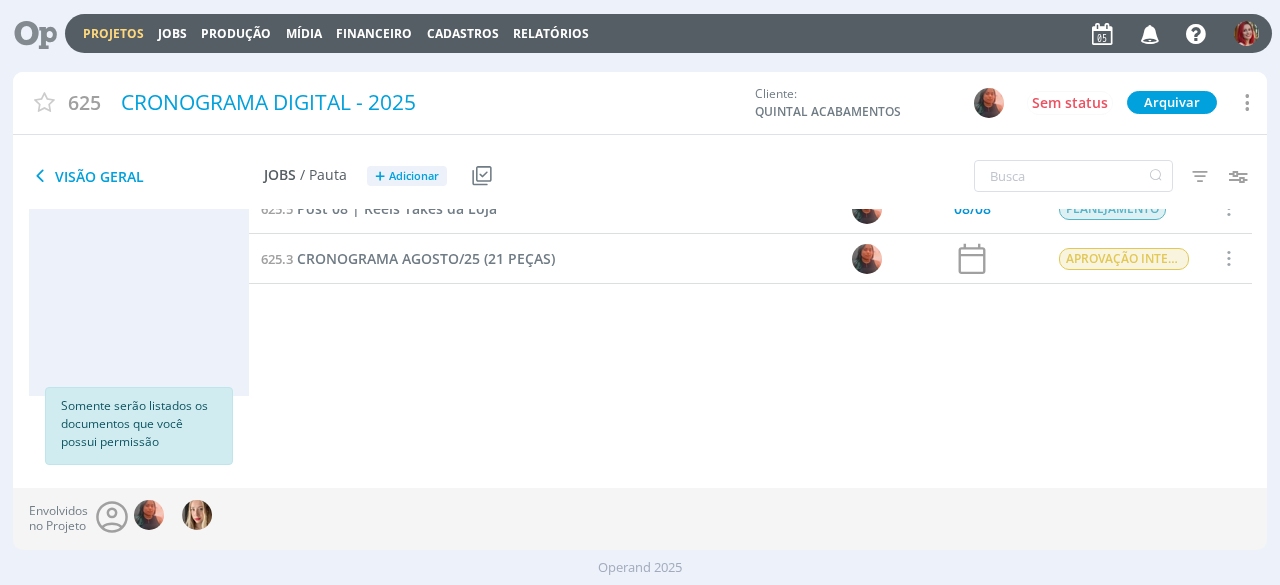 scroll, scrollTop: 0, scrollLeft: 0, axis: both 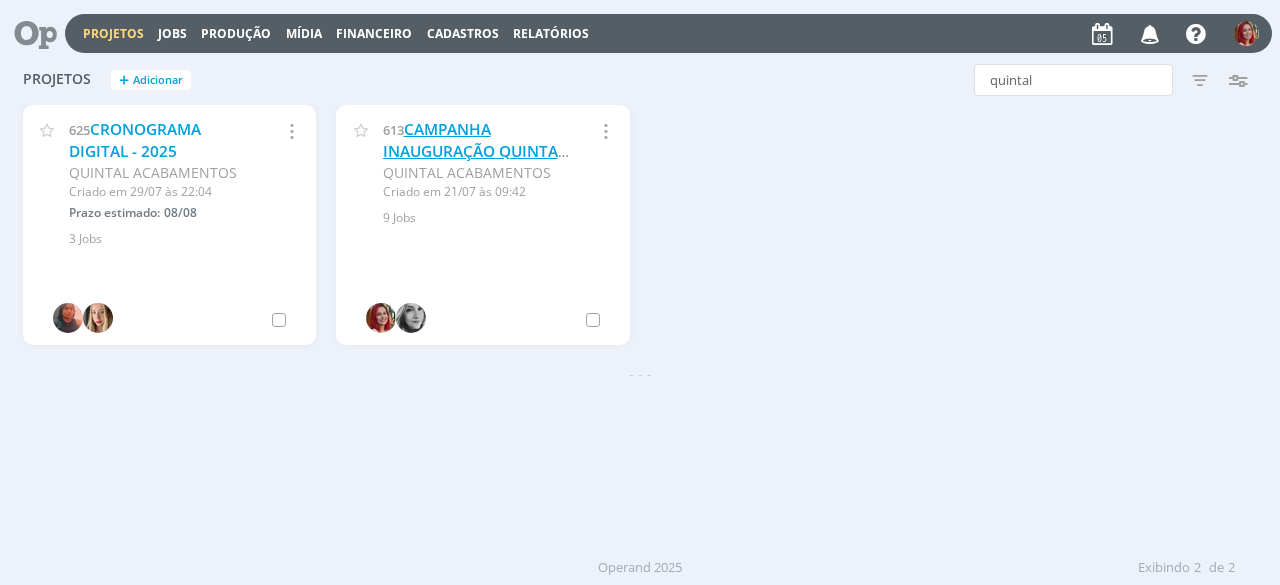 click on "CAMPANHA INAUGURAÇÃO QUINTAL ACABAMENTOS" at bounding box center (474, 151) 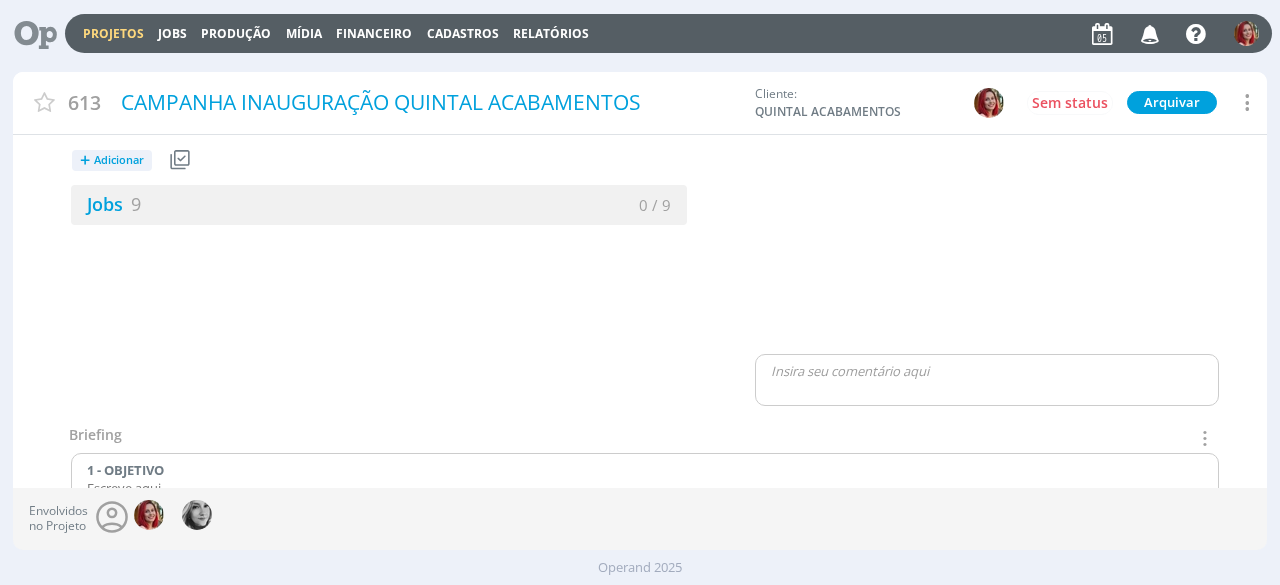 scroll, scrollTop: 93, scrollLeft: 0, axis: vertical 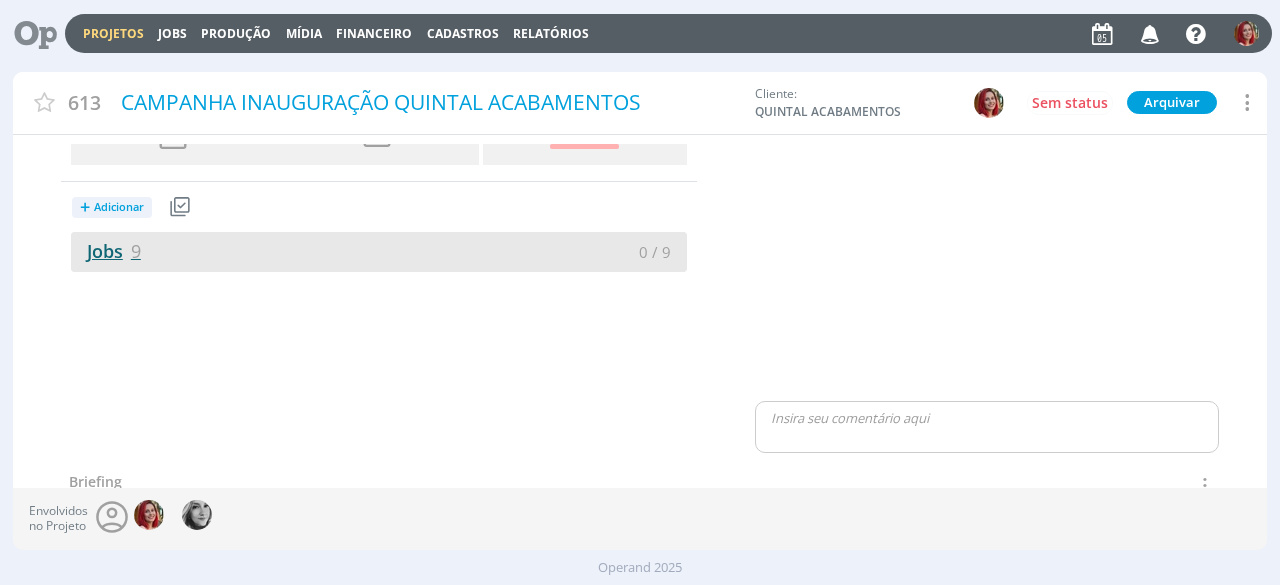 click on "Jobs 9" at bounding box center (106, 251) 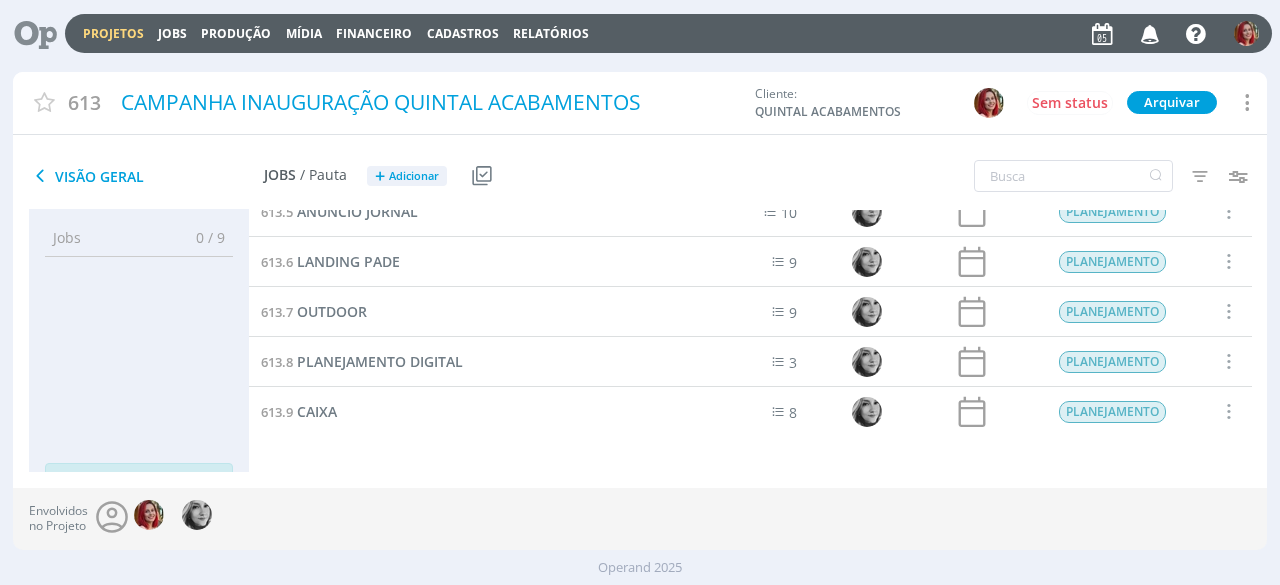 scroll, scrollTop: 226, scrollLeft: 0, axis: vertical 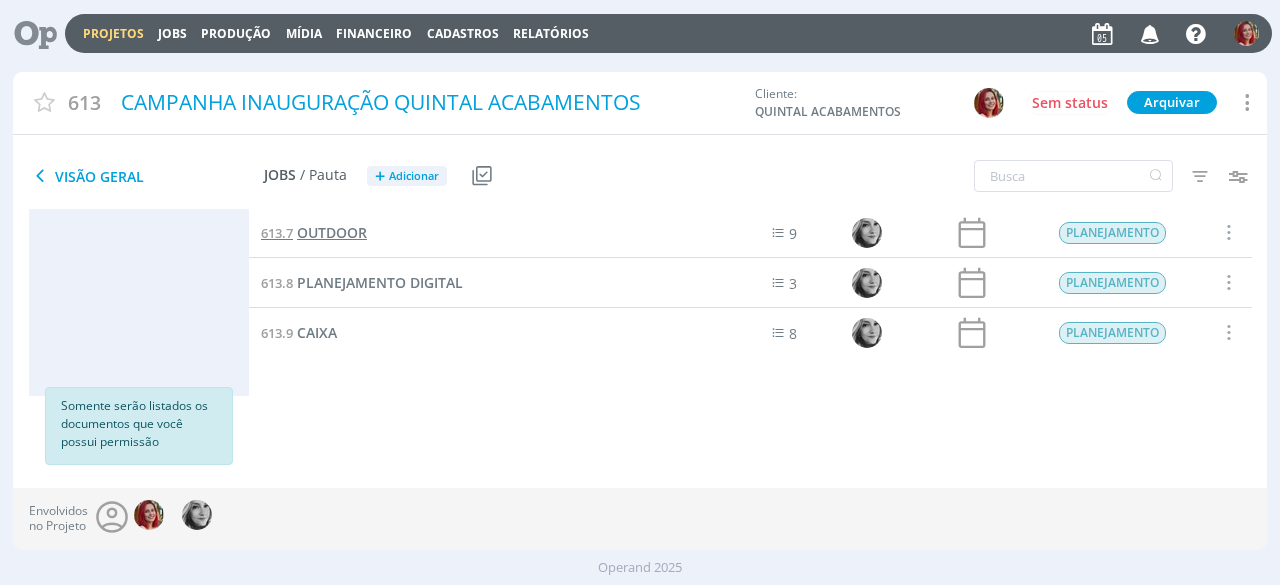 click on "OUTDOOR" at bounding box center (332, 232) 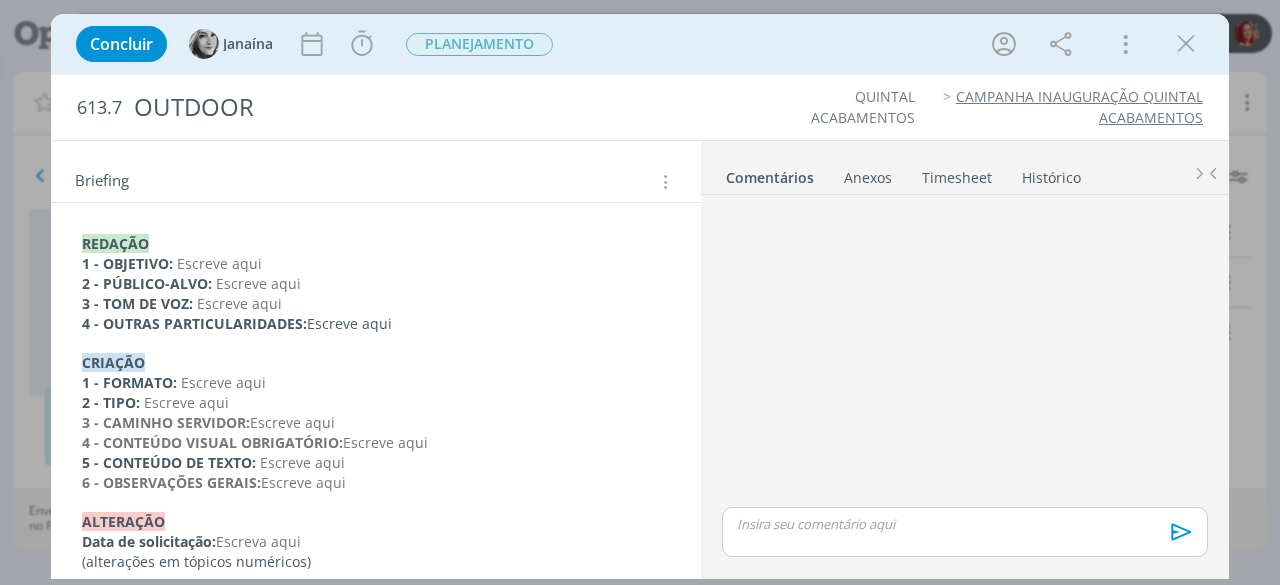 scroll, scrollTop: 340, scrollLeft: 0, axis: vertical 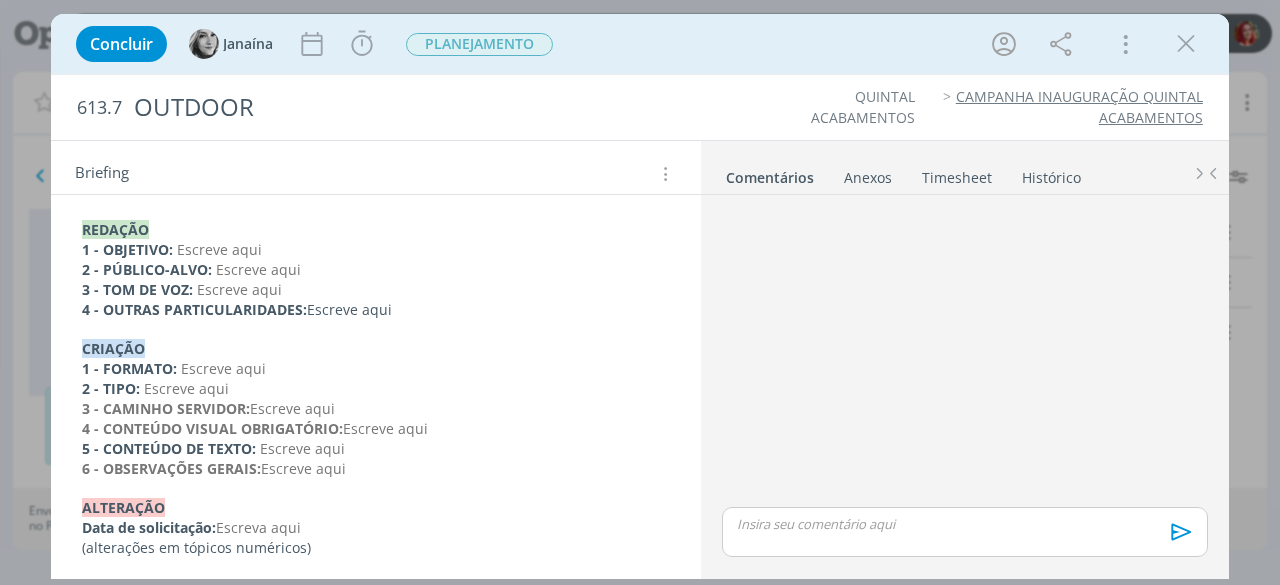 drag, startPoint x: 431, startPoint y: 311, endPoint x: 56, endPoint y: 207, distance: 389.1542 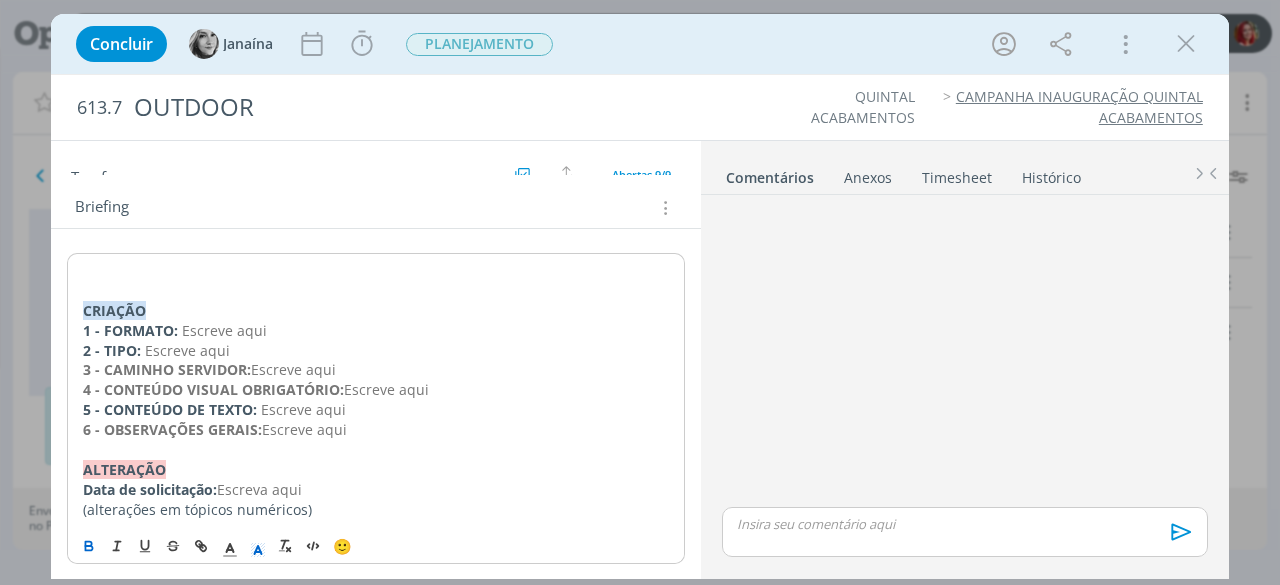 scroll, scrollTop: 280, scrollLeft: 0, axis: vertical 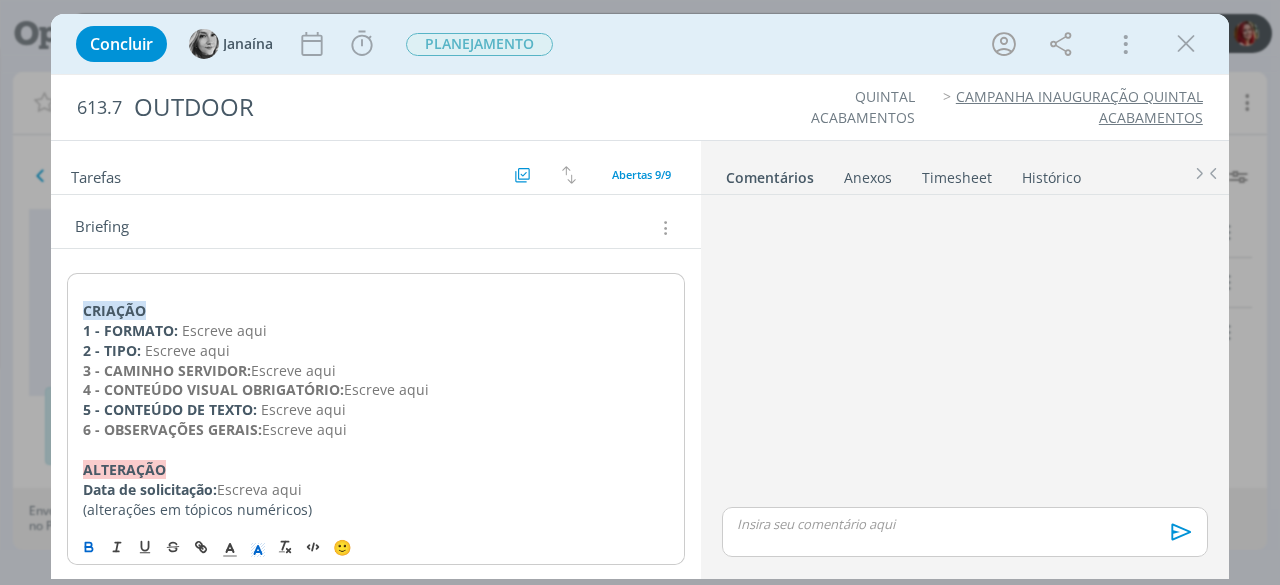 drag, startPoint x: 430, startPoint y: 387, endPoint x: 346, endPoint y: 389, distance: 84.0238 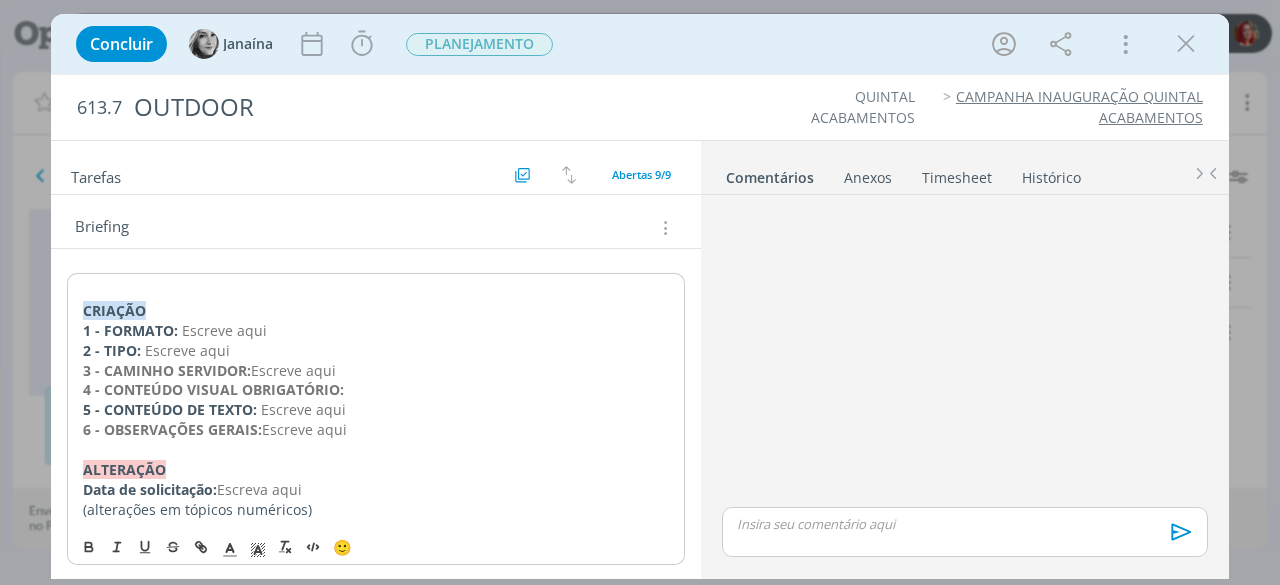 scroll, scrollTop: 300, scrollLeft: 0, axis: vertical 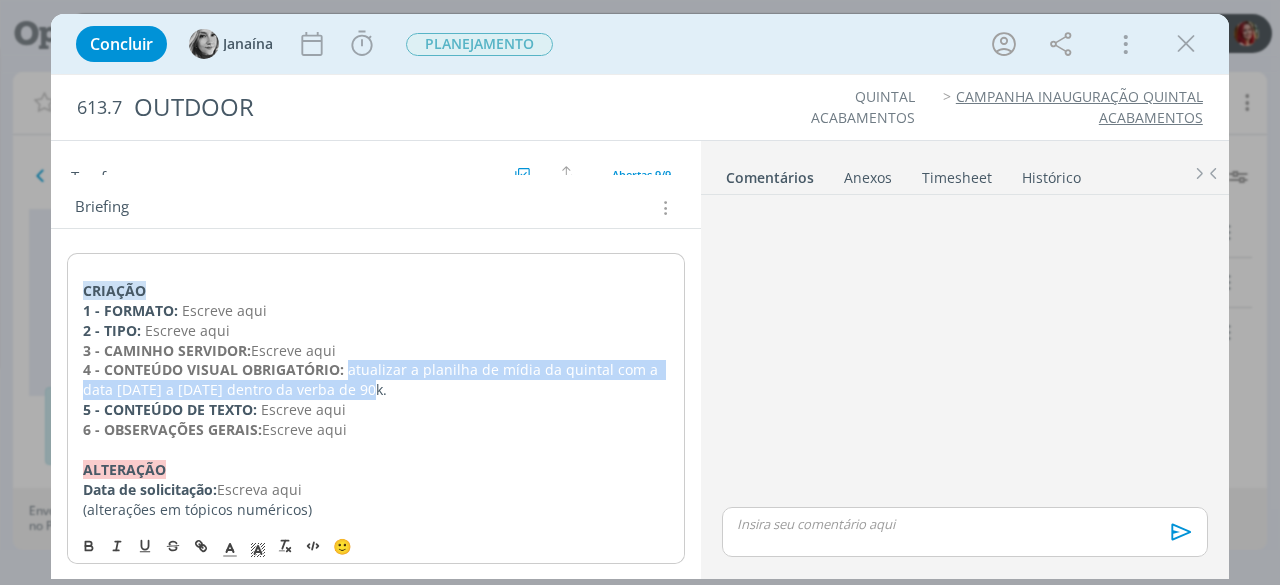 drag, startPoint x: 389, startPoint y: 383, endPoint x: 348, endPoint y: 371, distance: 42.72002 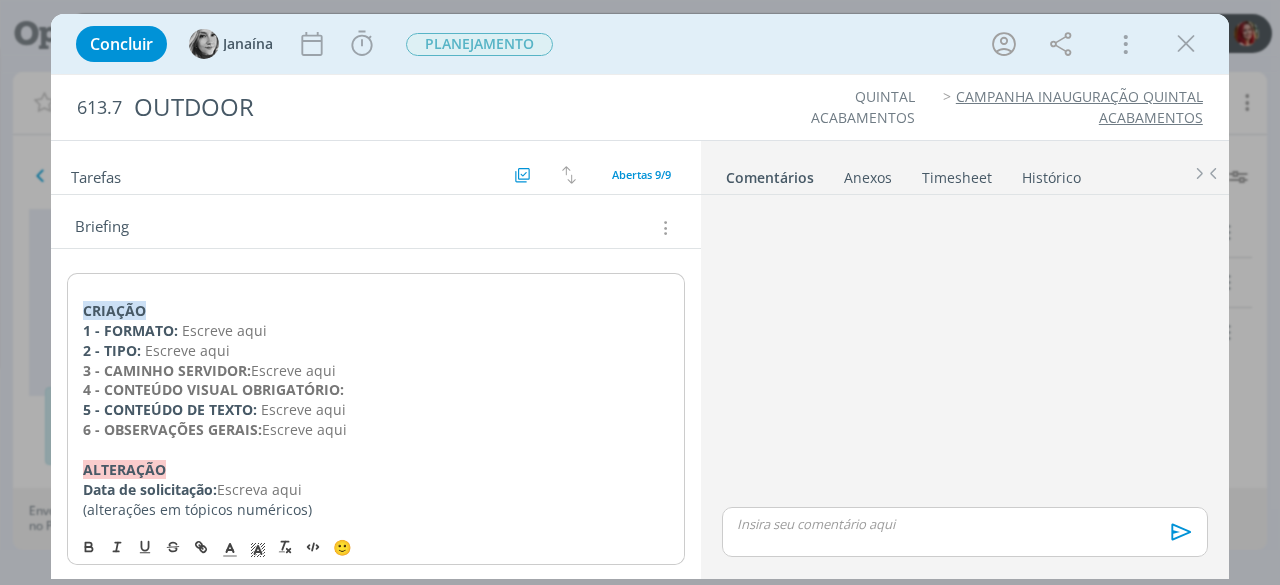 scroll, scrollTop: 279, scrollLeft: 0, axis: vertical 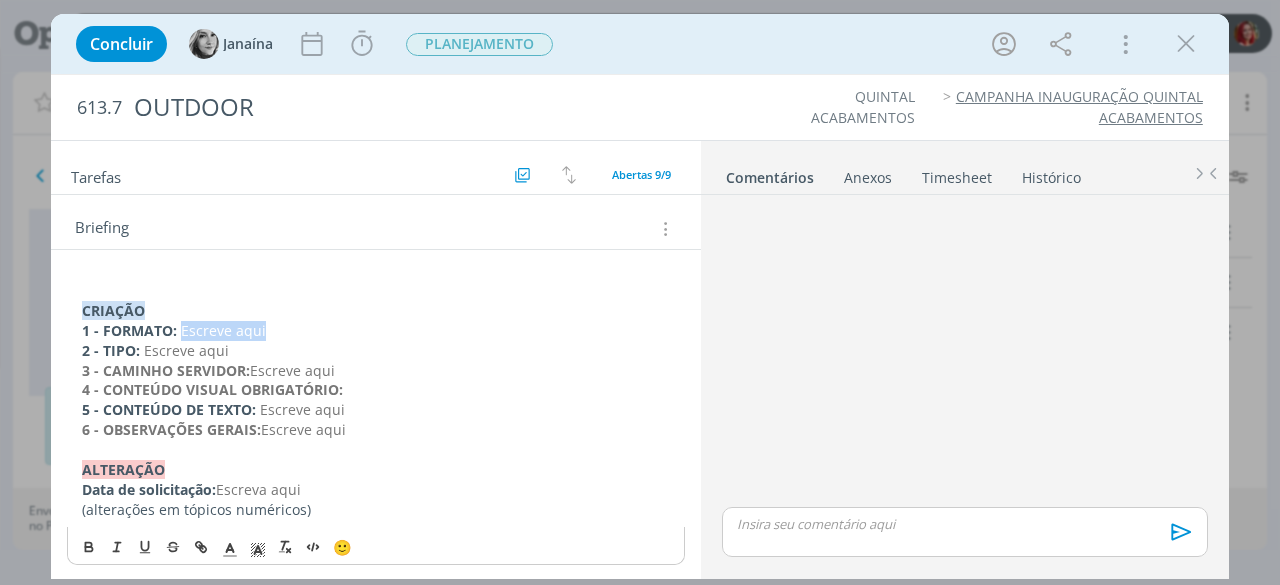 drag, startPoint x: 270, startPoint y: 334, endPoint x: 179, endPoint y: 331, distance: 91.04944 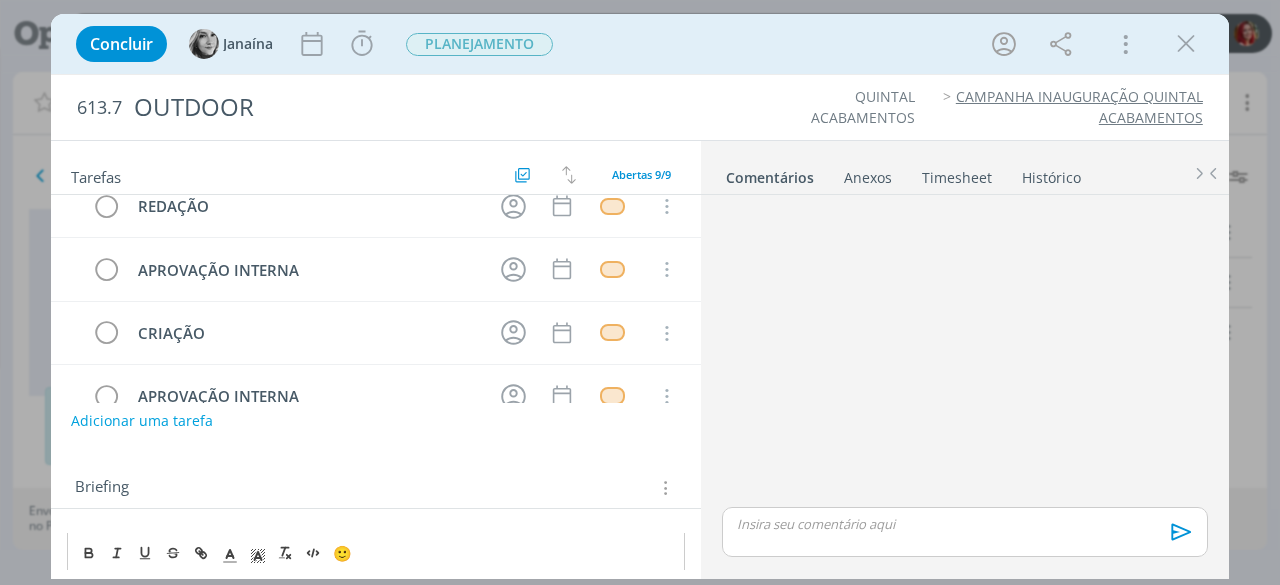 scroll, scrollTop: 0, scrollLeft: 0, axis: both 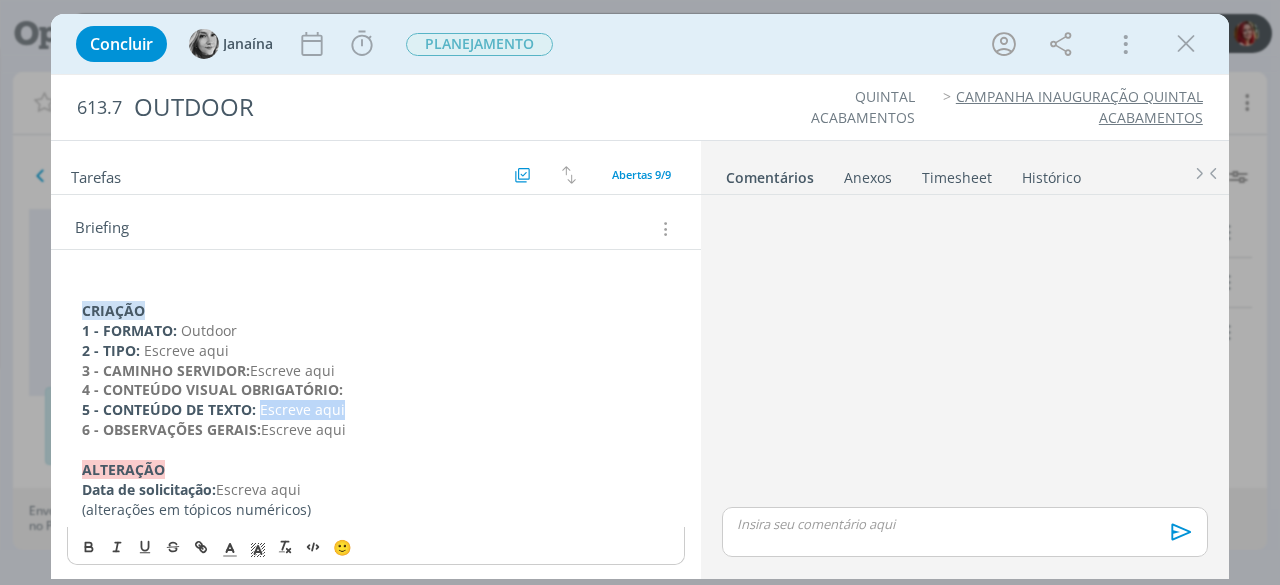 drag, startPoint x: 342, startPoint y: 407, endPoint x: 257, endPoint y: 409, distance: 85.02353 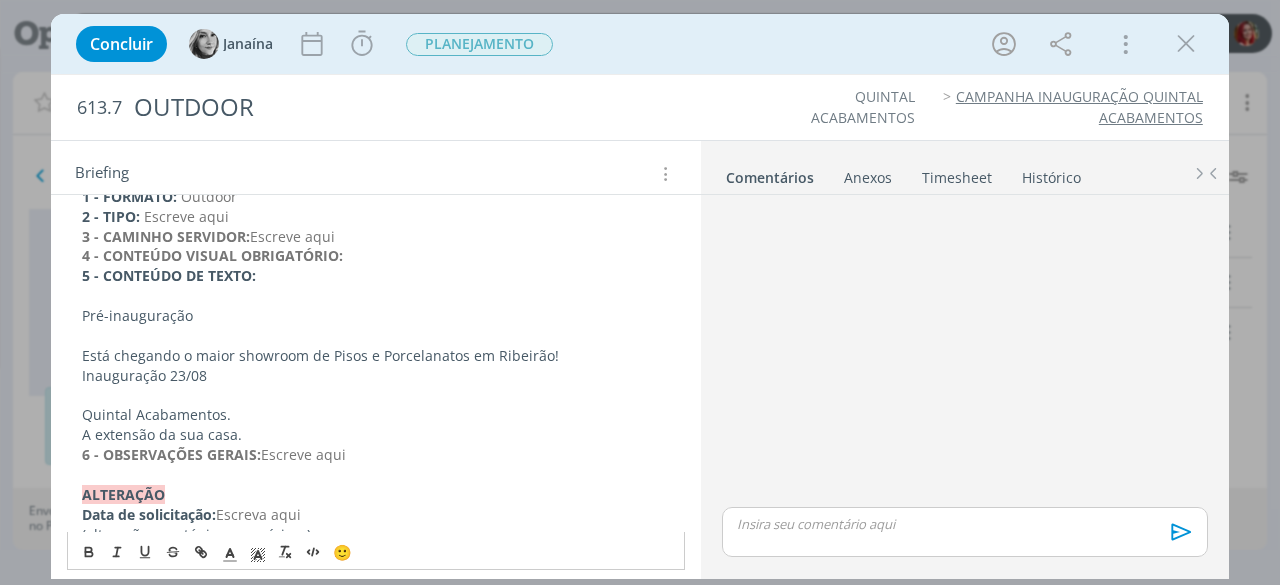 scroll, scrollTop: 438, scrollLeft: 0, axis: vertical 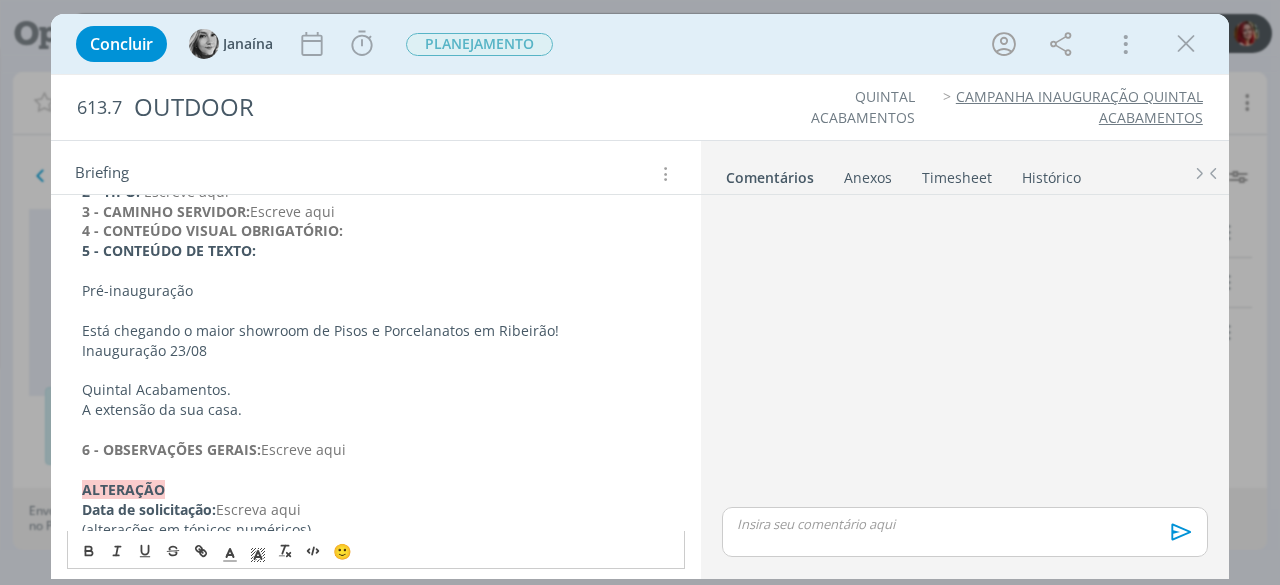 click on "Pré-inauguração" at bounding box center (376, 291) 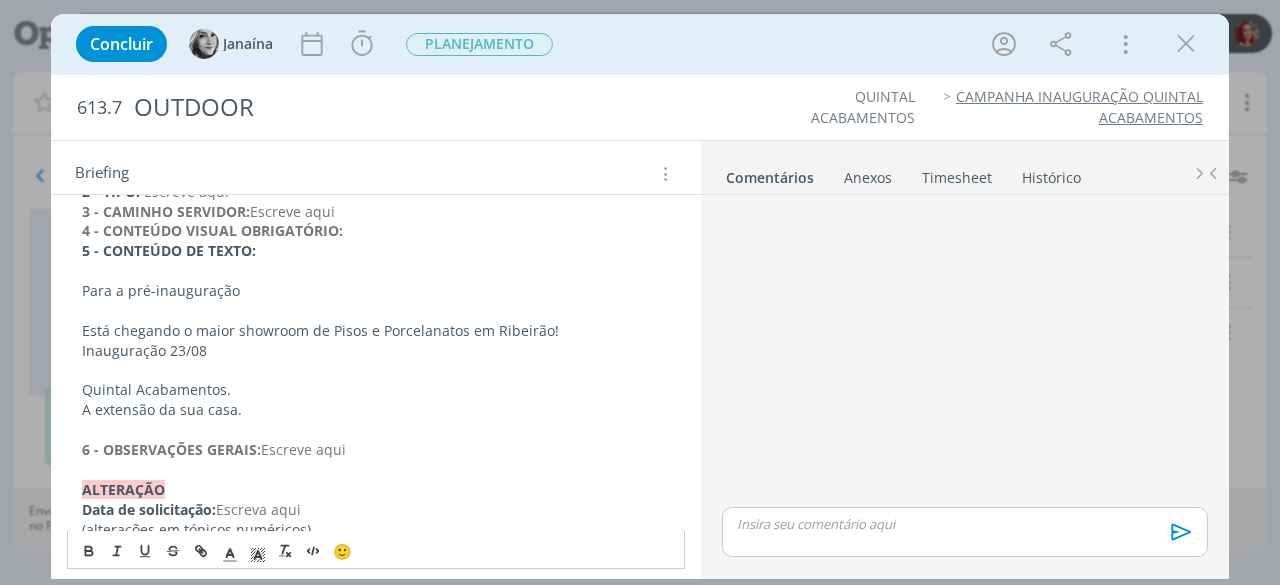 click on "Para a pré-inauguração" at bounding box center (376, 291) 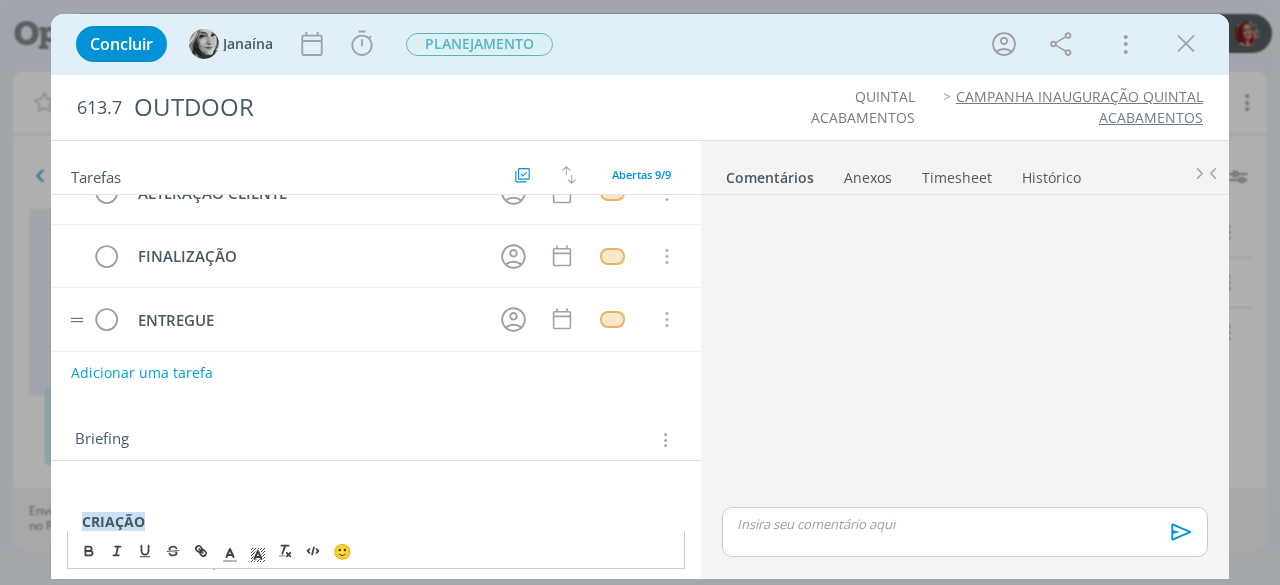 scroll, scrollTop: 38, scrollLeft: 0, axis: vertical 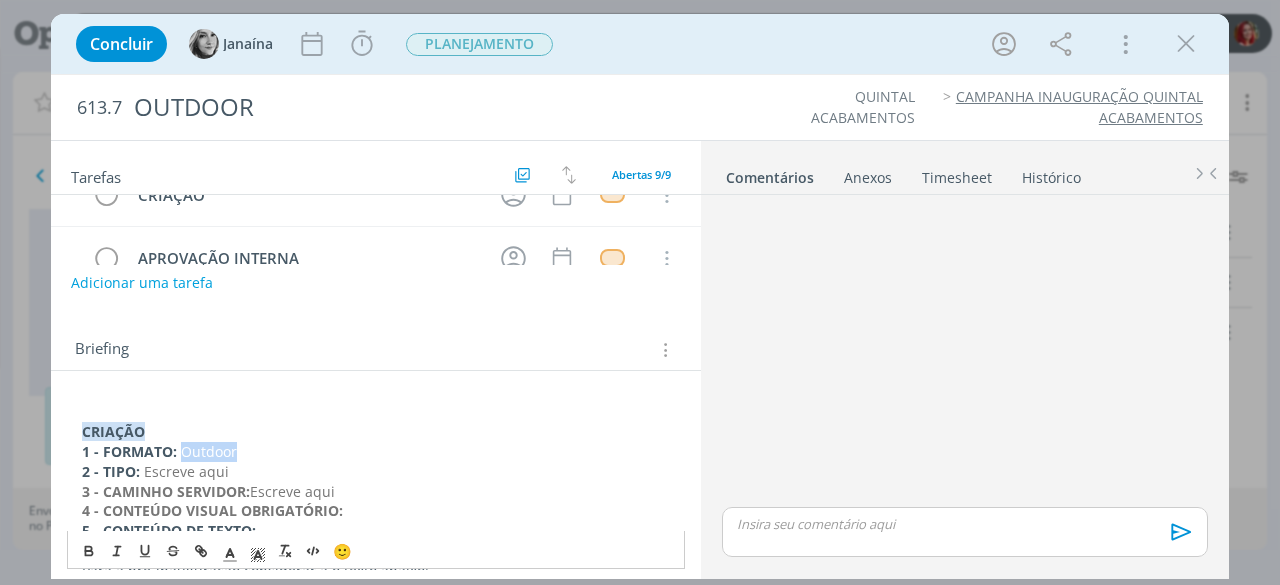 drag, startPoint x: 254, startPoint y: 449, endPoint x: 184, endPoint y: 451, distance: 70.028564 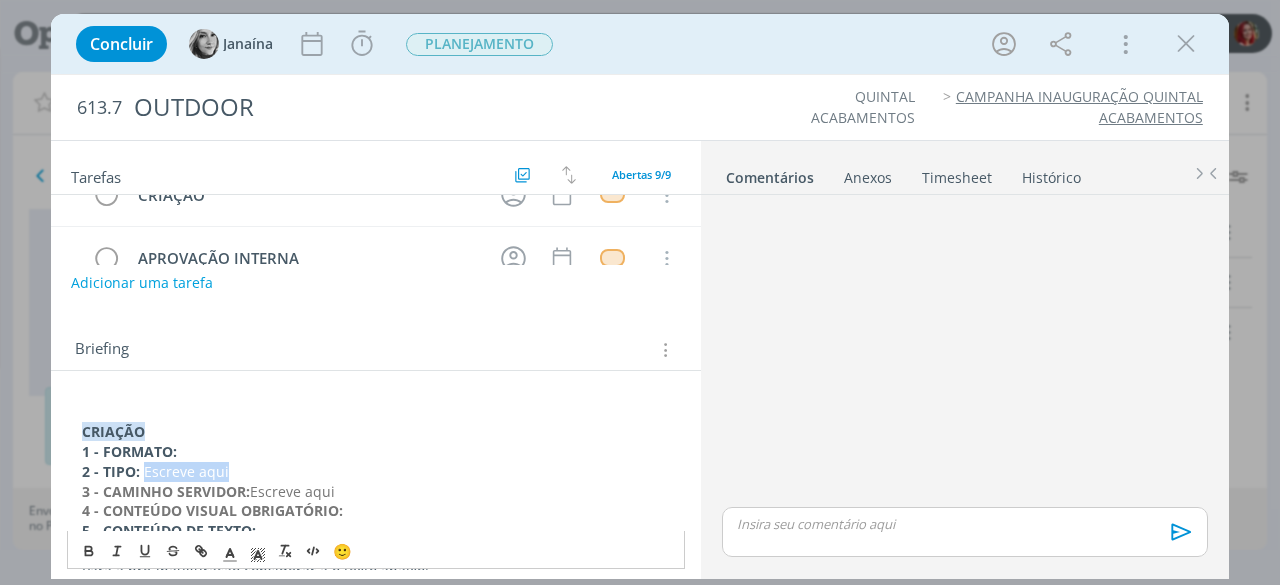 drag, startPoint x: 244, startPoint y: 472, endPoint x: 141, endPoint y: 465, distance: 103.23759 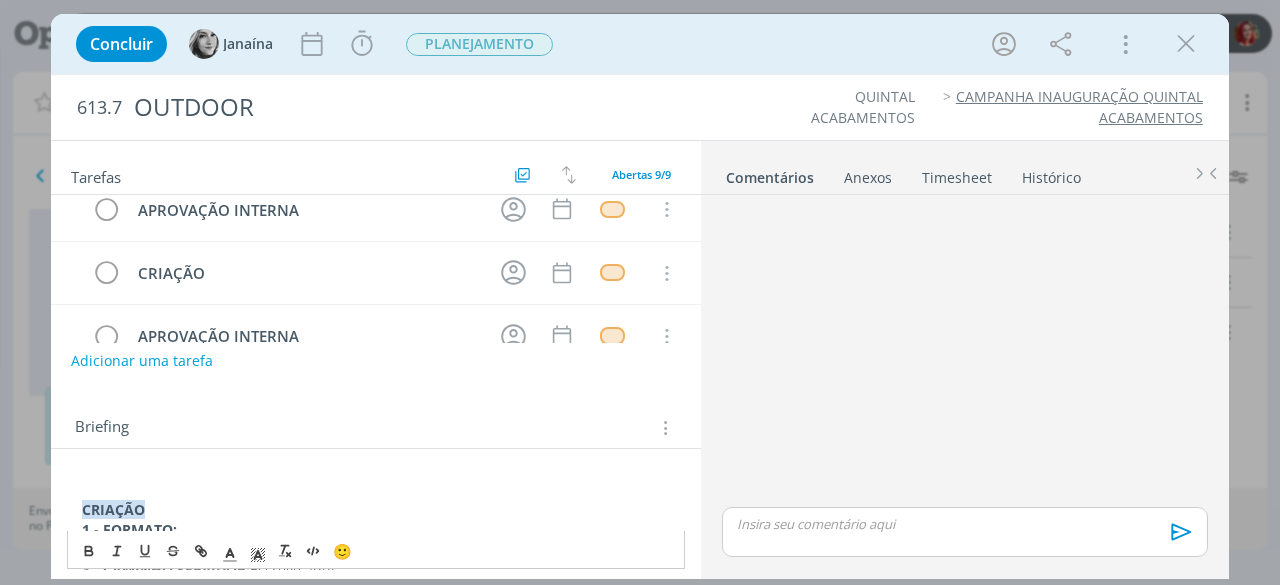 scroll, scrollTop: 0, scrollLeft: 0, axis: both 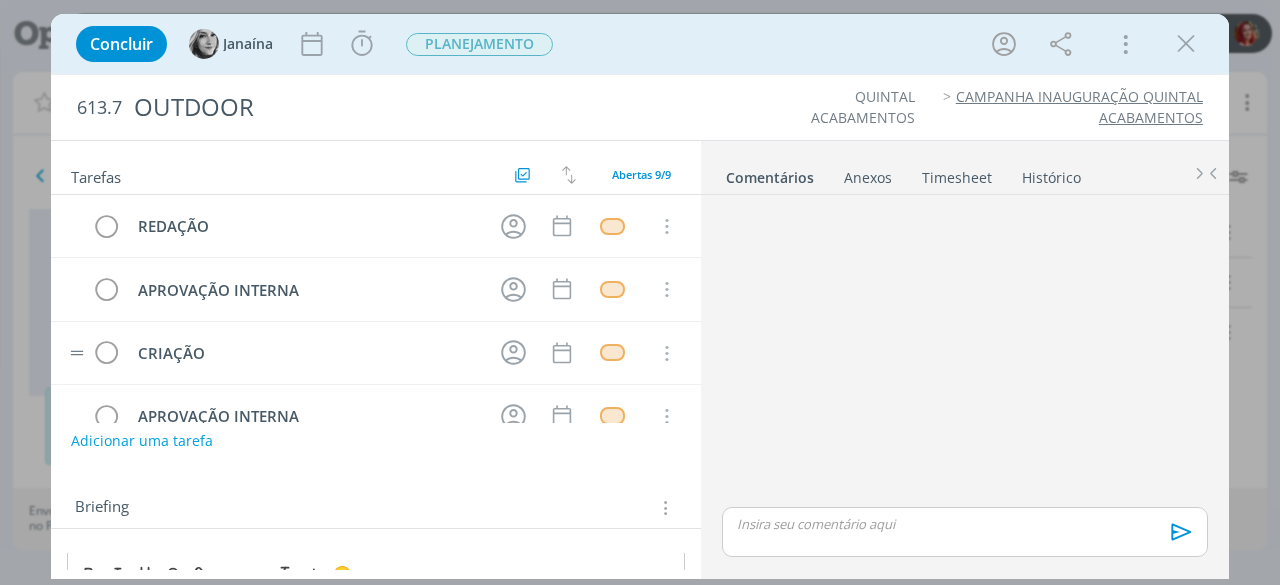 type 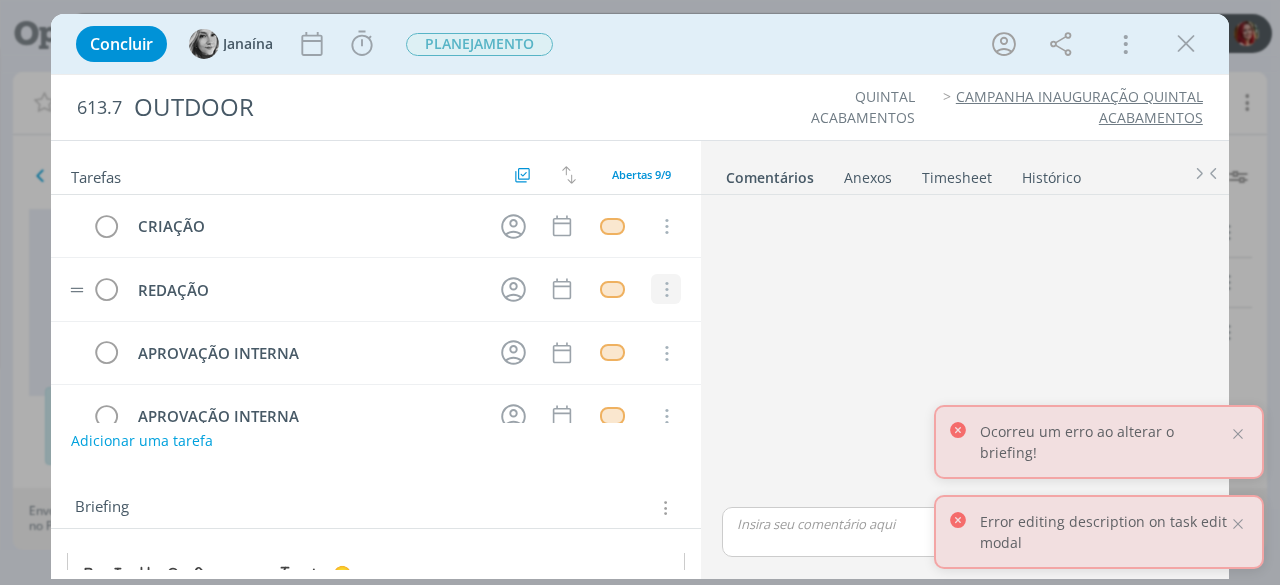 click at bounding box center [665, 290] 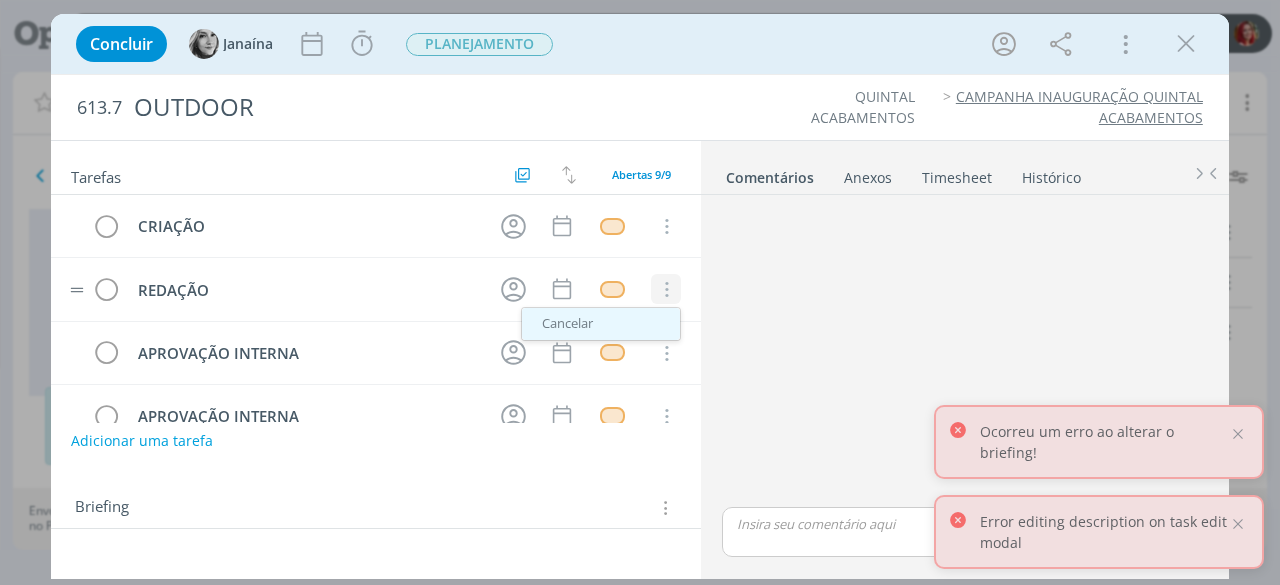 click on "Cancelar" at bounding box center [601, 324] 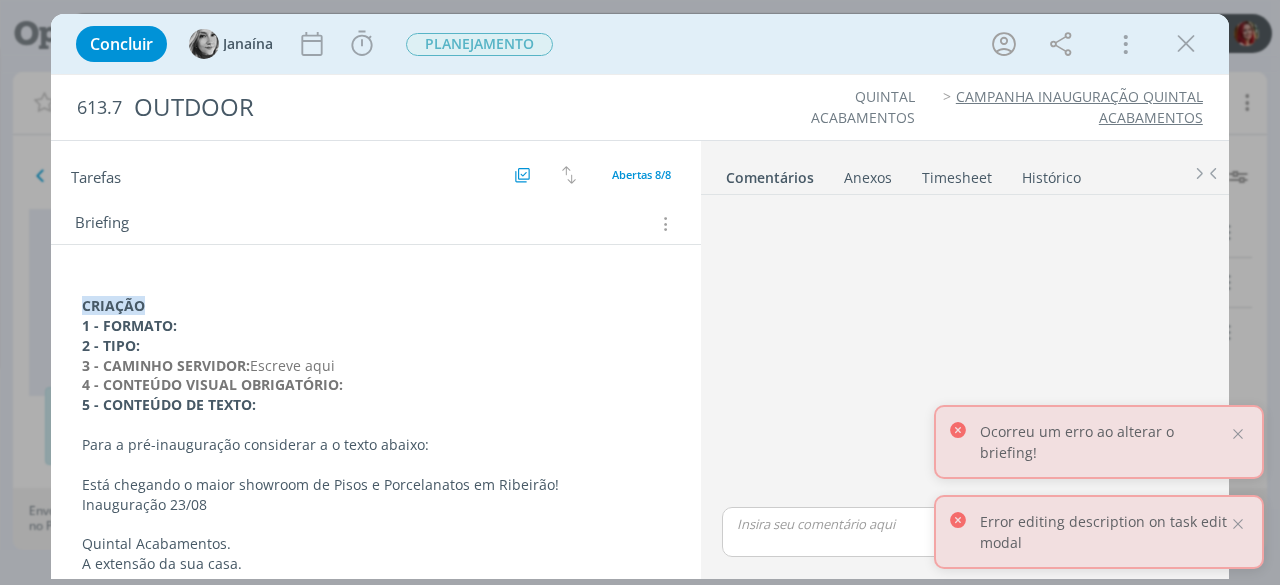 scroll, scrollTop: 300, scrollLeft: 0, axis: vertical 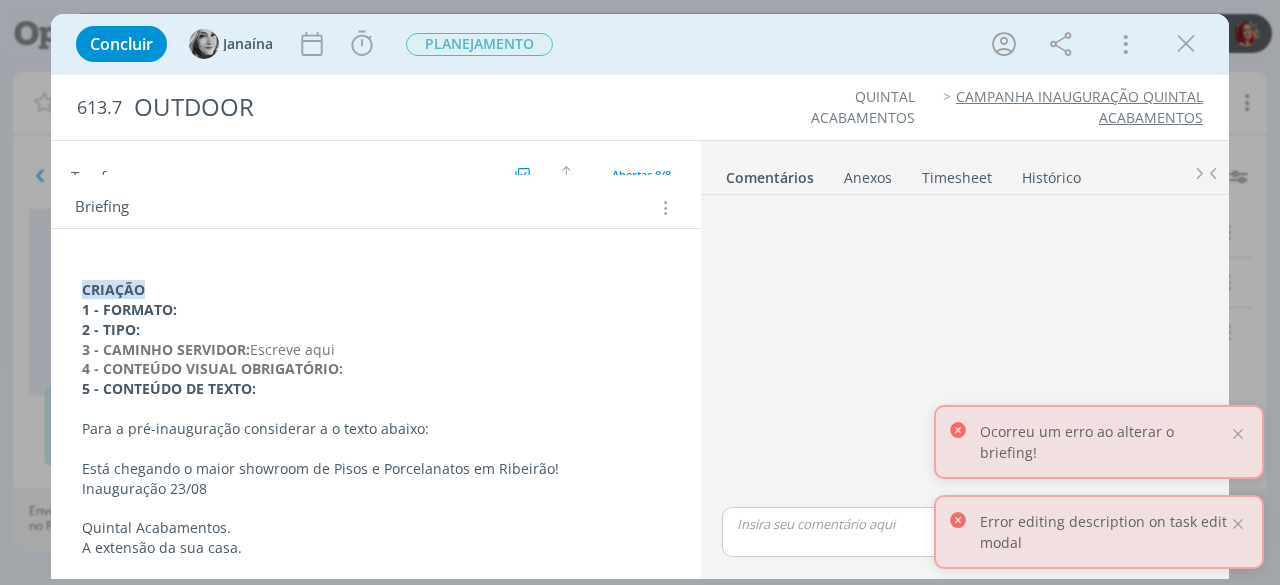 click on "Concluir
Janaína
Iniciar
Apontar
Data * 05/08/2025 Horas * 00:00 Tarefa Selecione a tarefa Descrição *  Retrabalho  Apontar Realizado Estimado 00:00 / 00:00 PLANEJAMENTO Mais Informações
Copiar Link
Duplicar Job Mover Job de Projeto Exportar/Imprimir Job
Cancelar" at bounding box center (640, 44) 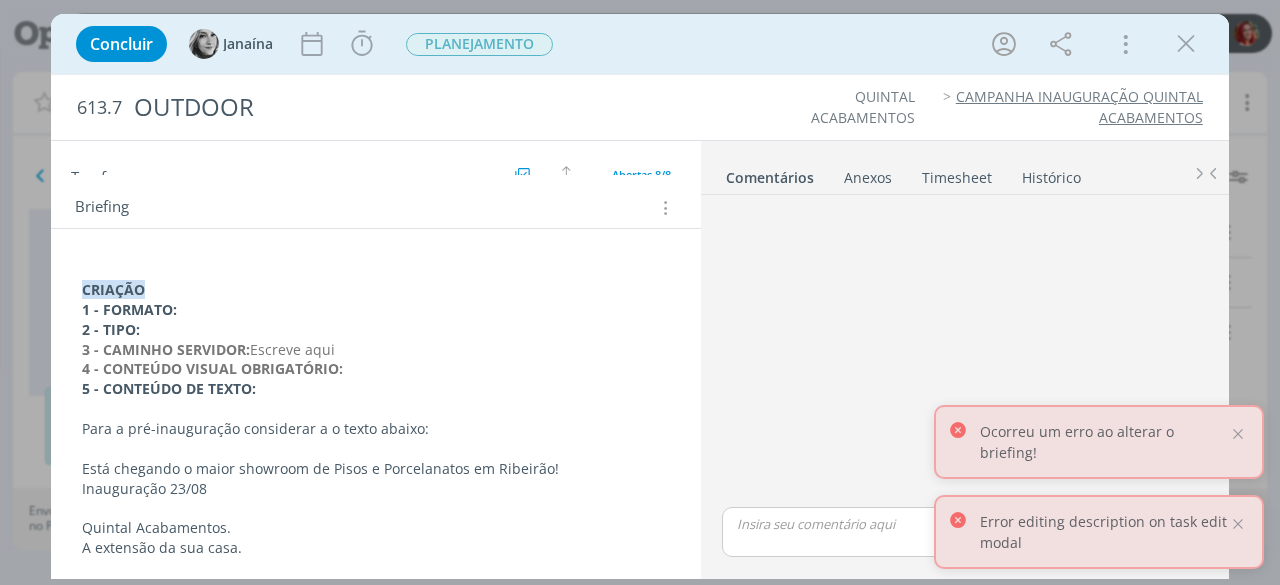 click on "1 - FORMATO:" at bounding box center (376, 310) 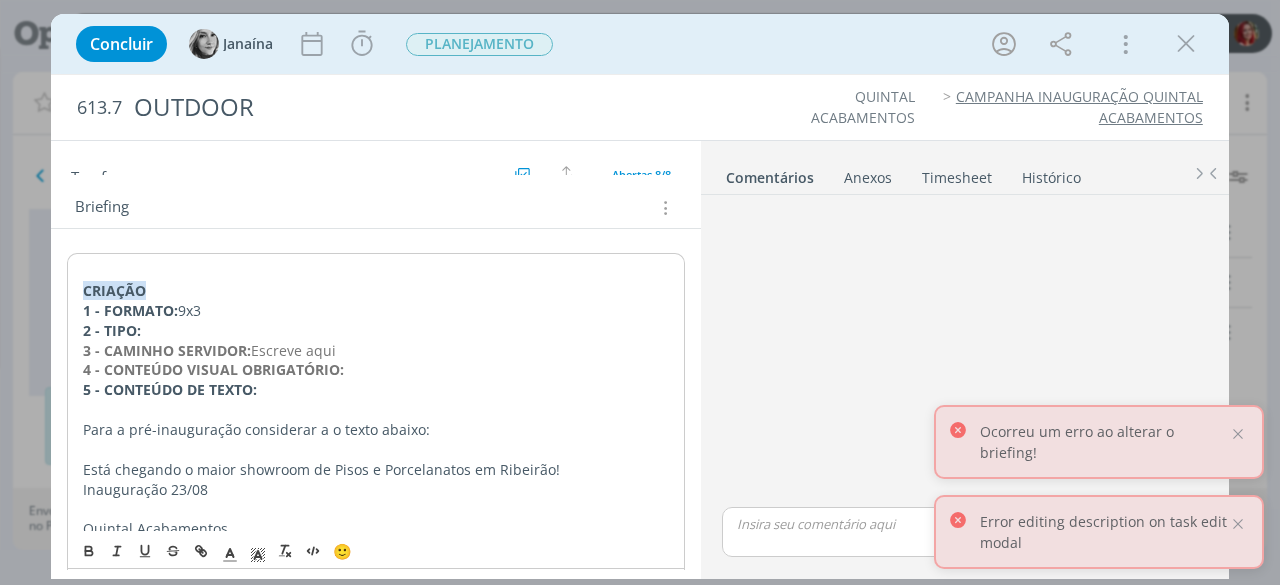 click on "2 - TIPO:" at bounding box center (376, 331) 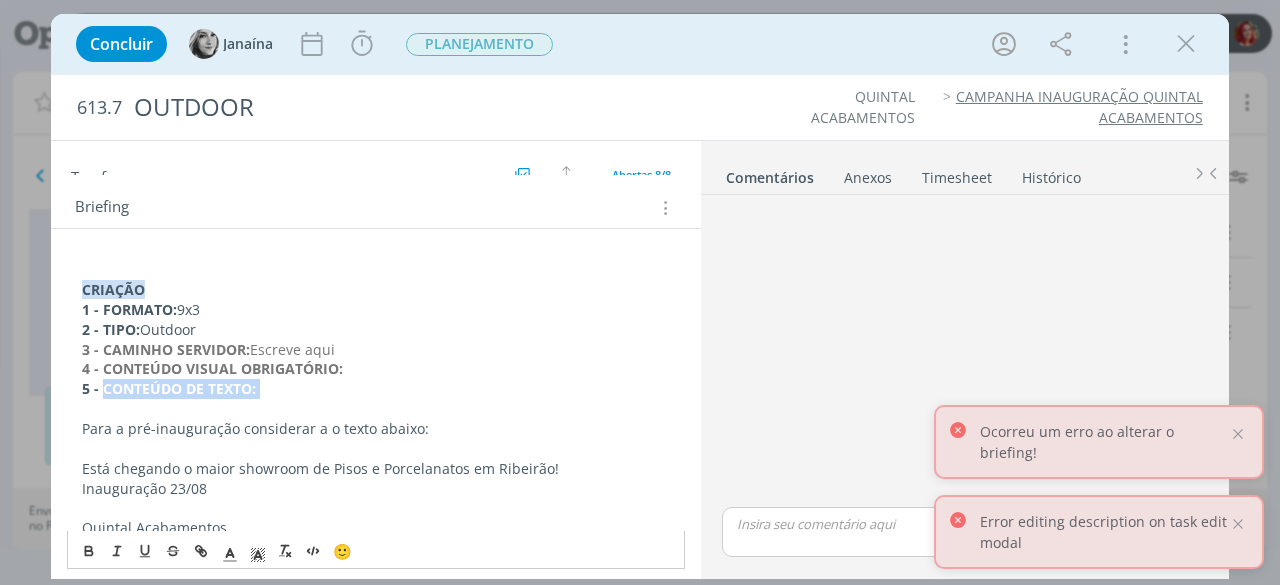 drag, startPoint x: 276, startPoint y: 387, endPoint x: 103, endPoint y: 381, distance: 173.10402 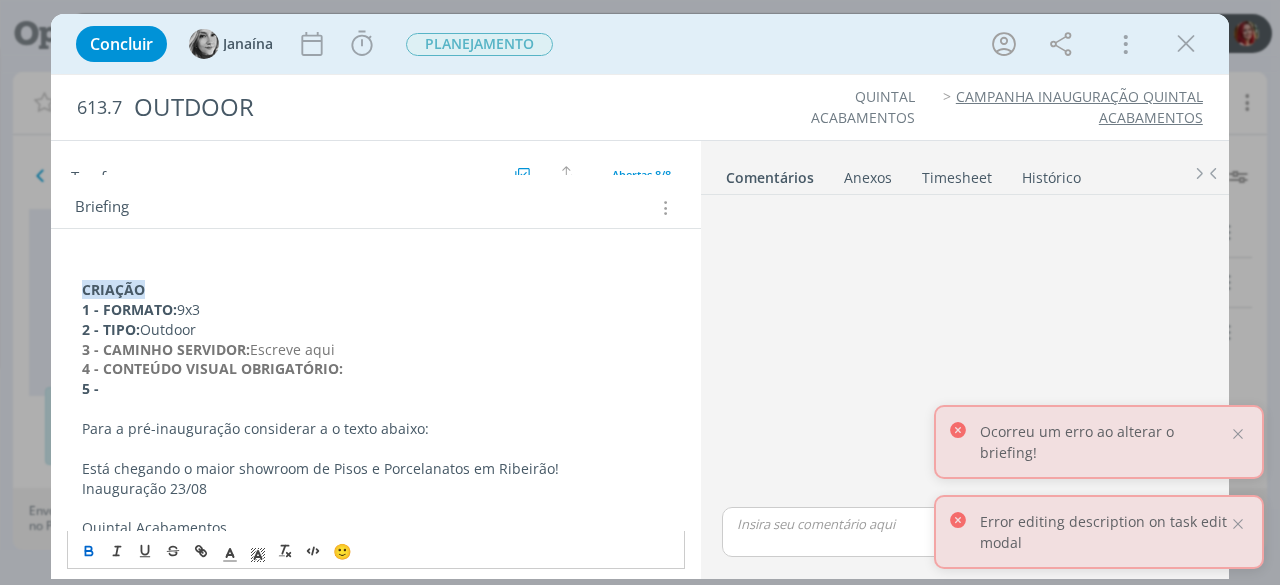 drag, startPoint x: 114, startPoint y: 381, endPoint x: 43, endPoint y: 390, distance: 71.568146 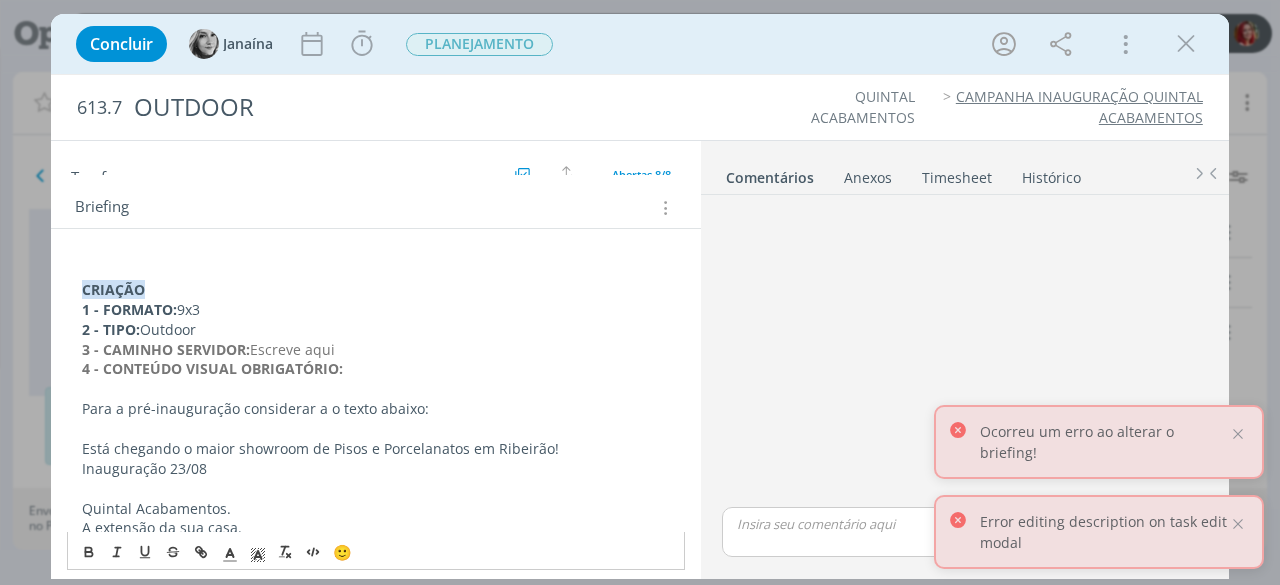 click on "Concluir
Janaína
Iniciar
Apontar
Data * 05/08/2025 Horas * 00:00 Tarefa Selecione a tarefa Descrição *  Retrabalho  Apontar Realizado Estimado 00:00 / 00:00 PLANEJAMENTO Mais Informações
Copiar Link
Duplicar Job Mover Job de Projeto Exportar/Imprimir Job
Cancelar" at bounding box center [640, 44] 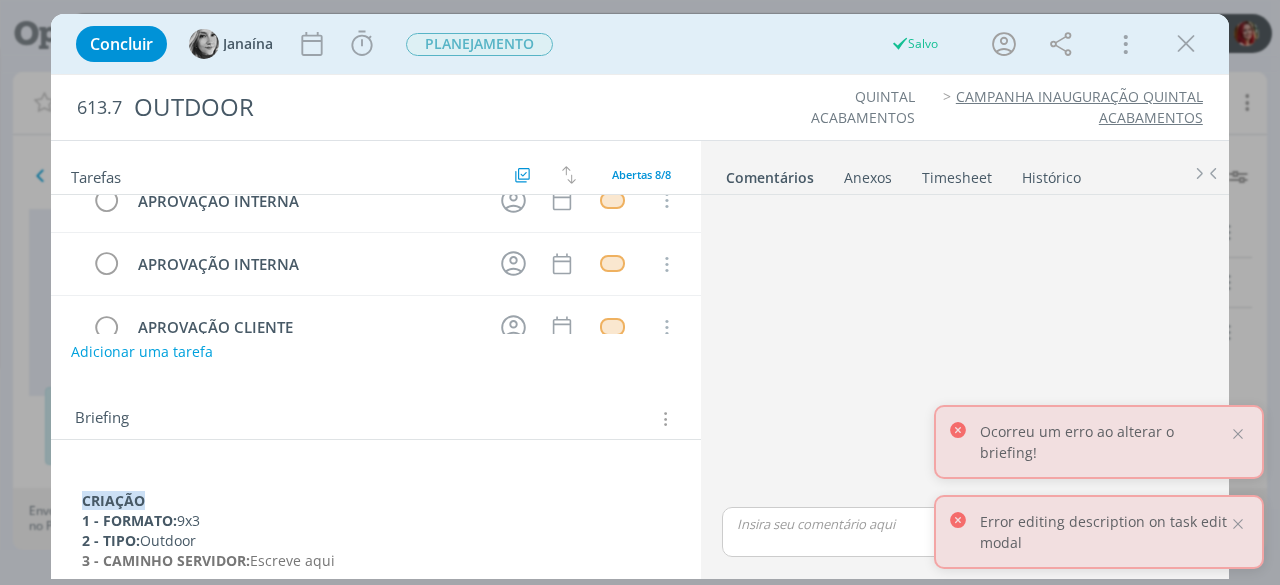scroll, scrollTop: 0, scrollLeft: 0, axis: both 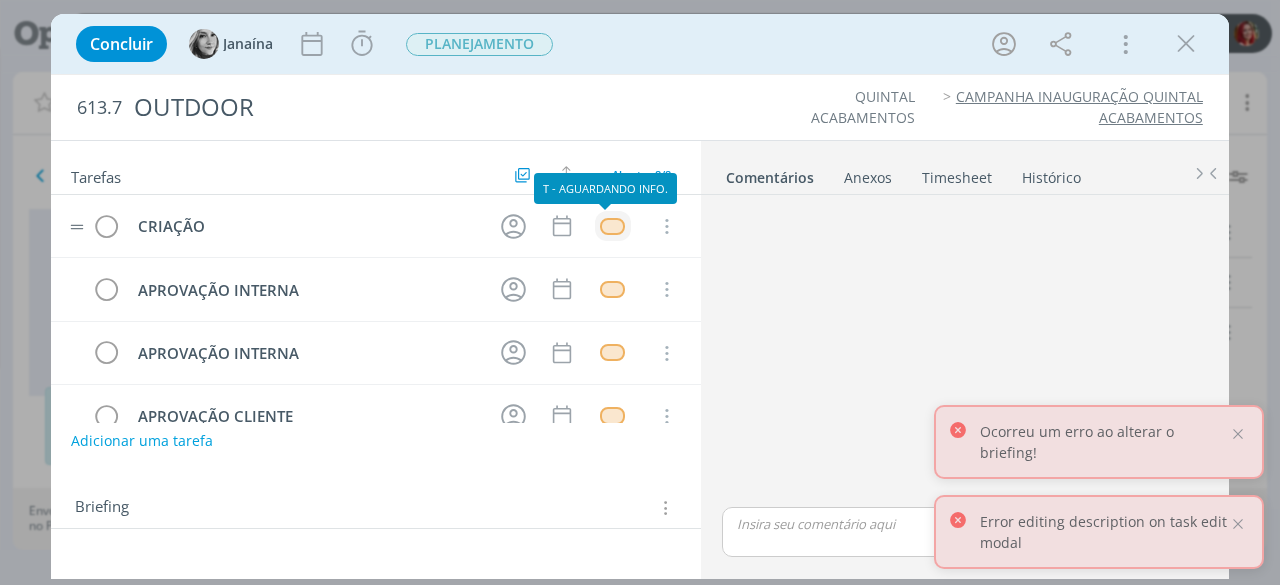 click at bounding box center (612, 226) 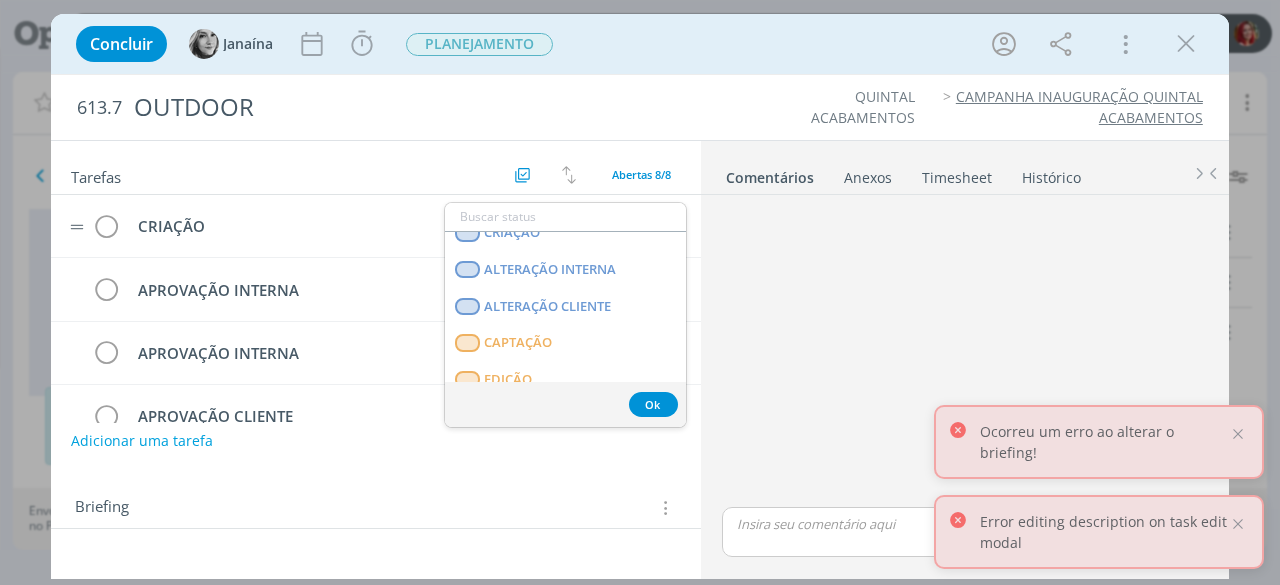 scroll, scrollTop: 510, scrollLeft: 0, axis: vertical 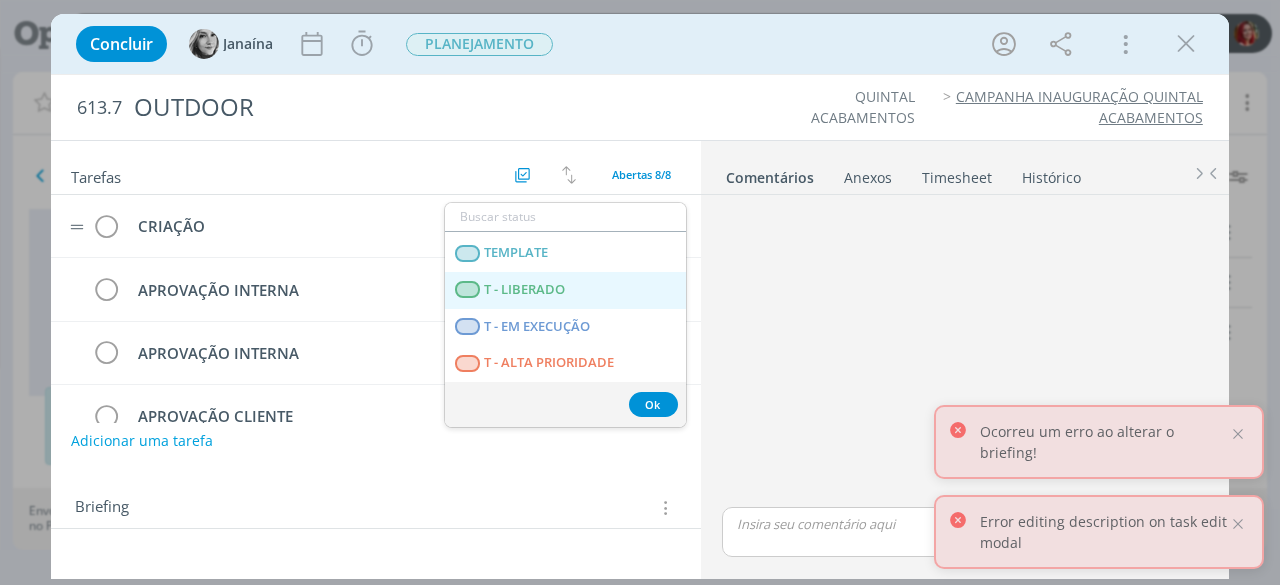 click on "T - LIBERADO" at bounding box center [525, 290] 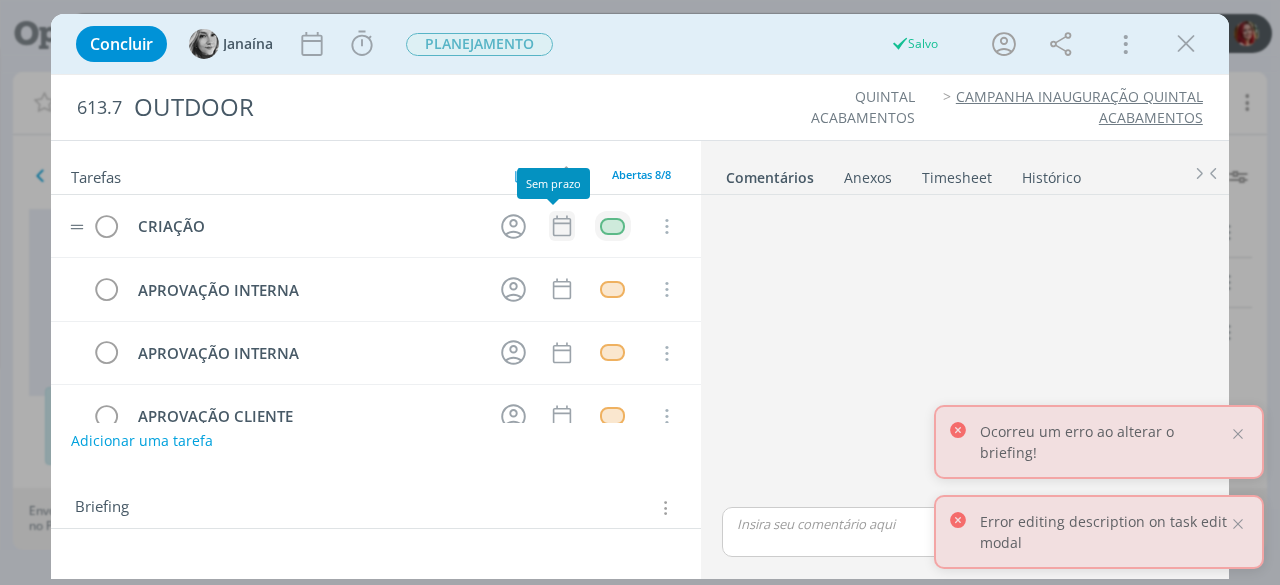 click 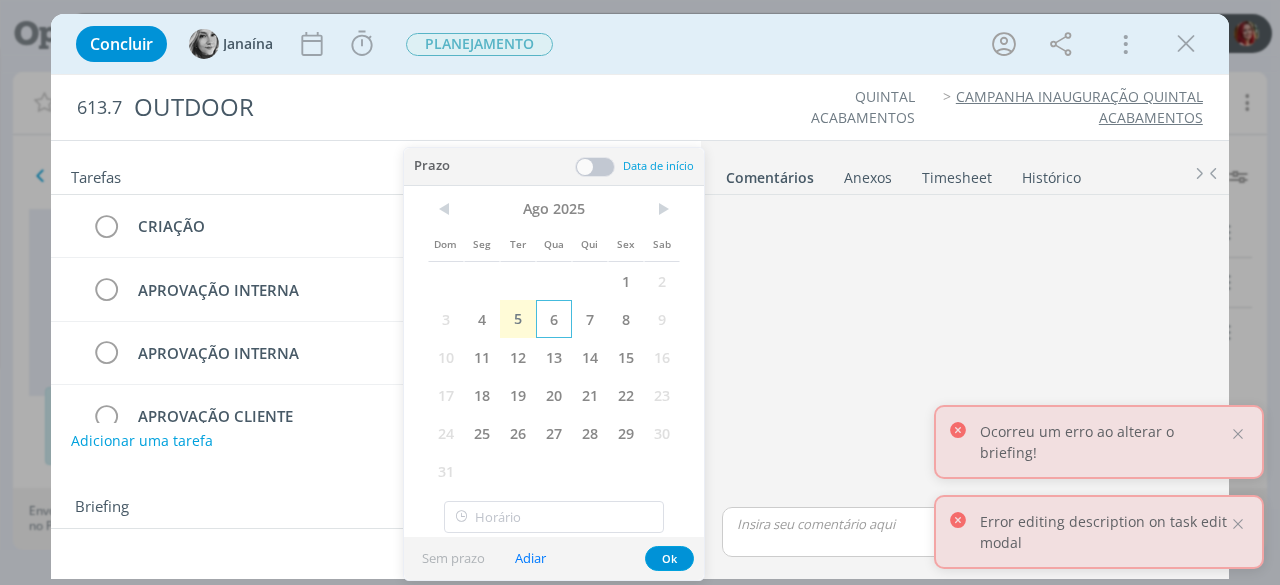 click on "6" at bounding box center [554, 319] 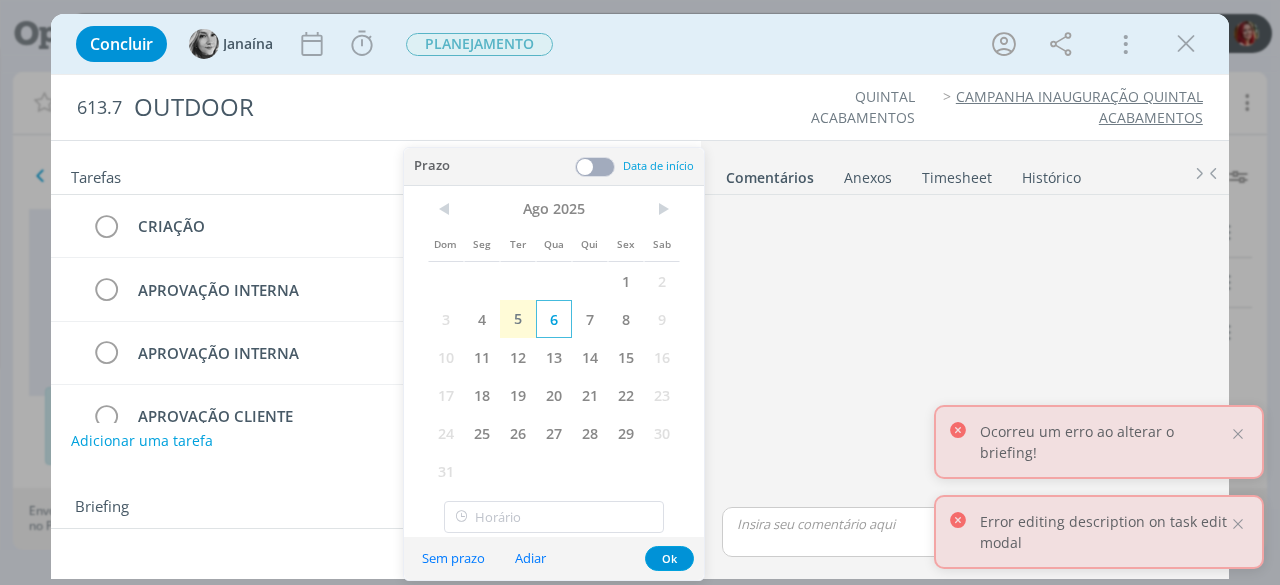 click on "6" at bounding box center (554, 319) 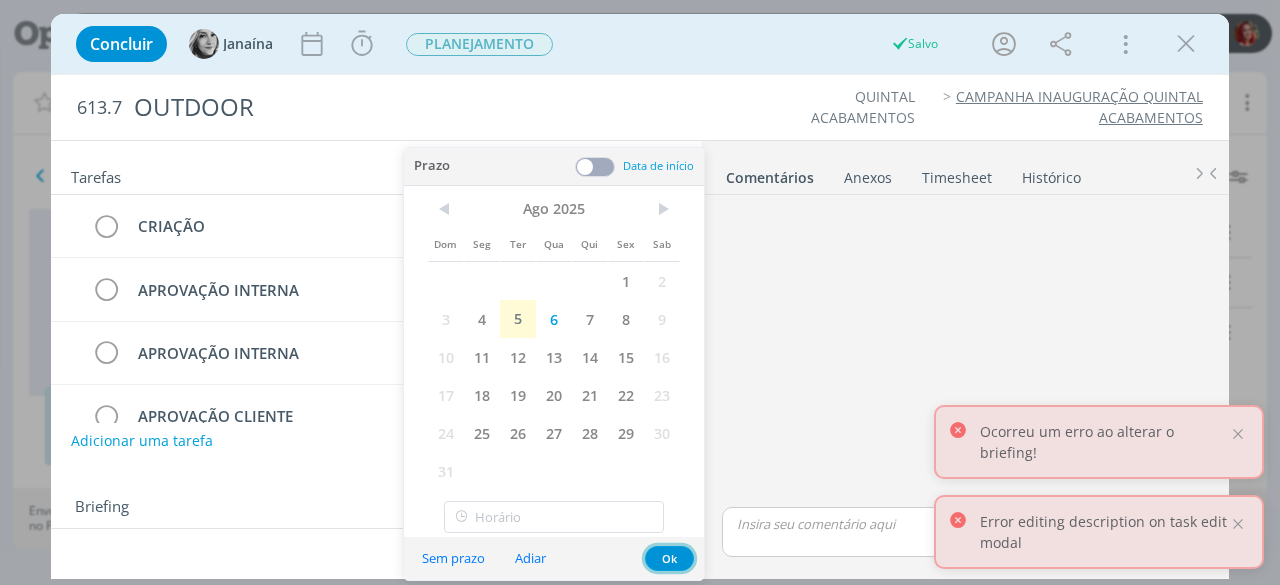 click on "Ok" at bounding box center [669, 558] 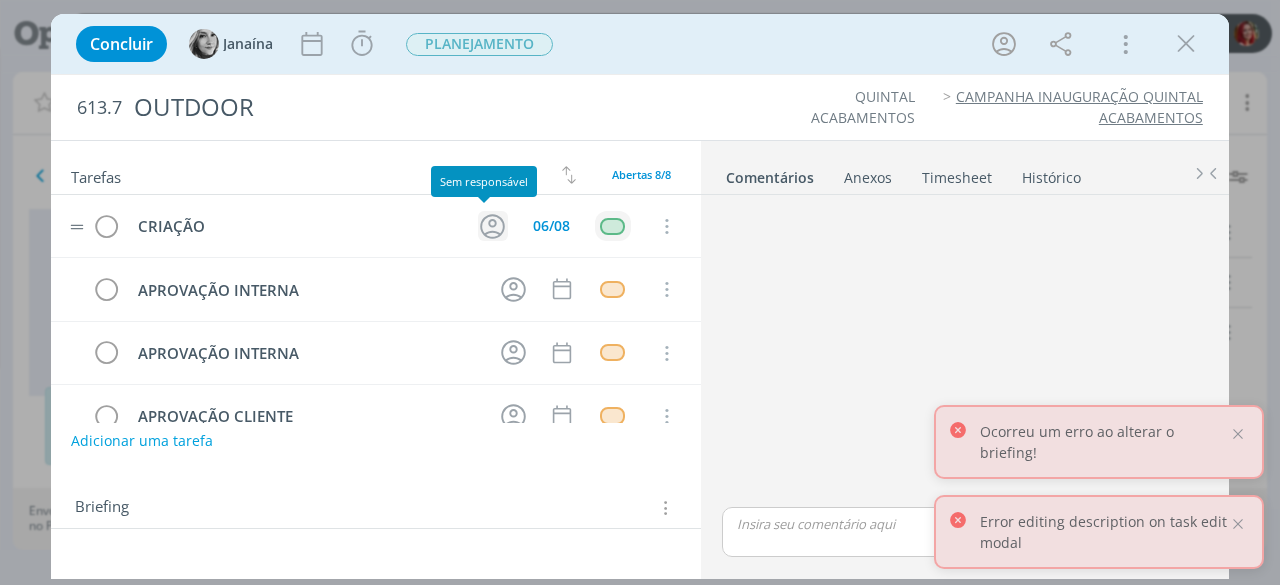 click 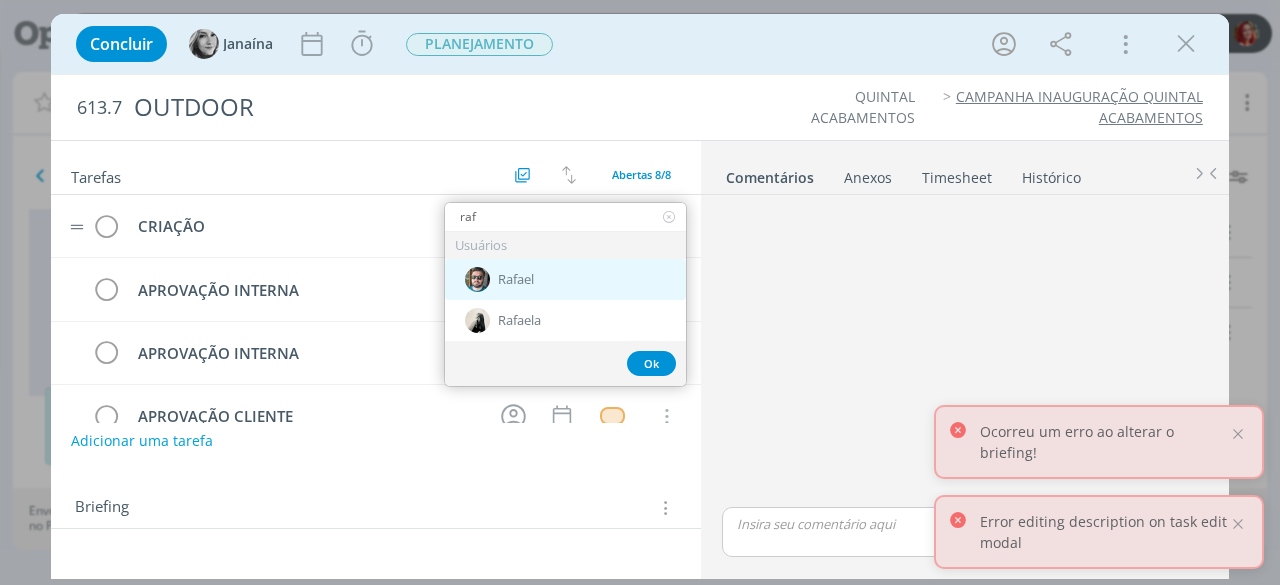 type on "raf" 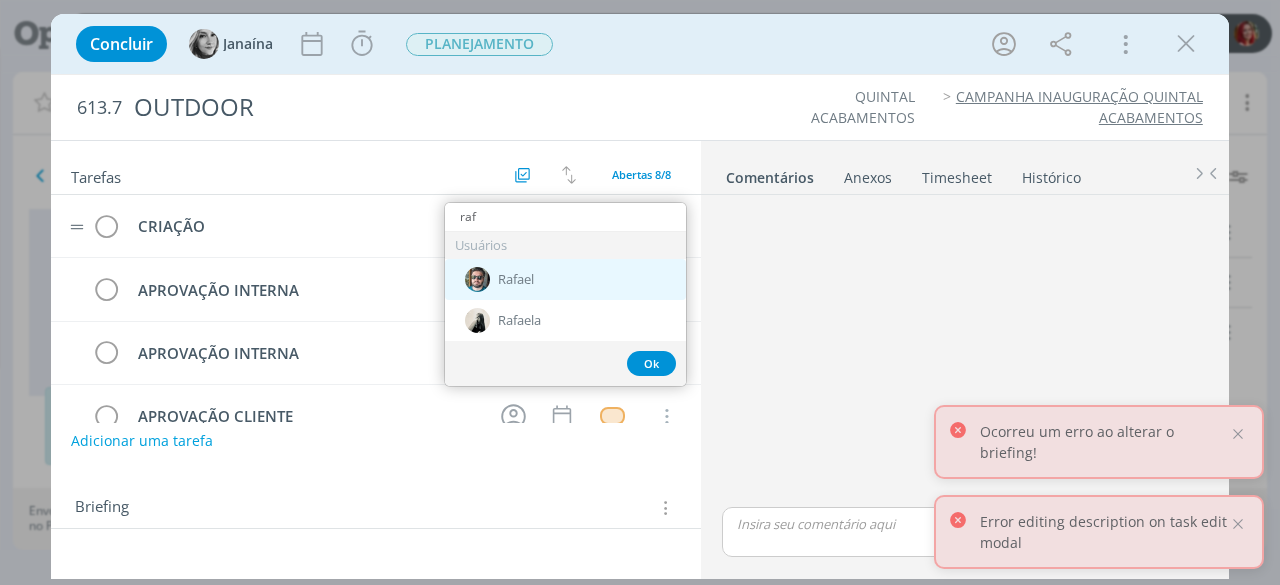 click on "Rafael" at bounding box center (565, 279) 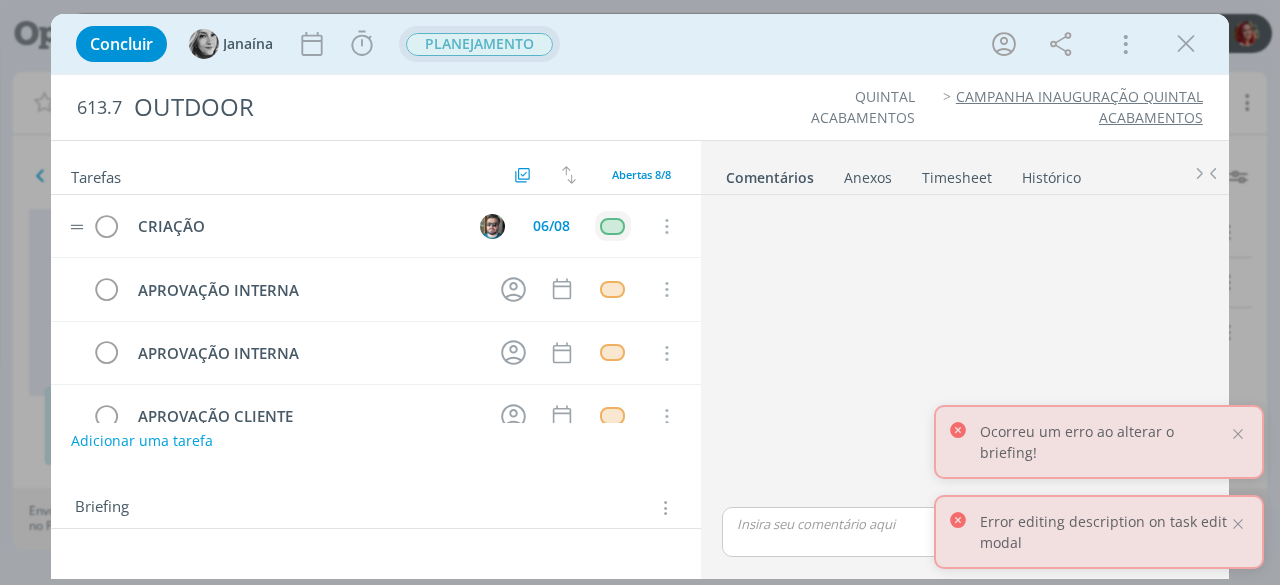 click on "PLANEJAMENTO" at bounding box center (479, 44) 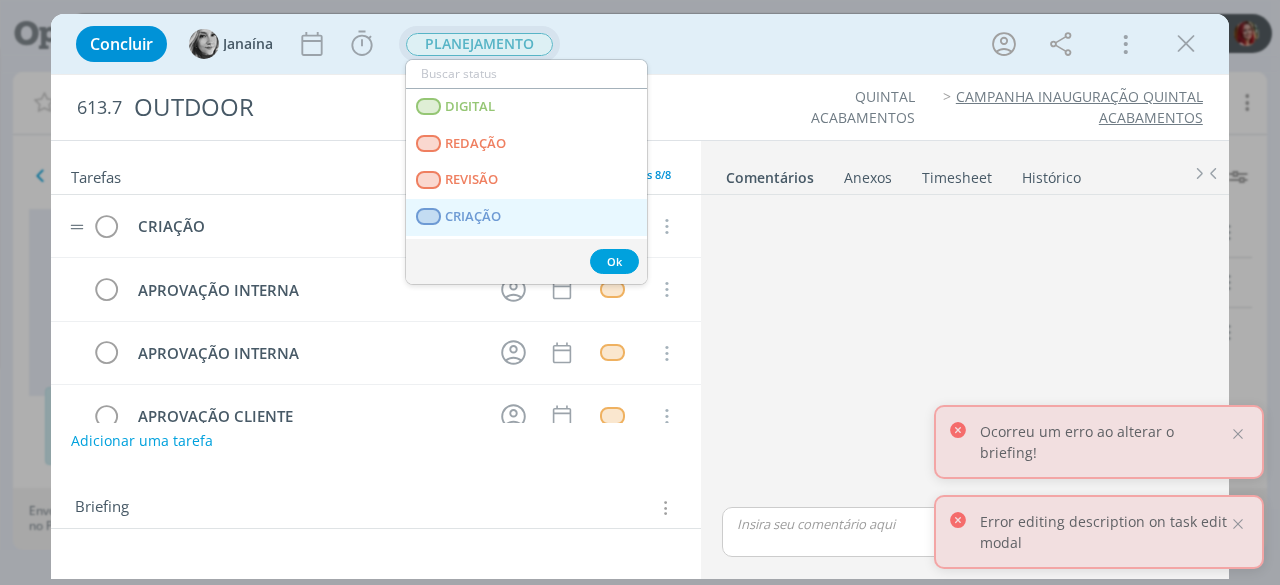 click on "CRIAÇÃO" at bounding box center (526, 217) 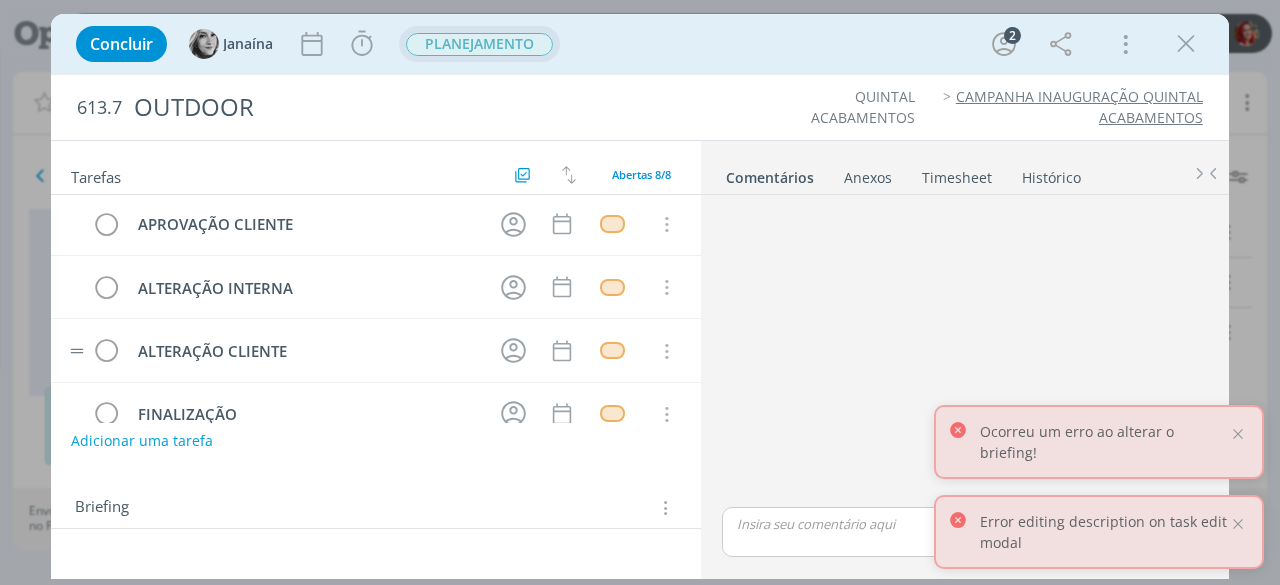 scroll, scrollTop: 283, scrollLeft: 0, axis: vertical 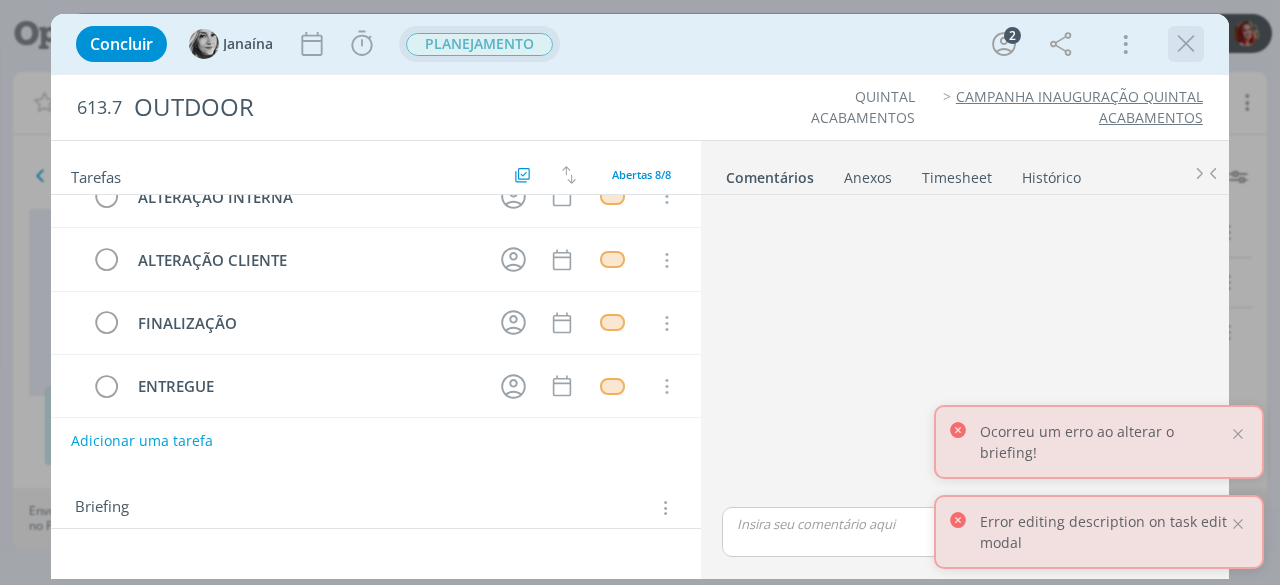 click at bounding box center [1186, 44] 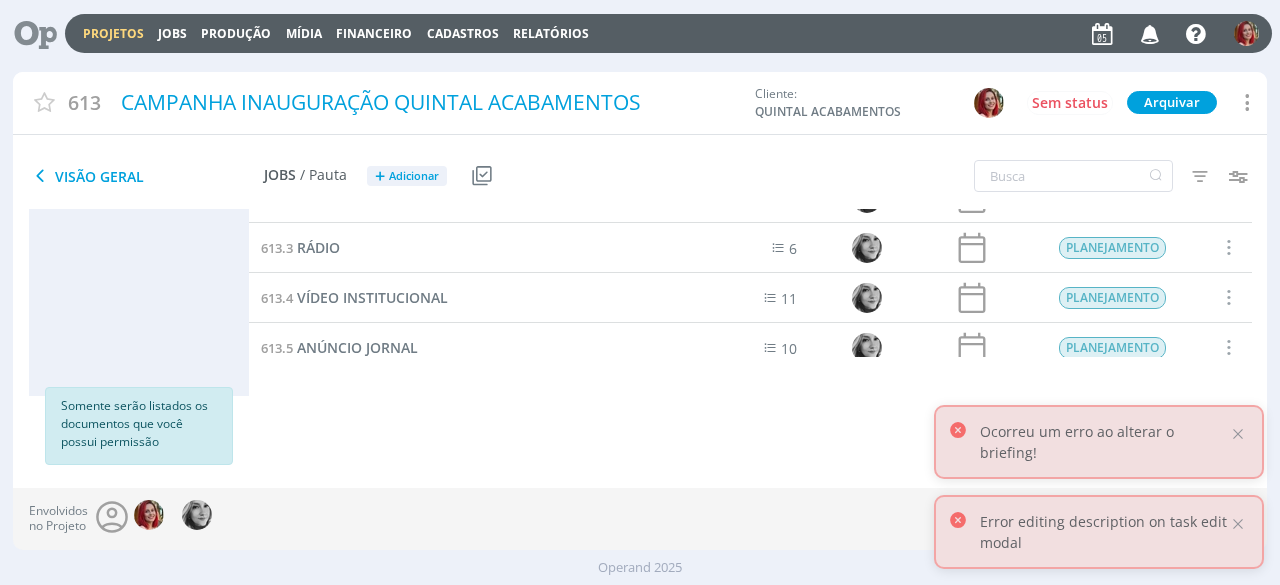 scroll, scrollTop: 0, scrollLeft: 0, axis: both 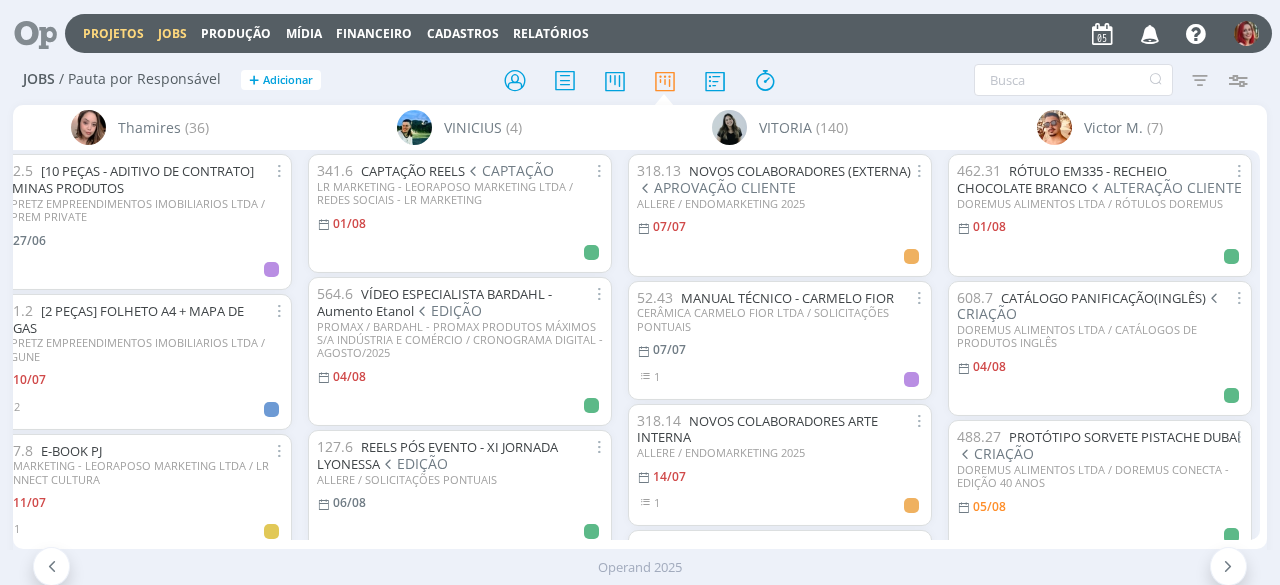 click on "Projetos" at bounding box center [113, 33] 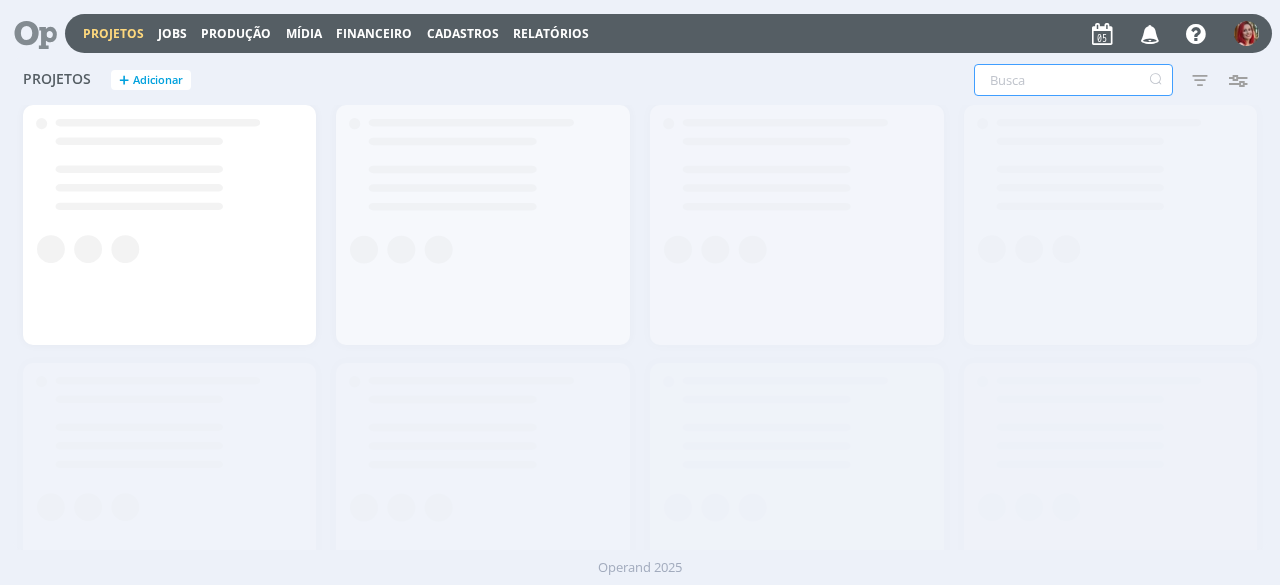click at bounding box center [1073, 80] 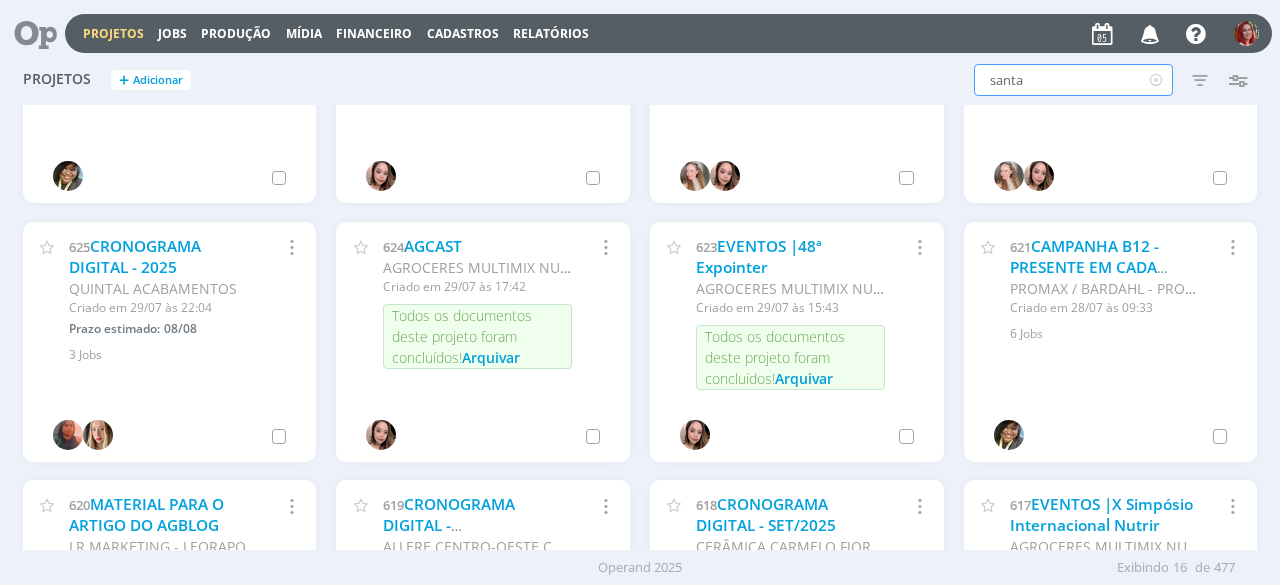 scroll, scrollTop: 0, scrollLeft: 0, axis: both 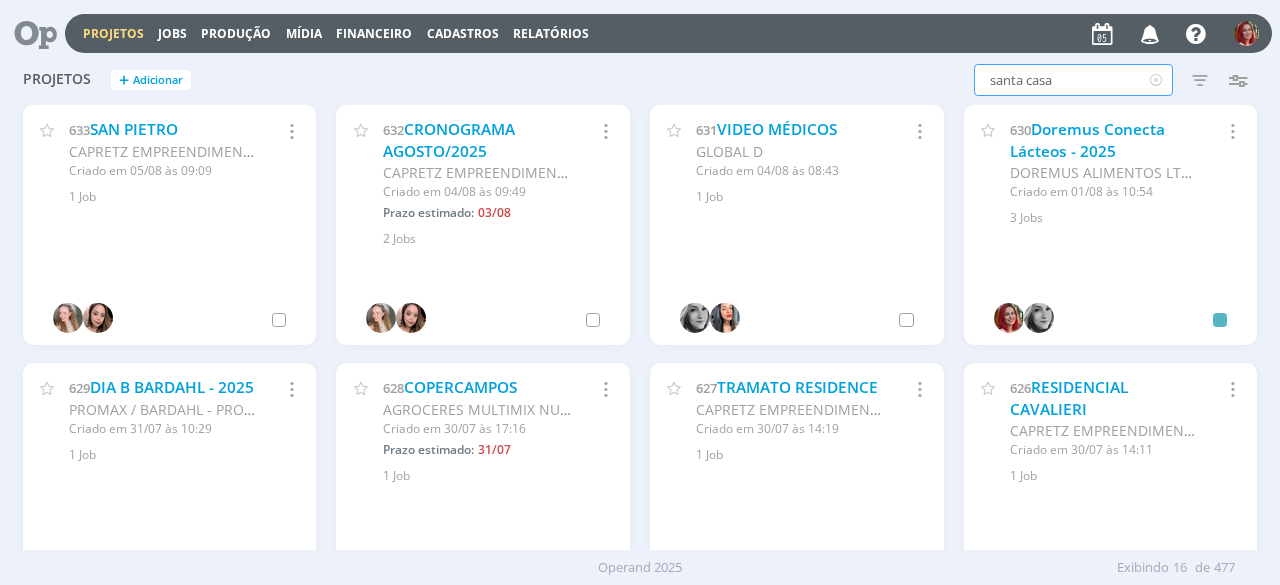 type on "santa casa" 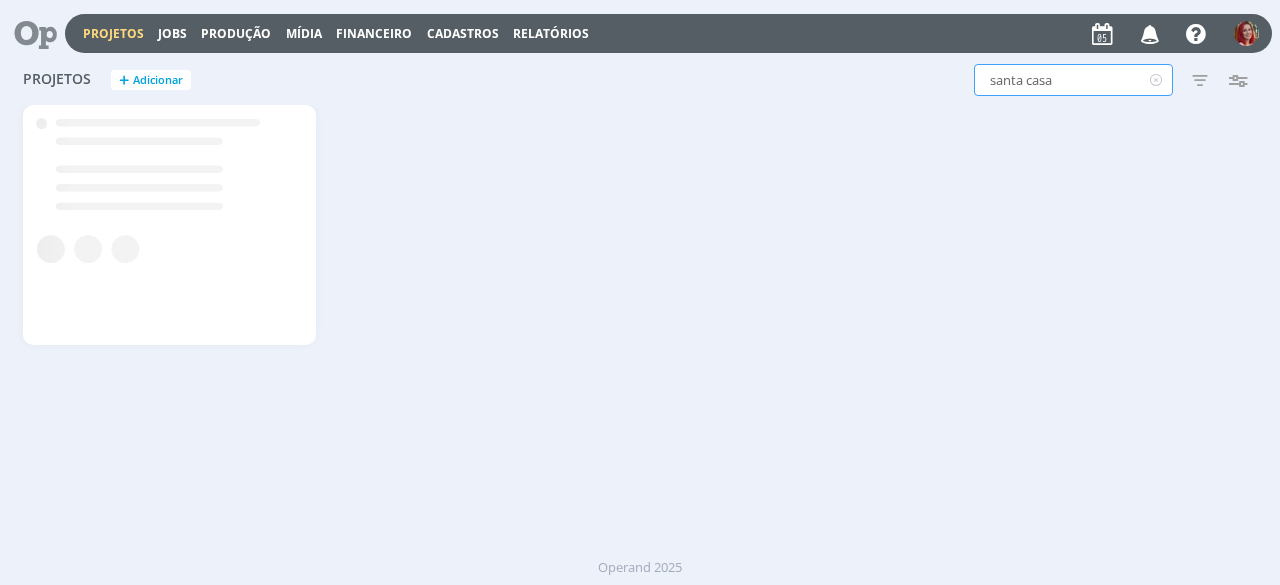 click on "santa casa" at bounding box center (1073, 80) 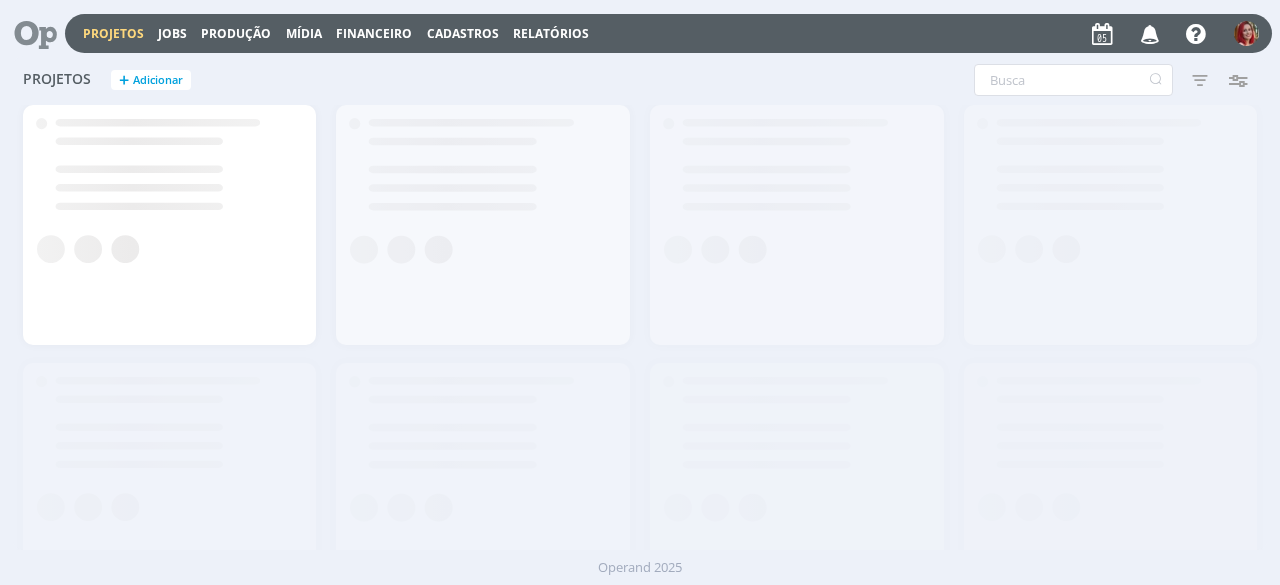 scroll, scrollTop: 0, scrollLeft: 0, axis: both 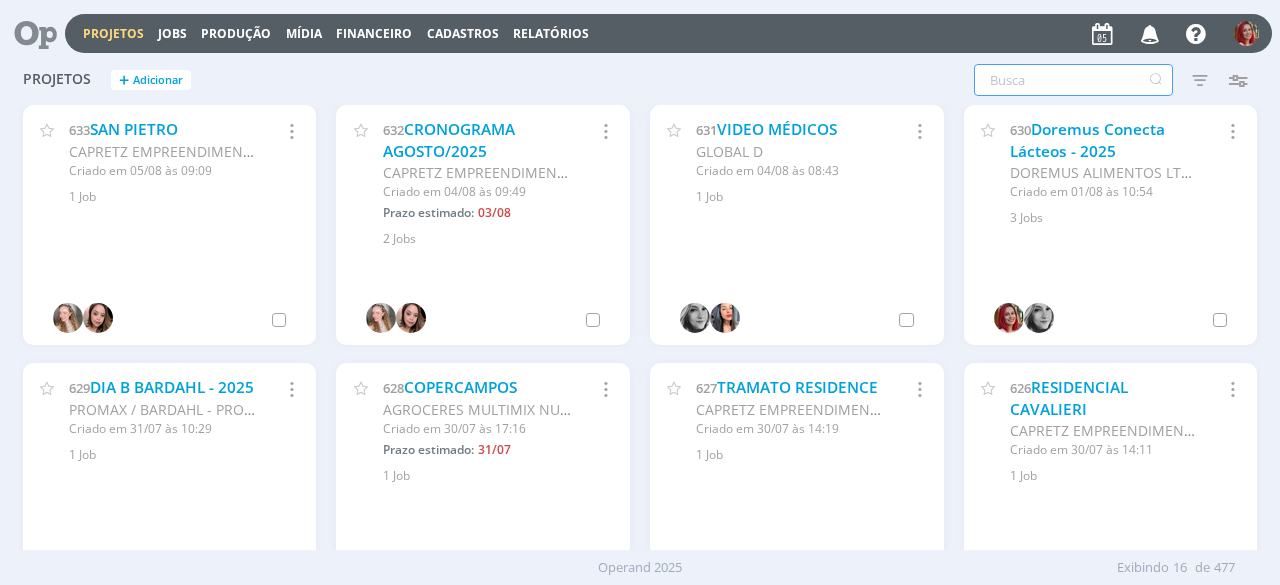click at bounding box center (1073, 80) 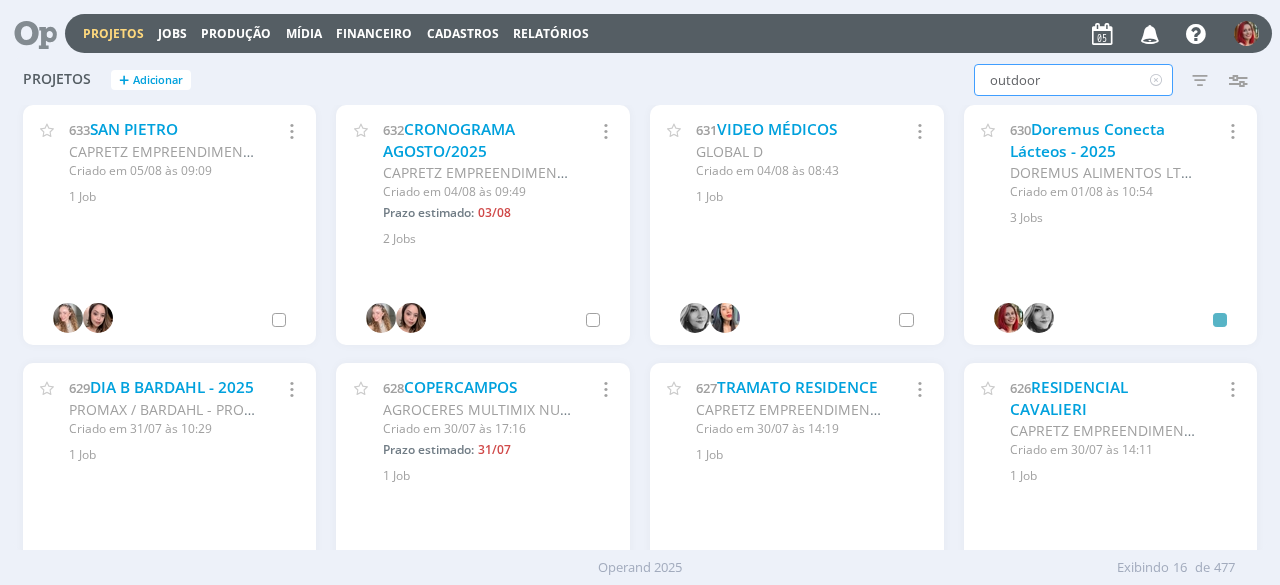 type on "outdoor" 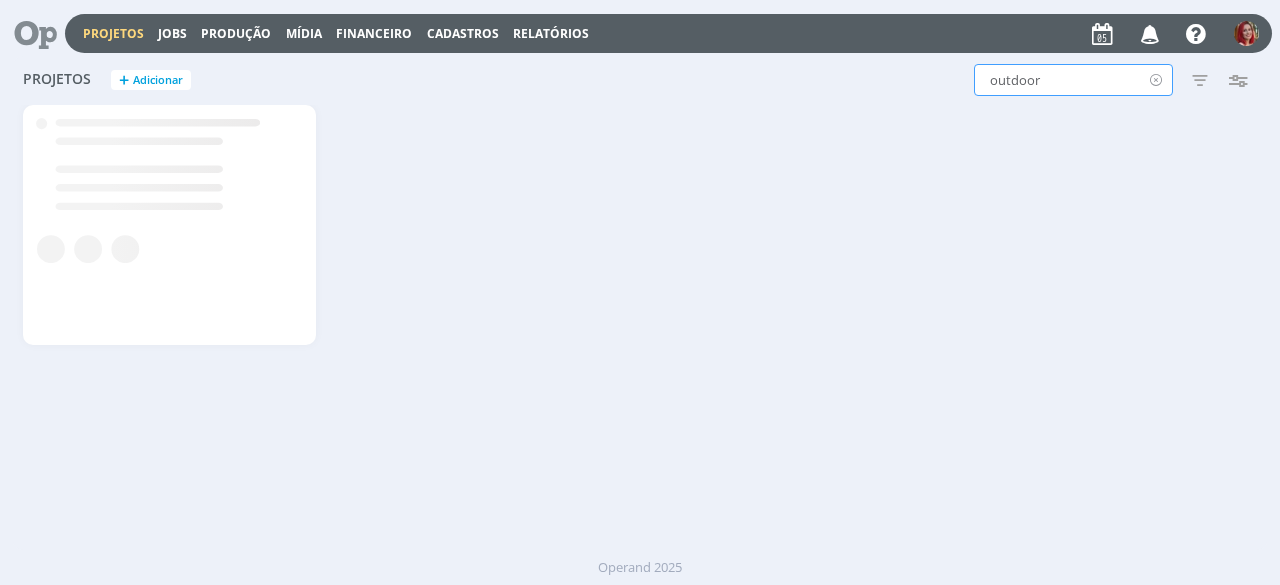 click at bounding box center (1155, 80) 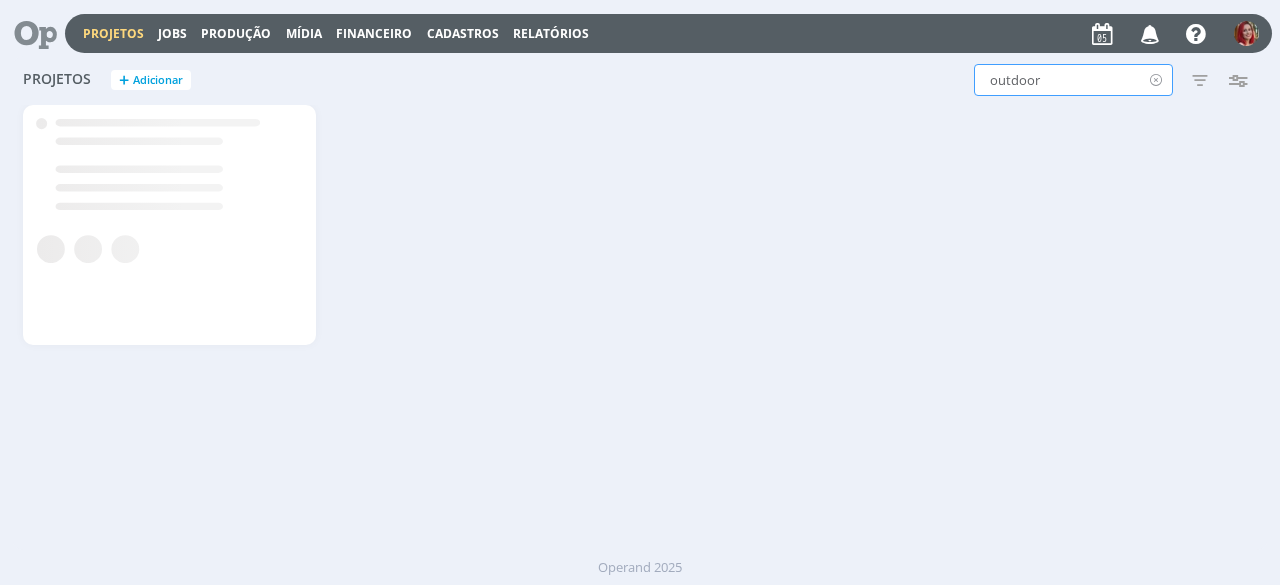 type 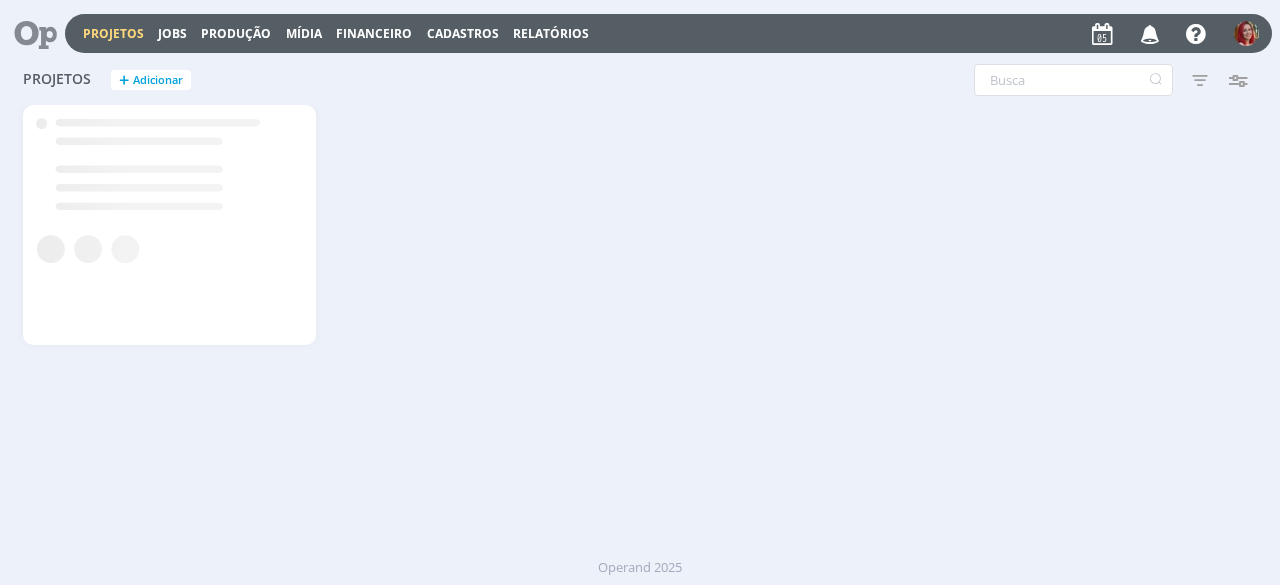 click at bounding box center (28, 33) 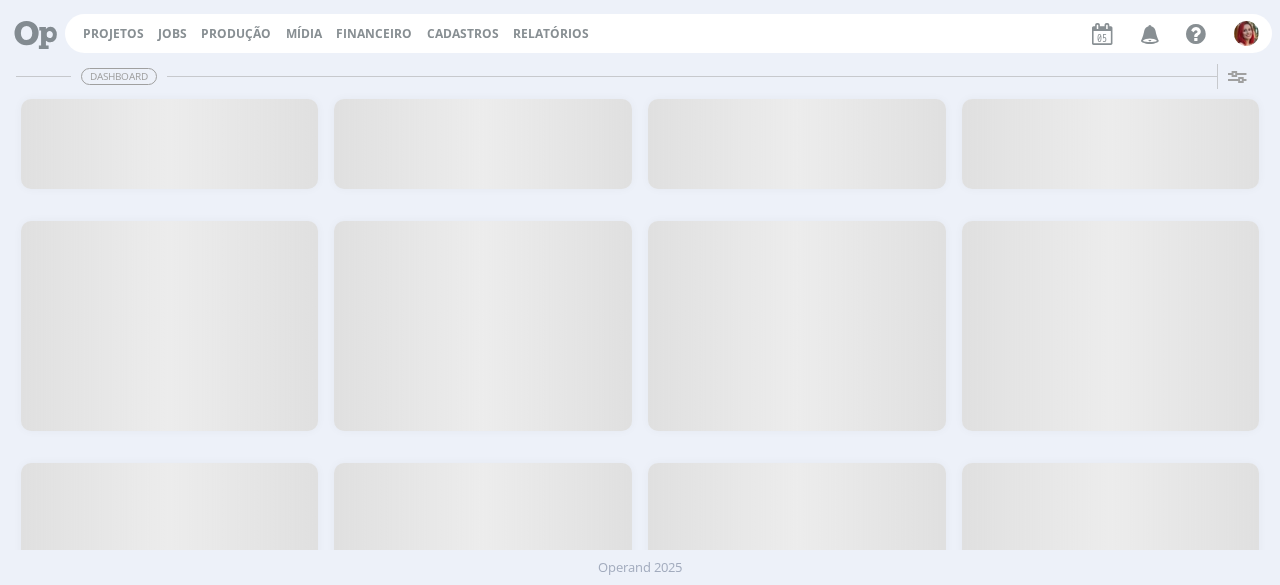 scroll, scrollTop: 0, scrollLeft: 0, axis: both 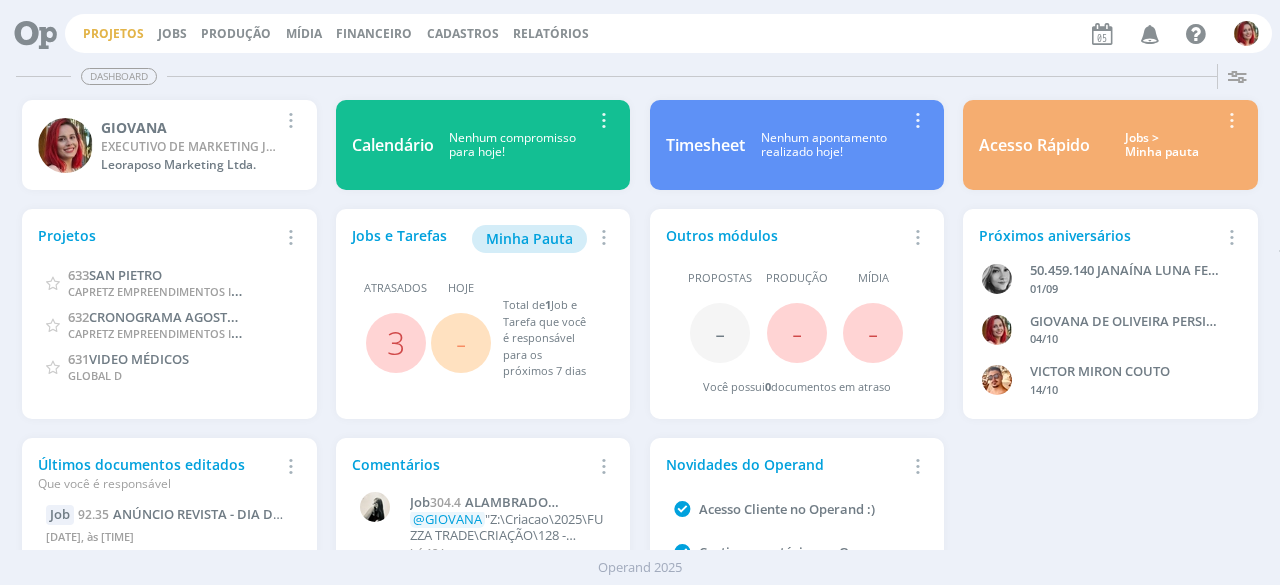 click on "Projetos" at bounding box center [113, 33] 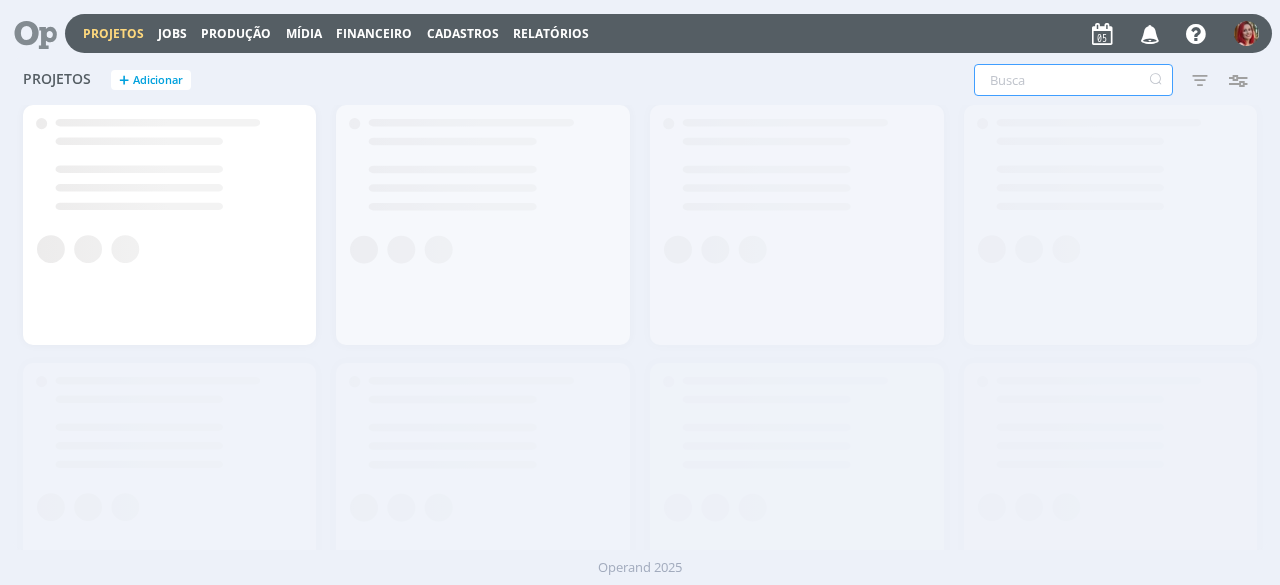 click at bounding box center [1073, 80] 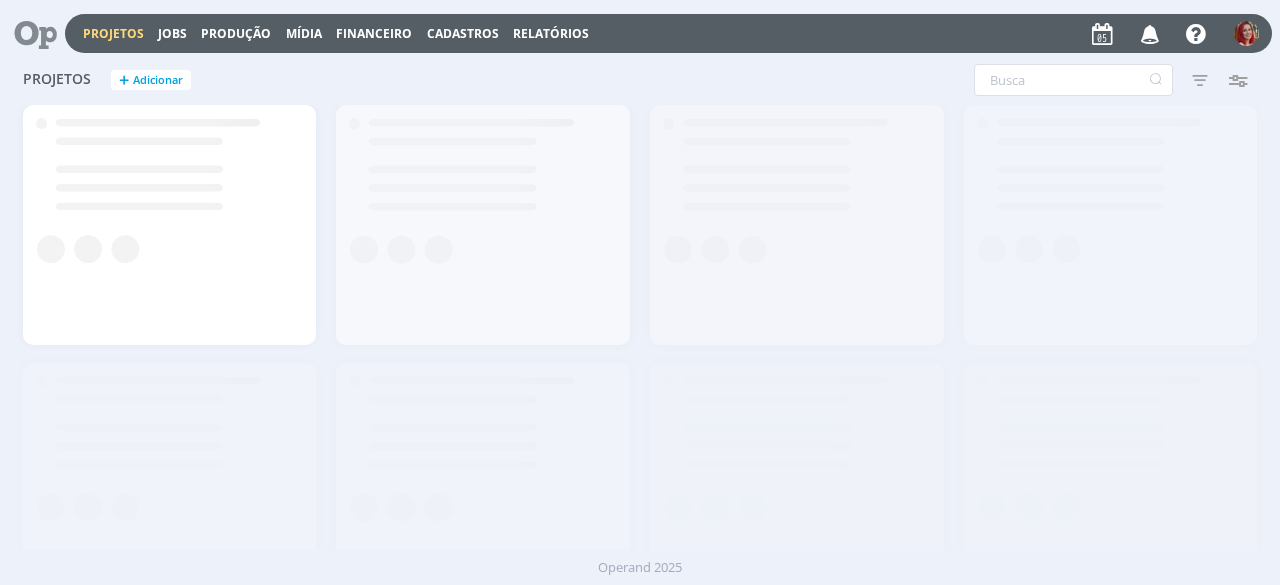 click on "Filtros
Filtrar
Limpar
Status
Clientes
Selecione
Data de criação
a
Situação dos projetos
Abertos
Arquivados
Cancelados
Visibilidade
Apenas ocultos
Responsável
Envolvidos
Configurar exibição
Ordenação
Ordenação padrão
Cliente
Data criação
Título
Número do projeto
Ordenação padrão
Mais configurações" at bounding box center [1032, 80] 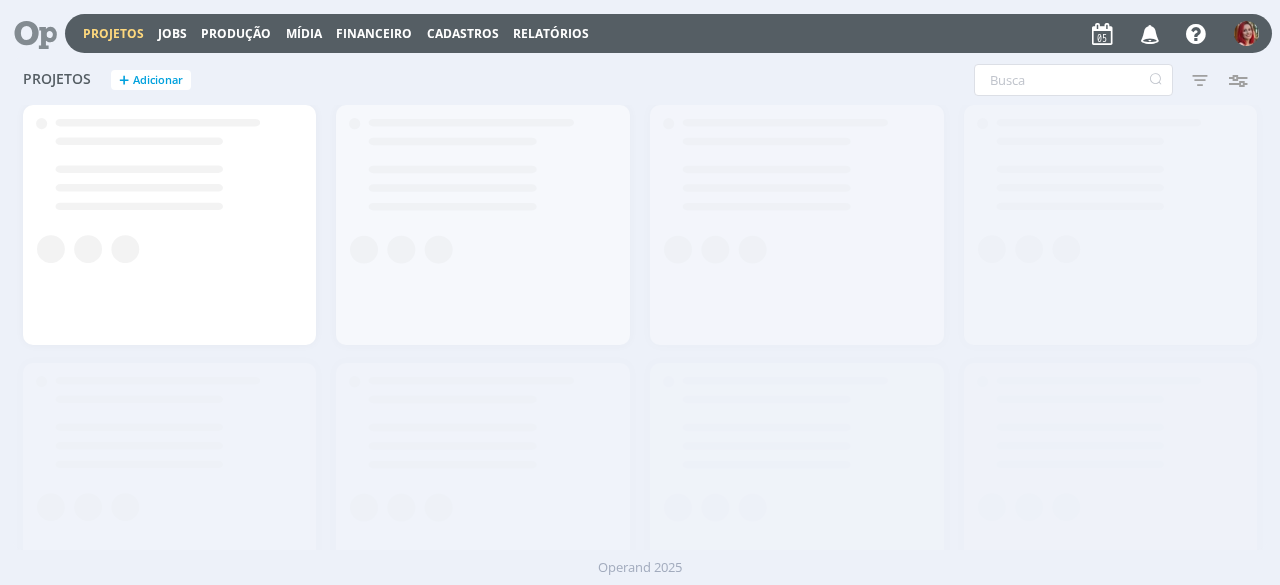 click on "Projetos + Adicionar
Filtros
Filtrar
Limpar
Status
Clientes
Selecione
Data de criação
a
Situação dos projetos
Abertos
Arquivados
Cancelados
Visibilidade
Apenas ocultos
Responsável
Envolvidos
Configurar exibição
Ordenação
Ordenação padrão
Cliente
Data criação
Título
Número do projeto
Ordenação padrão
Mais configurações" at bounding box center [640, 81] 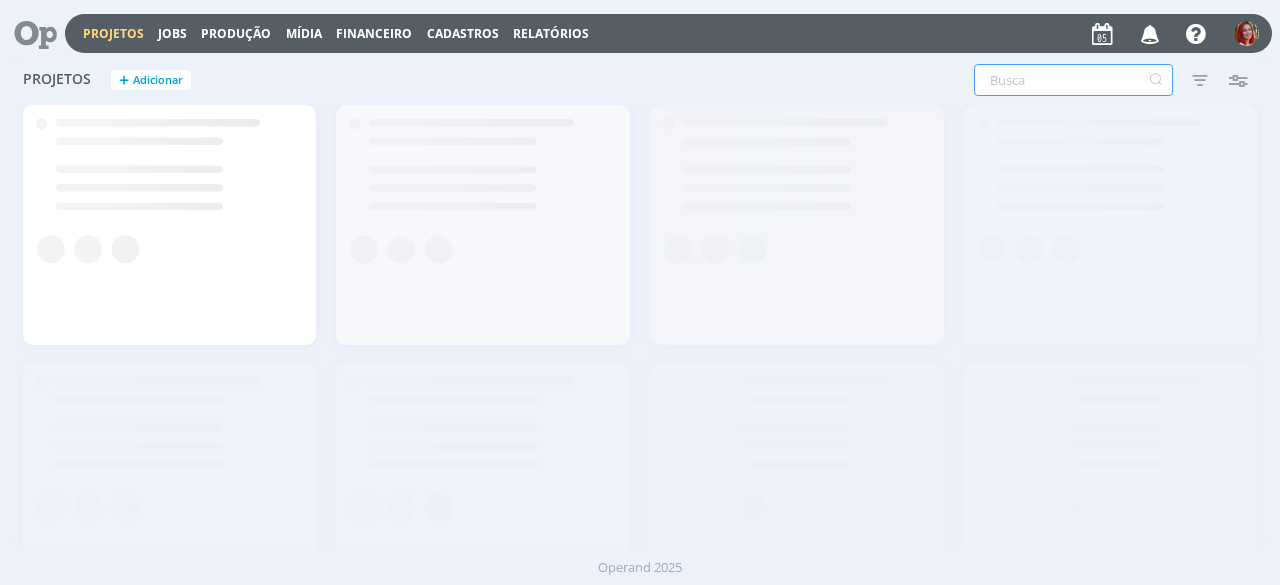 click at bounding box center [1073, 80] 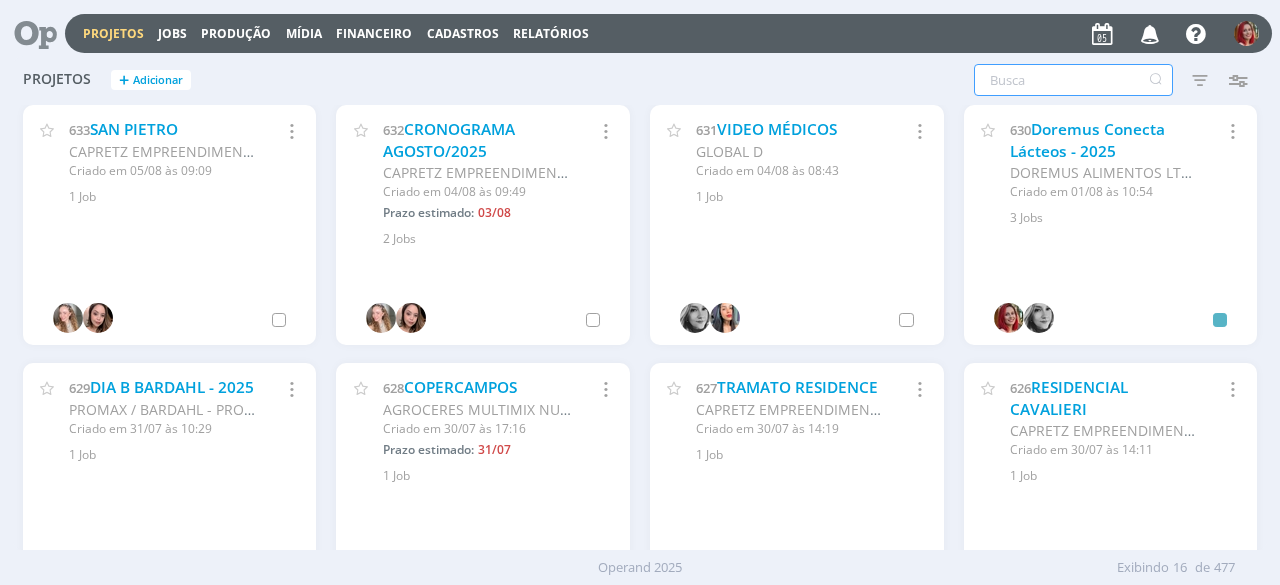 click at bounding box center (1073, 80) 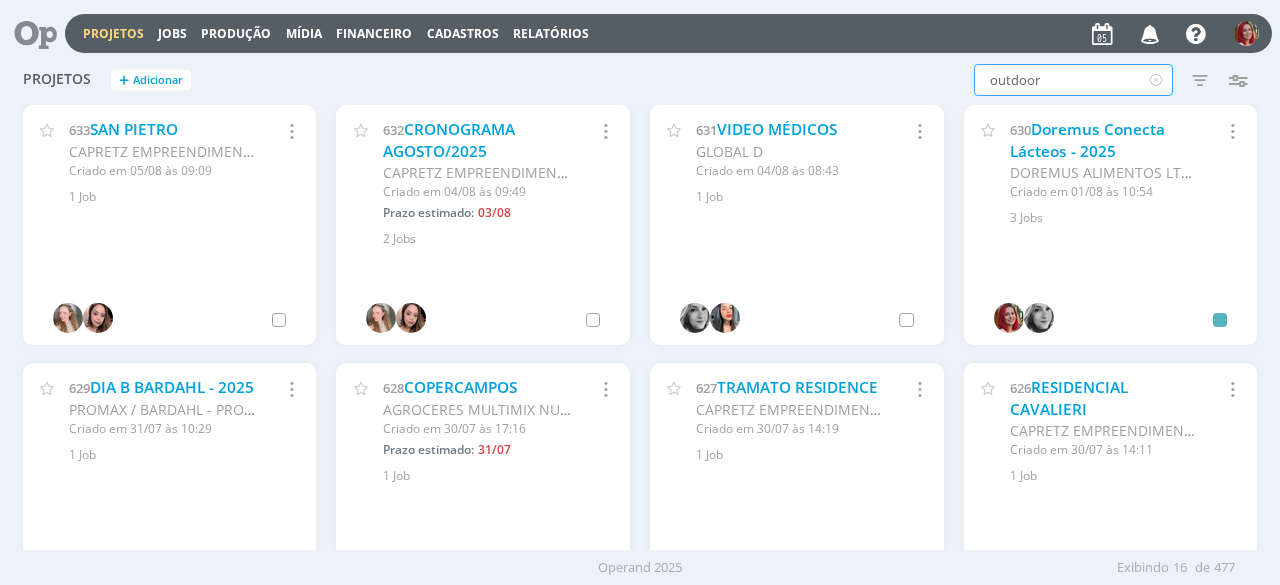 type on "outdoor" 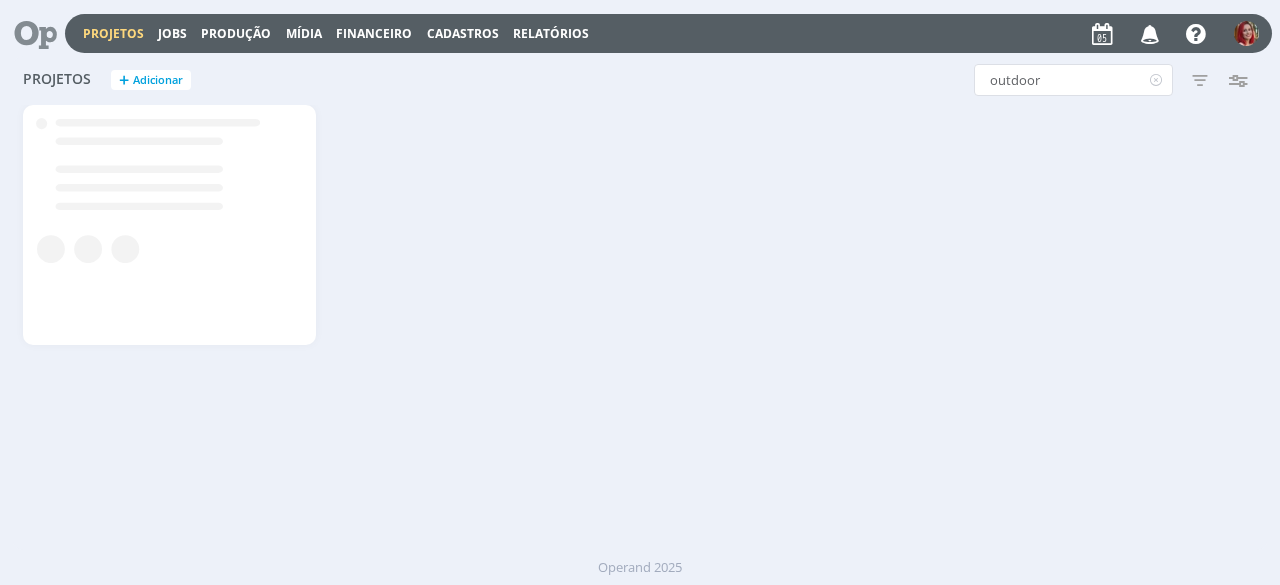 click at bounding box center (28, 33) 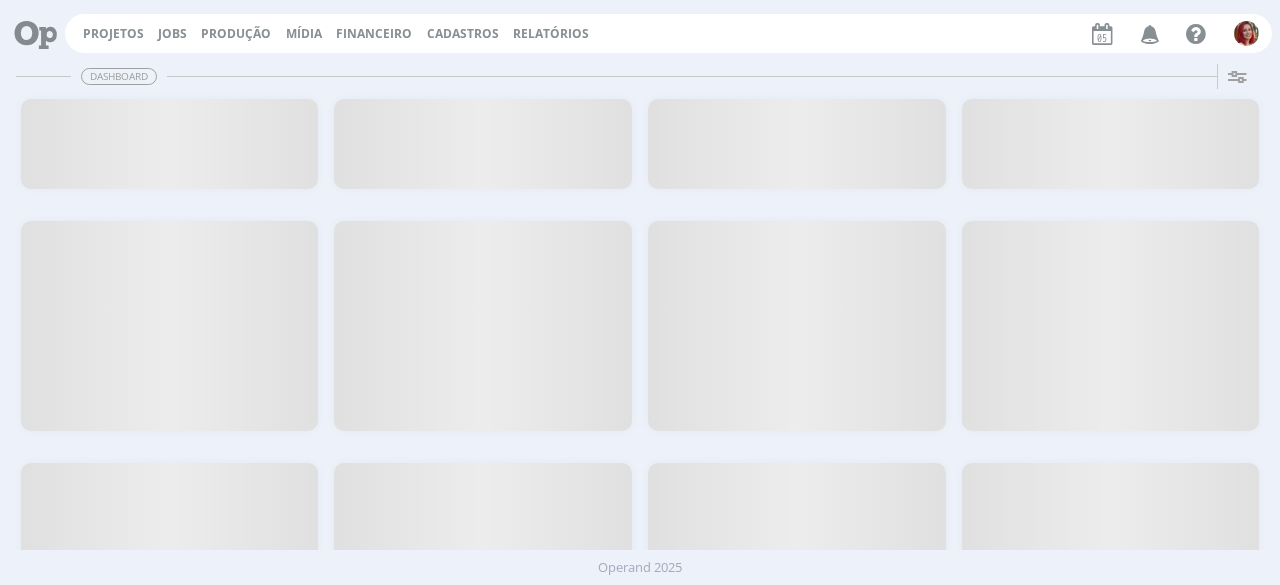 scroll, scrollTop: 0, scrollLeft: 0, axis: both 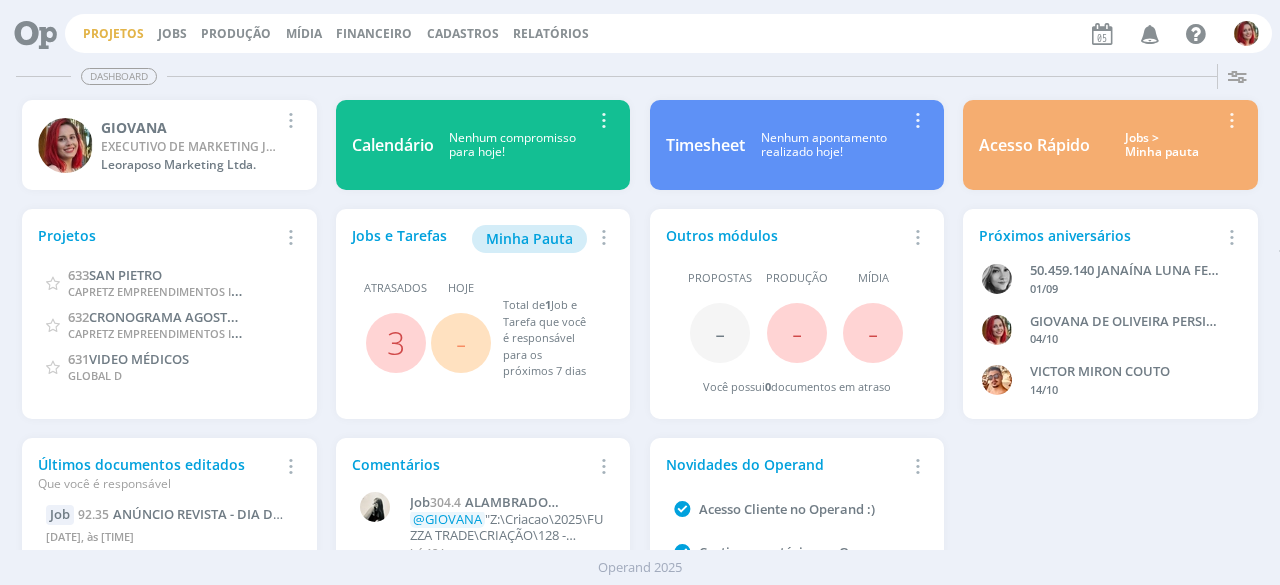 click on "Projetos" at bounding box center [113, 33] 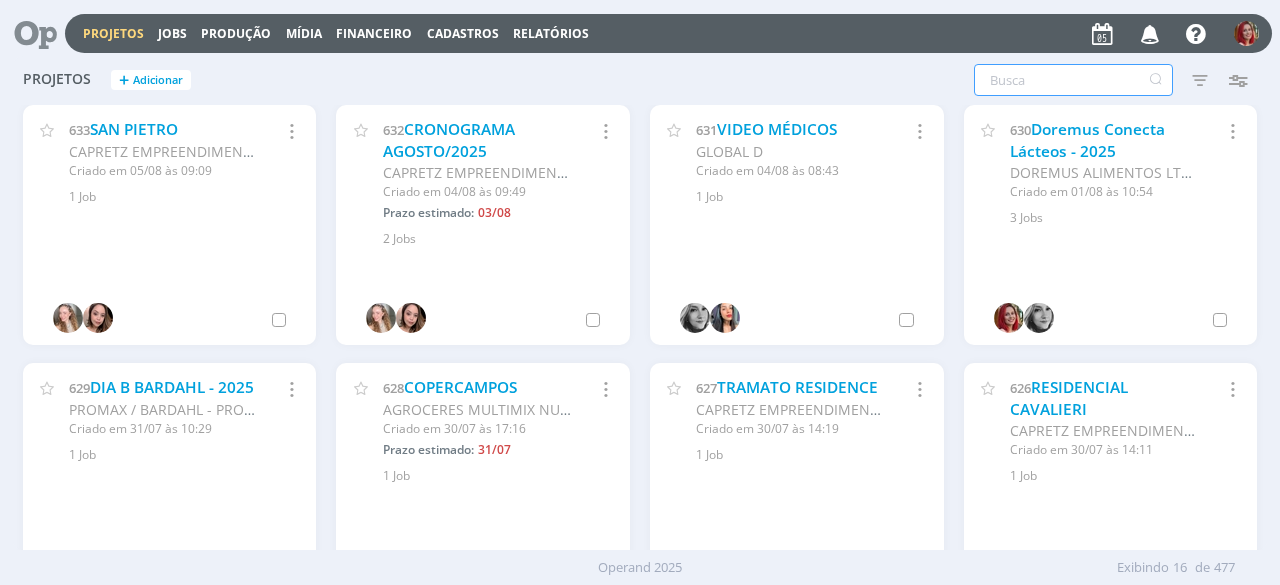 click at bounding box center [1073, 80] 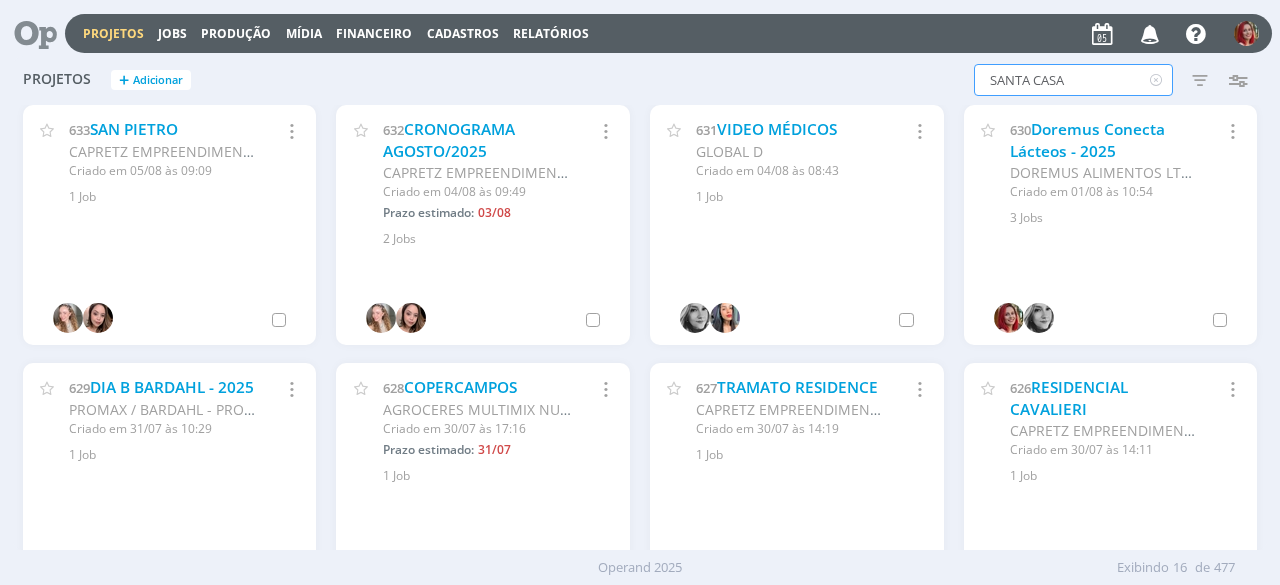 type on "SANTA CASA" 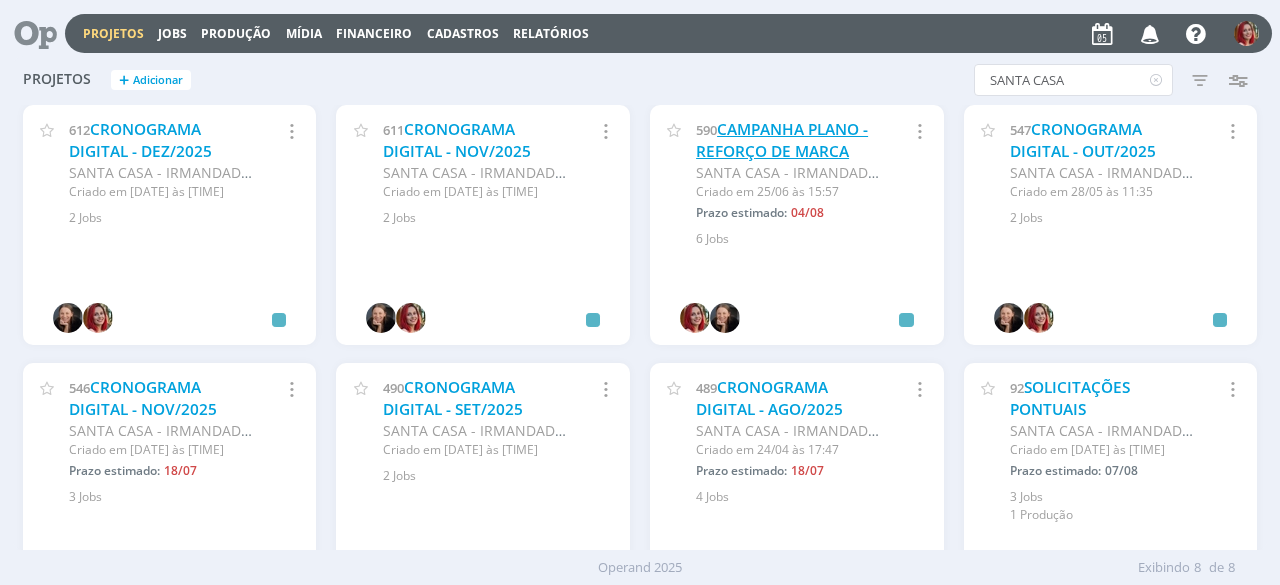 click on "CAMPANHA PLANO - REFORÇO DE MARCA" at bounding box center [782, 140] 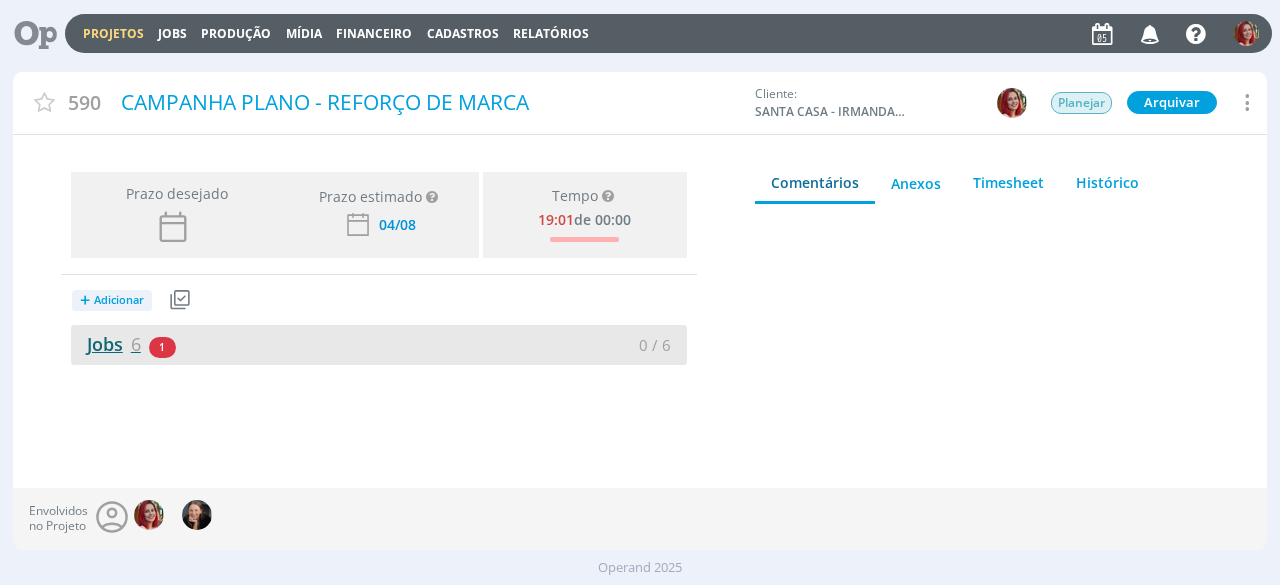 click on "Jobs 6" at bounding box center [106, 344] 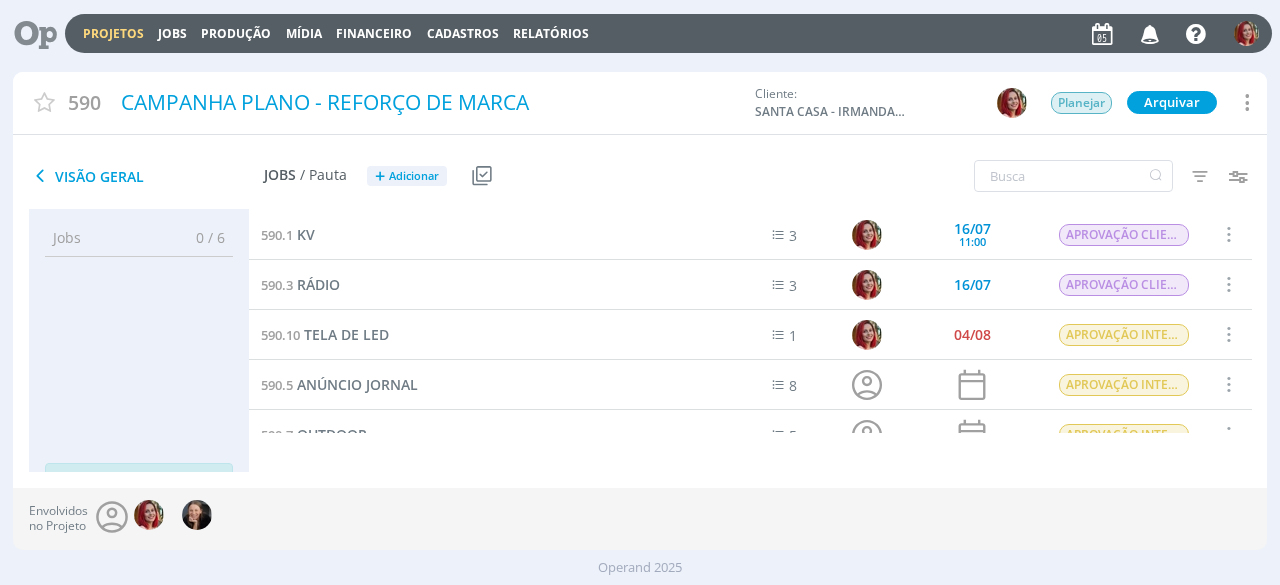 scroll, scrollTop: 76, scrollLeft: 0, axis: vertical 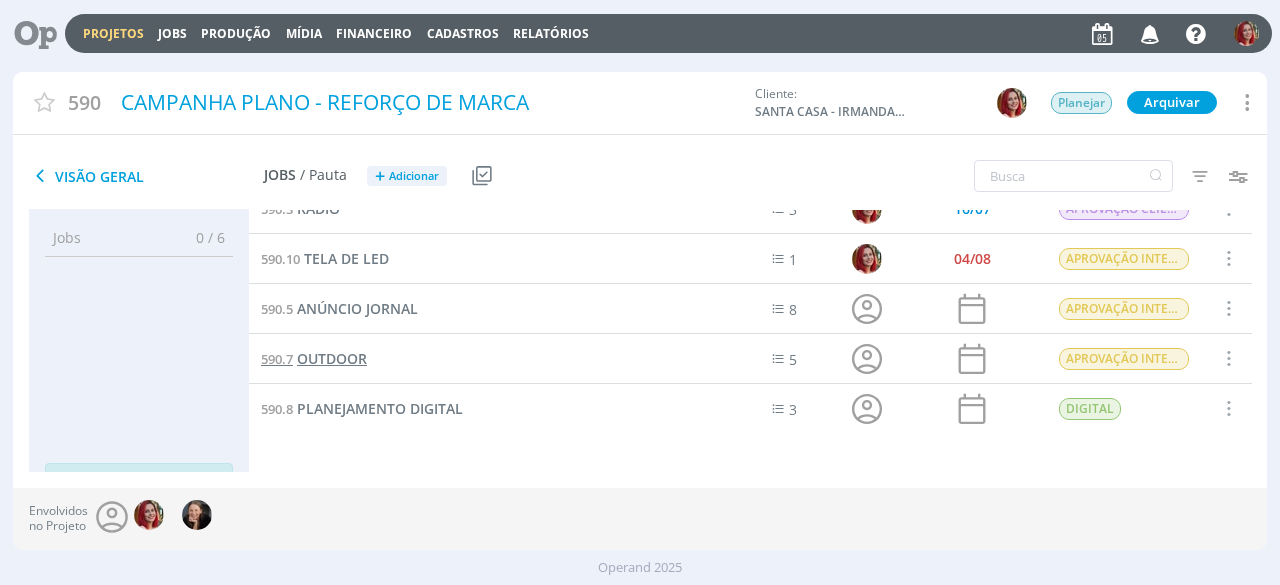 click on "OUTDOOR" at bounding box center [332, 358] 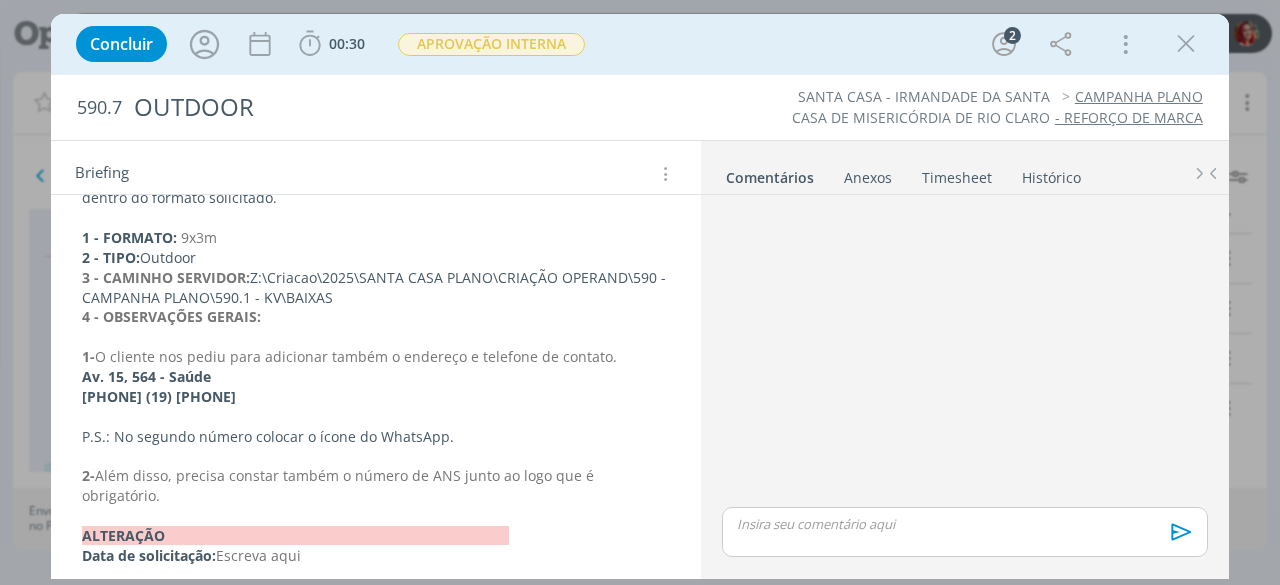 scroll, scrollTop: 300, scrollLeft: 0, axis: vertical 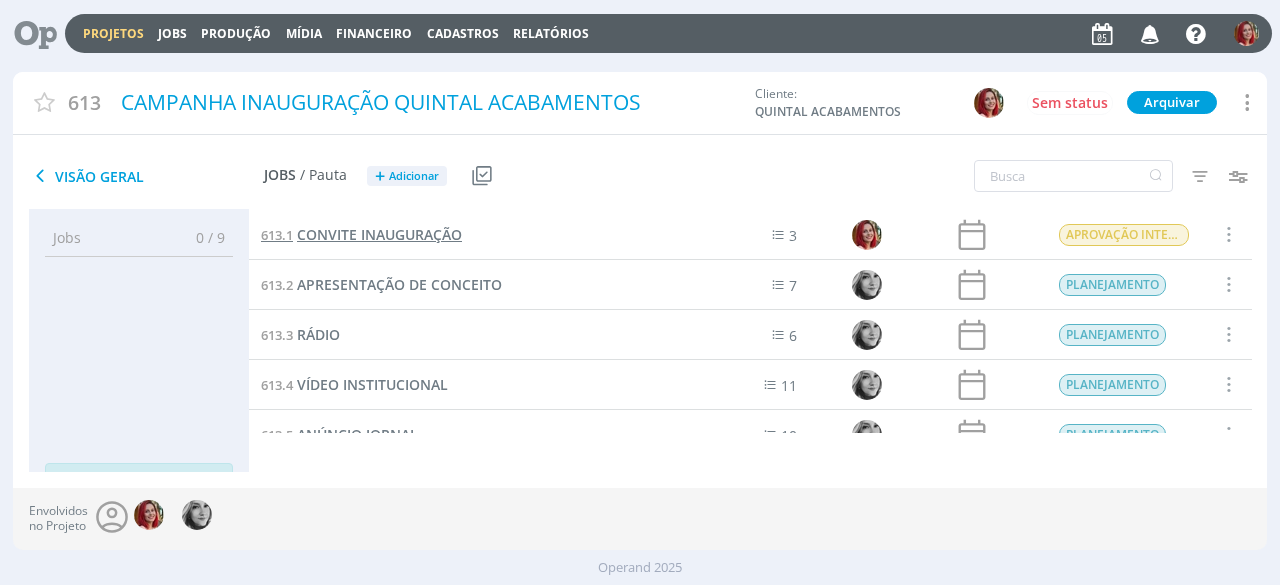 click on "CONVITE INAUGURAÇÃO" at bounding box center (379, 234) 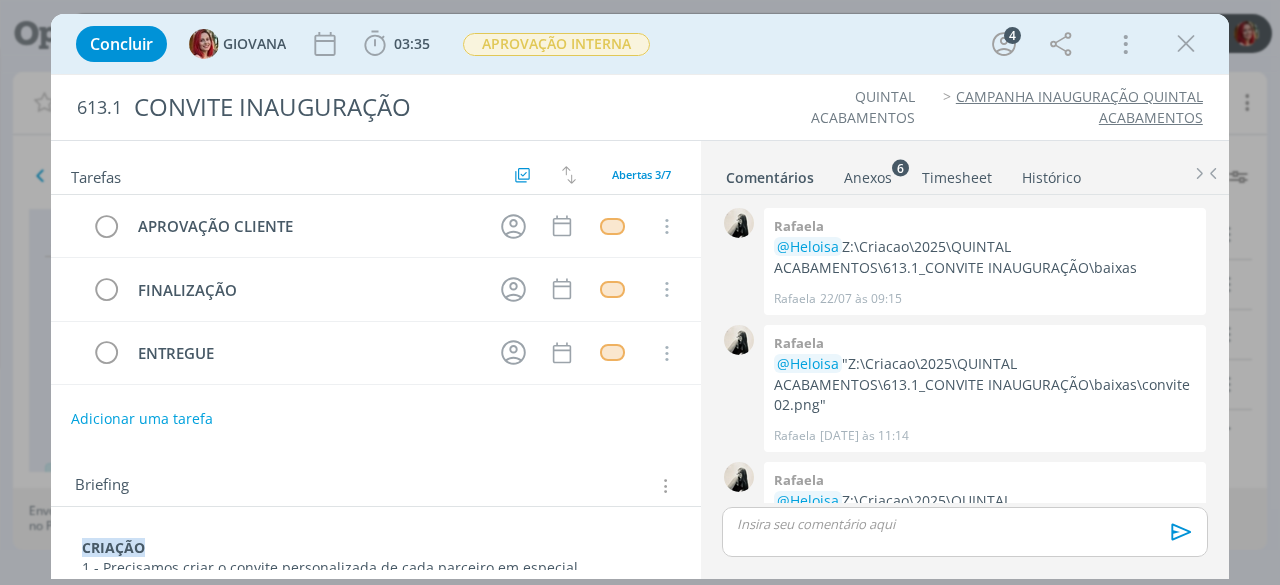 scroll, scrollTop: 185, scrollLeft: 0, axis: vertical 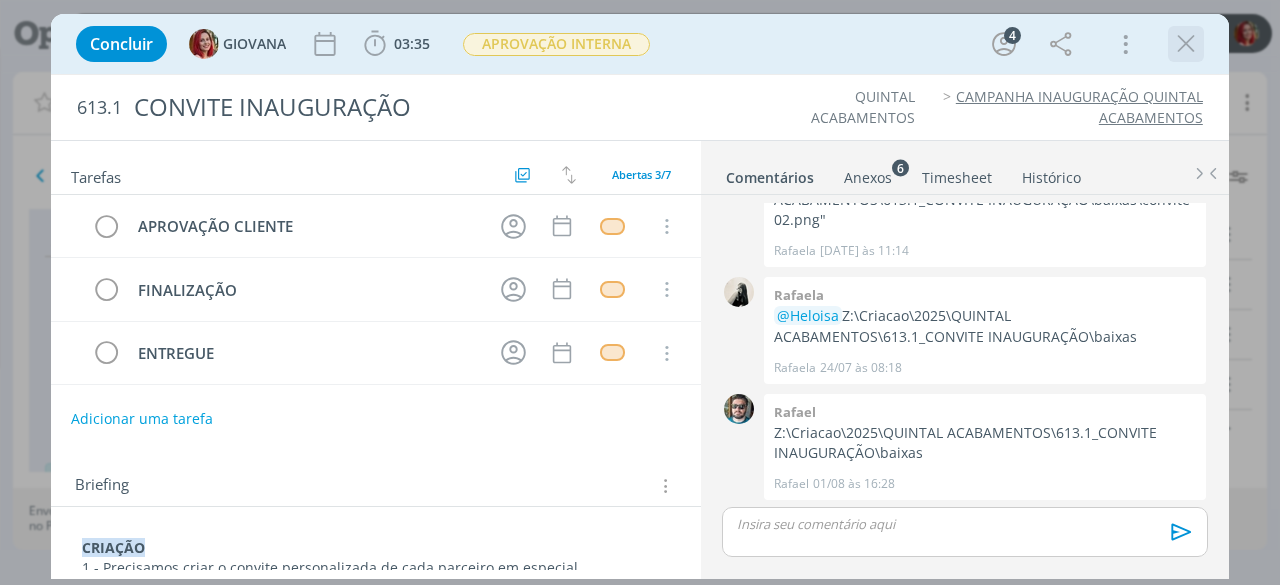 click at bounding box center [1186, 44] 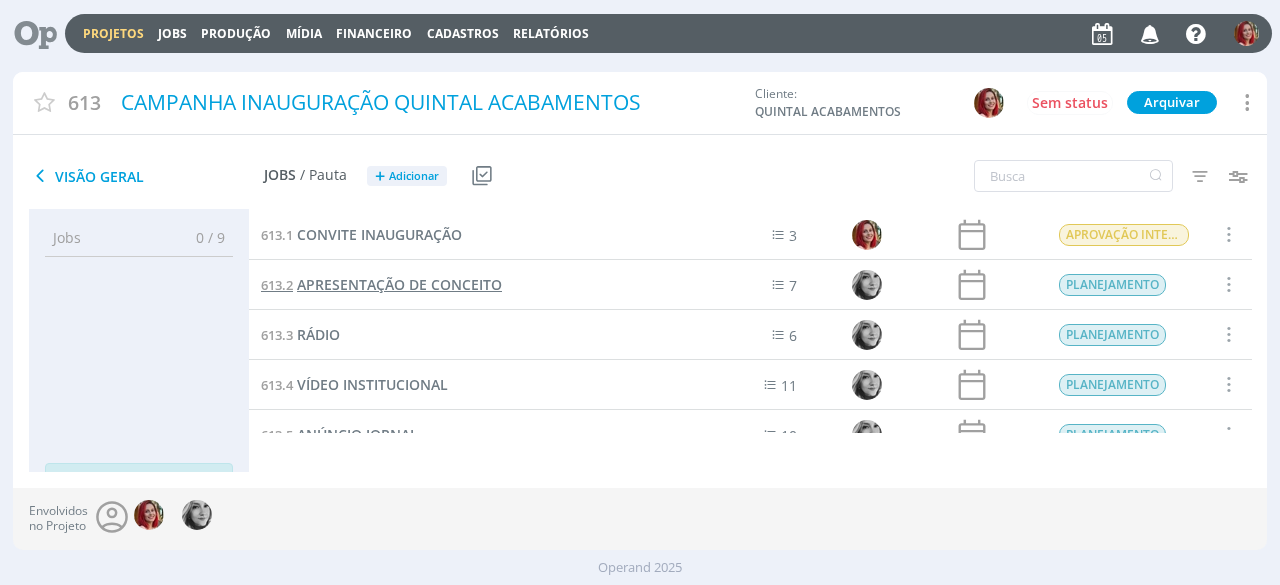 click on "613.2 APRESENTAÇÃO DE CONCEITO" at bounding box center (381, 285) 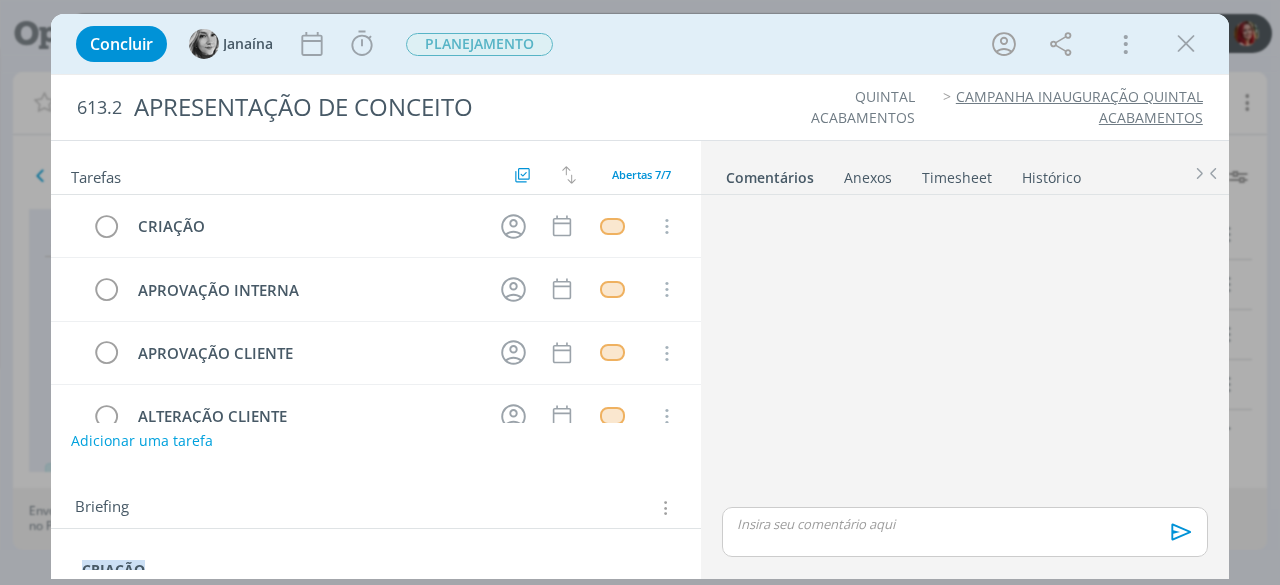 scroll, scrollTop: 142, scrollLeft: 0, axis: vertical 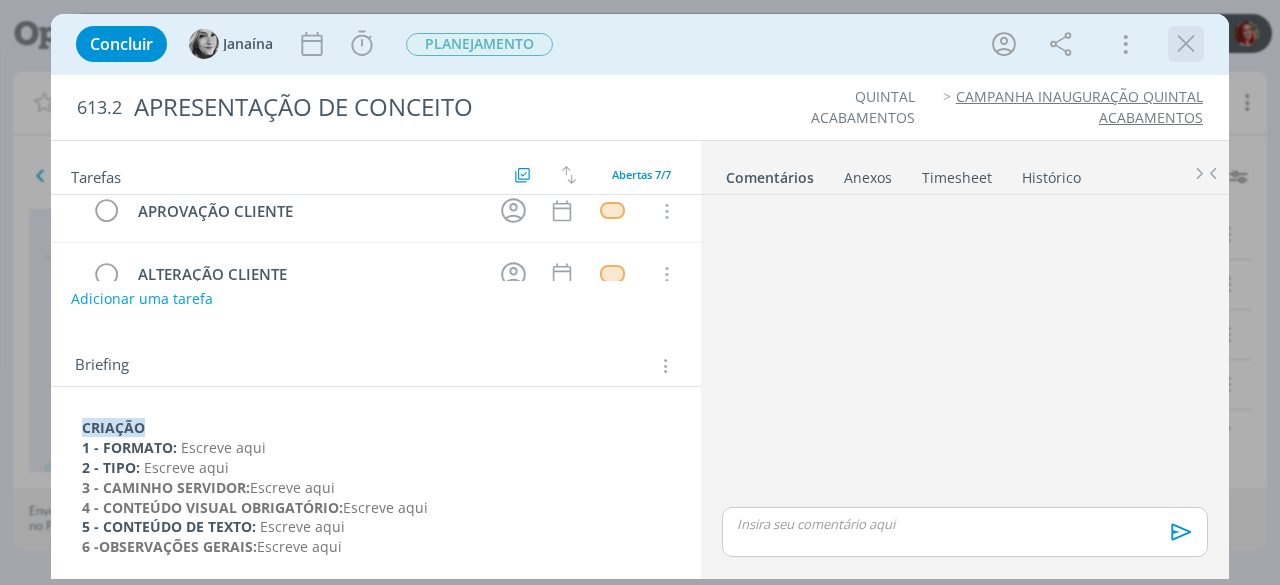 click at bounding box center (1186, 44) 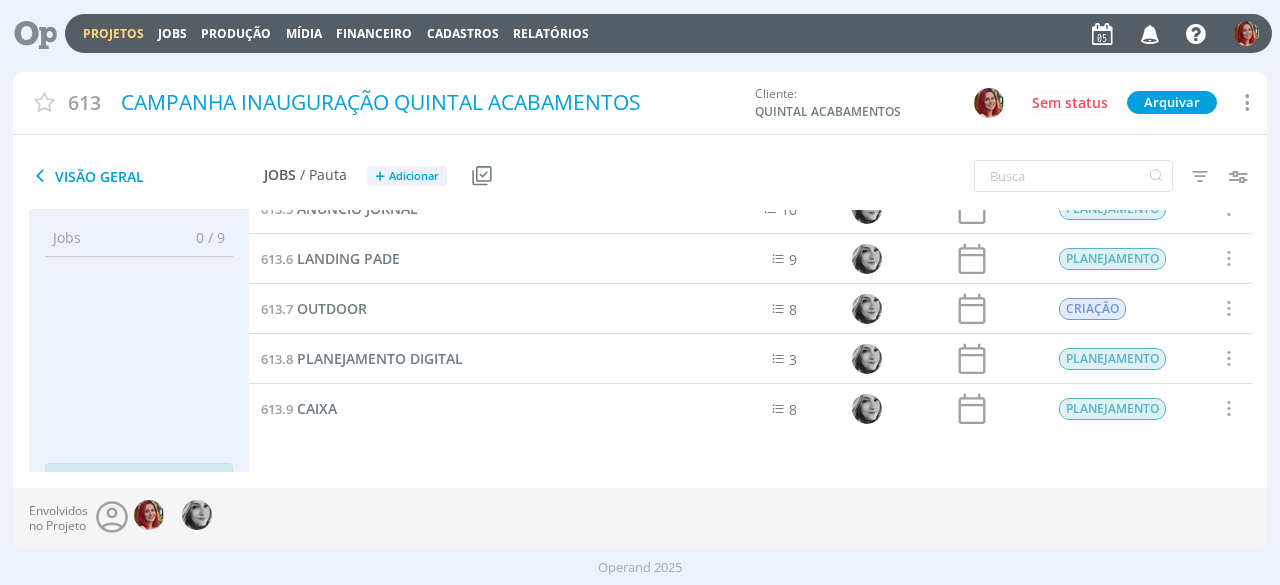scroll, scrollTop: 0, scrollLeft: 0, axis: both 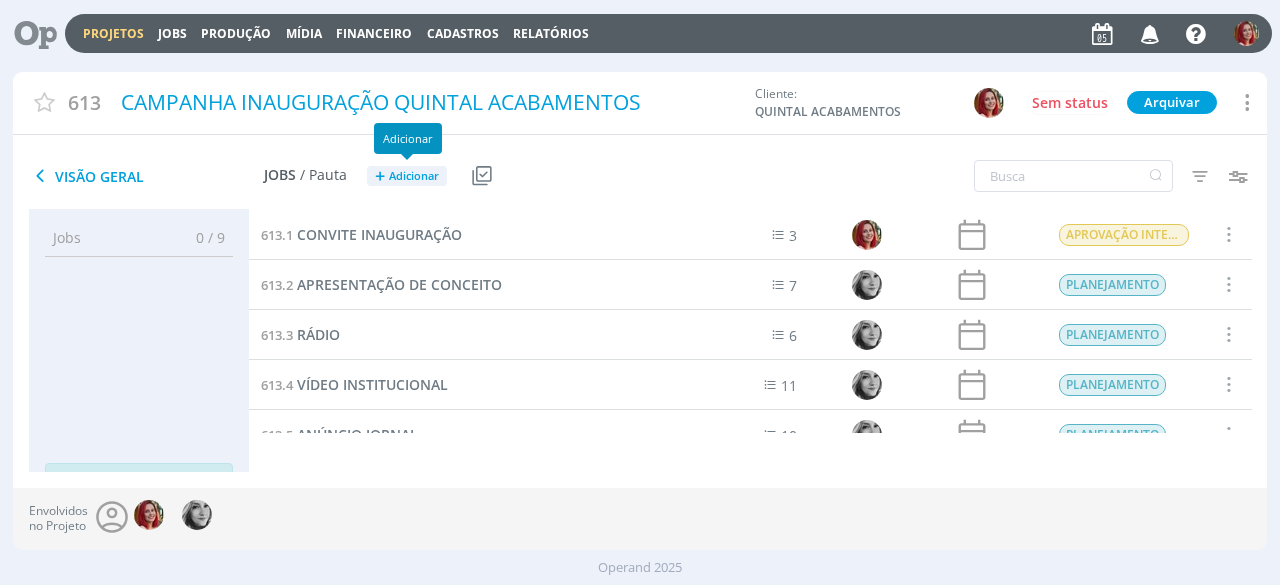 click on "Adicionar" at bounding box center (414, 176) 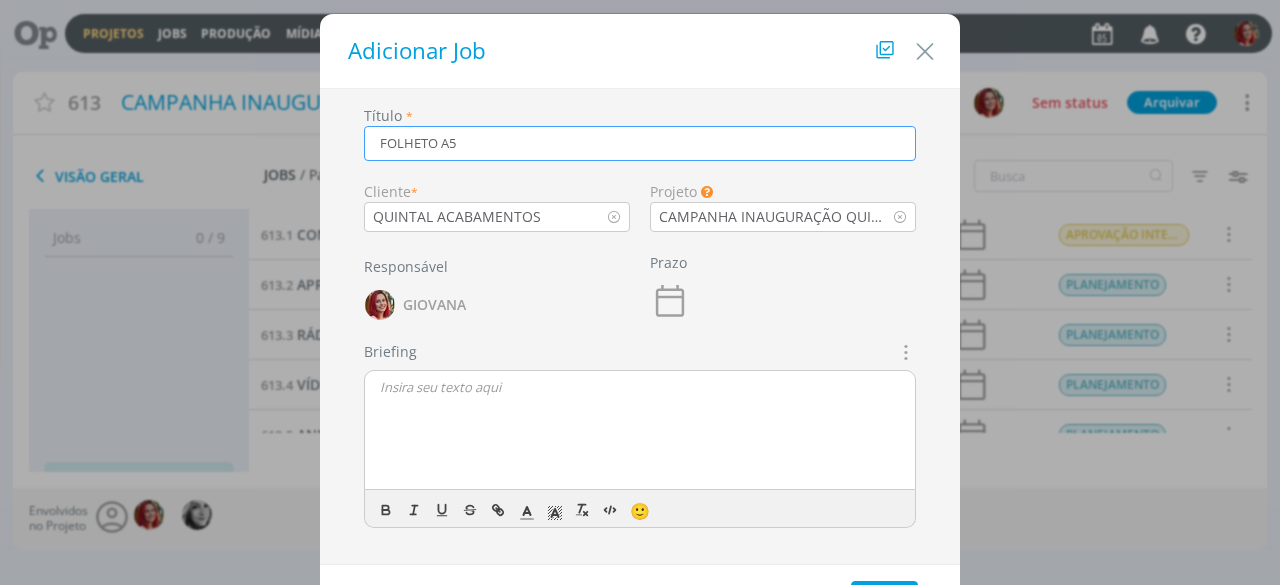 click at bounding box center (904, 352) 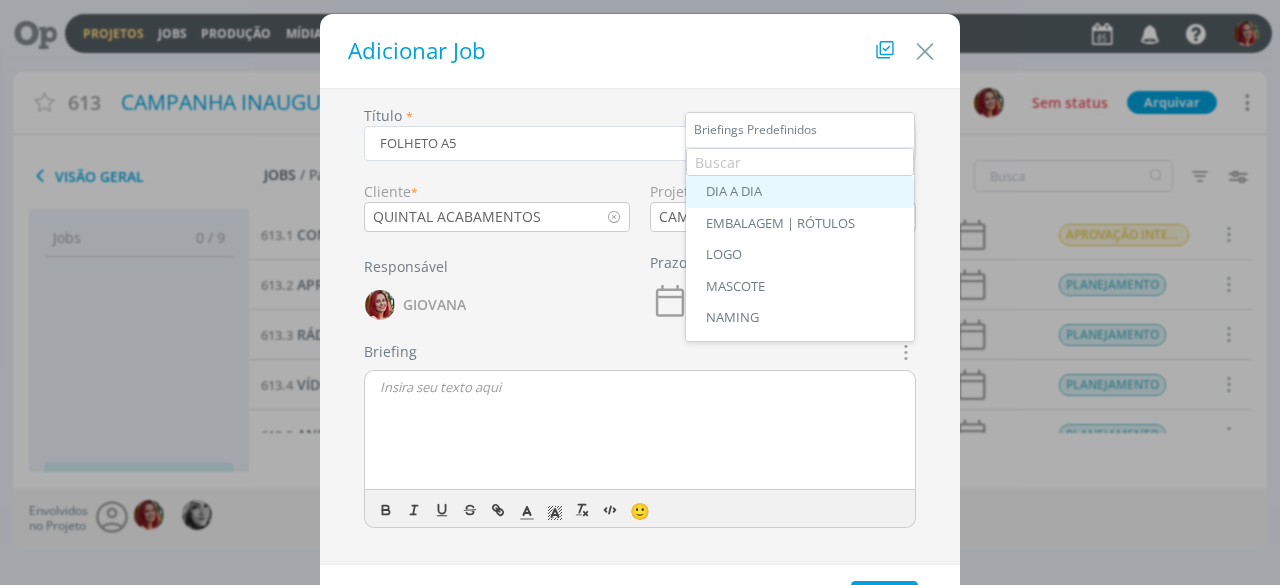 click on "DIA A DIA" at bounding box center [800, 192] 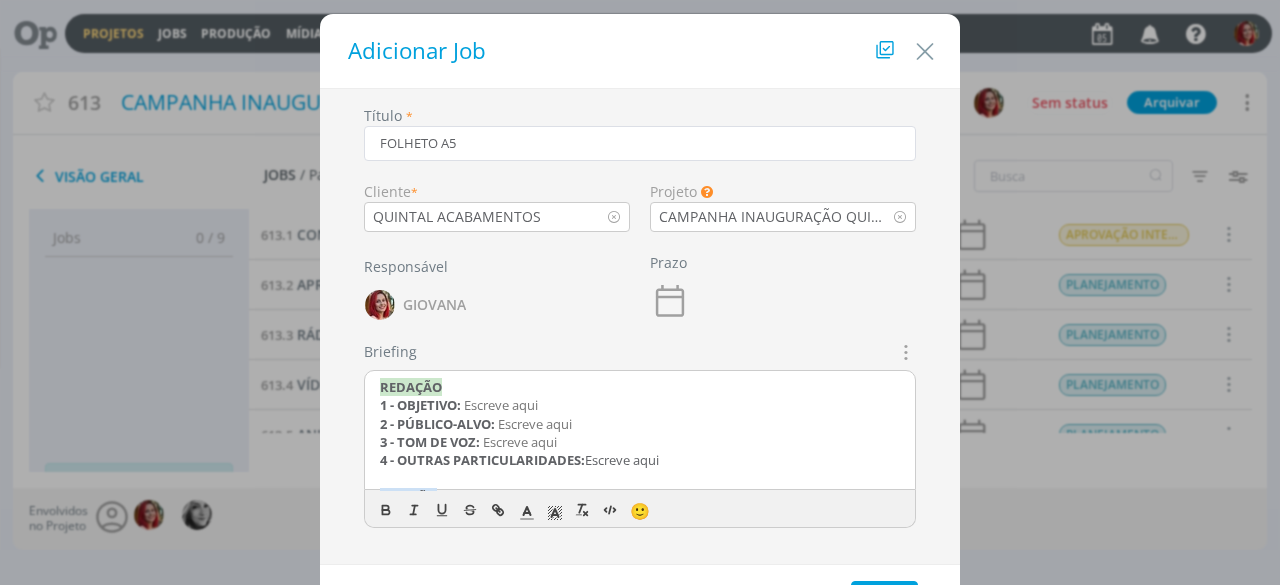 drag, startPoint x: 671, startPoint y: 464, endPoint x: 344, endPoint y: 370, distance: 340.24255 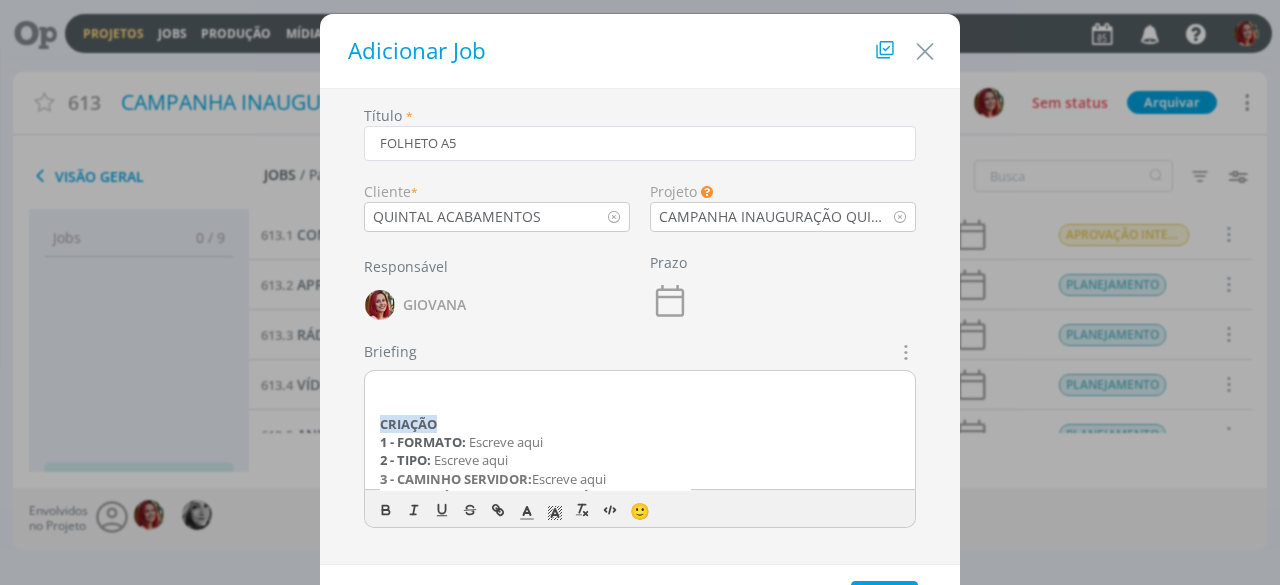click on "CRIAÇÃO                                                                                                  1 - FORMATO:   Escreve aqui 2 - TIPO:   Escreve aqui 3 - CAMINHO SERVIDOR:  Escreve aqui 4 - CONTEÚDO VISUAL OBRIGATÓRIO:  Escreve aqui 5 - CONTEÚDO DE TEXTO:   Escreve aqui 6 - OBSERVAÇÕES GERAIS:  Escreve aqui ANIMAÇÃO & EDICÃO                                                                      1 - FORMATO:   Escreve aqui 2 - TEMPO:   Escreve aqui 3 - CAMINHO SERVIDOR DA ID VISUAL:  Escreve aqui 4 - OUTRAS PARTICULARIDADES:  Escreva aqui ﻿ALTERAÇÃO                                                                                       Data de solicitação:  Escreva aqui (alterações em tópicos numéricos)" at bounding box center [640, 431] 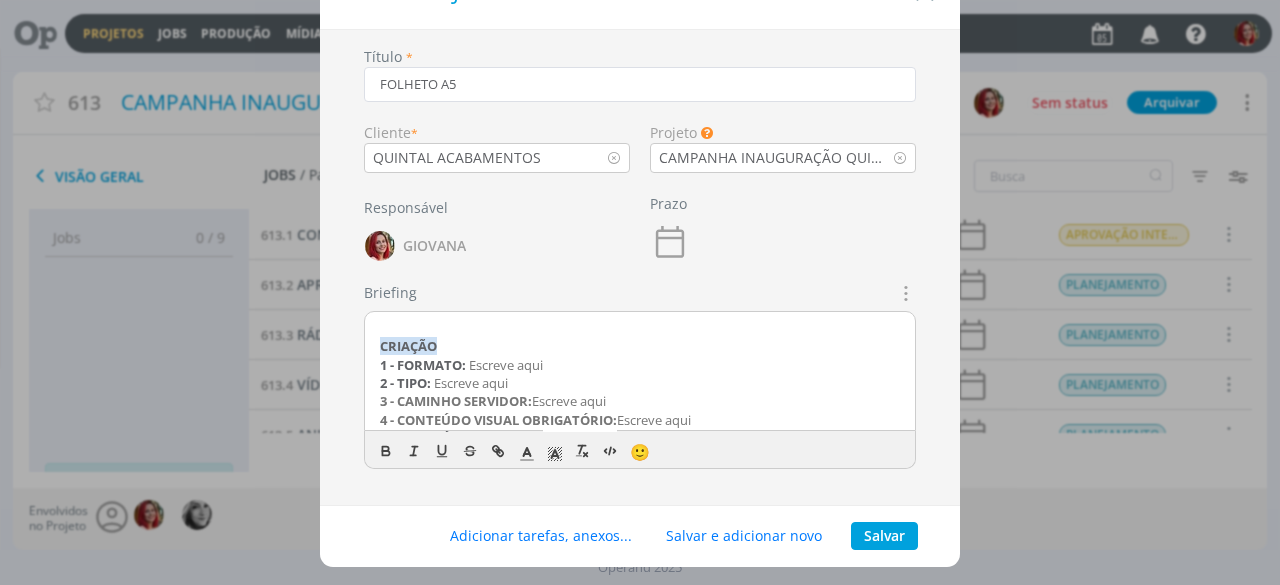 scroll, scrollTop: 89, scrollLeft: 0, axis: vertical 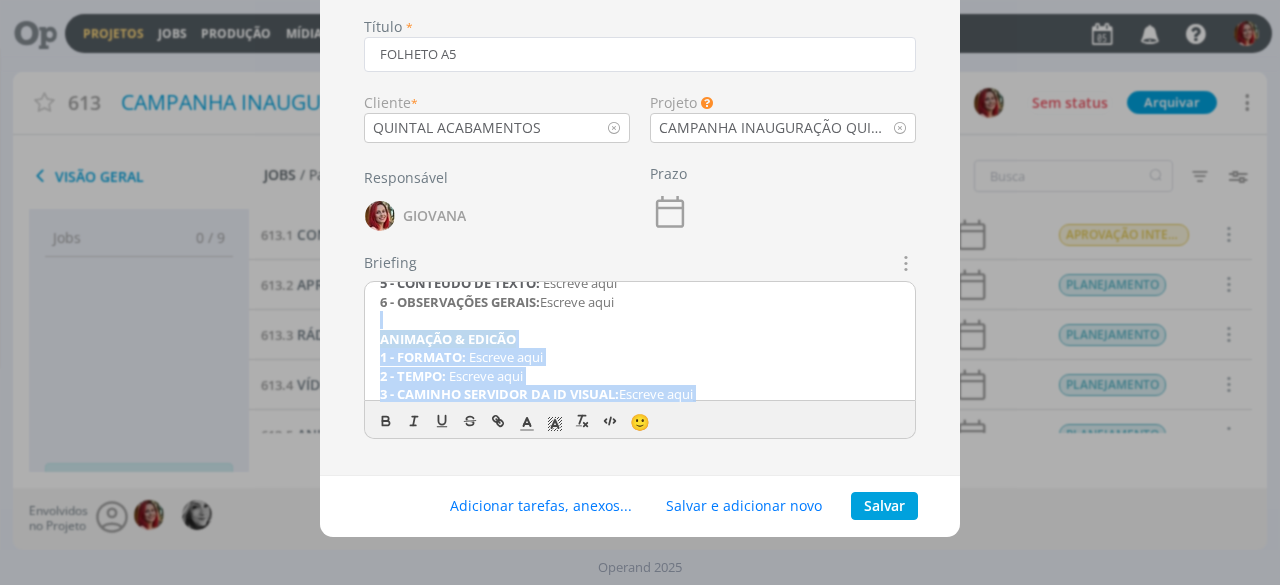 drag, startPoint x: 671, startPoint y: 312, endPoint x: 371, endPoint y: 325, distance: 300.28152 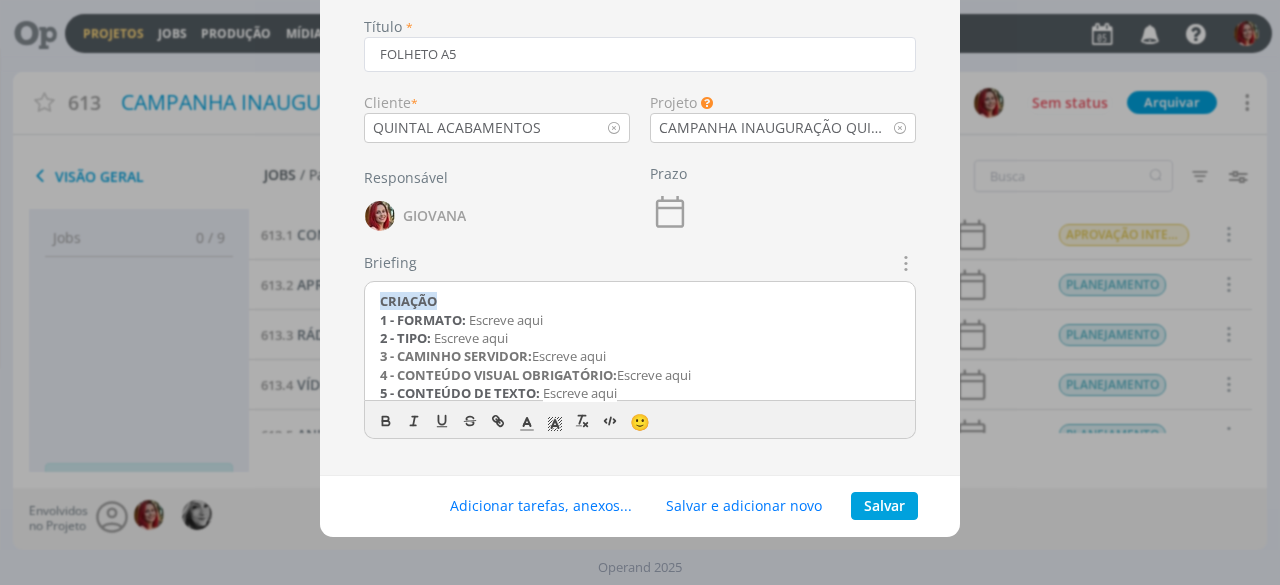 scroll, scrollTop: 0, scrollLeft: 0, axis: both 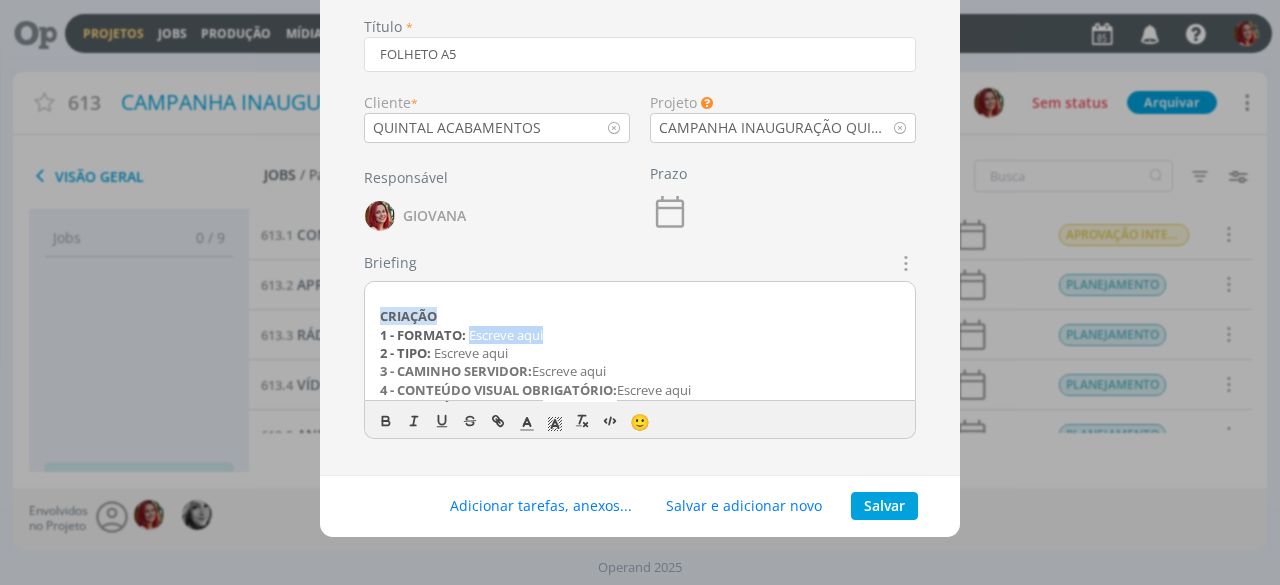 drag, startPoint x: 568, startPoint y: 332, endPoint x: 468, endPoint y: 336, distance: 100.07997 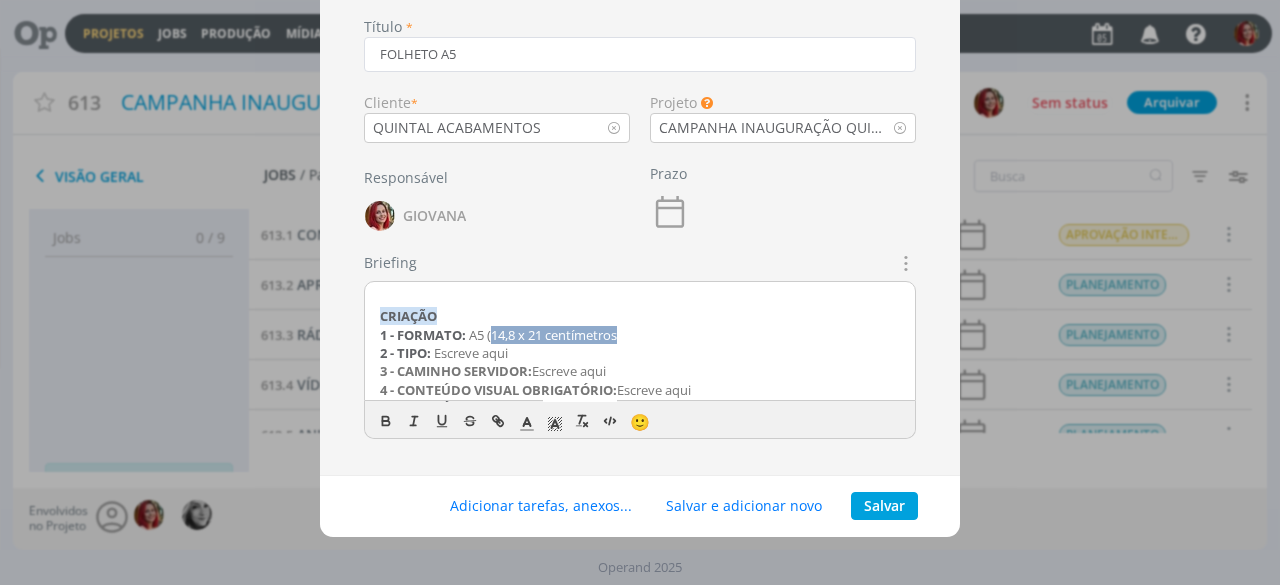 drag, startPoint x: 622, startPoint y: 329, endPoint x: 493, endPoint y: 325, distance: 129.062 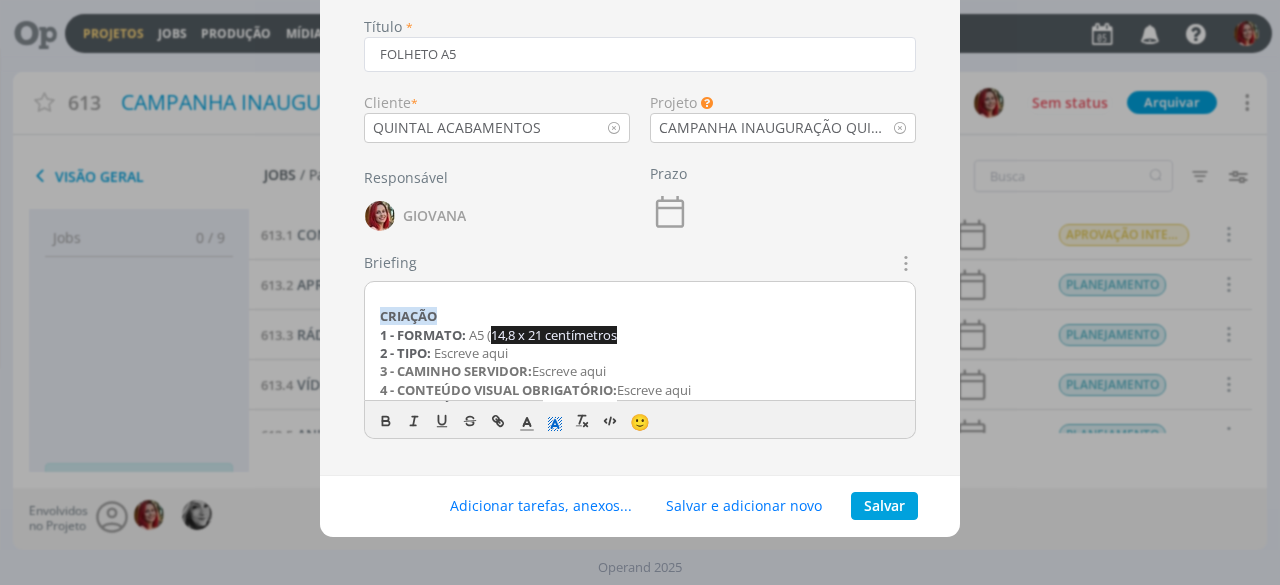 click 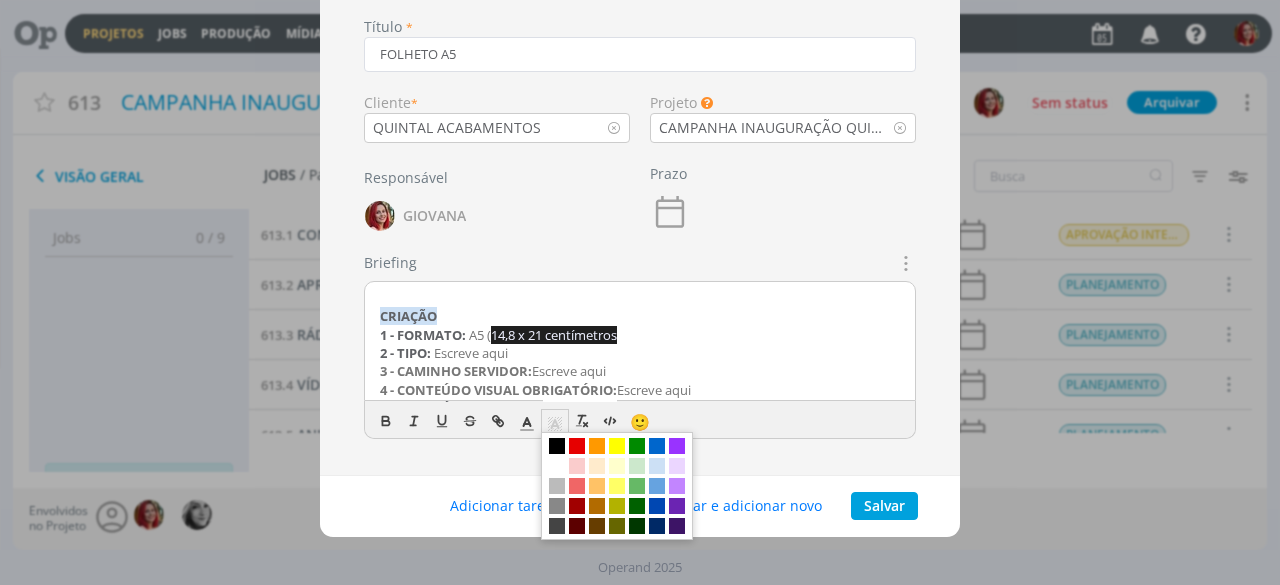 drag, startPoint x: 556, startPoint y: 458, endPoint x: 559, endPoint y: 445, distance: 13.341664 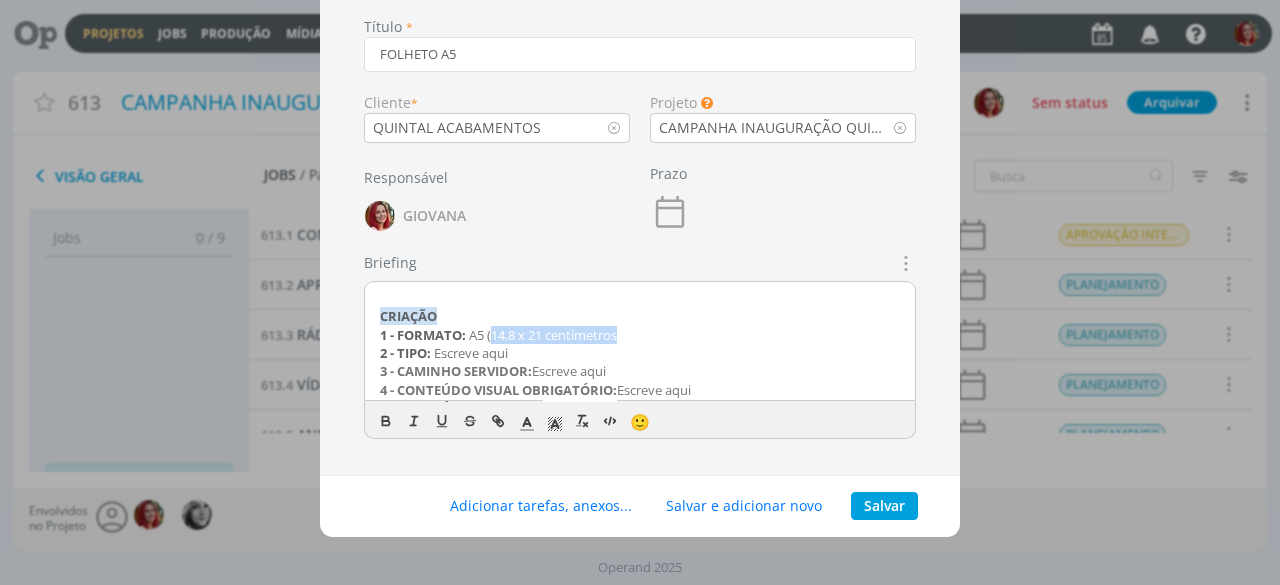 click on "2 - TIPO:   Escreve aqui" at bounding box center (640, 353) 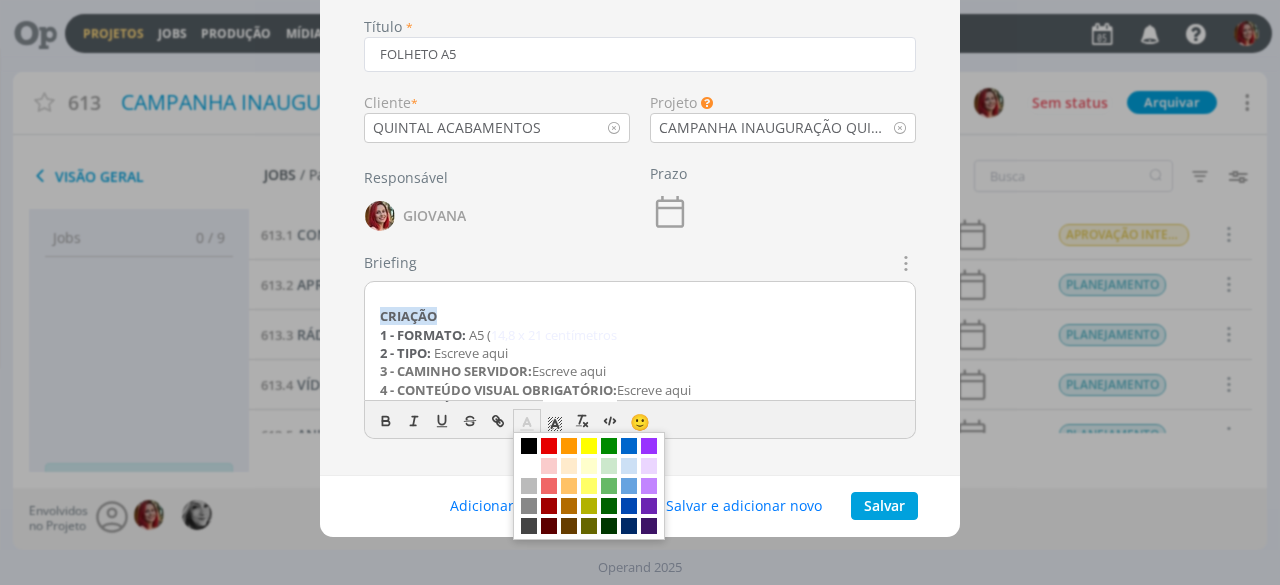 click 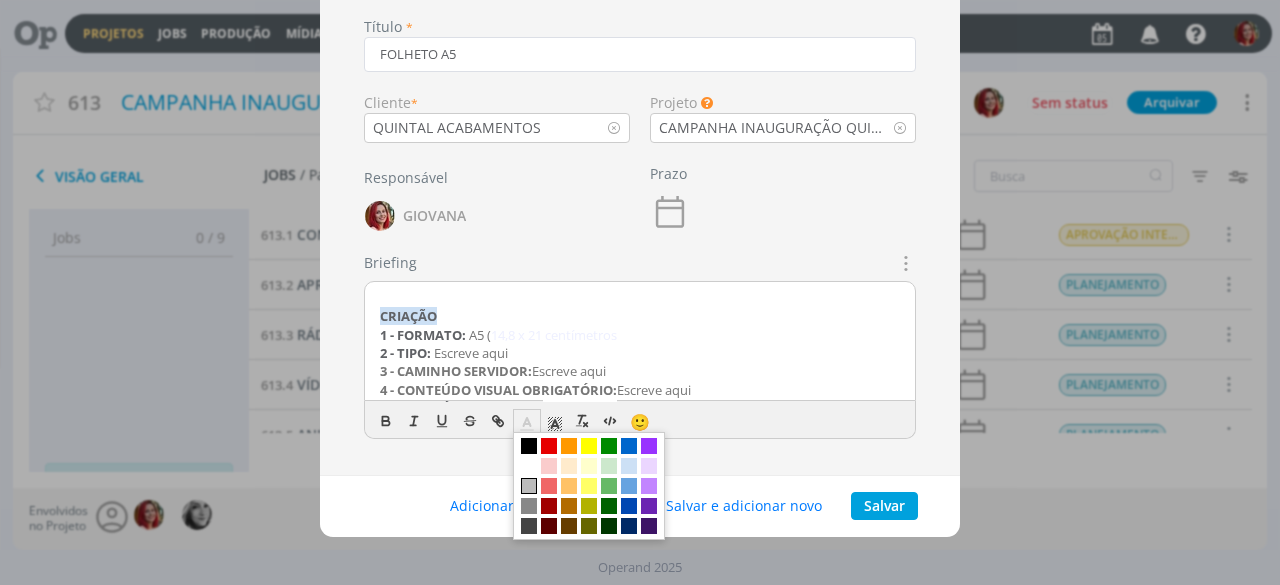 click at bounding box center (529, 486) 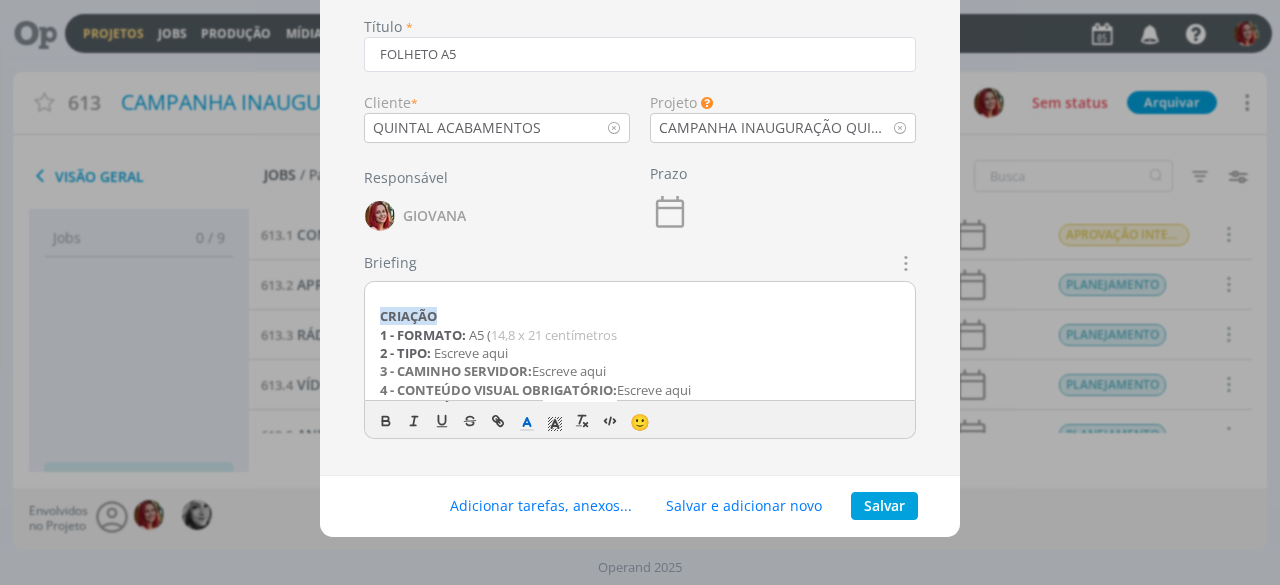 click on "2 - TIPO:   Escreve aqui" at bounding box center [640, 353] 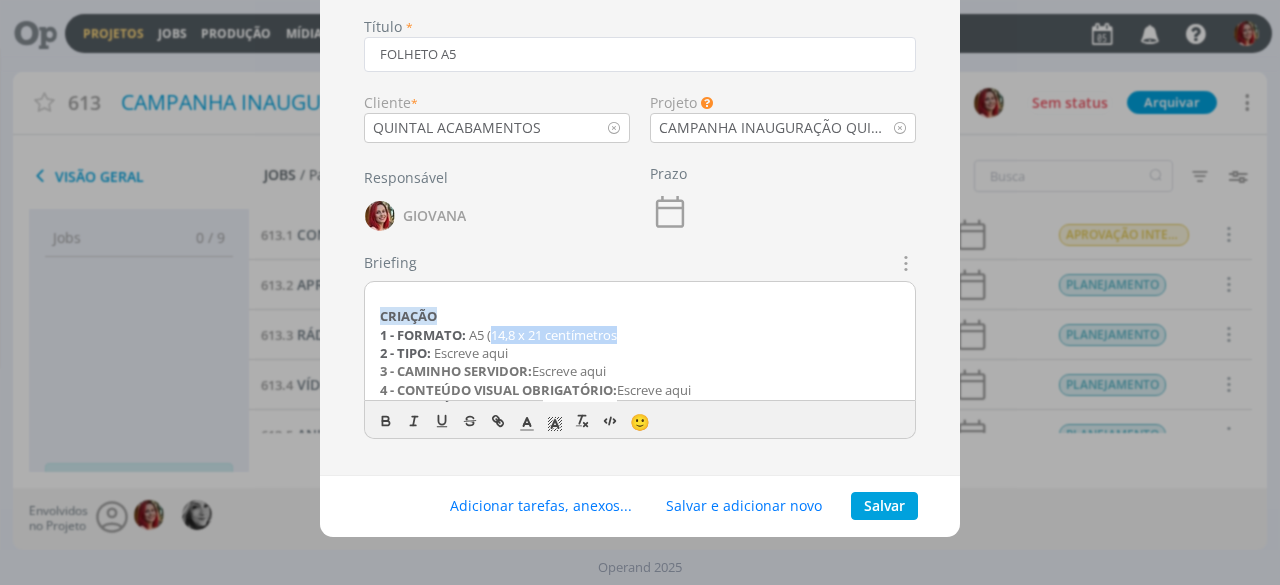 drag, startPoint x: 646, startPoint y: 335, endPoint x: 488, endPoint y: 336, distance: 158.00316 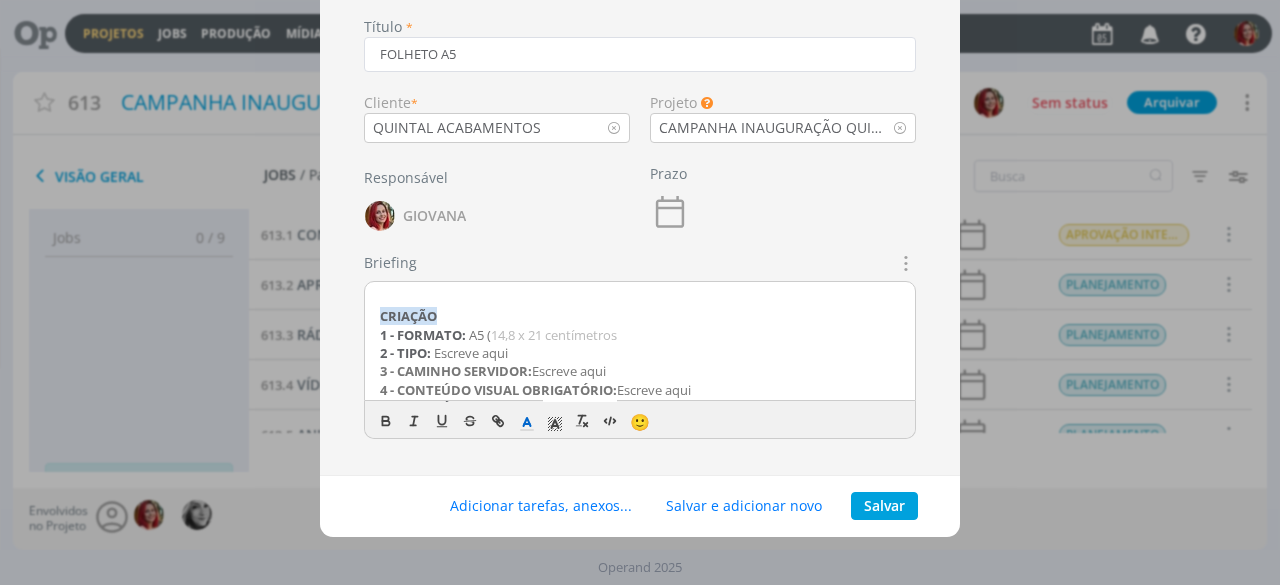click 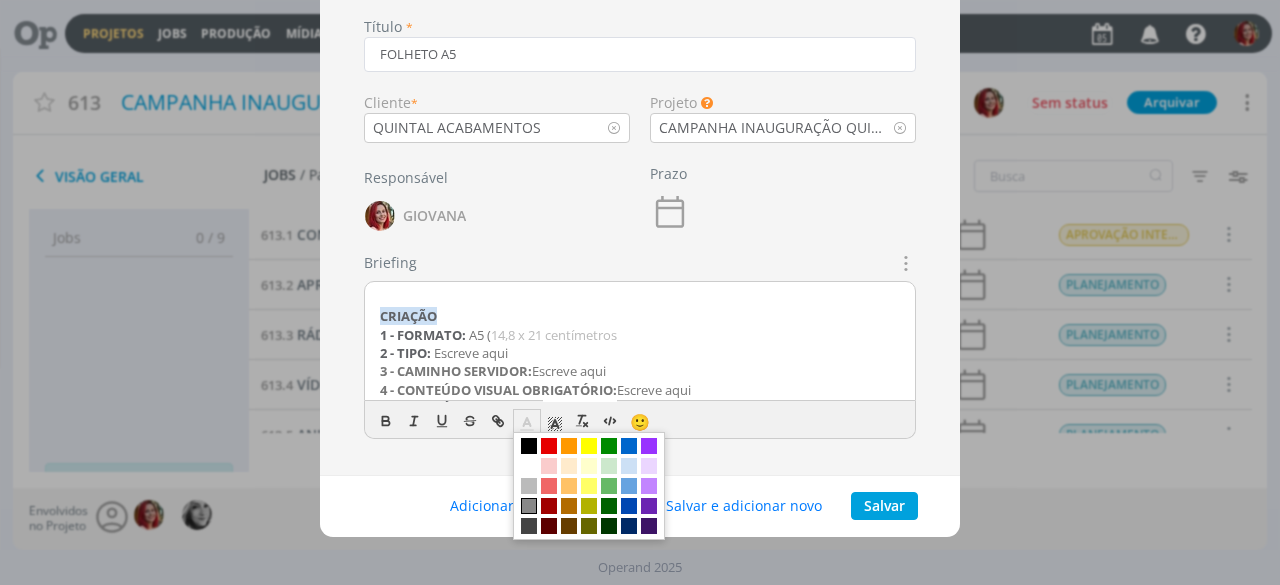 click at bounding box center [529, 506] 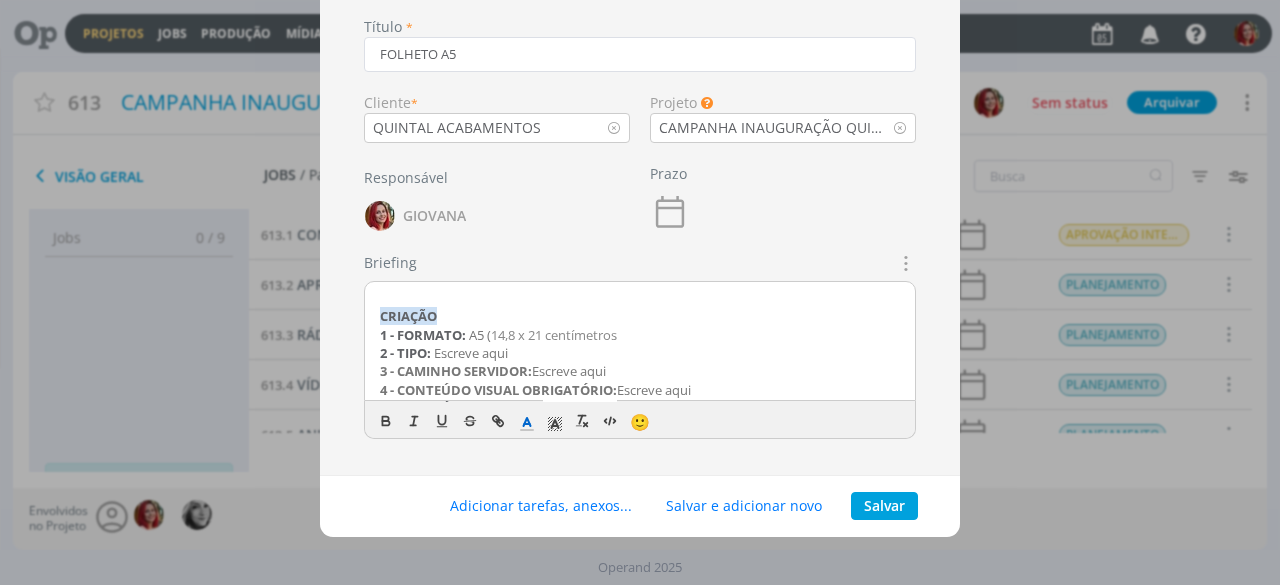click on "2 - TIPO:   Escreve aqui" at bounding box center [640, 353] 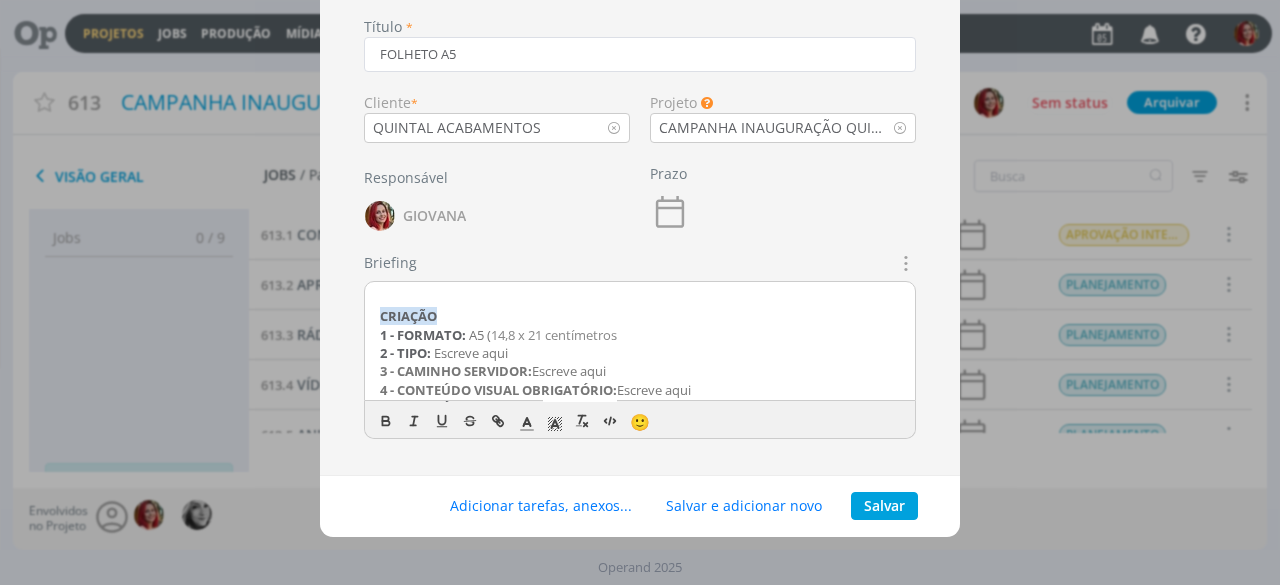 click on "1 - FORMATO:   A5 ( 14,8 x 21 centímetros" at bounding box center (640, 335) 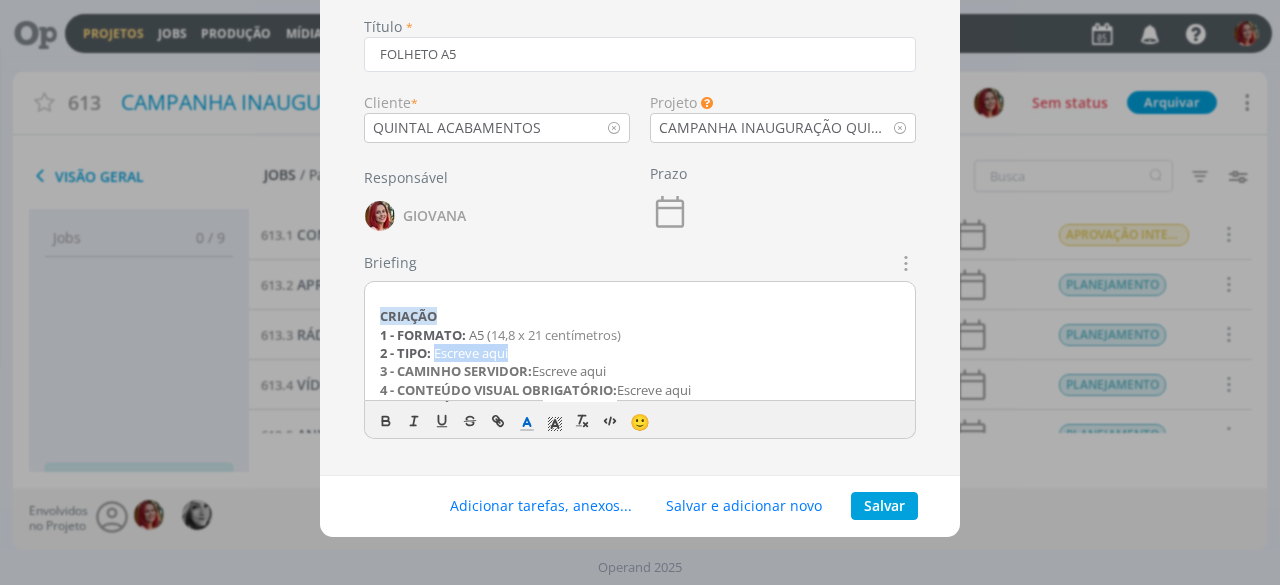 drag, startPoint x: 529, startPoint y: 349, endPoint x: 433, endPoint y: 345, distance: 96.0833 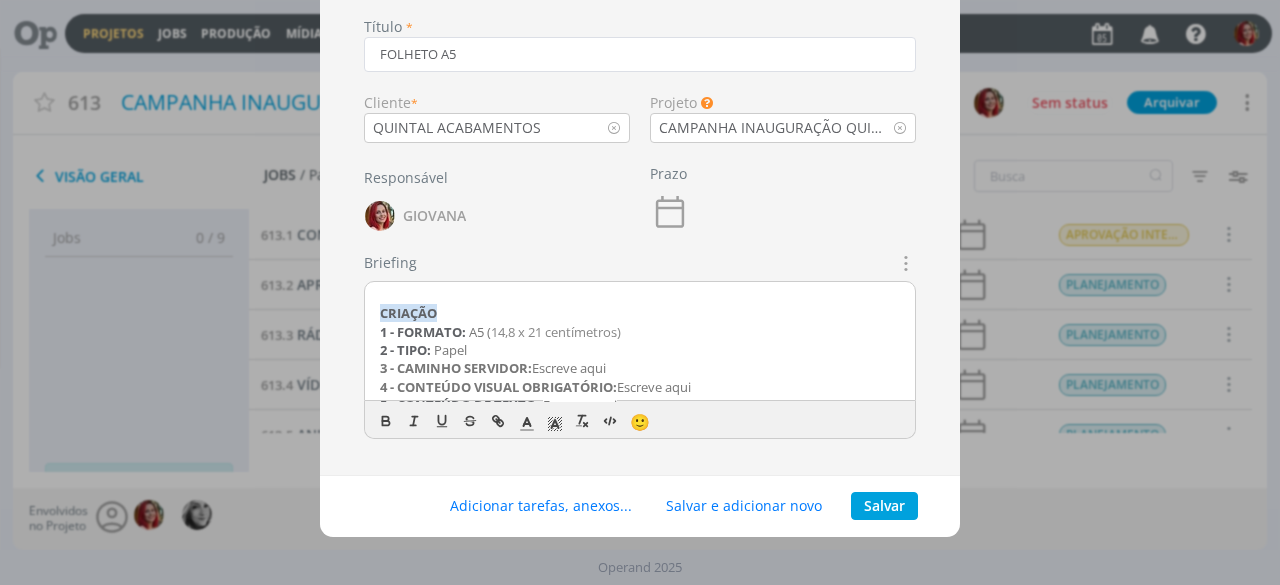 scroll, scrollTop: 0, scrollLeft: 0, axis: both 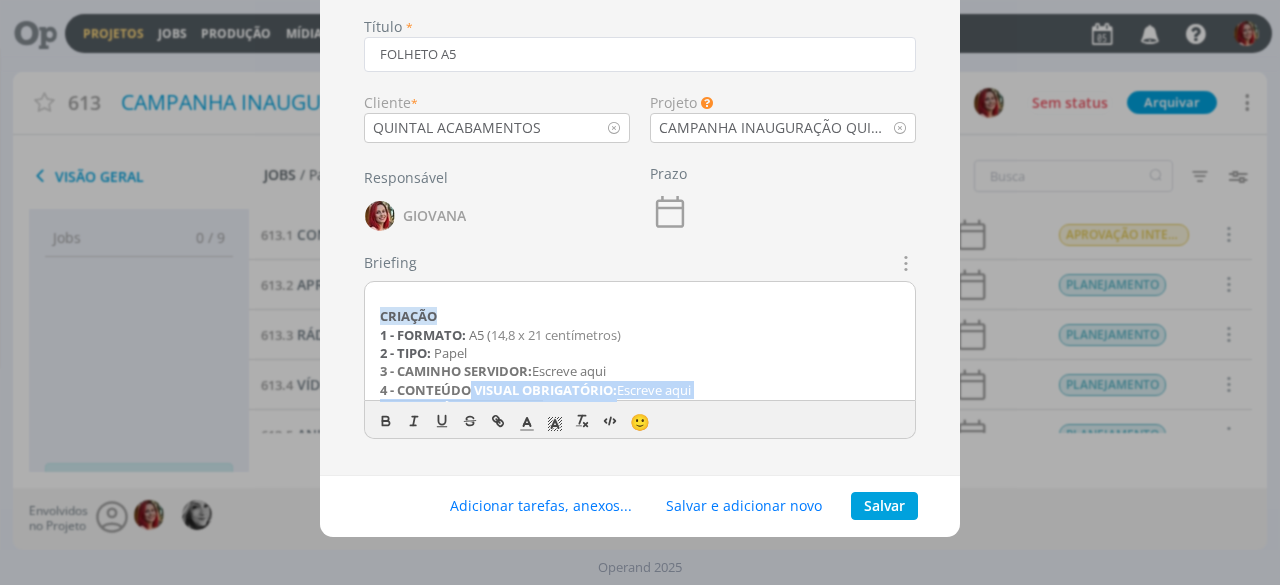 drag, startPoint x: 644, startPoint y: 308, endPoint x: 469, endPoint y: 384, distance: 190.79047 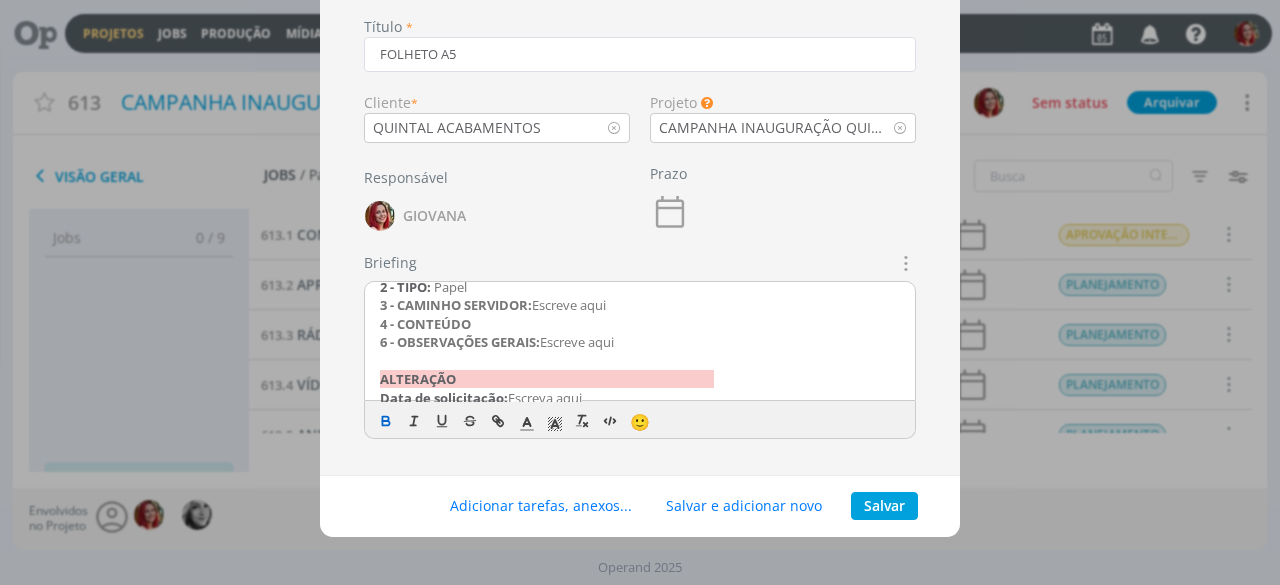 scroll, scrollTop: 96, scrollLeft: 0, axis: vertical 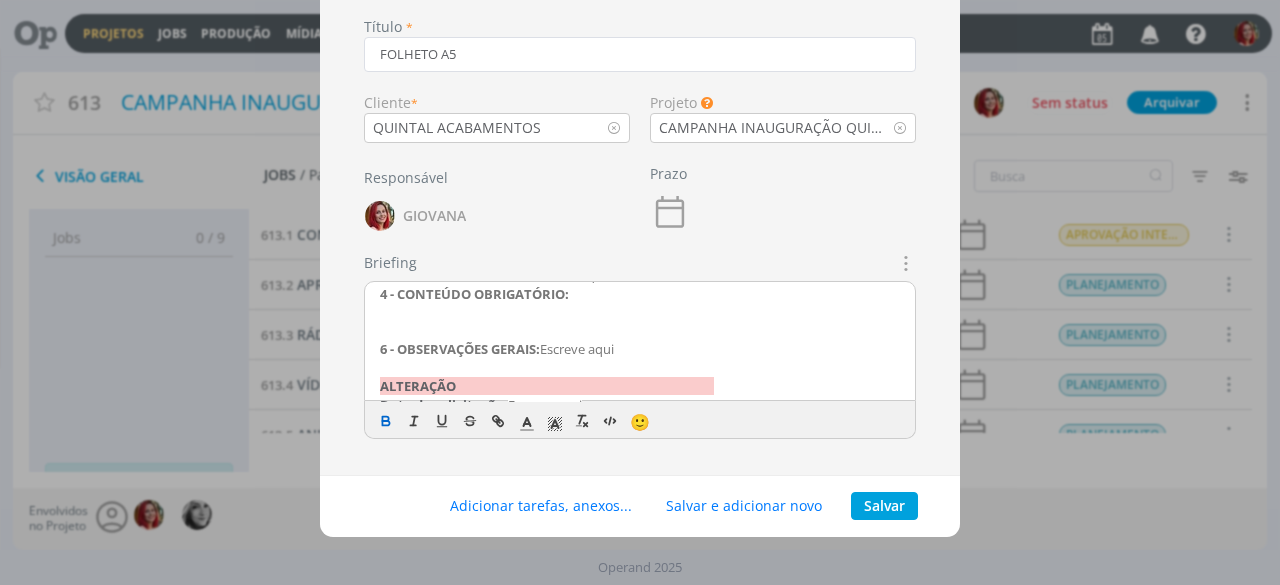 click on "6 - OBSERVAÇÕES GERAIS:" at bounding box center (460, 349) 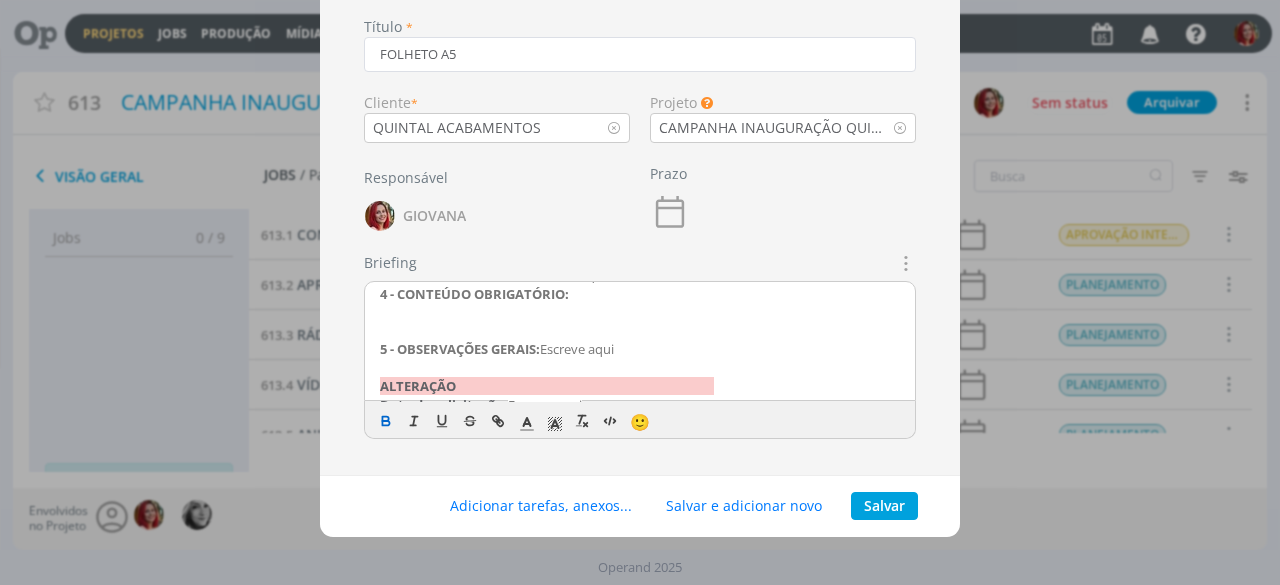 click at bounding box center (640, 312) 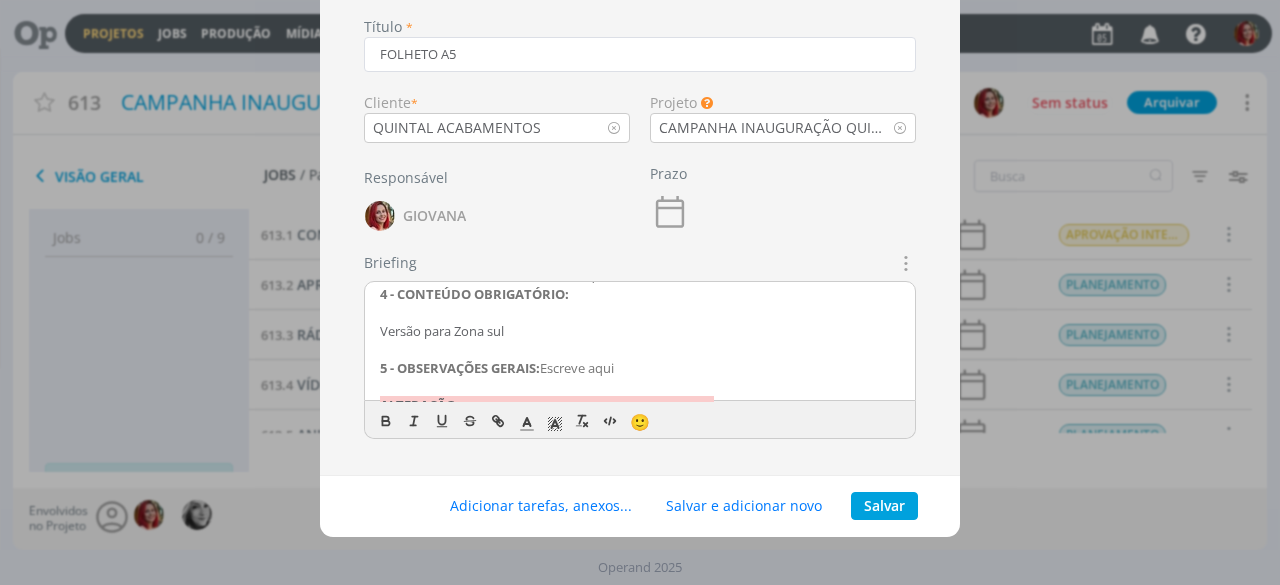 click on "Versão para Zona sul" at bounding box center [640, 331] 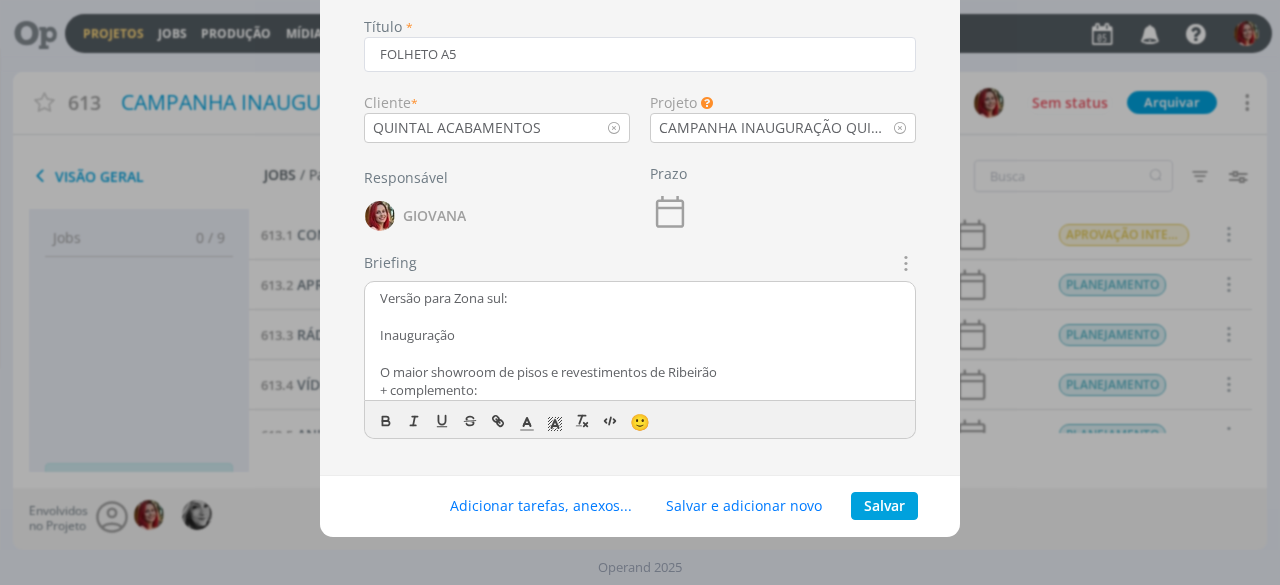 scroll, scrollTop: 229, scrollLeft: 0, axis: vertical 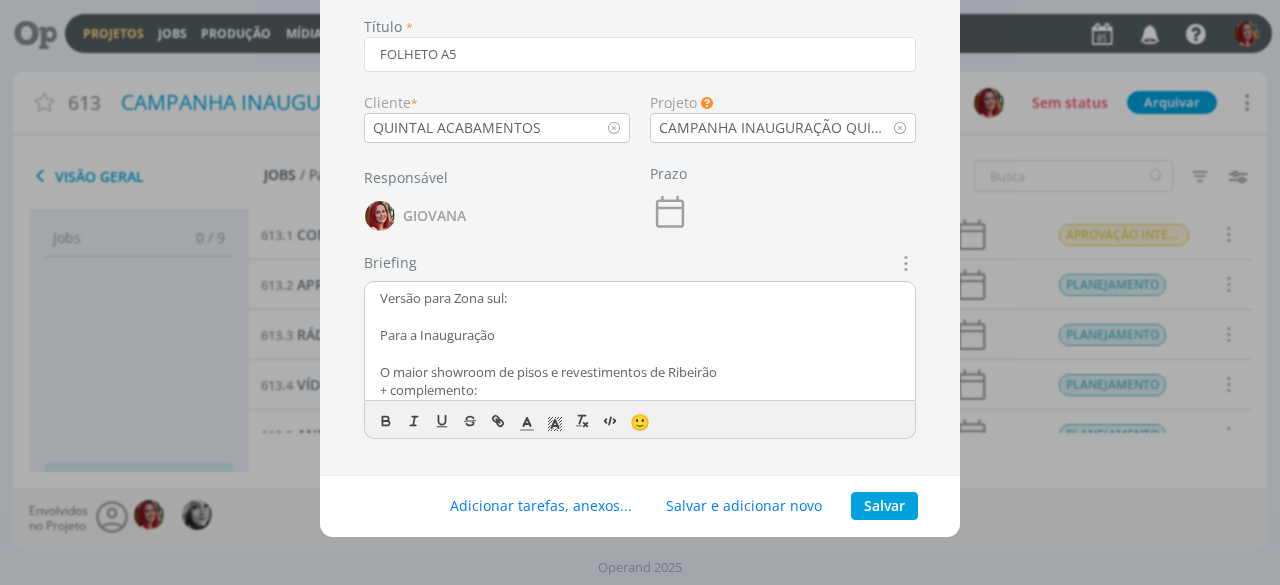 click on "Para a Inauguração" at bounding box center (640, 335) 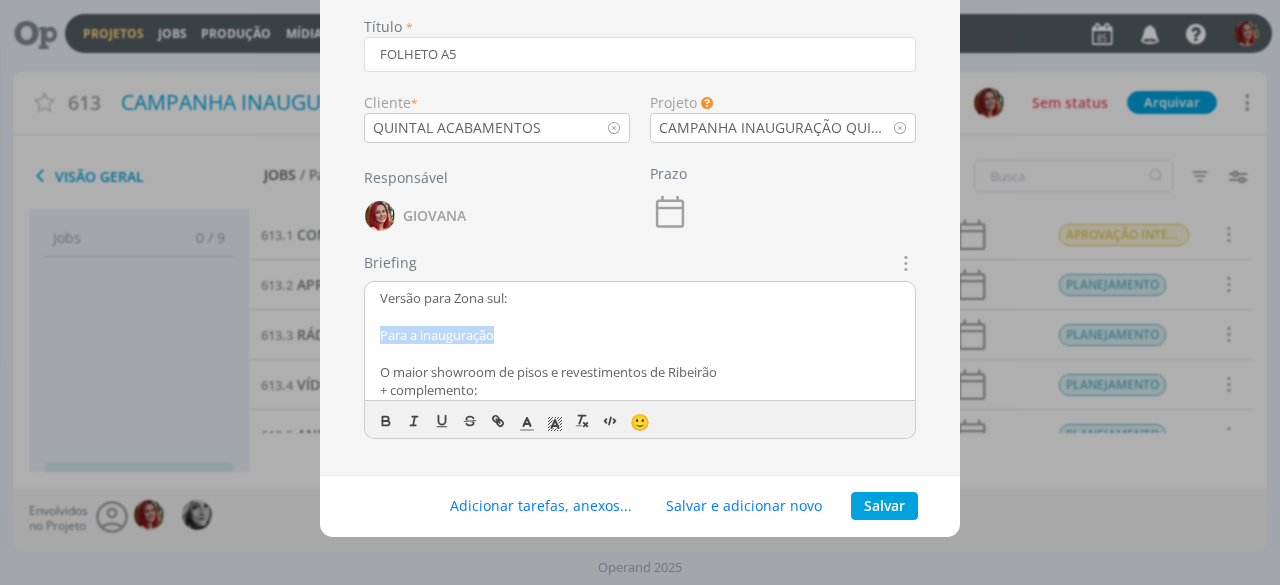 drag, startPoint x: 504, startPoint y: 337, endPoint x: 372, endPoint y: 330, distance: 132.18547 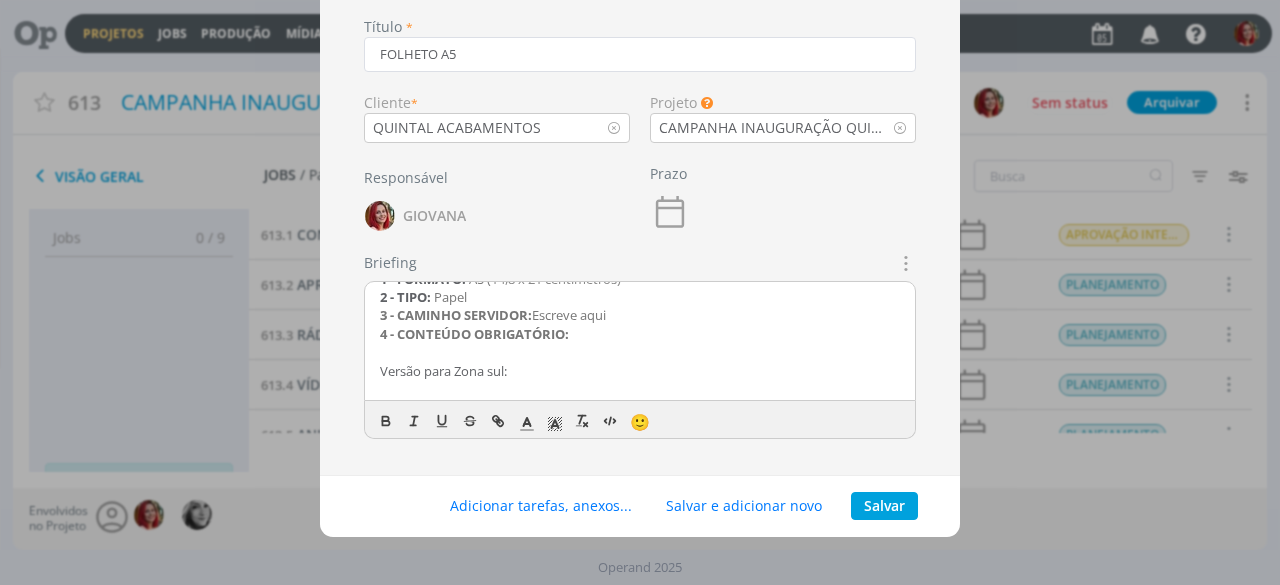 scroll, scrollTop: 29, scrollLeft: 0, axis: vertical 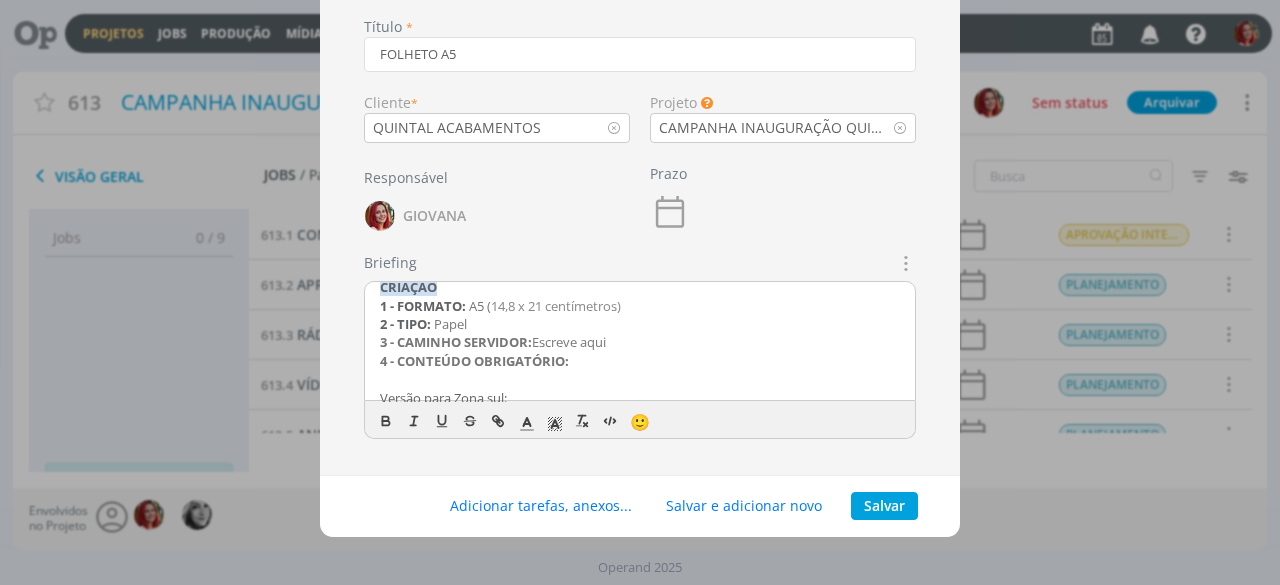 click at bounding box center [640, 379] 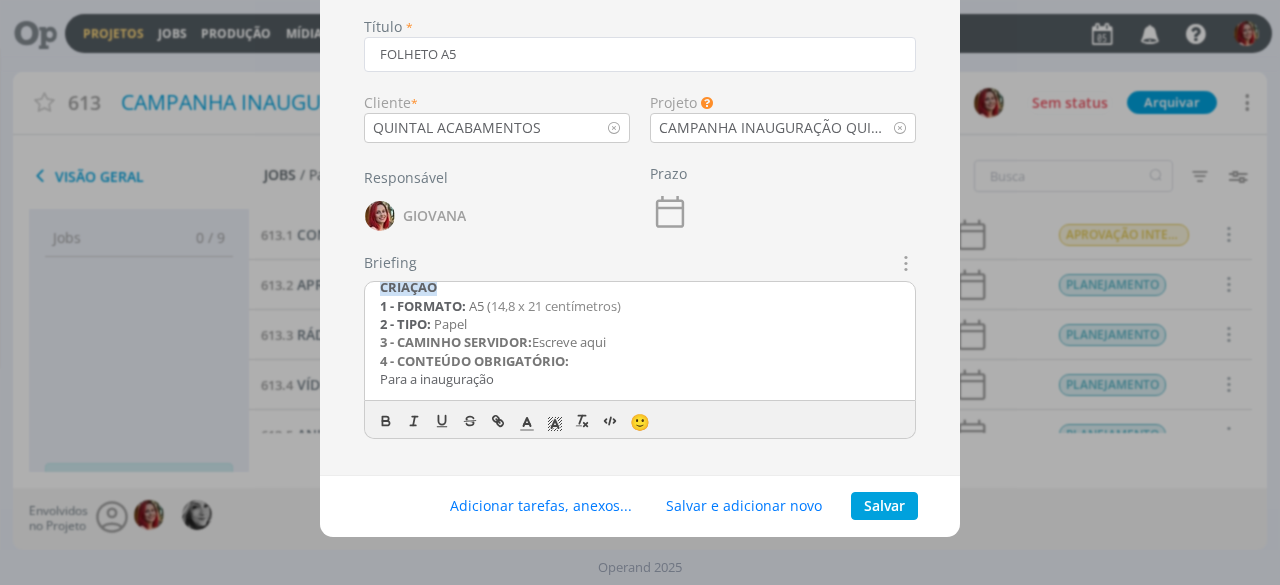 scroll, scrollTop: 34, scrollLeft: 0, axis: vertical 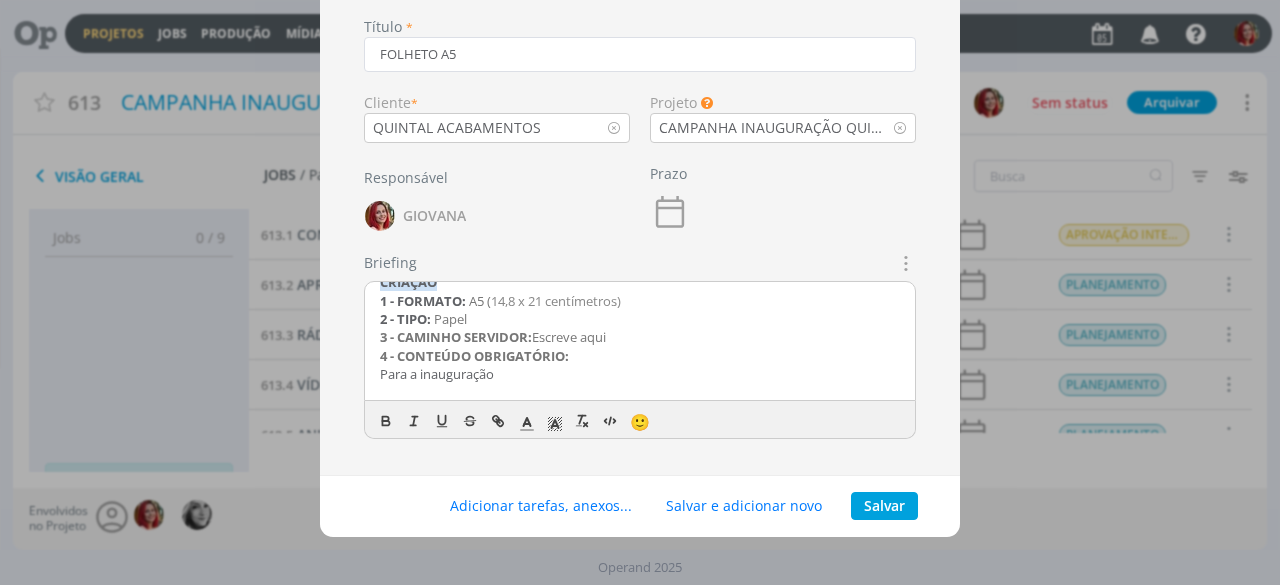 click on "CRIAÇÃO                                                                                                  1 - FORMATO:   A5 ( 14,8 x 21 centímetros) 2 - TIPO:   Papel 3 - CAMINHO SERVIDOR:  Escreve aqui 4 - CONTEÚDO OBRIGATÓRIO: Para a inauguração  ﻿ Versão para Zona sul:  O maior showroom de pisos e revestimentos de Ribeirão + complemento: > Na zona sul: “Design, sofisticação e a escolha certa para o seu lar.” Quintal Acabamentos. A extensão da sua casa. O maior showroom de pisos e revestimentos de Ribeirão. + complemento: > Nos bairros: “O preço que cabe no seu bolso está aqui.” Quintal Acabamentos. A extensão da sua casa. 5 - OBSERVAÇÕES GERAIS:  Escreve aqui ﻿ALTERAÇÃO                                                                                       Data de solicitação:  Escreva aqui" at bounding box center (640, 342) 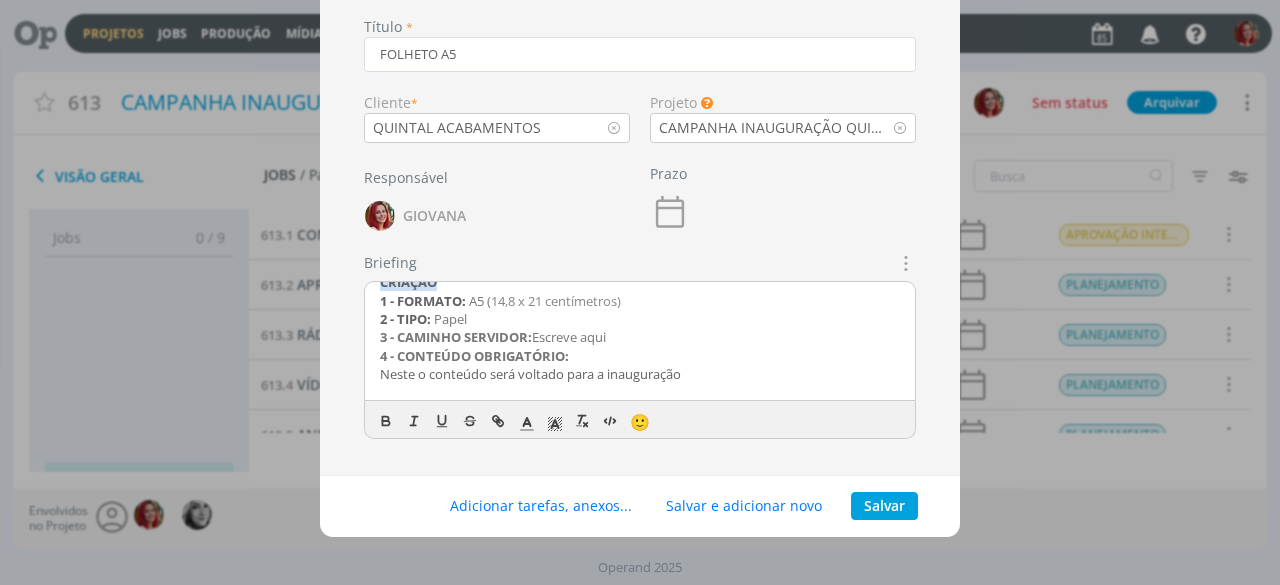 click on "Neste o conteúdo será voltado para a inauguração" at bounding box center [640, 374] 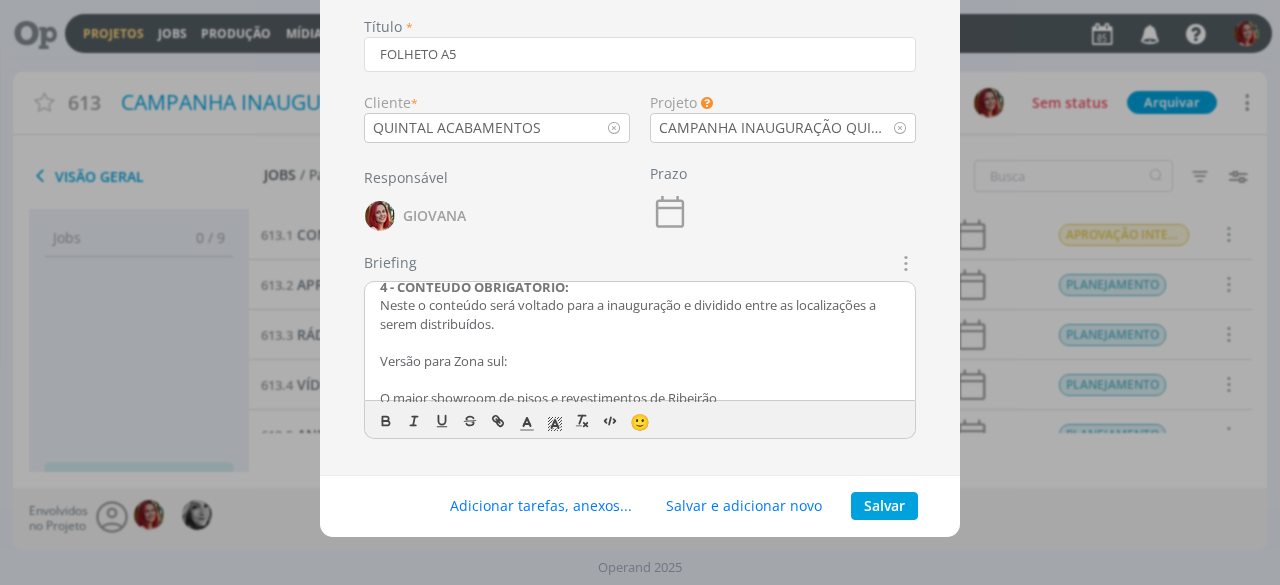 scroll, scrollTop: 134, scrollLeft: 0, axis: vertical 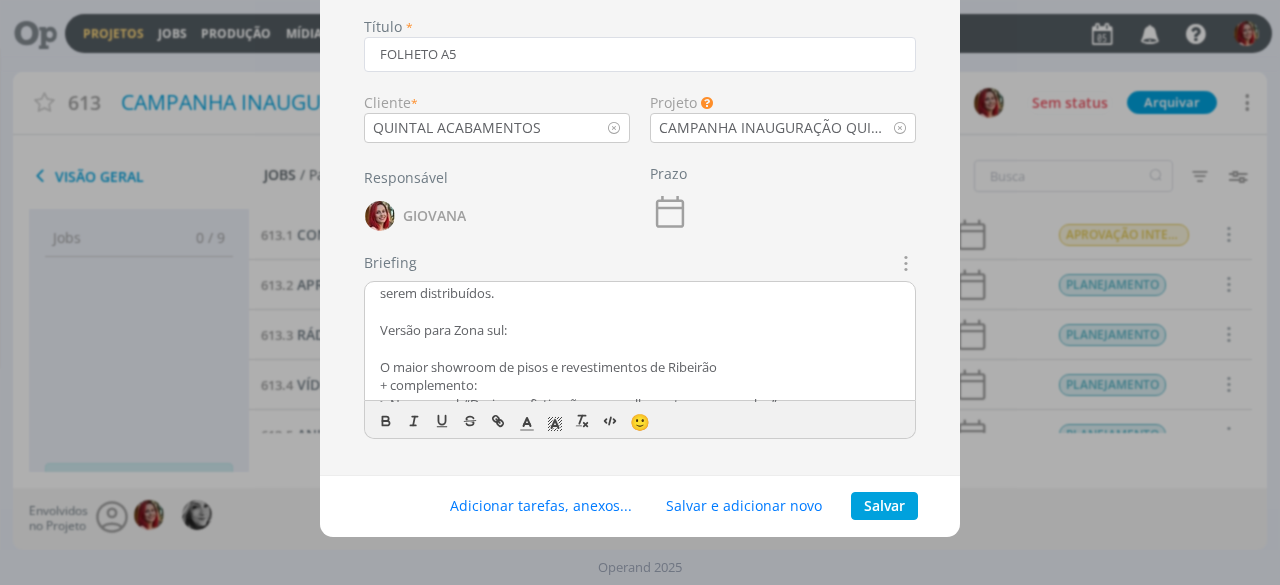 click on "CRIAÇÃO                                                                                                  1 - FORMATO:   A5 ( 14,8 x 21 centímetros) 2 - TIPO:   Papel 3 - CAMINHO SERVIDOR:  Escreve aqui 4 - CONTEÚDO OBRIGATÓRIO: Neste o conteúdo será voltado para a inauguração e dividido entre as localizações a serem distribuídos. Versão para Zona sul:  O maior showroom de pisos e revestimentos de Ribeirão + complemento: > Na zona sul: “Design, sofisticação e a escolha certa para o seu lar.” Quintal Acabamentos. A extensão da sua casa. O maior showroom de pisos e revestimentos de Ribeirão. + complemento: > Nos bairros: “O preço que cabe no seu bolso está aqui.” Quintal Acabamentos. A extensão da sua casa. 5 - OBSERVAÇÕES GERAIS:  Escreve aqui Data de solicitação:  Escreva aqui (alterações em tópicos numéricos)" at bounding box center [640, 342] 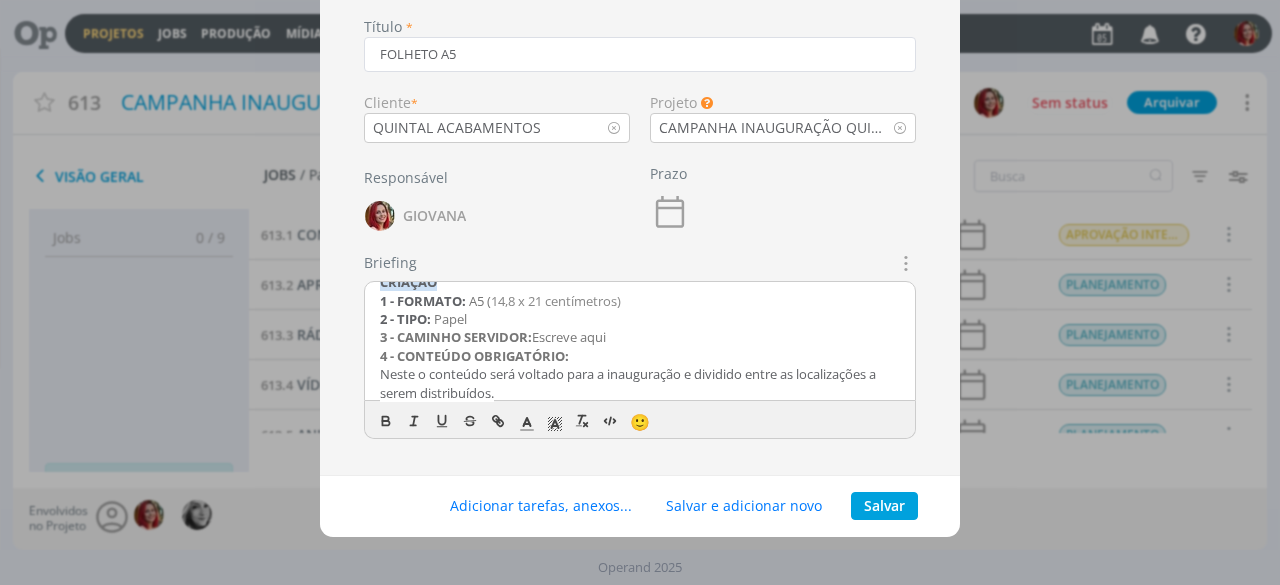 scroll, scrollTop: 134, scrollLeft: 0, axis: vertical 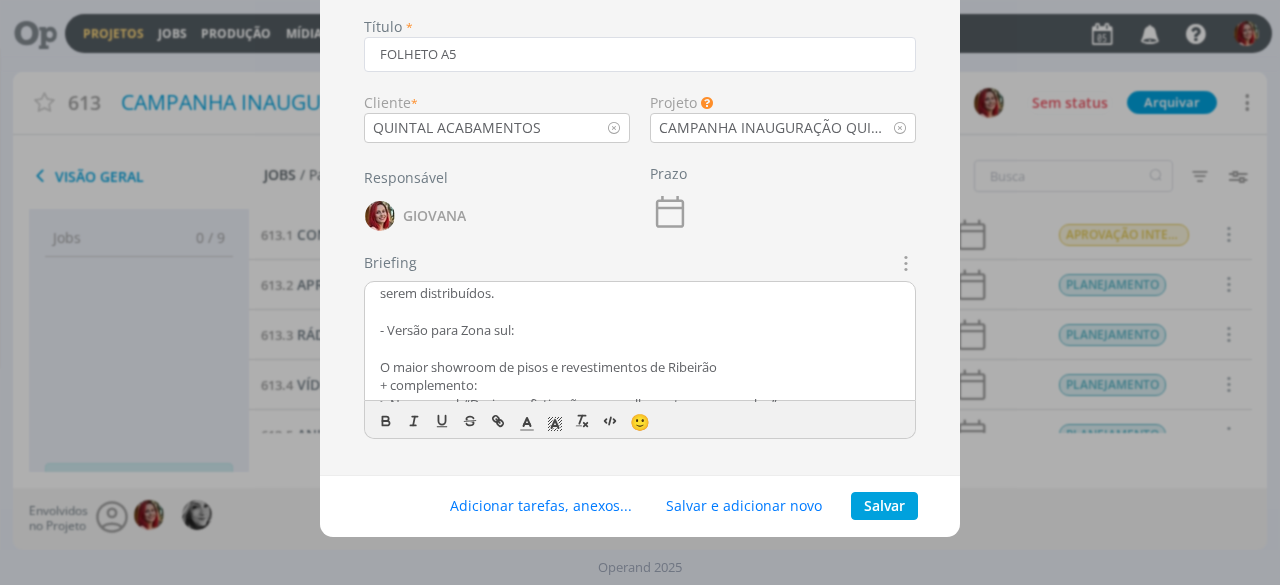 click on "- Versão para Zona sul:" at bounding box center [640, 330] 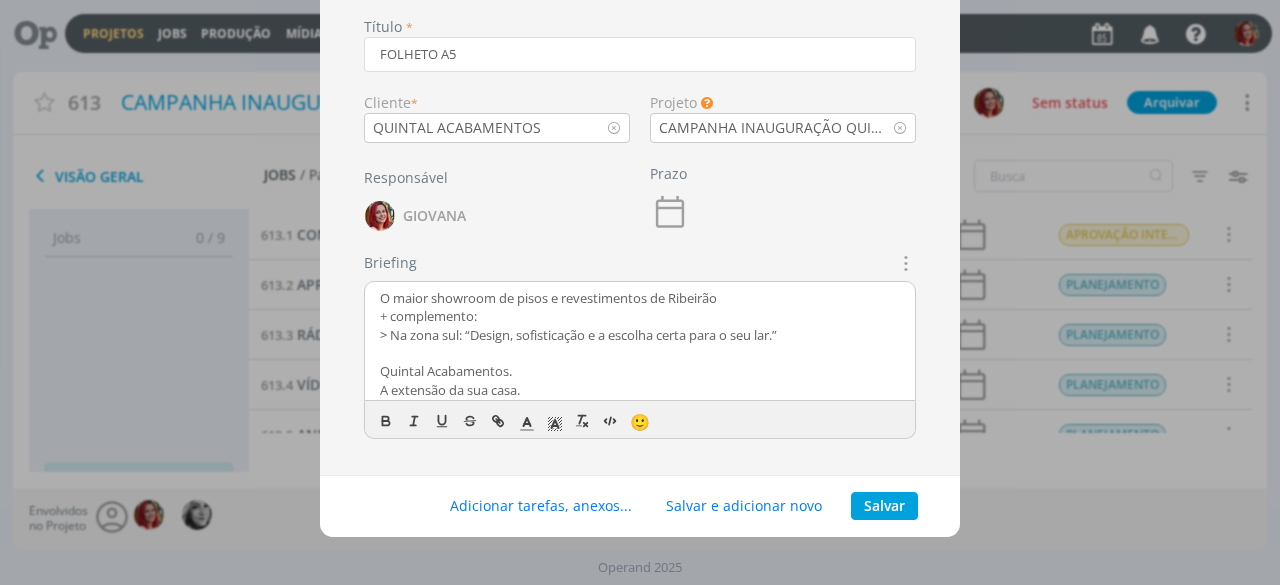 scroll, scrollTop: 234, scrollLeft: 0, axis: vertical 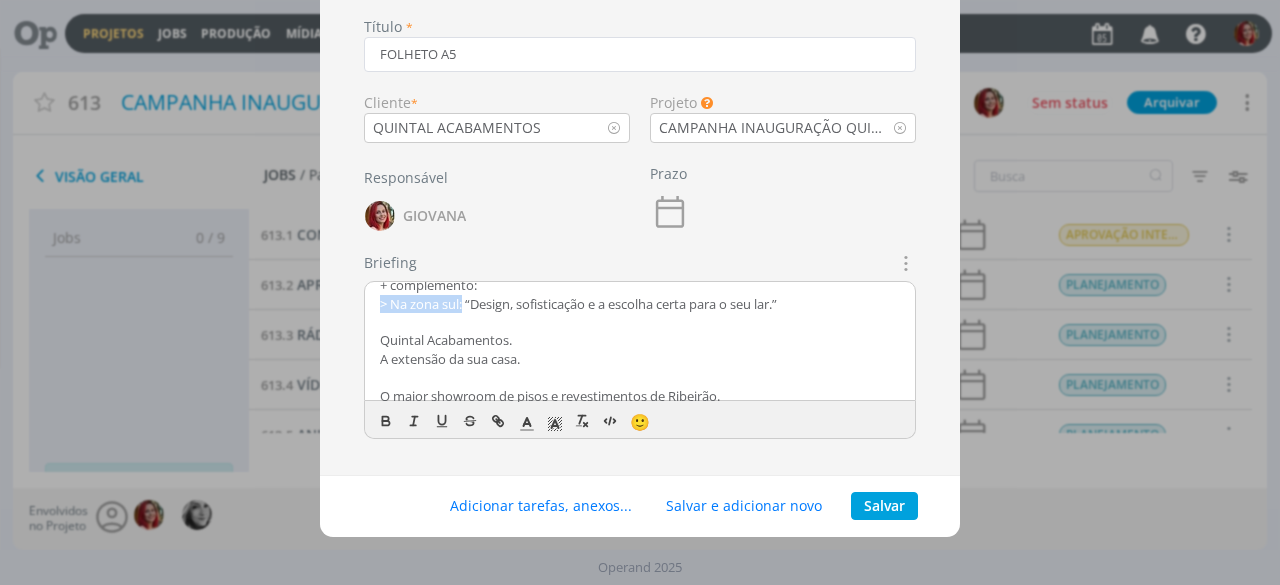 drag, startPoint x: 460, startPoint y: 303, endPoint x: 378, endPoint y: 306, distance: 82.05486 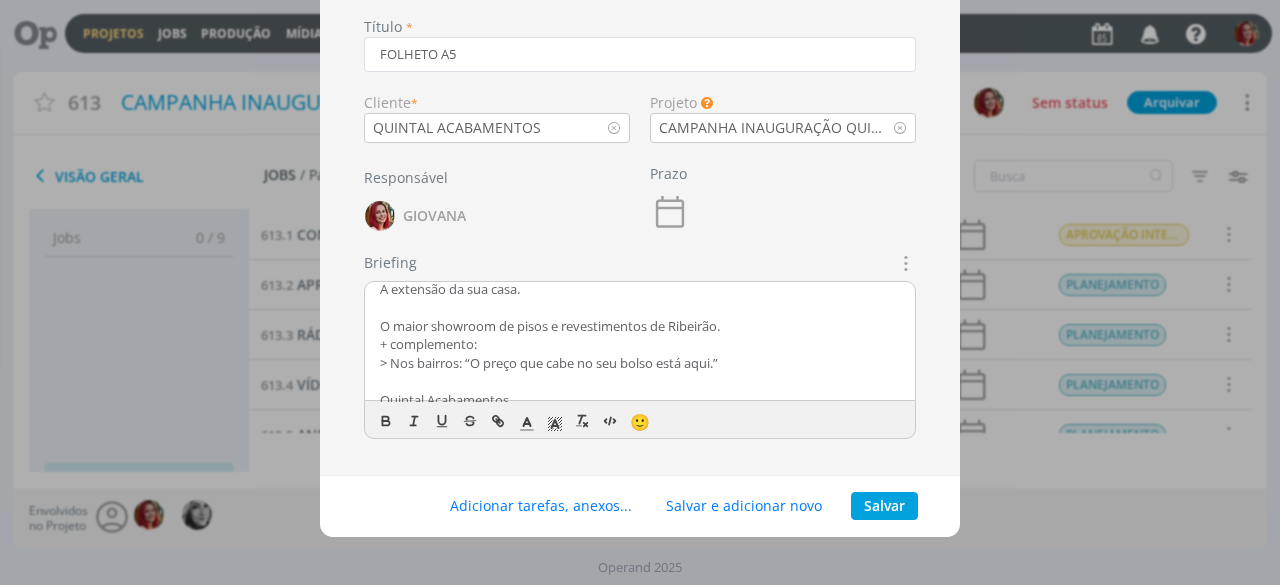 scroll, scrollTop: 334, scrollLeft: 0, axis: vertical 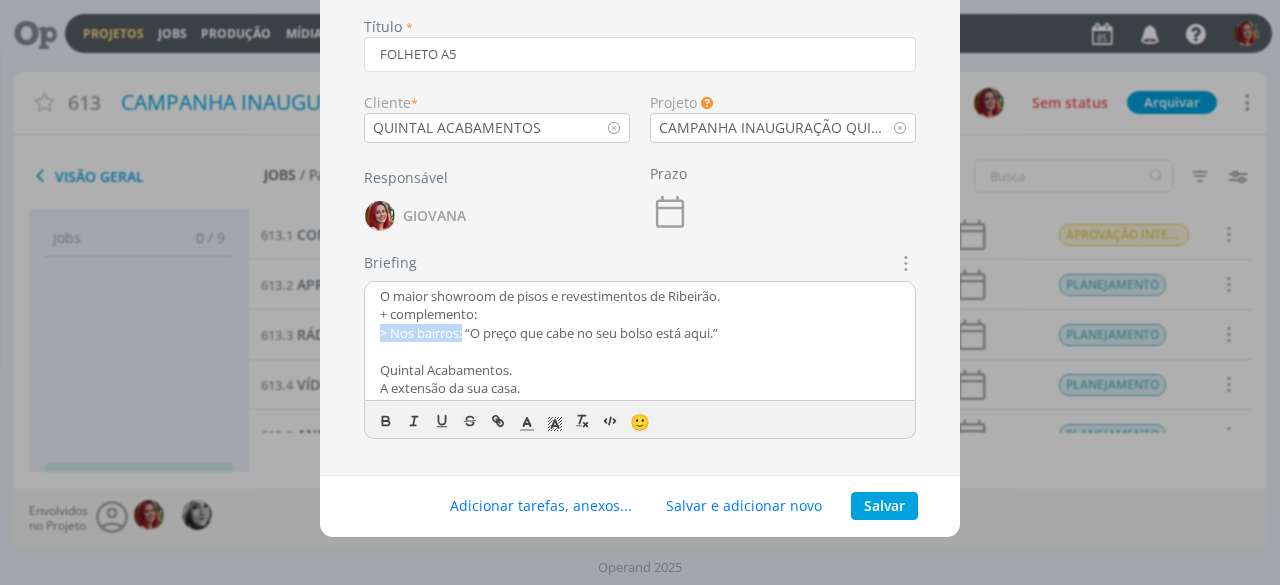 drag, startPoint x: 462, startPoint y: 331, endPoint x: 371, endPoint y: 325, distance: 91.197586 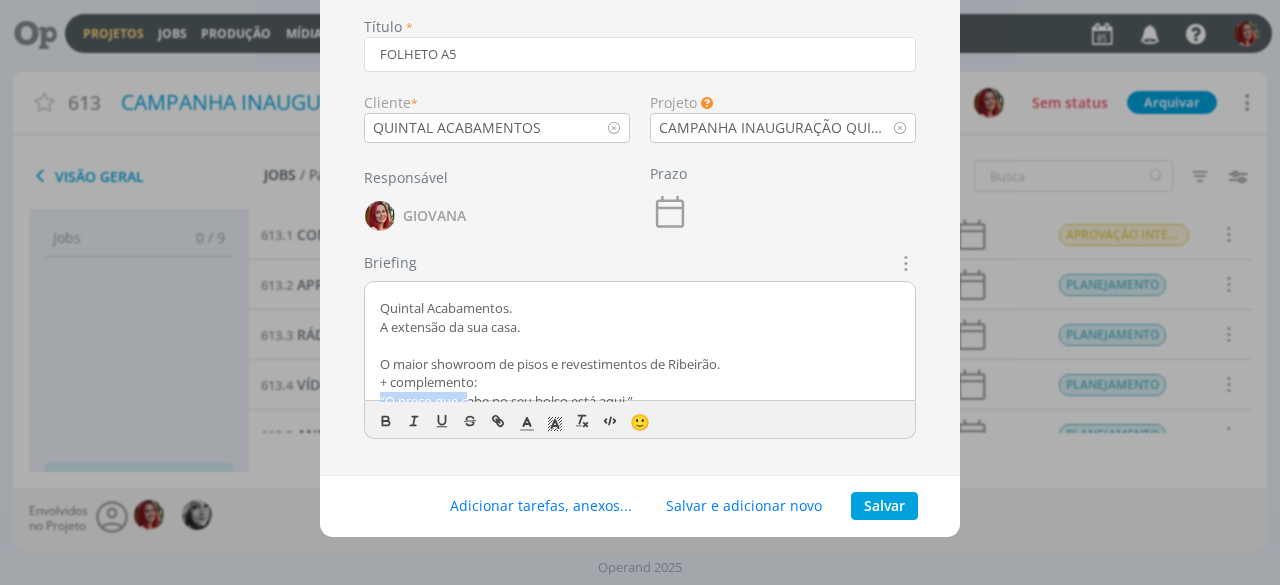 scroll, scrollTop: 234, scrollLeft: 0, axis: vertical 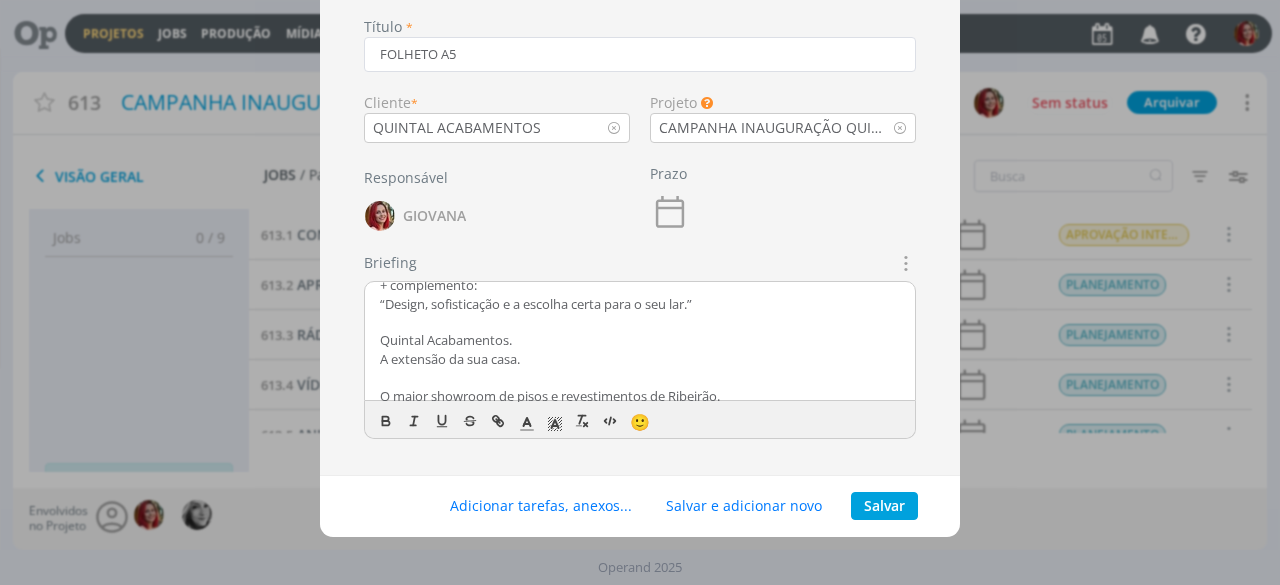 click at bounding box center [640, 377] 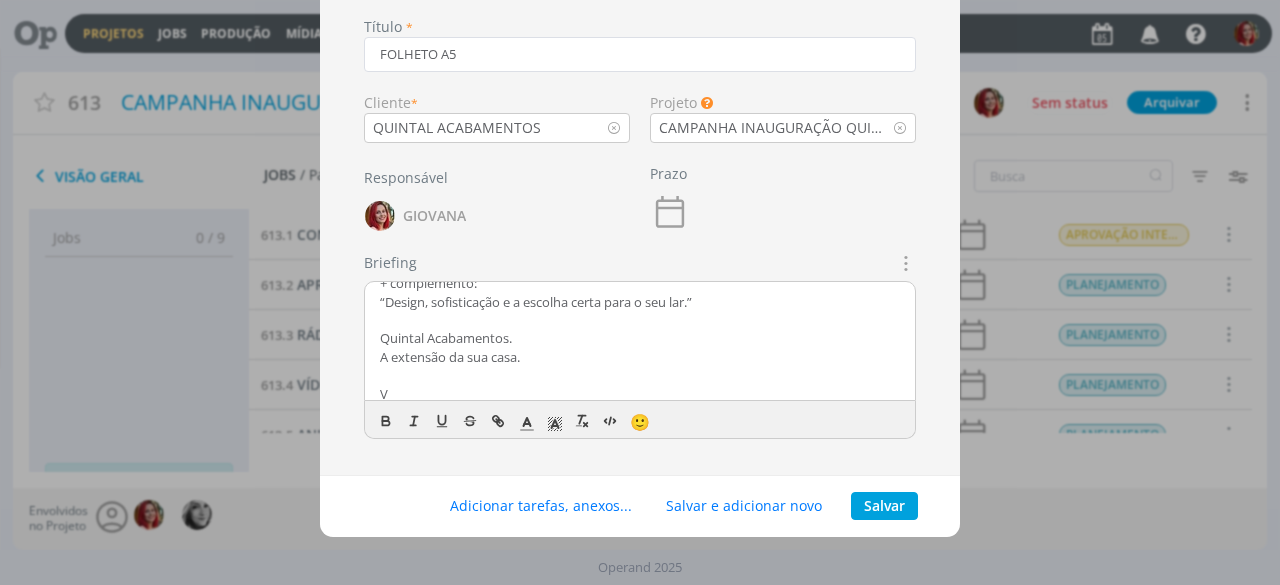scroll, scrollTop: 237, scrollLeft: 0, axis: vertical 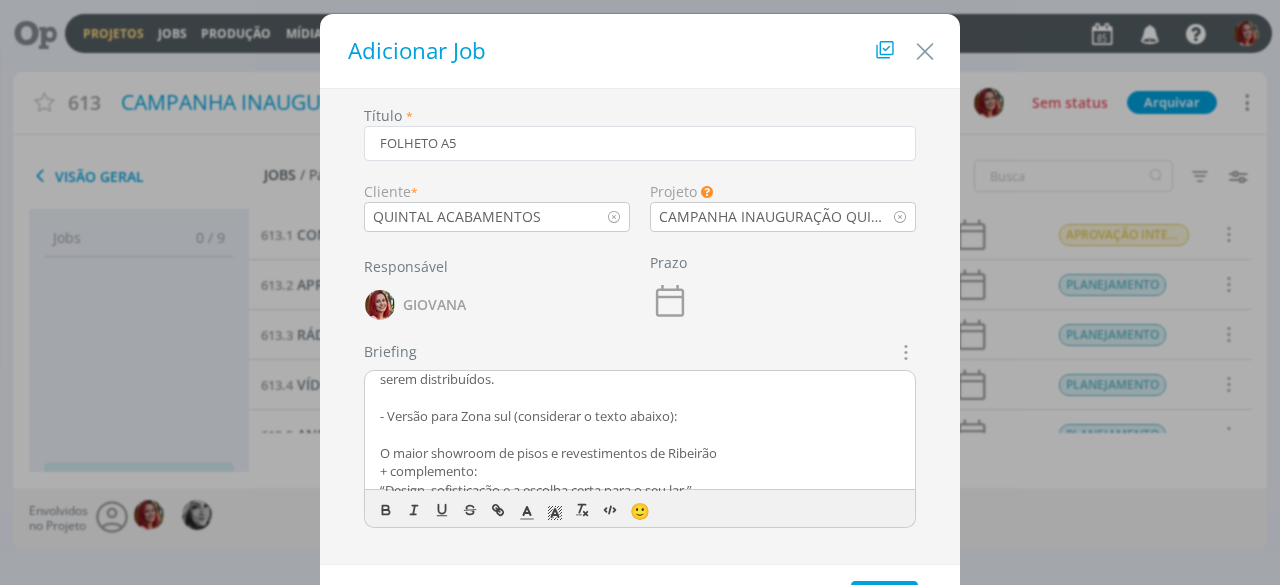 click on "CRIAÇÃO                                                                                                  1 - FORMATO:   A5 ( 14,8 x 21 centímetros) 2 - TIPO:   Papel 3 - CAMINHO SERVIDOR:  Escreve aqui 4 - CONTEÚDO OBRIGATÓRIO: Neste o conteúdo será voltado para a inauguração e dividido entre as localizações a serem distribuídos. - Versão para Zona sul (considerar o texto abaixo):  O maior showroom de pisos e revestimentos de Ribeirão + complemento:  “Design, sofisticação e a escolha certa para o seu lar.” Quintal Acabamentos. A extensão da sua casa. Versão para os bairros (considerar o texto abaixo):  O maior showroom de pisos e revestimentos de Ribeirão. + complemento:  “O preço que cabe no seu bolso está aqui.” Quintal Acabamentos. A extensão da sua casa. 5 - OBSERVAÇÕES GERAIS:  Escreve aqui Data de solicitação:  Escreva aqui (alterações em tópicos numéricos)" at bounding box center (640, 431) 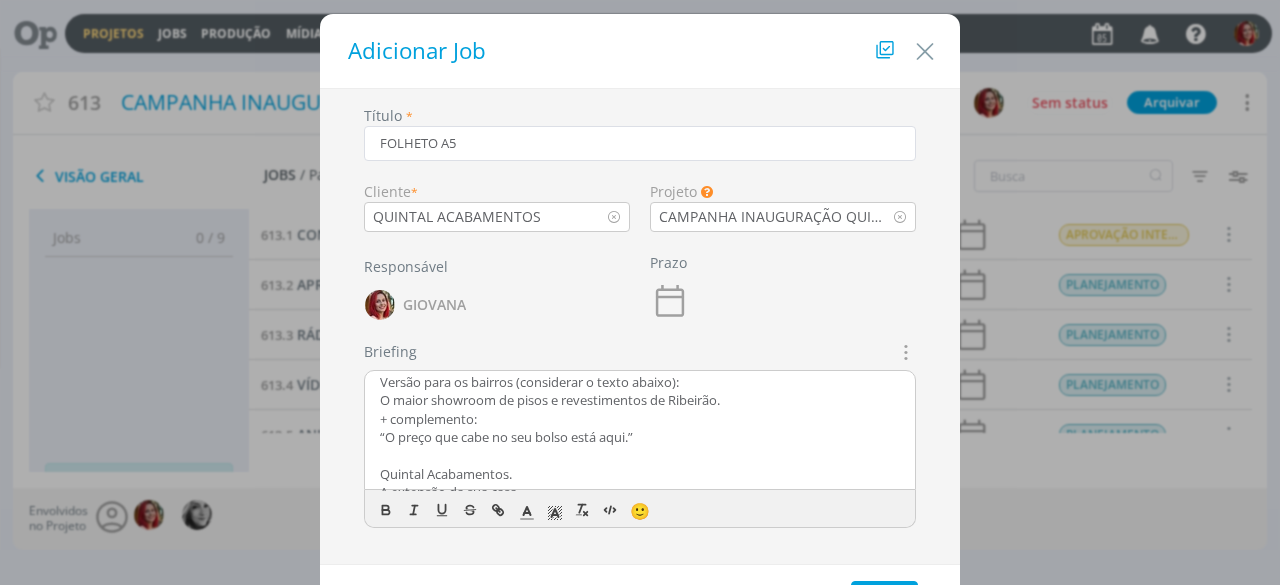 scroll, scrollTop: 237, scrollLeft: 0, axis: vertical 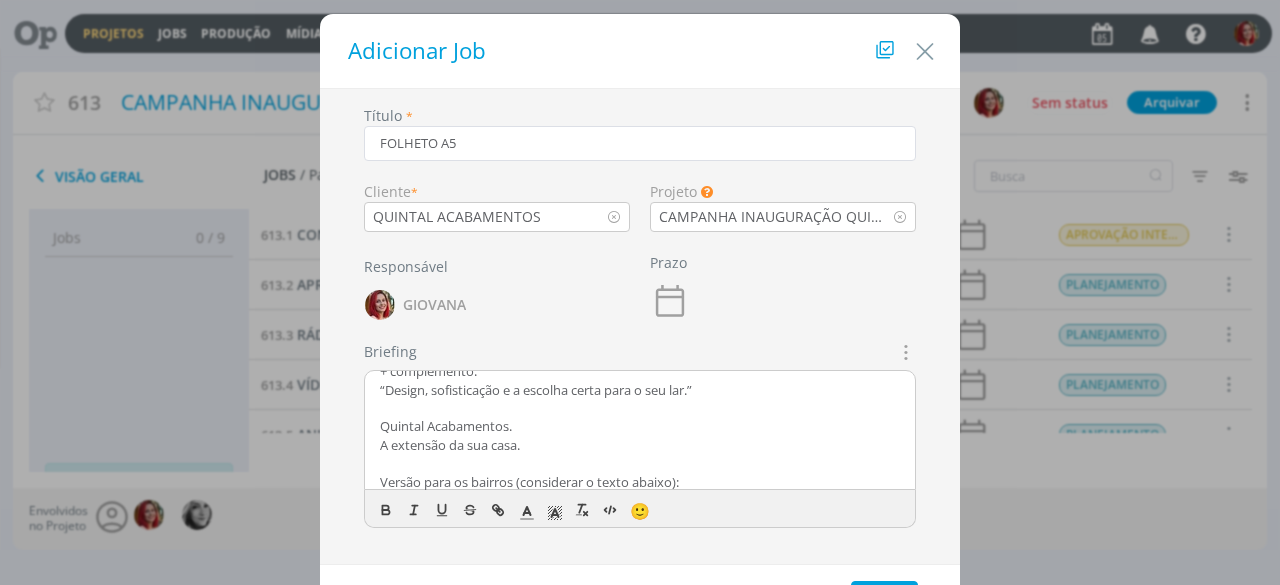 click on "CRIAÇÃO                                                                                                  1 - FORMATO:   A5 ( 14,8 x 21 centímetros) 2 - TIPO:   Papel 3 - CAMINHO SERVIDOR:  Escreve aqui 4 - CONTEÚDO OBRIGATÓRIO: Neste o conteúdo será voltado para a inauguração e dividido entre as localizações a serem distribuídos. 1 - Versão para Zona sul (considerar o texto abaixo):  O maior showroom de pisos e revestimentos de Ribeirão + complemento:  “Design, sofisticação e a escolha certa para o seu lar.” Quintal Acabamentos. A extensão da sua casa. Versão para os bairros (considerar o texto abaixo):  O maior showroom de pisos e revestimentos de Ribeirão. + complemento:  “O preço que cabe no seu bolso está aqui.” Quintal Acabamentos. A extensão da sua casa. 5 - OBSERVAÇÕES GERAIS:  Escreve aqui Data de solicitação:  Escreva aqui (alterações em tópicos numéricos)" at bounding box center (640, 431) 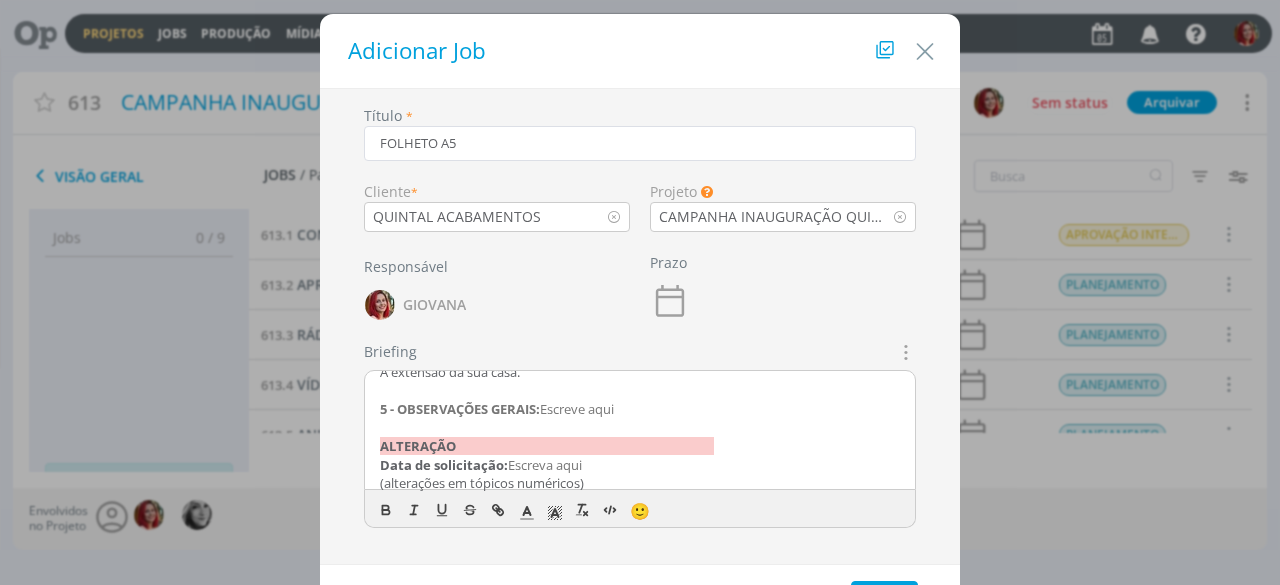 scroll, scrollTop: 466, scrollLeft: 0, axis: vertical 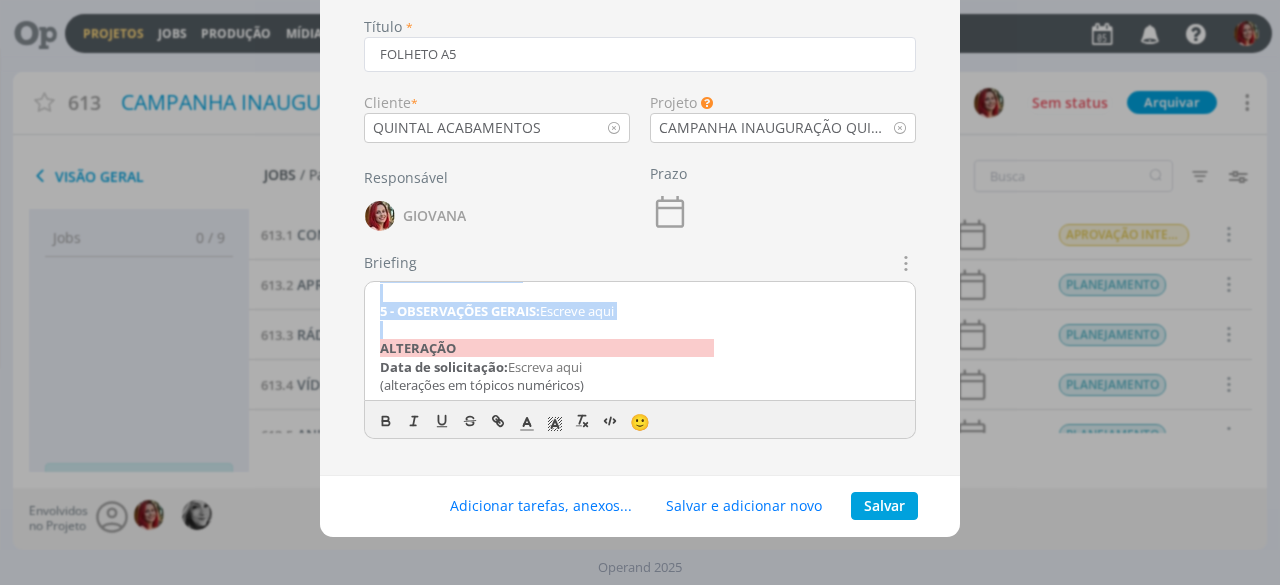 drag, startPoint x: 440, startPoint y: 319, endPoint x: 649, endPoint y: 326, distance: 209.11719 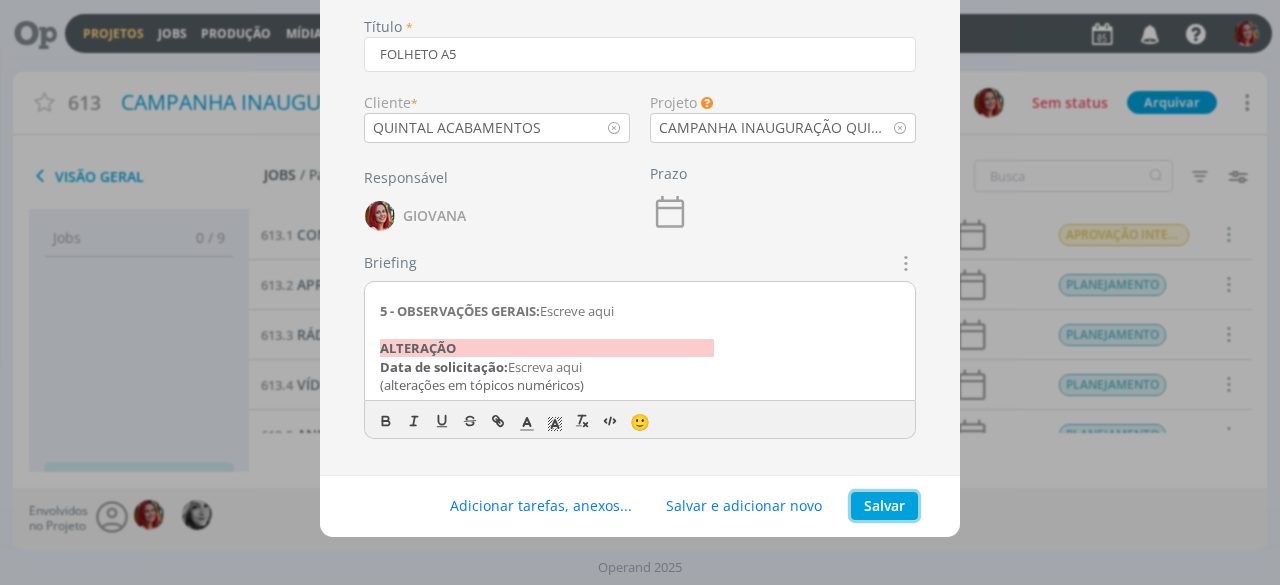 click on "Salvar" at bounding box center [884, 506] 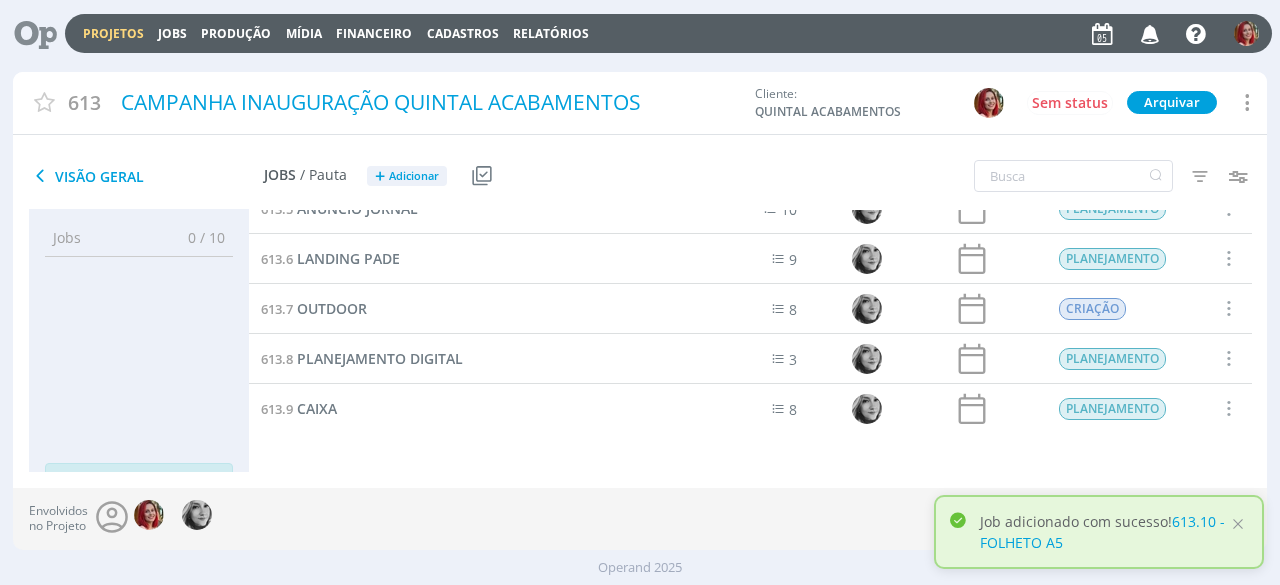 scroll, scrollTop: 272, scrollLeft: 0, axis: vertical 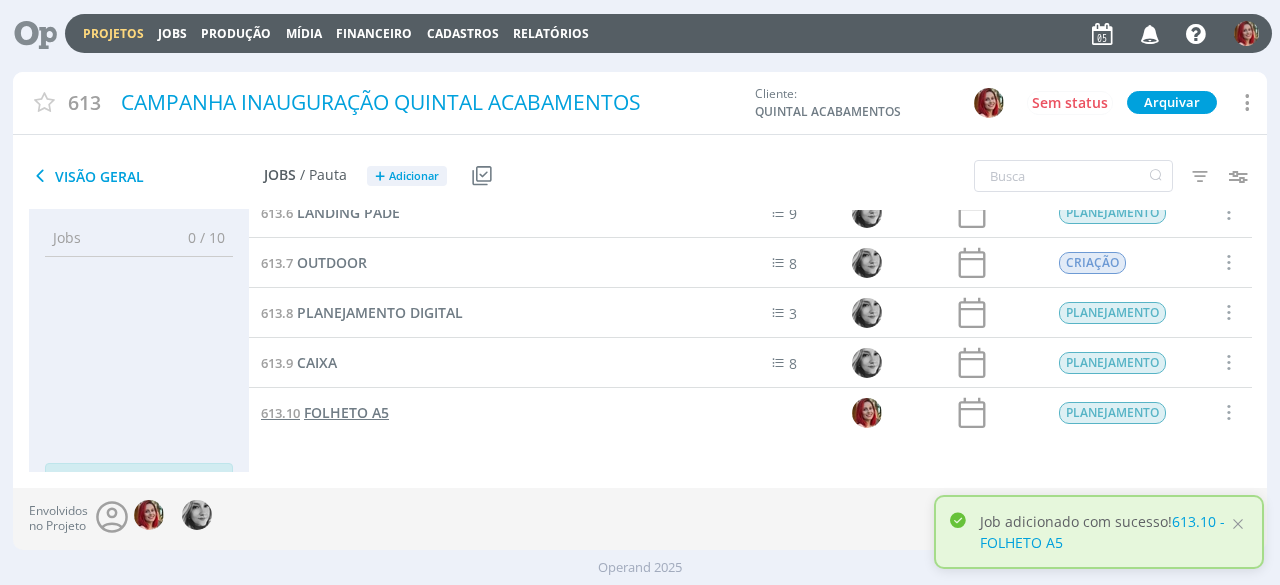 click on "FOLHETO A5" at bounding box center [346, 412] 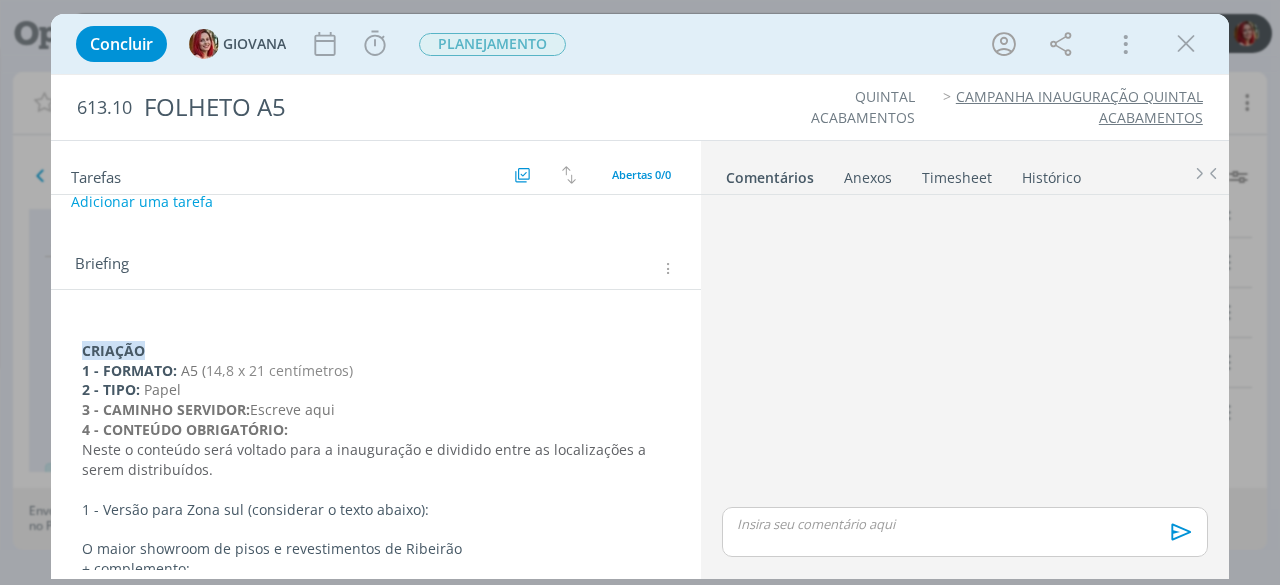 scroll, scrollTop: 0, scrollLeft: 0, axis: both 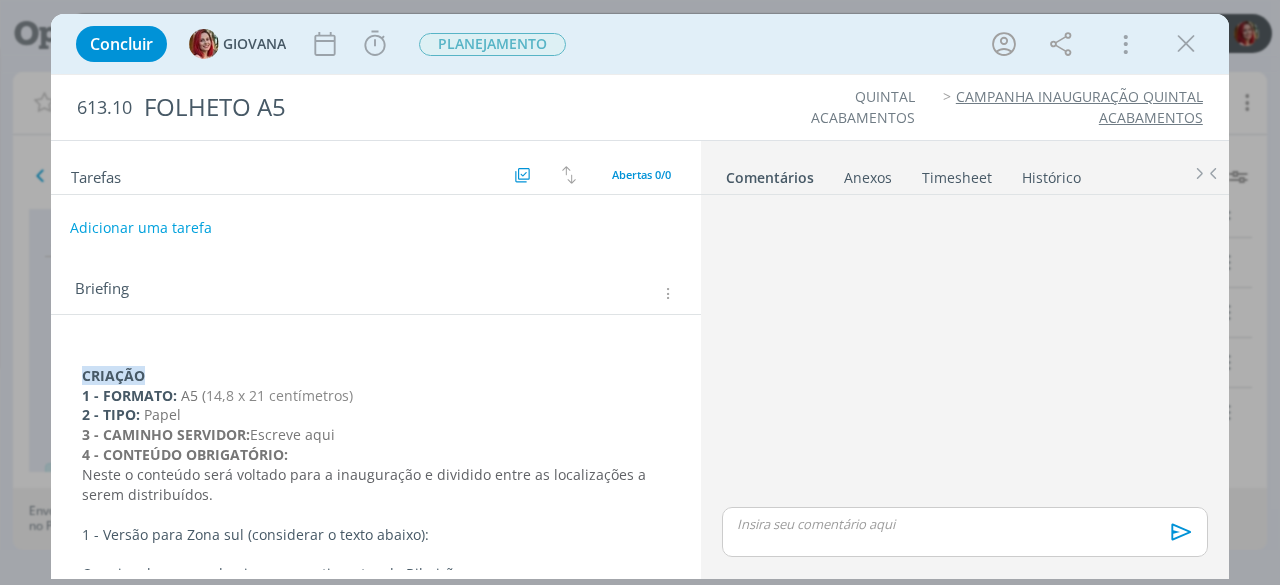 click on "Adicionar uma tarefa" at bounding box center (141, 228) 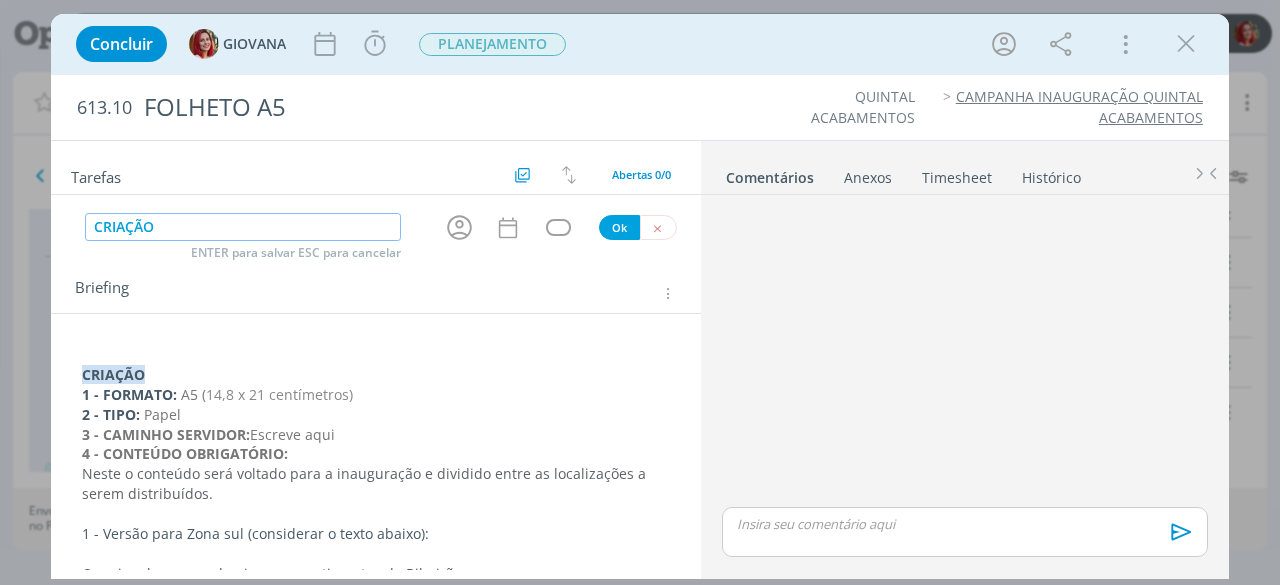 type on "CRIAÇÃO" 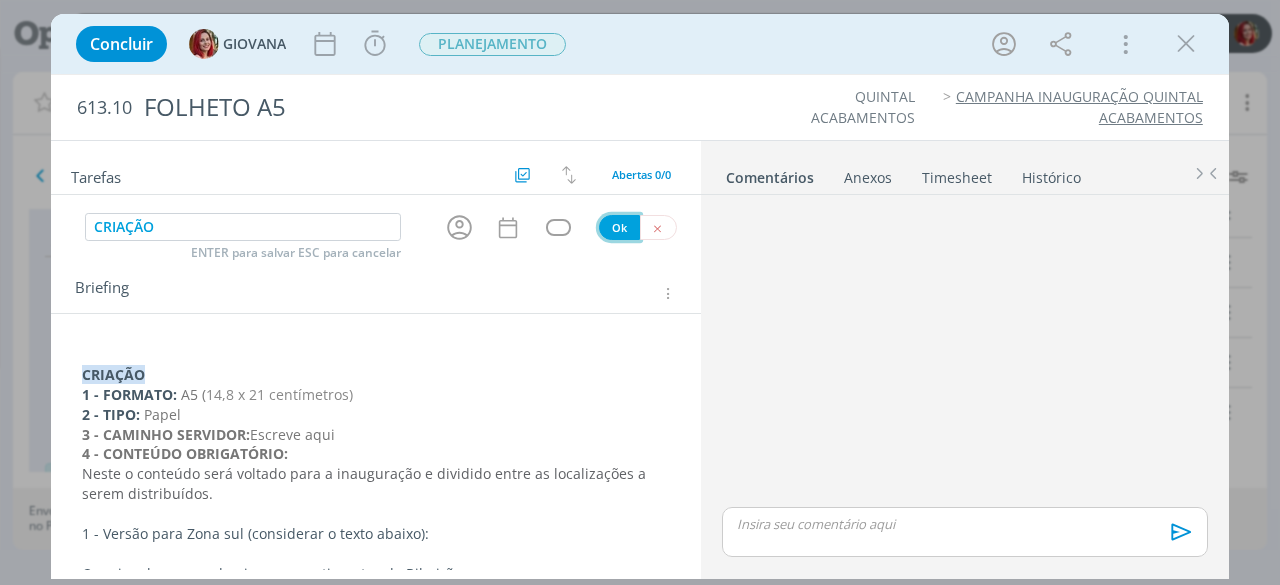 click on "Ok" at bounding box center (619, 227) 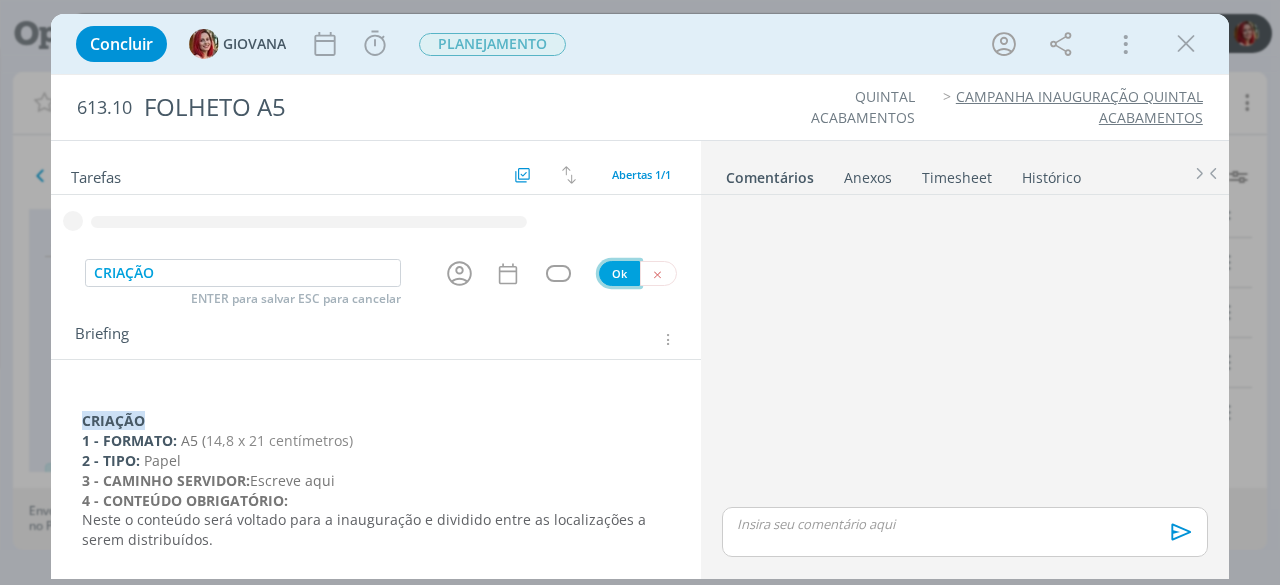 type 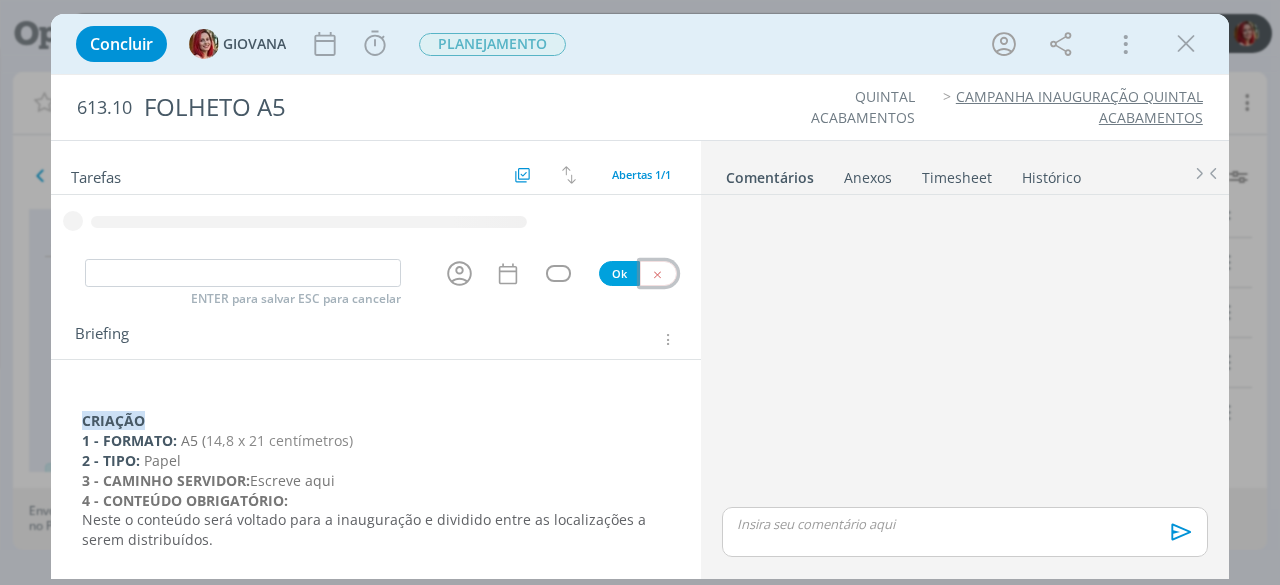 click at bounding box center [658, 273] 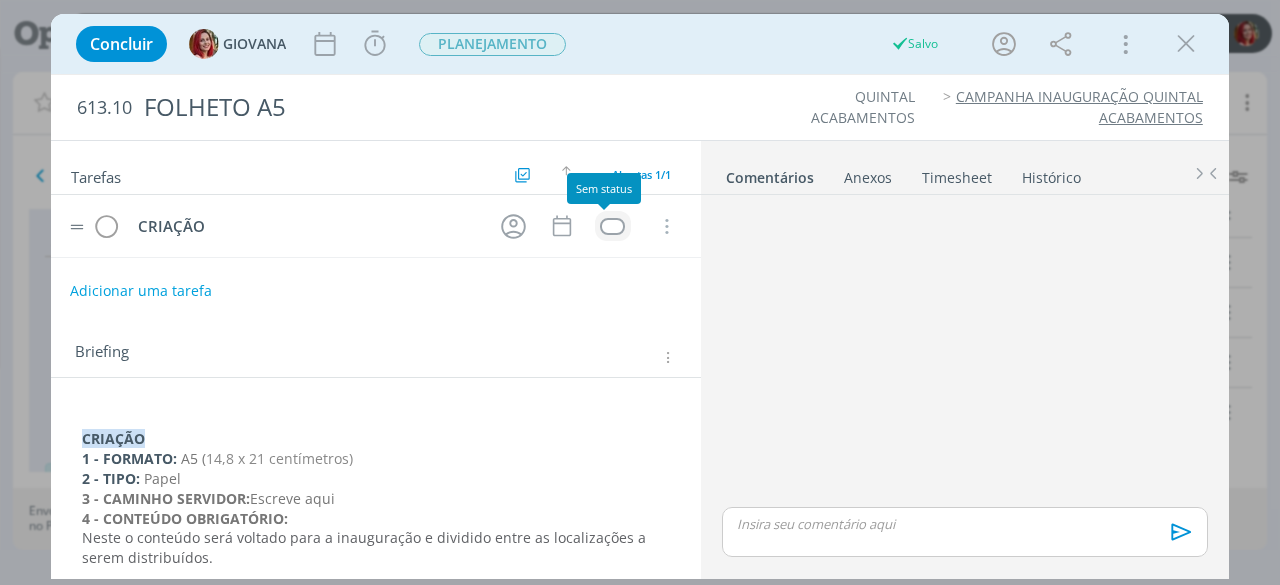 click at bounding box center [612, 226] 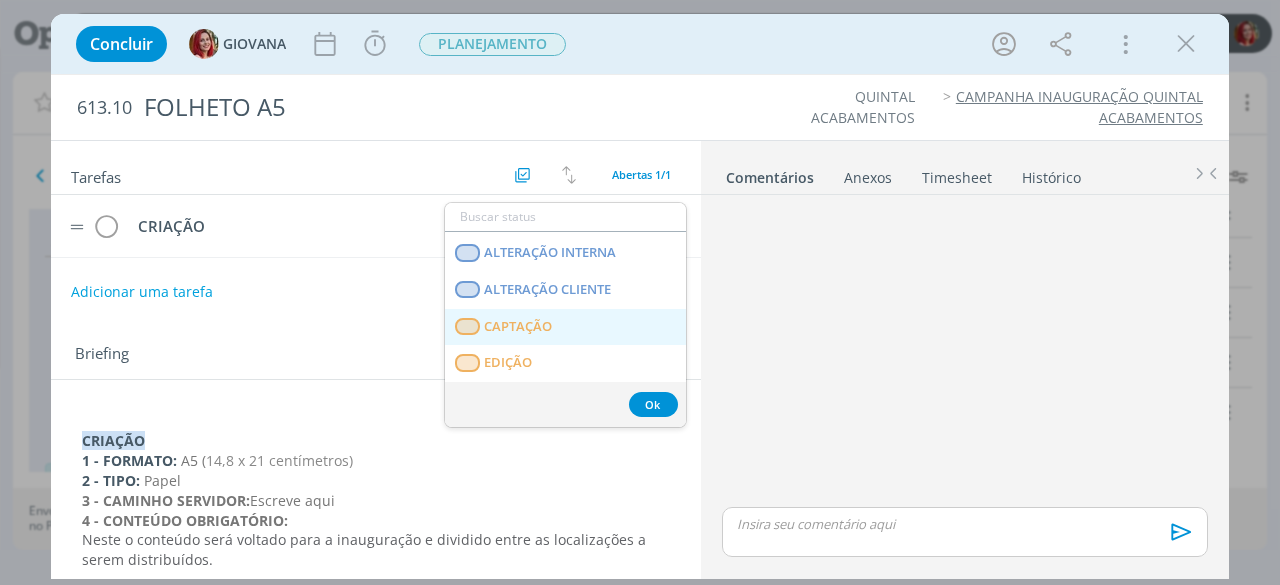 scroll, scrollTop: 510, scrollLeft: 0, axis: vertical 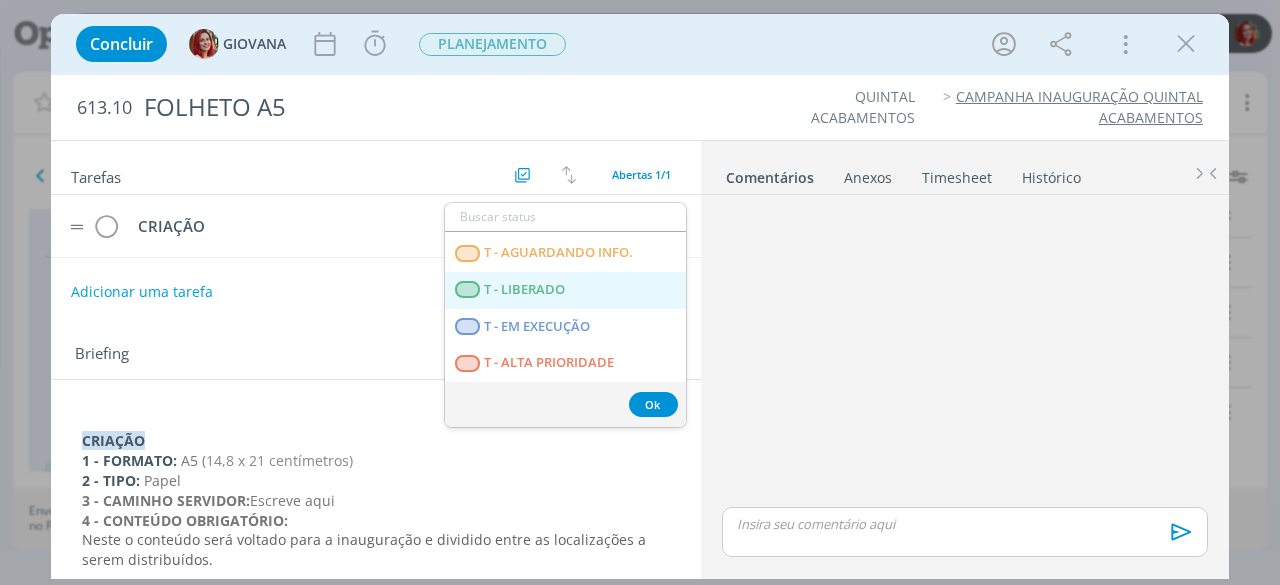 click on "T - LIBERADO" at bounding box center (565, 290) 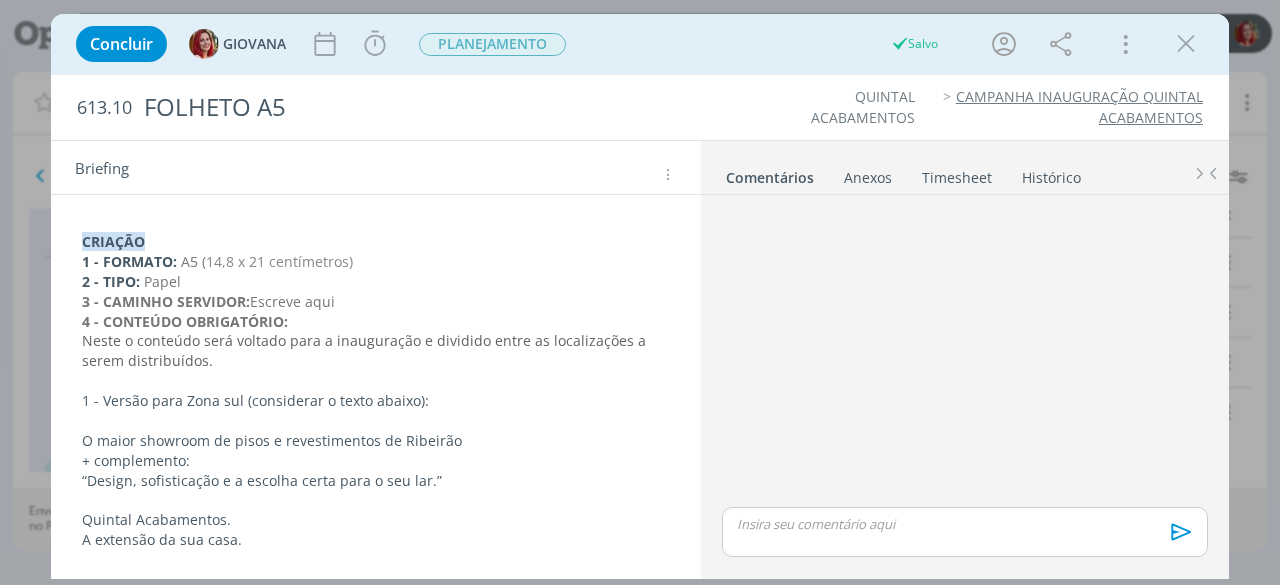 scroll, scrollTop: 200, scrollLeft: 0, axis: vertical 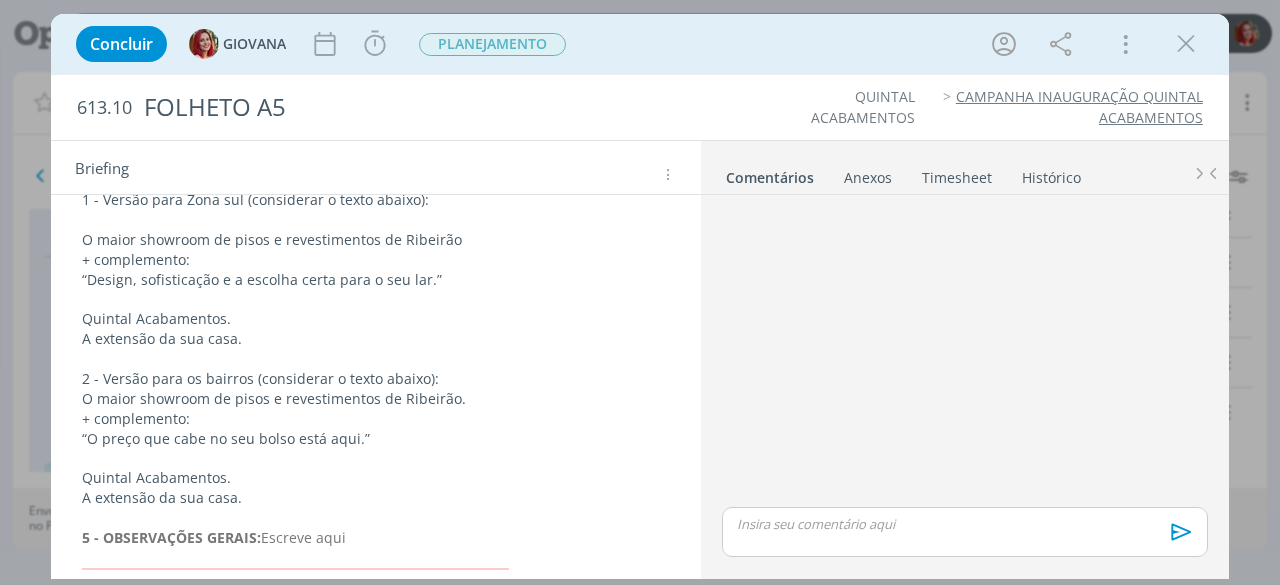 click on "A extensão da sua casa." at bounding box center (376, 498) 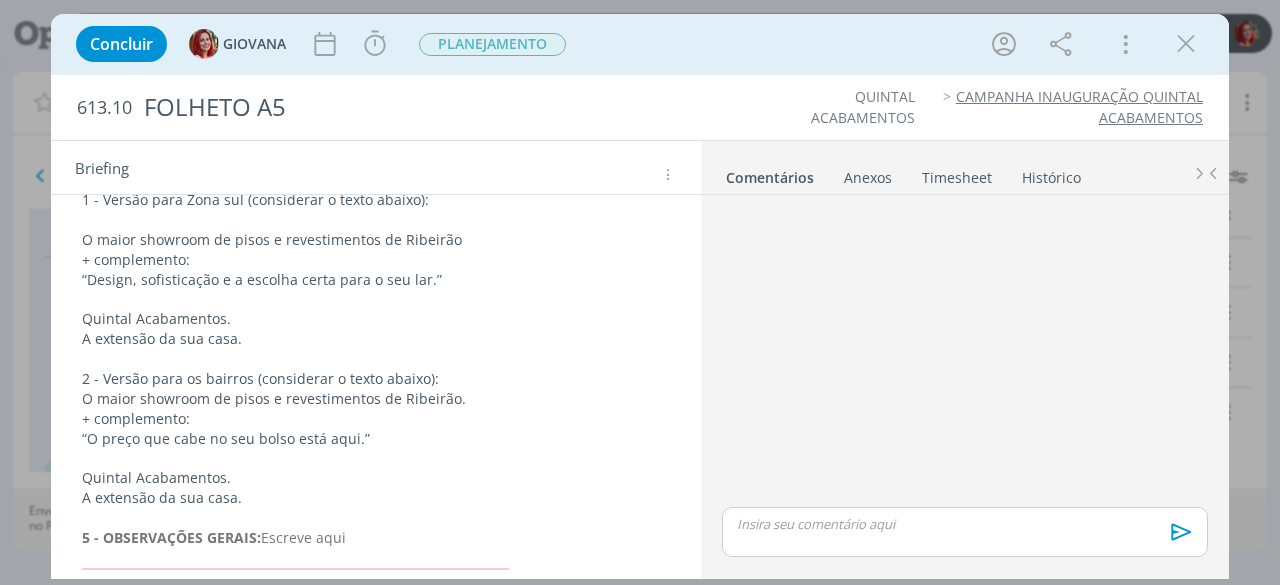 click on "A extensão da sua casa." at bounding box center [376, 498] 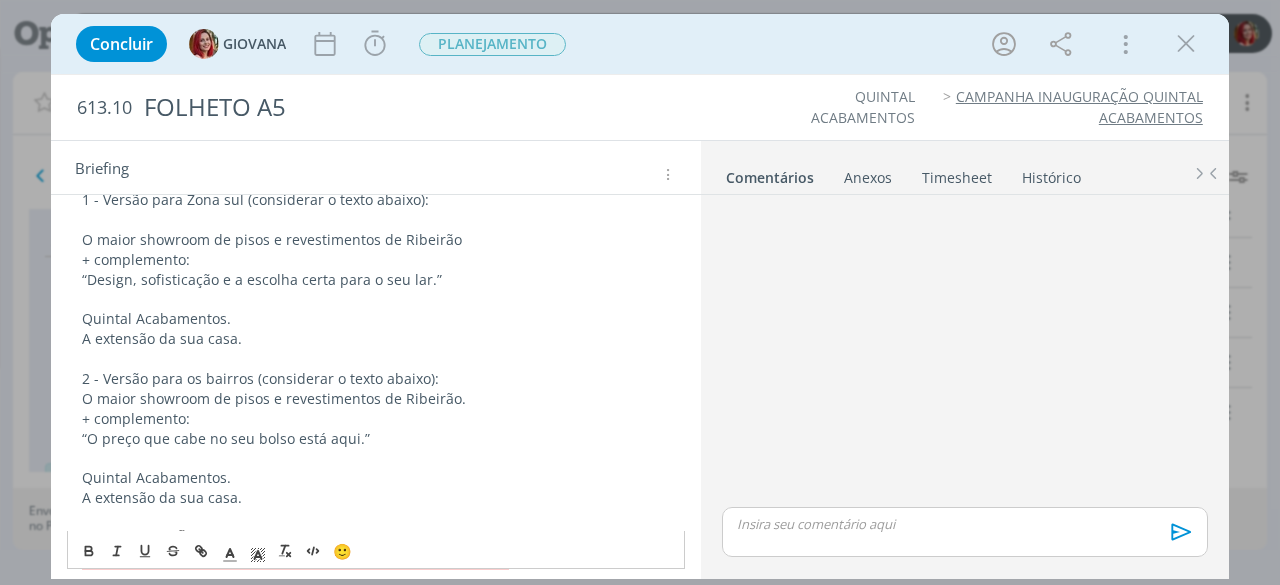 scroll, scrollTop: 300, scrollLeft: 0, axis: vertical 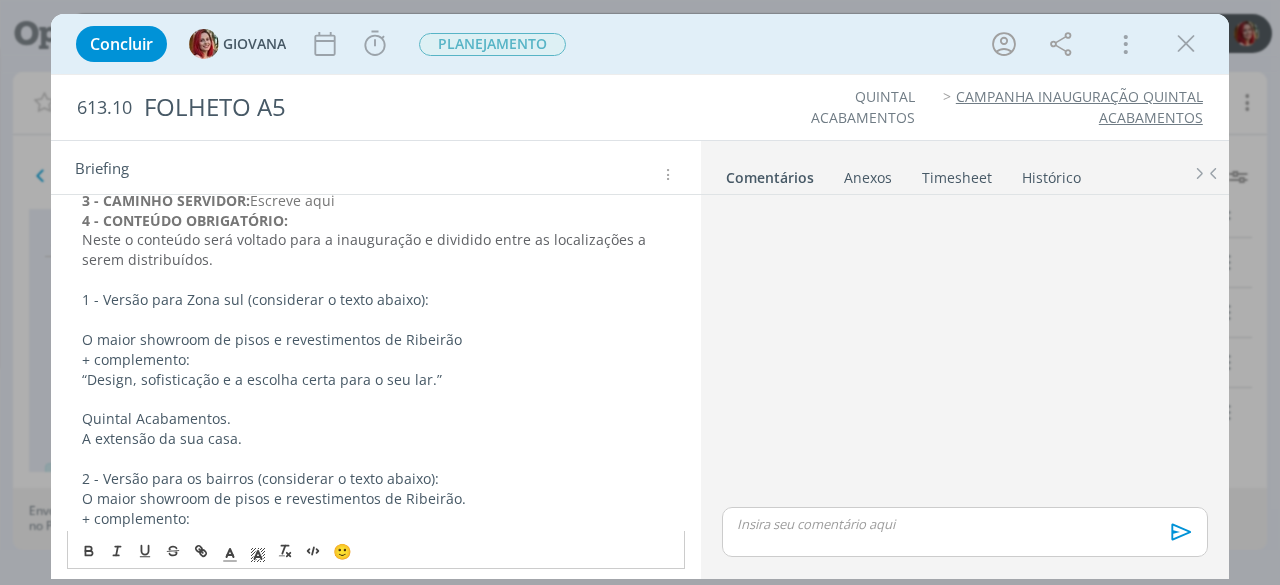 click on "4 - CONTEÚDO OBRIGATÓRIO:" at bounding box center [185, 220] 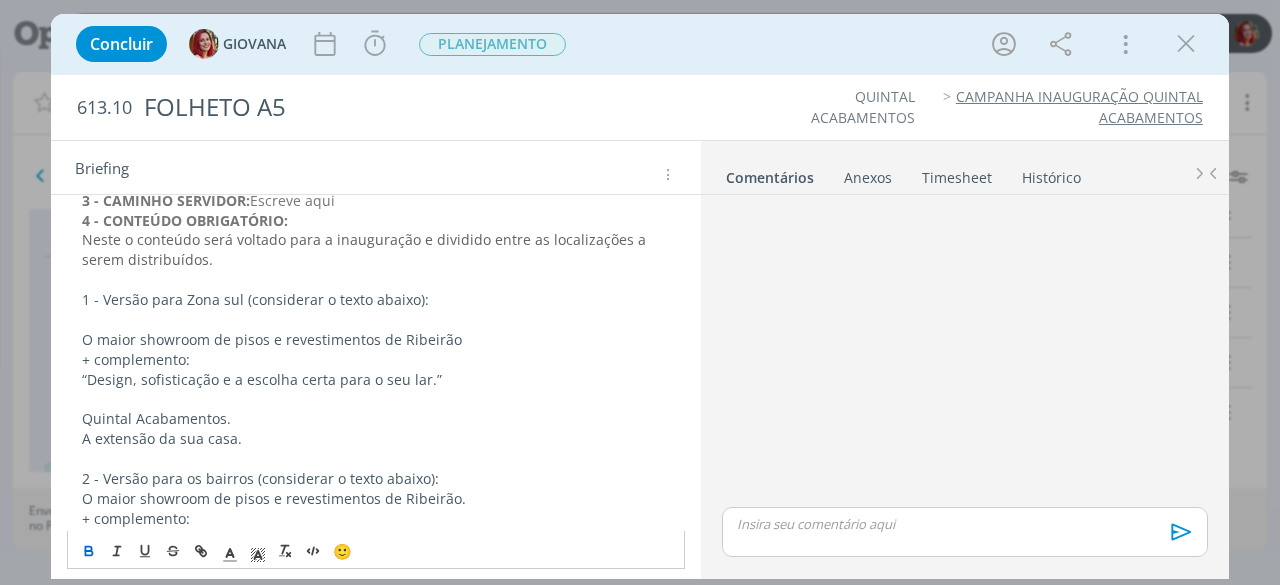 type 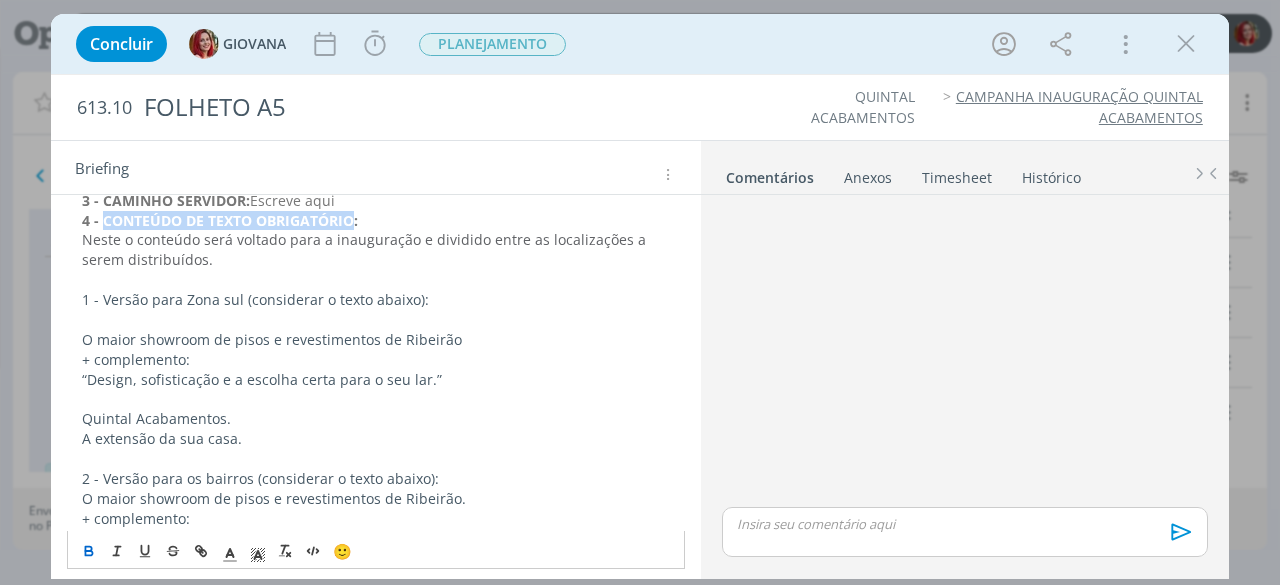 drag, startPoint x: 354, startPoint y: 215, endPoint x: 102, endPoint y: 208, distance: 252.0972 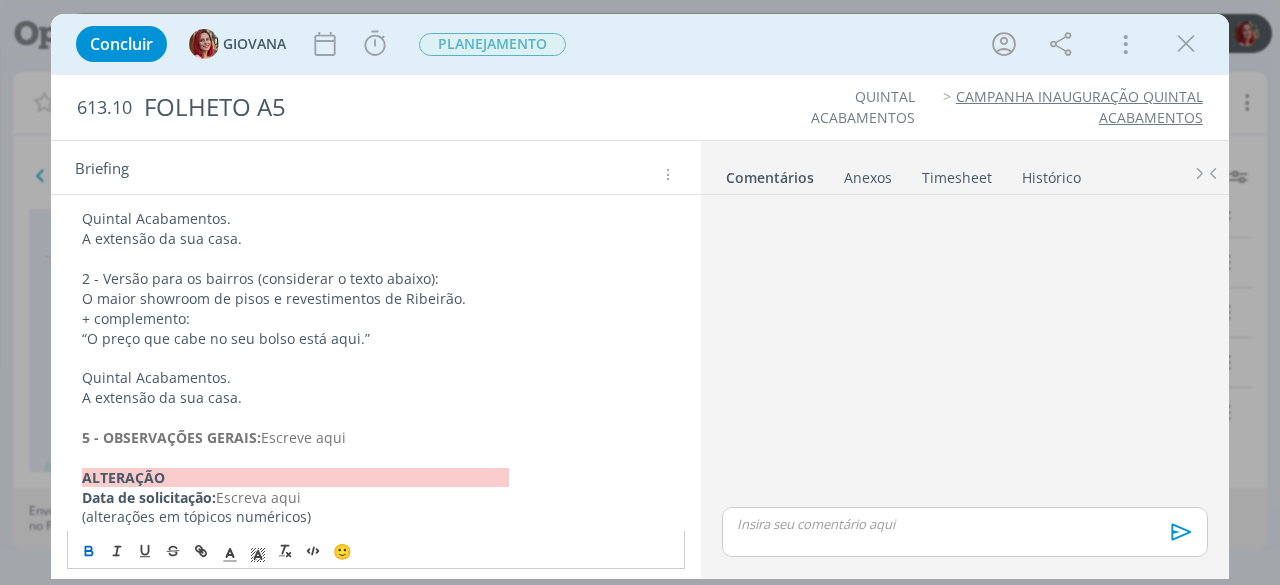 scroll, scrollTop: 506, scrollLeft: 0, axis: vertical 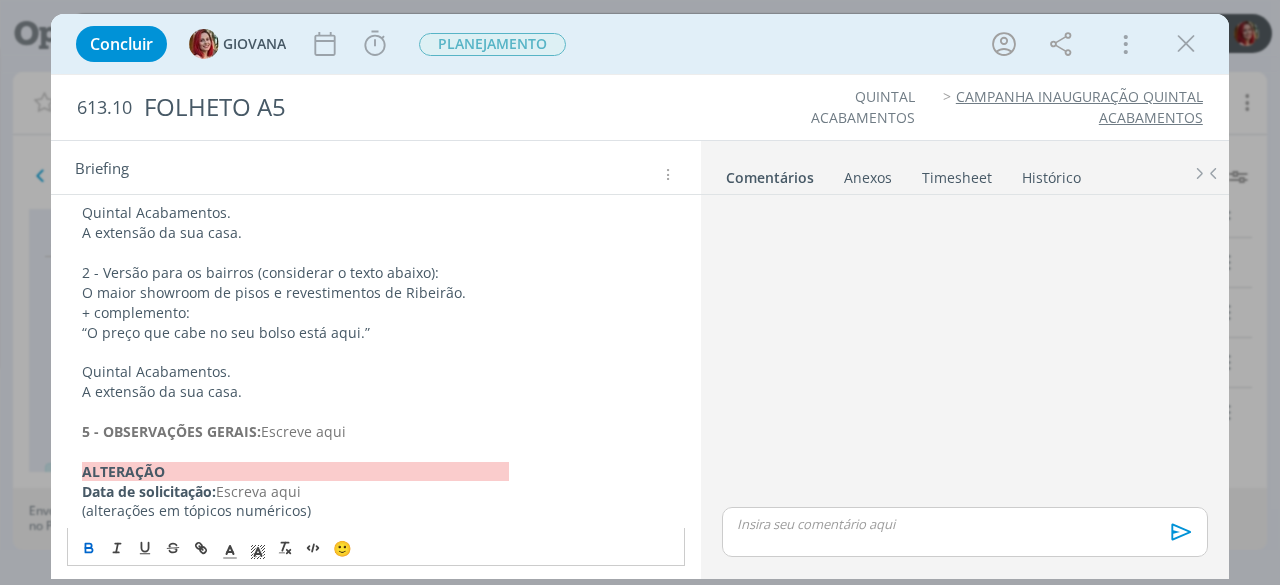 click at bounding box center (376, 412) 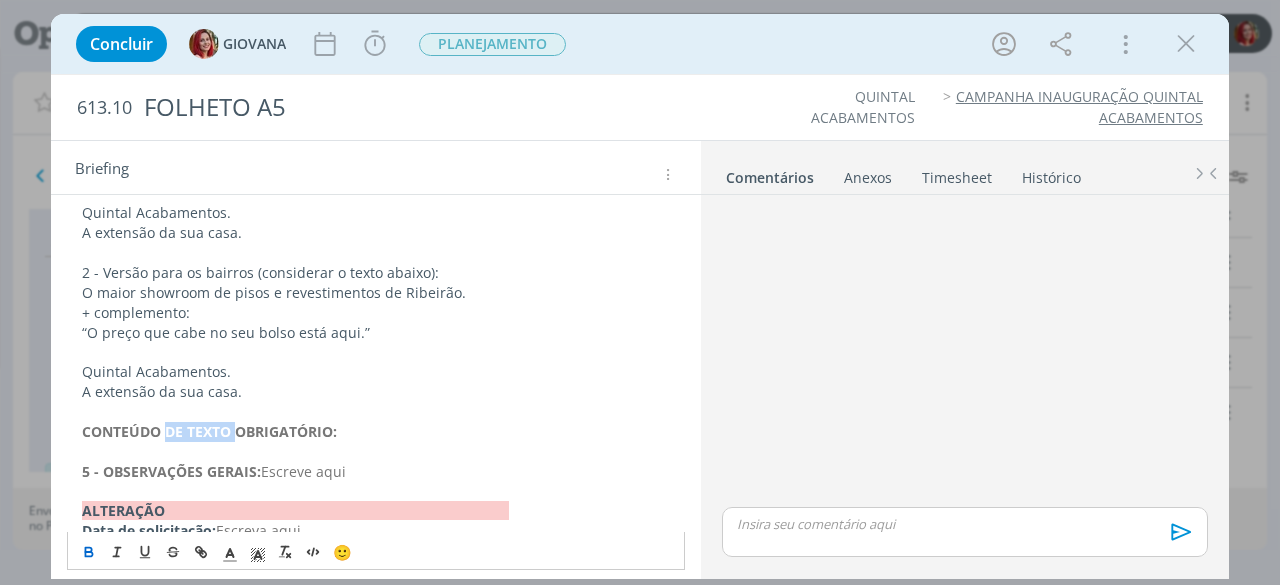drag, startPoint x: 235, startPoint y: 429, endPoint x: 168, endPoint y: 427, distance: 67.02985 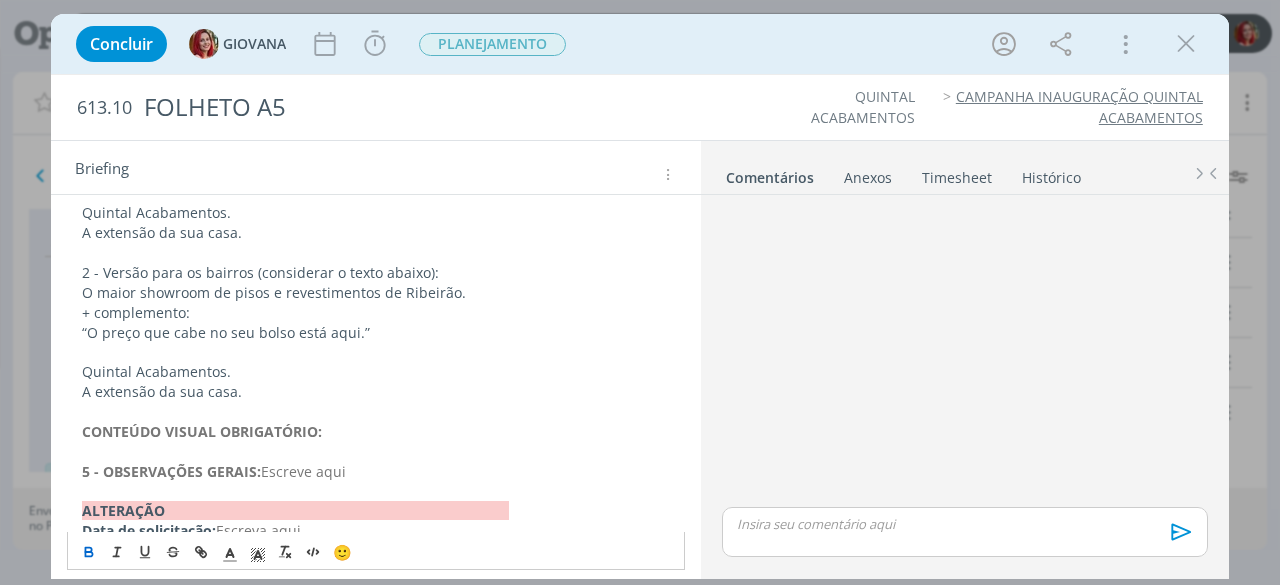 click on "5 - OBSERVAÇÕES GERAIS:" at bounding box center [171, 471] 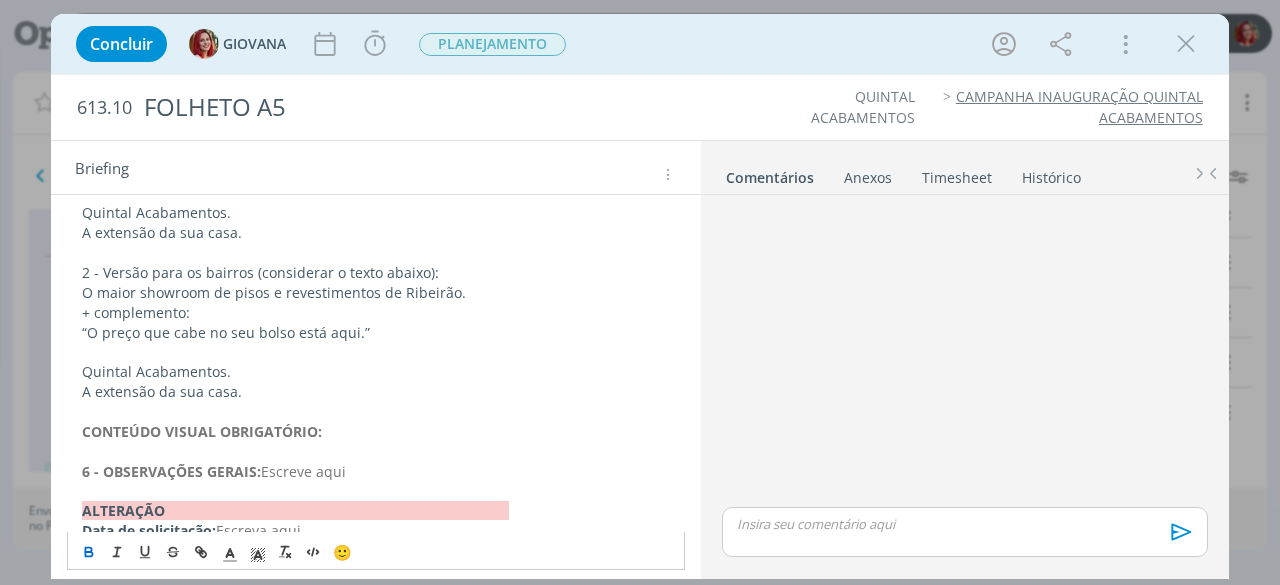 click on "CRIAÇÃO                                                                                                  1 - FORMATO:   A5 ( 14,8 x 21 centímetros) 2 - TIPO:   Papel 3 - CAMINHO SERVIDOR:  Escreve aqui 4 - CONTEÚDO DE TEXTO OBRIGATÓRIO: Neste o conteúdo será voltado para a inauguração e dividido entre as localizações a serem distribuídos. 1 - Versão para Zona sul (considerar o texto abaixo): O maior showroom de pisos e revestimentos de Ribeirão + complemento: “Design, sofisticação e a escolha certa para o seu lar.” Quintal Acabamentos. A extensão da sua casa. 2 - Versão para os bairros (considerar o texto abaixo): O maior showroom de pisos e revestimentos de Ribeirão. + complemento: “O preço que cabe no seu bolso está aqui.” Quintal Acabamentos. A extensão da sua casa. CONTEÚDO VISUAL OBRIGATÓRIO: 6 - OBSERVAÇÕES GERAIS:  Escreve aqui Data de solicitação:  Escreva aqui" at bounding box center [376, 233] 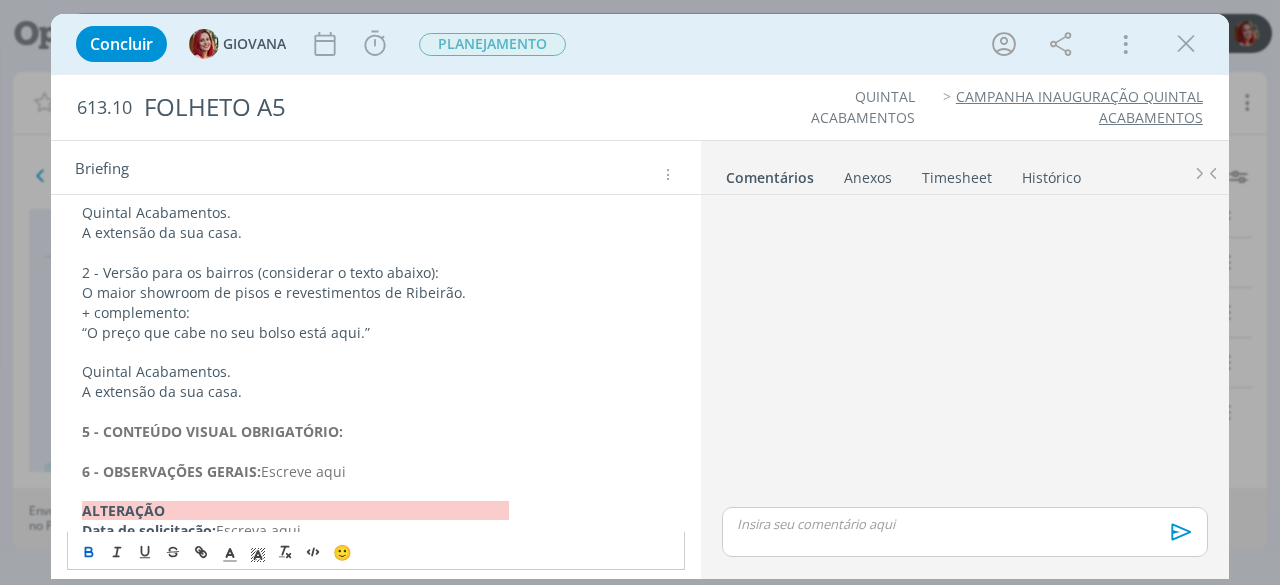 click on "5 - CONTEÚDO VISUAL OBRIGATÓRIO:" at bounding box center (376, 432) 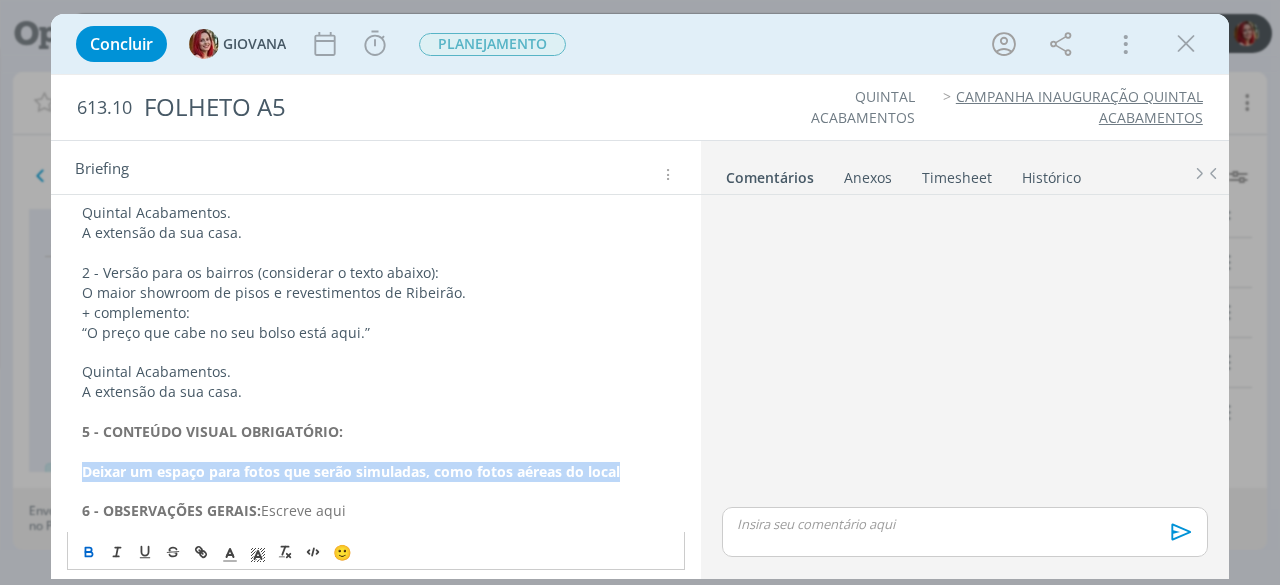 drag, startPoint x: 83, startPoint y: 473, endPoint x: 630, endPoint y: 459, distance: 547.17914 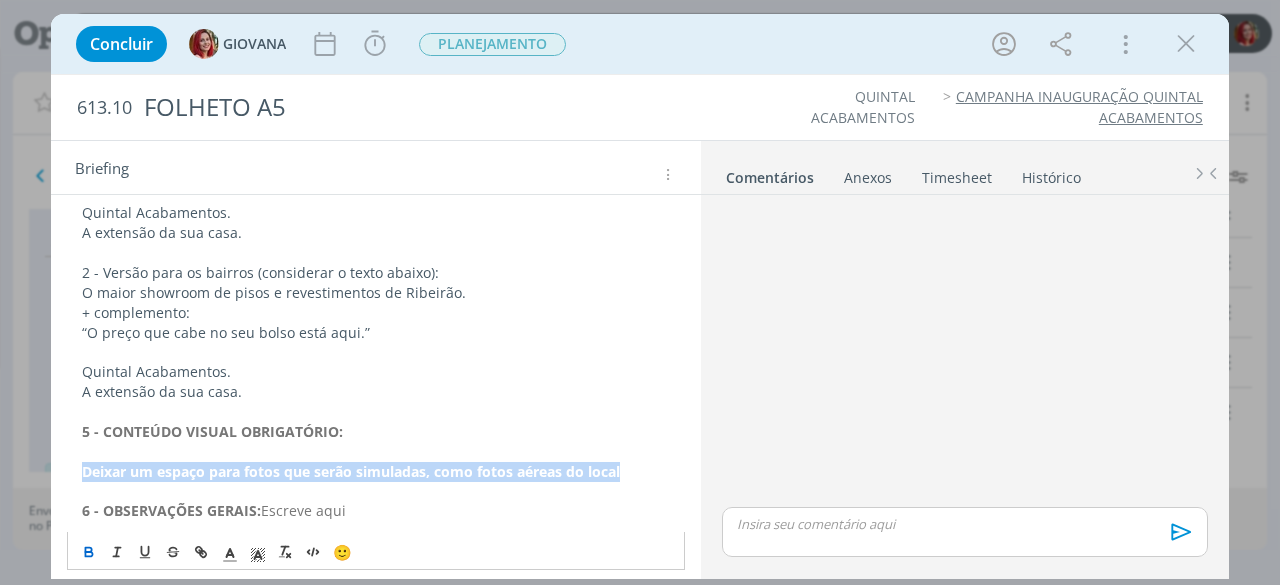 click 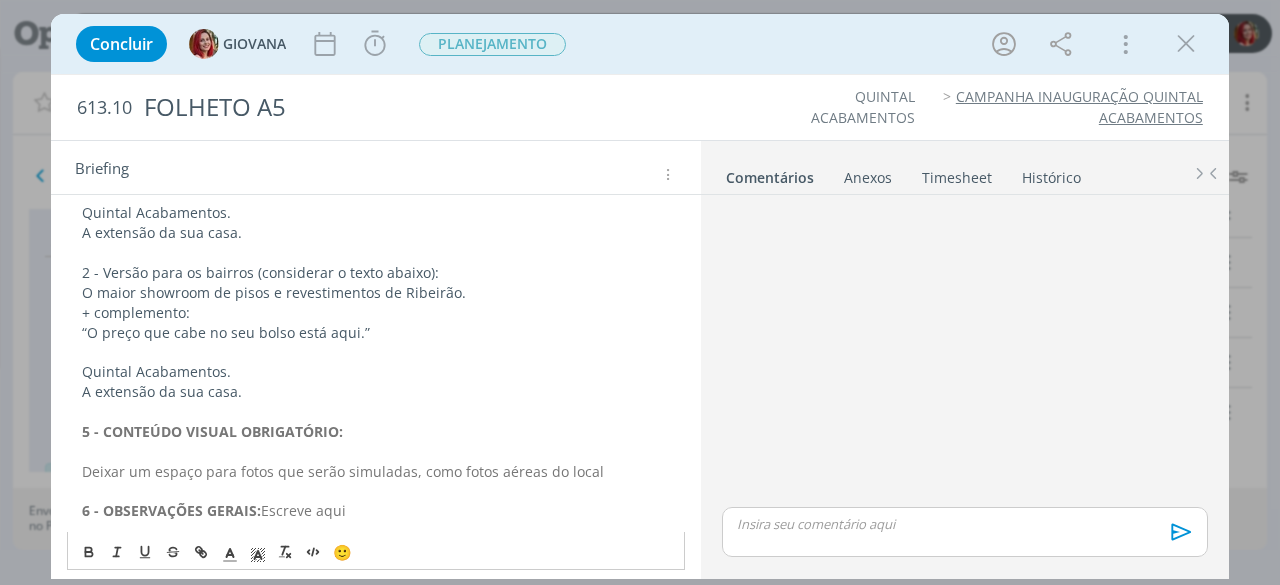 click on "CRIAÇÃO                                                                                                  1 - FORMATO:   A5 ( 14,8 x 21 centímetros) 2 - TIPO:   Papel 3 - CAMINHO SERVIDOR:  Escreve aqui 4 - CONTEÚDO DE TEXTO OBRIGATÓRIO: Neste o conteúdo será voltado para a inauguração e dividido entre as localizações a serem distribuídos. 1 - Versão para Zona sul (considerar o texto abaixo): O maior showroom de pisos e revestimentos de Ribeirão + complemento: “Design, sofisticação e a escolha certa para o seu lar.” Quintal Acabamentos. A extensão da sua casa. 2 - Versão para os bairros (considerar o texto abaixo): O maior showroom de pisos e revestimentos de Ribeirão. + complemento: “O preço que cabe no seu bolso está aqui.” Quintal Acabamentos. A extensão da sua casa. 5 - CONTEÚDO VISUAL OBRIGATÓRIO: Deixar um espaço para fotos que serão simuladas, como fotos aéreas do local" at bounding box center [376, 253] 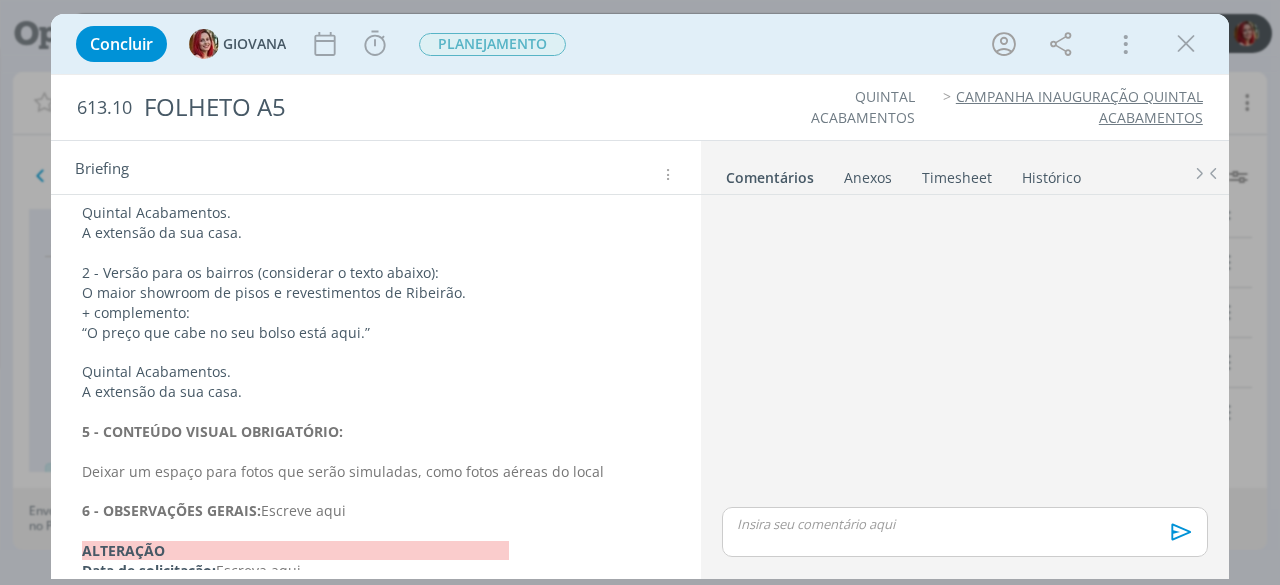 click on "Deixar um espaço para fotos que serão simuladas, como fotos aéreas do local" at bounding box center [376, 472] 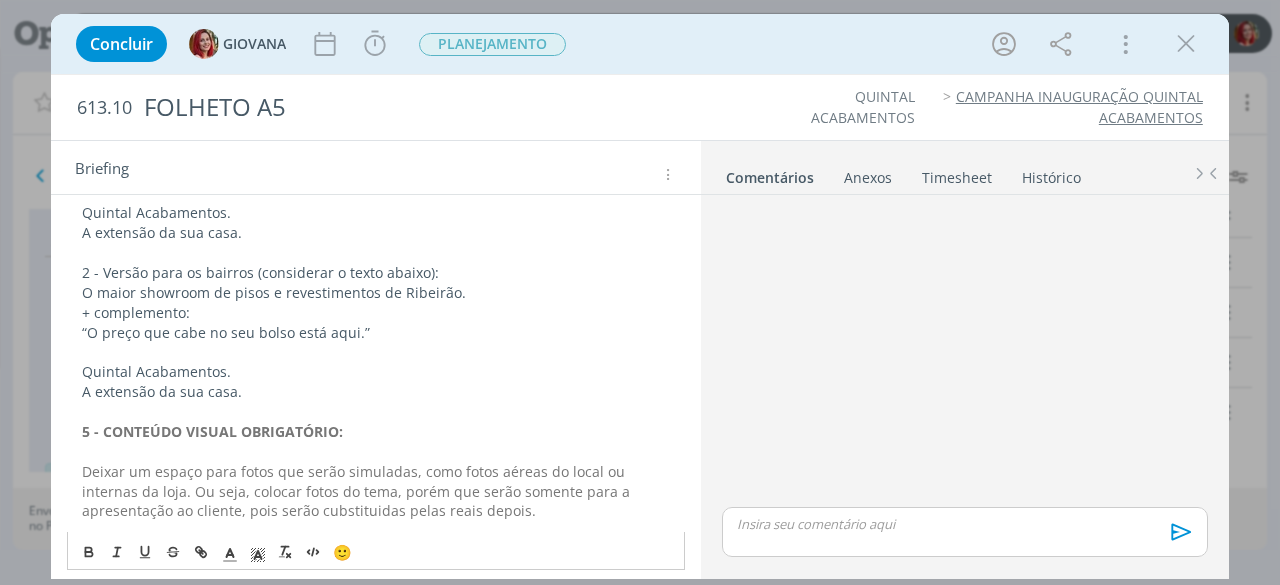 click on "Deixar um espaço para fotos que serão simuladas, como fotos aéreas do local ou internas da loja. Ou seja, colocar fotos do tema, porém que serão somente para a apresentação ao cliente, pois serão cubstituidas pelas reais depois." at bounding box center (358, 491) 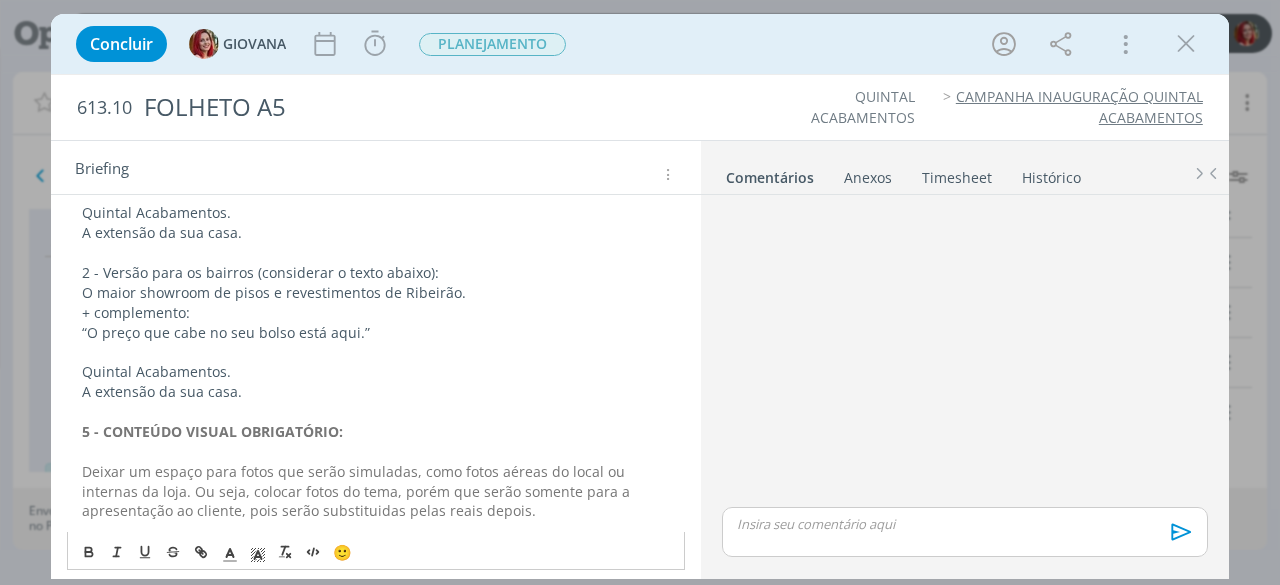 click on "Deixar um espaço para fotos que serão simuladas, como fotos aéreas do local ou internas da loja. Ou seja, colocar fotos do tema, porém que serão somente para a apresentação ao cliente, pois serão substituidas pelas reais depois." at bounding box center [358, 491] 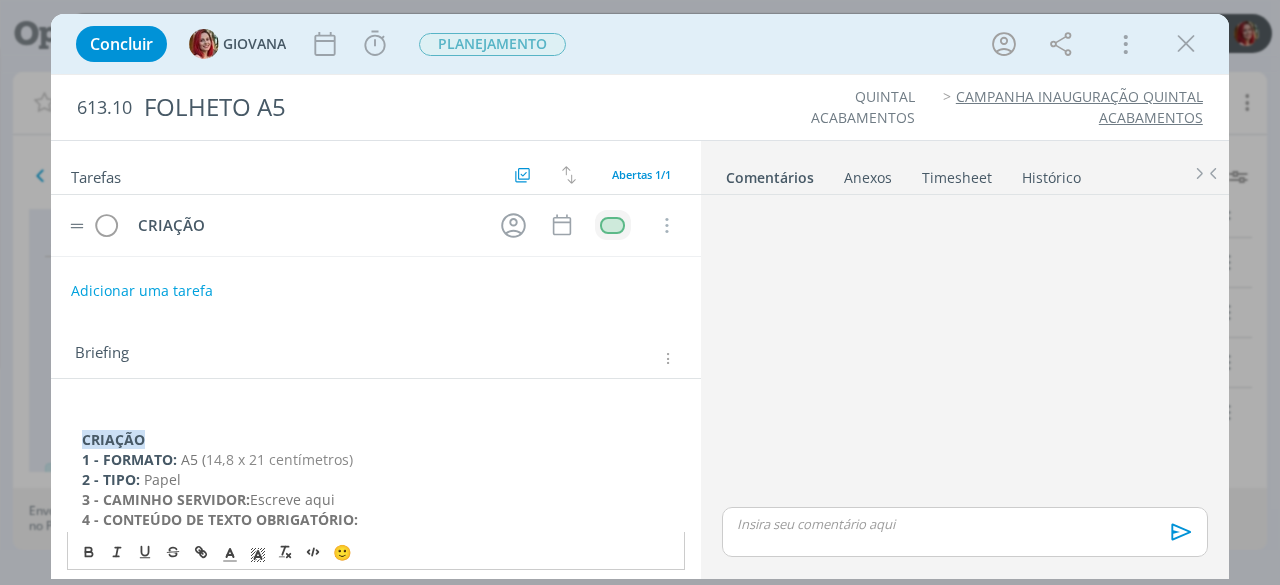 scroll, scrollTop: 0, scrollLeft: 0, axis: both 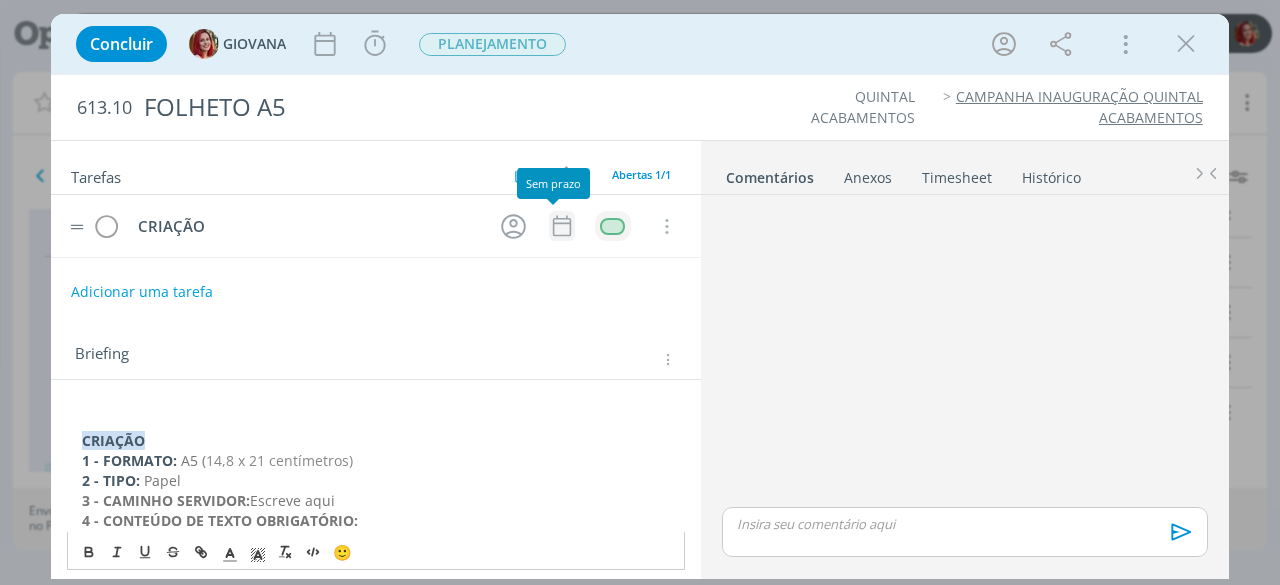 click 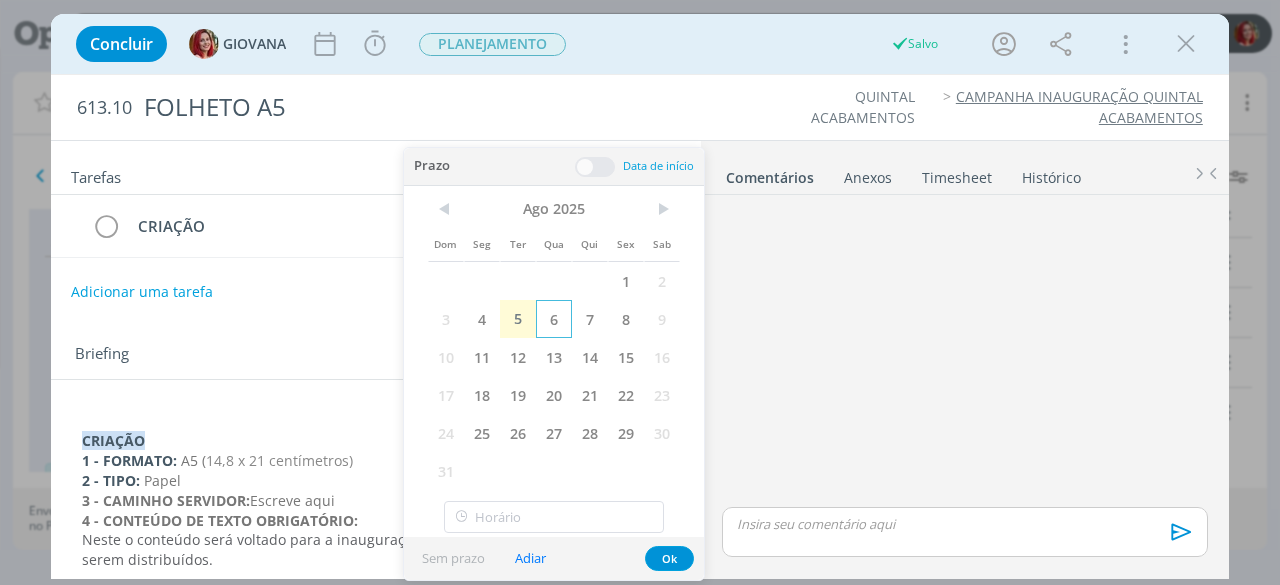 click on "6" at bounding box center (554, 319) 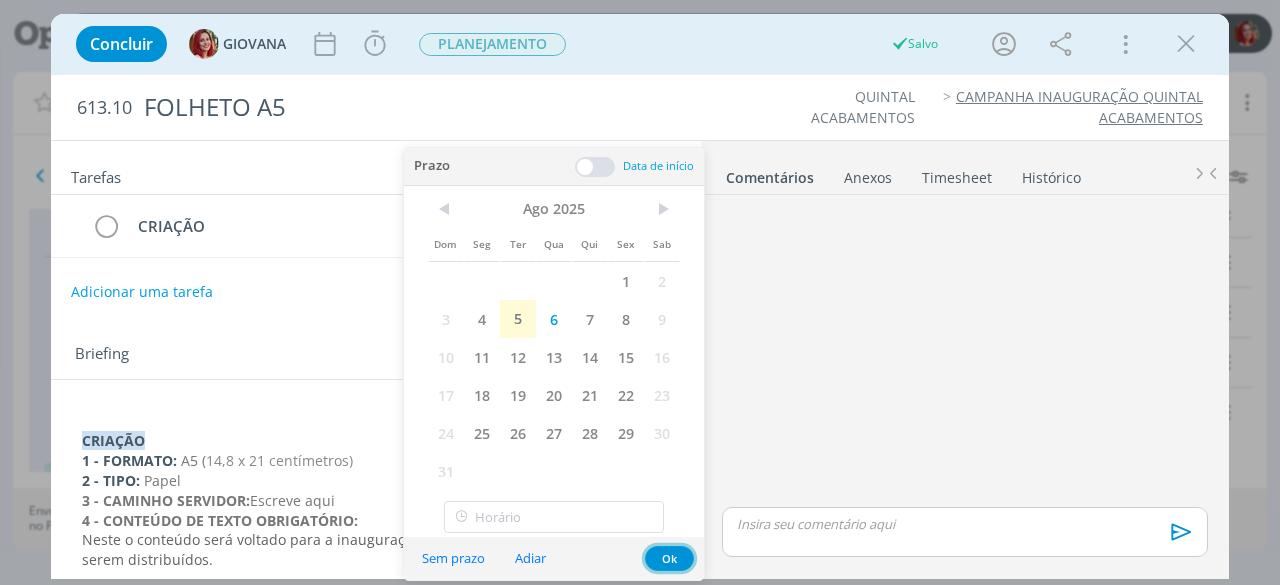 click on "Ok" at bounding box center (669, 558) 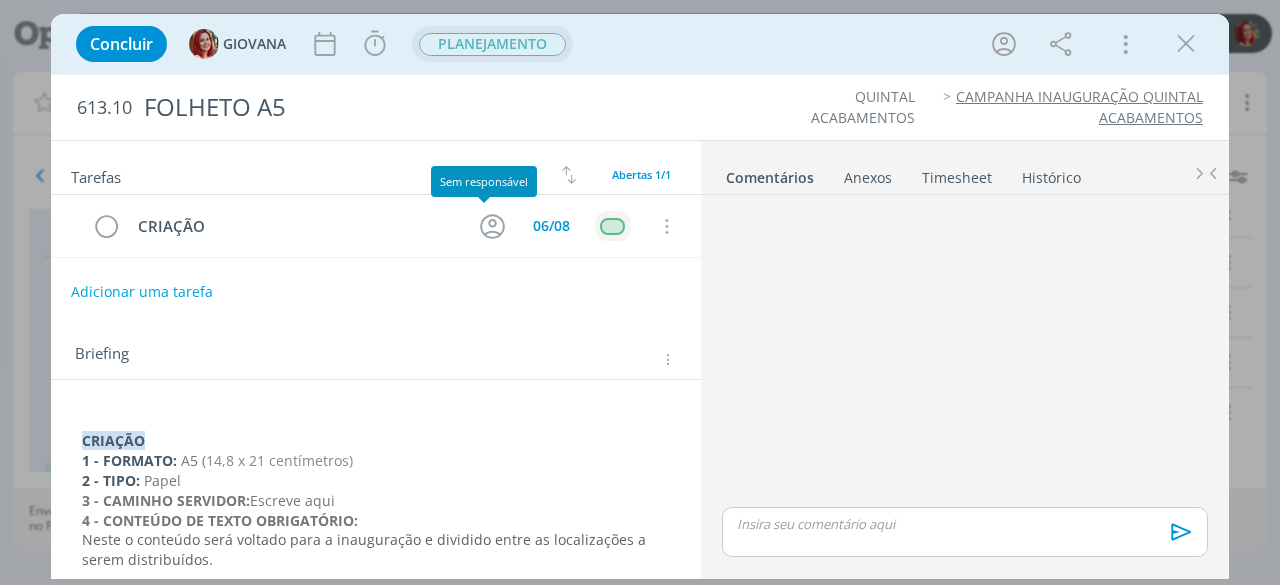 click on "PLANEJAMENTO" at bounding box center (492, 44) 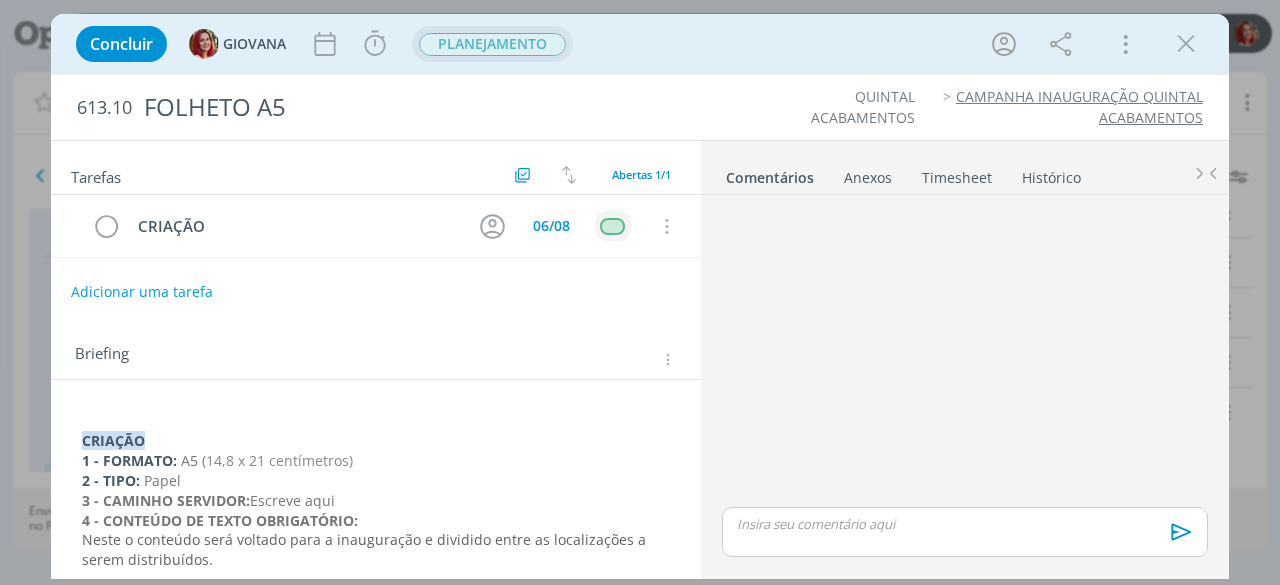click on "PLANEJAMENTO" at bounding box center [492, 44] 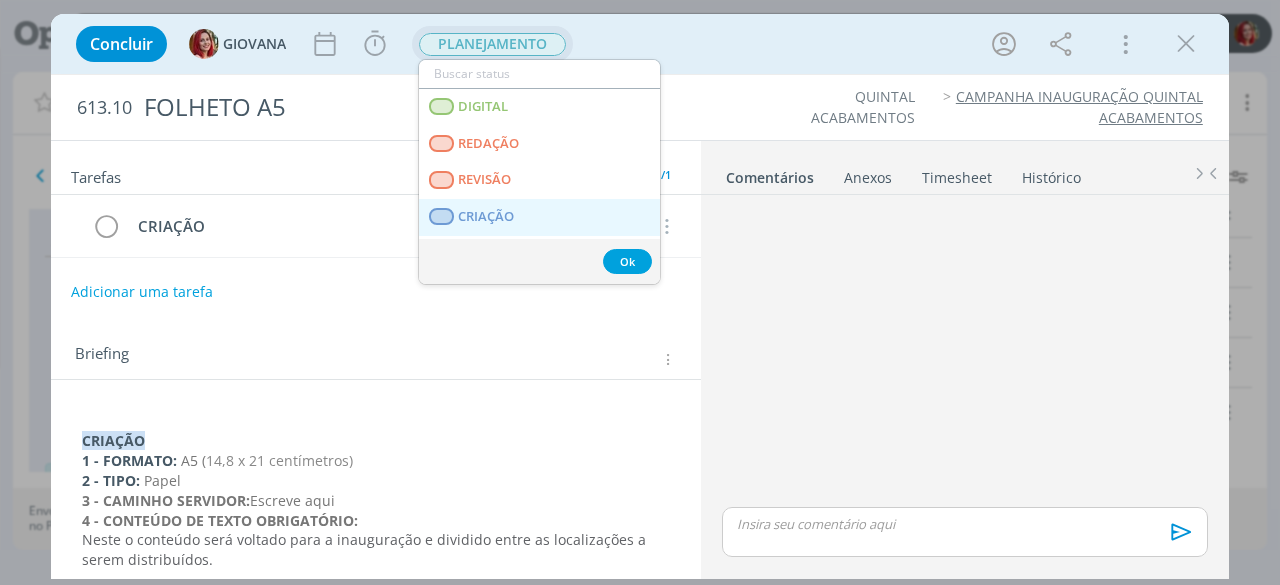 click on "CRIAÇÃO" at bounding box center [487, 217] 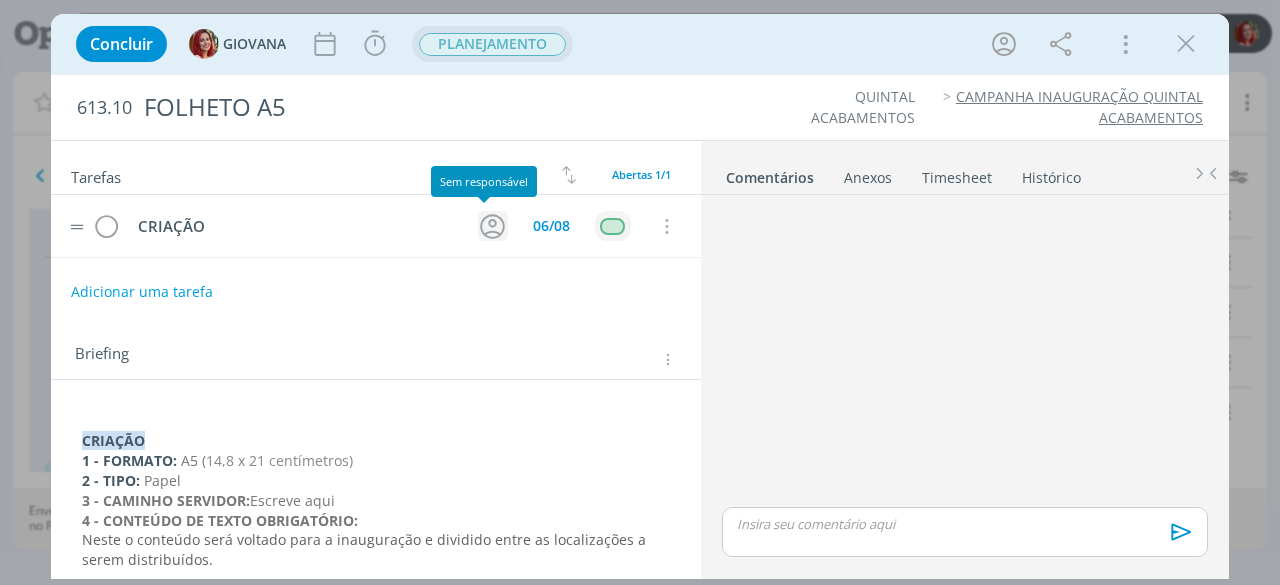 click 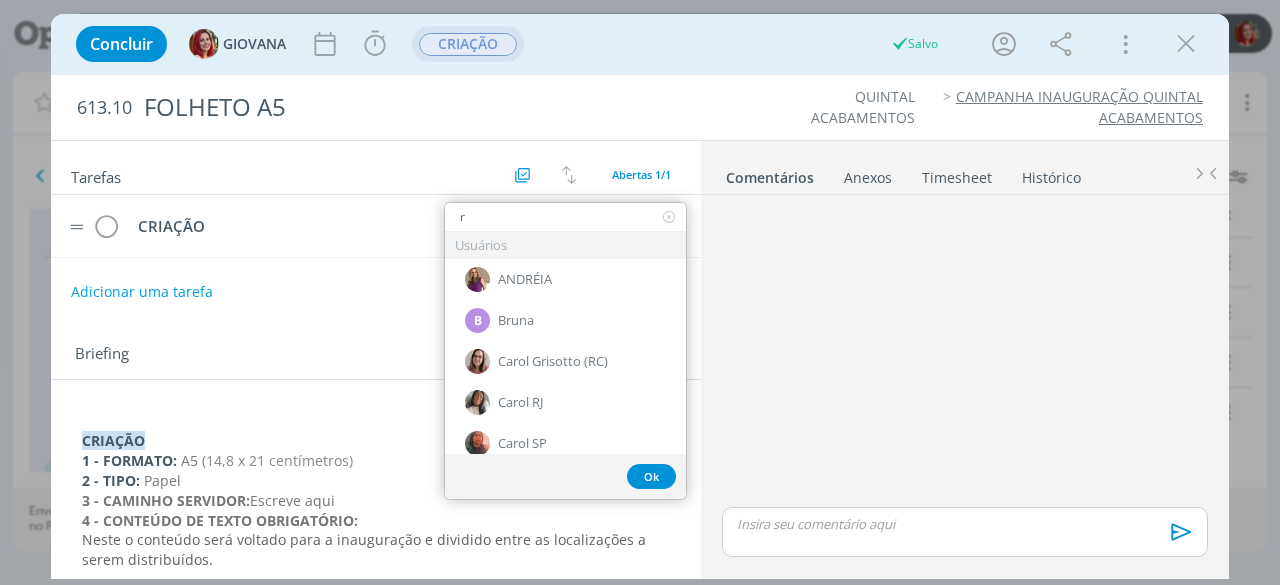 type on "ra" 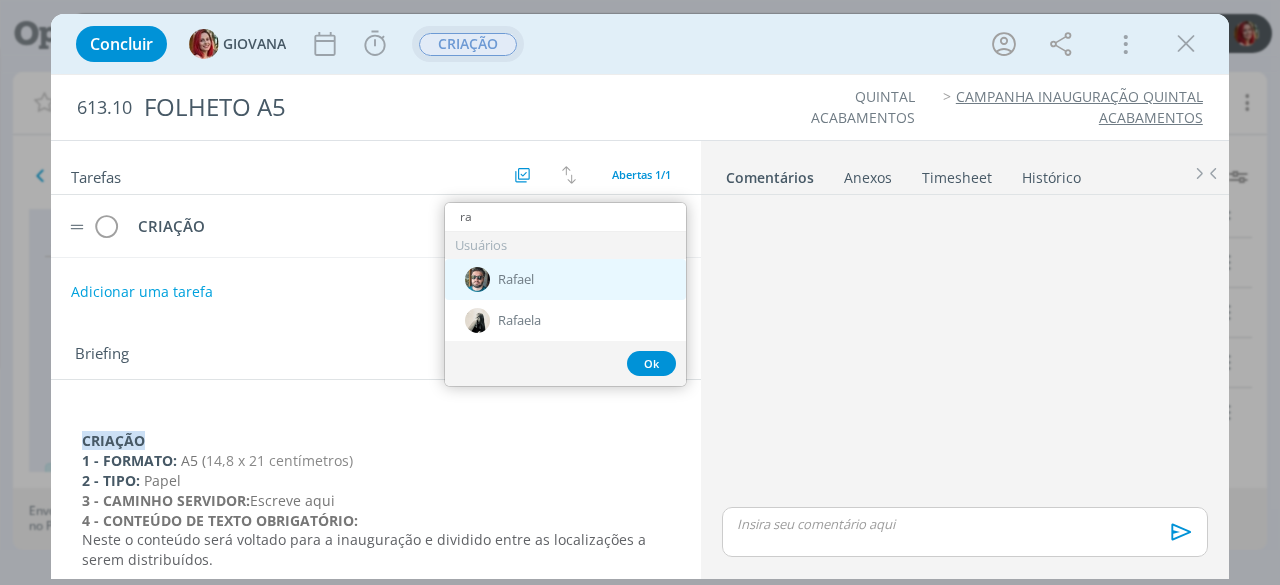 click on "Rafael" at bounding box center (565, 279) 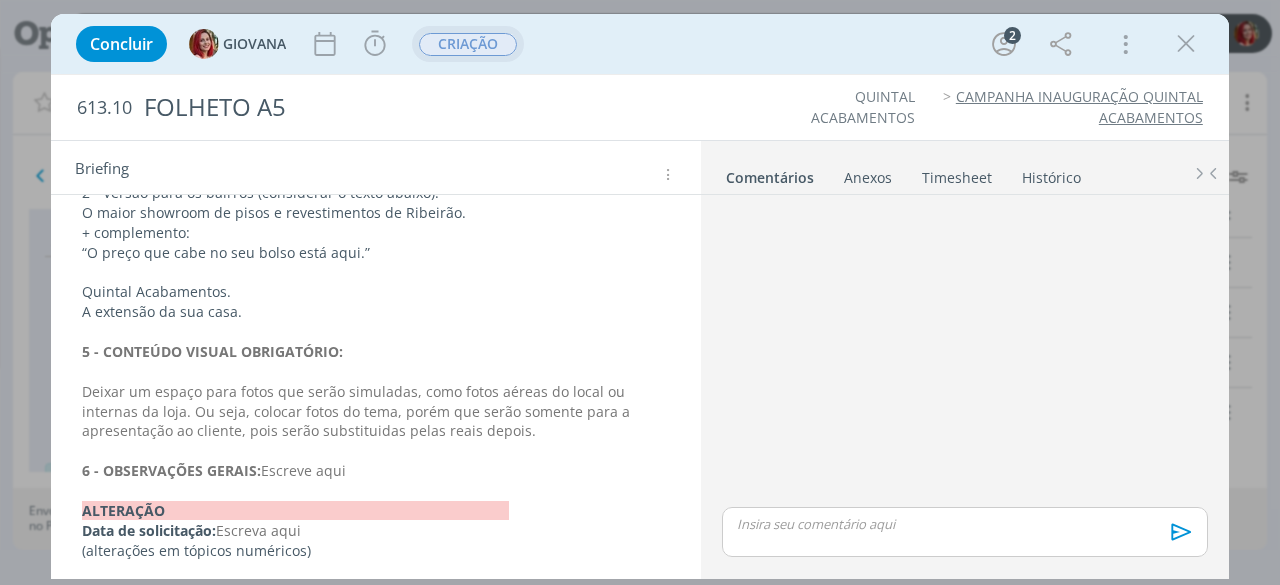 scroll, scrollTop: 588, scrollLeft: 0, axis: vertical 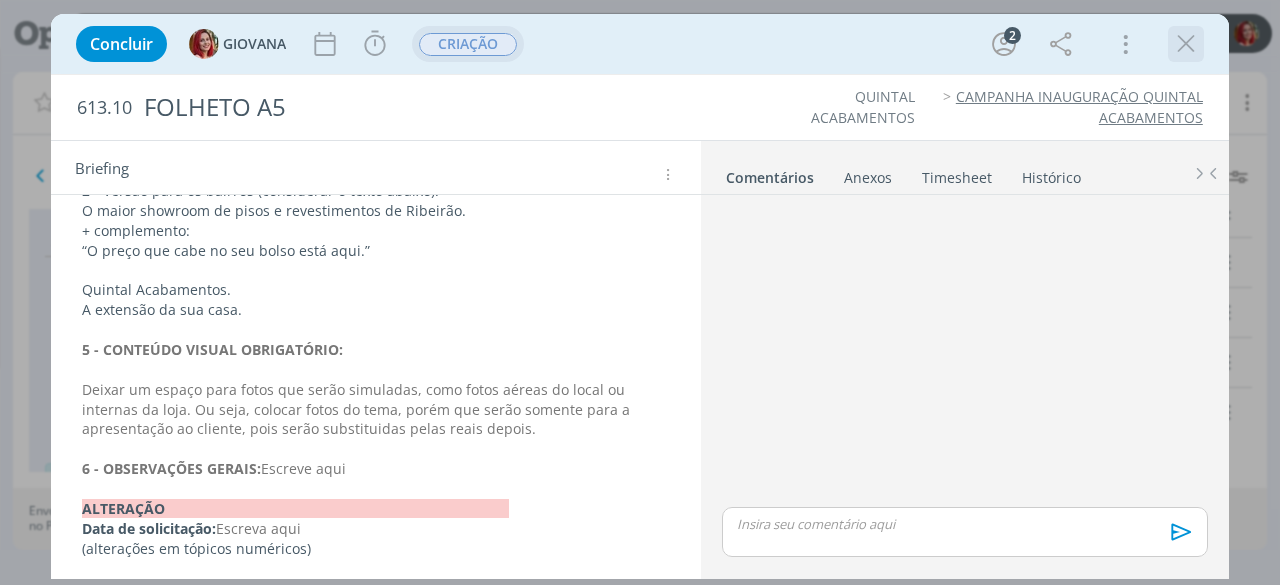 click at bounding box center [1186, 44] 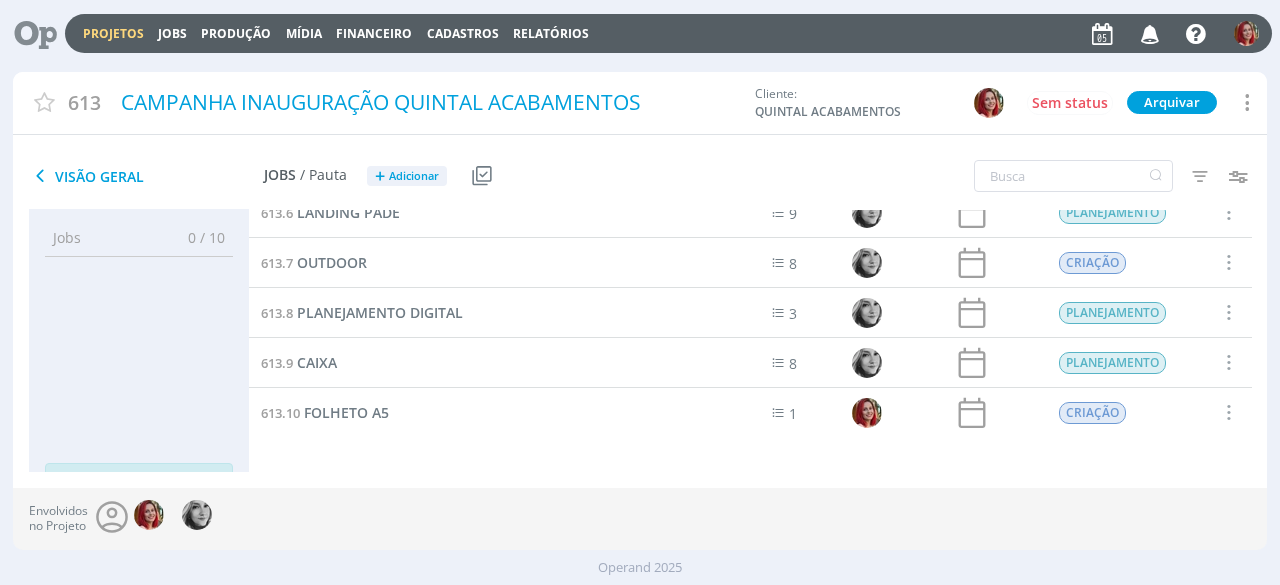 scroll, scrollTop: 276, scrollLeft: 0, axis: vertical 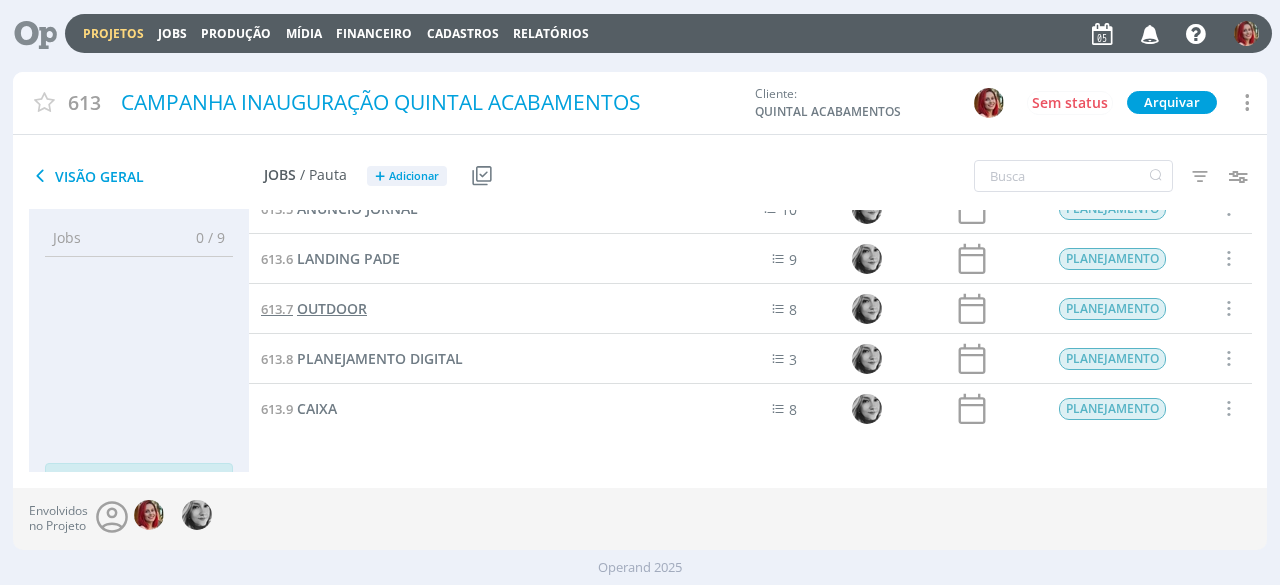 click on "OUTDOOR" at bounding box center [332, 308] 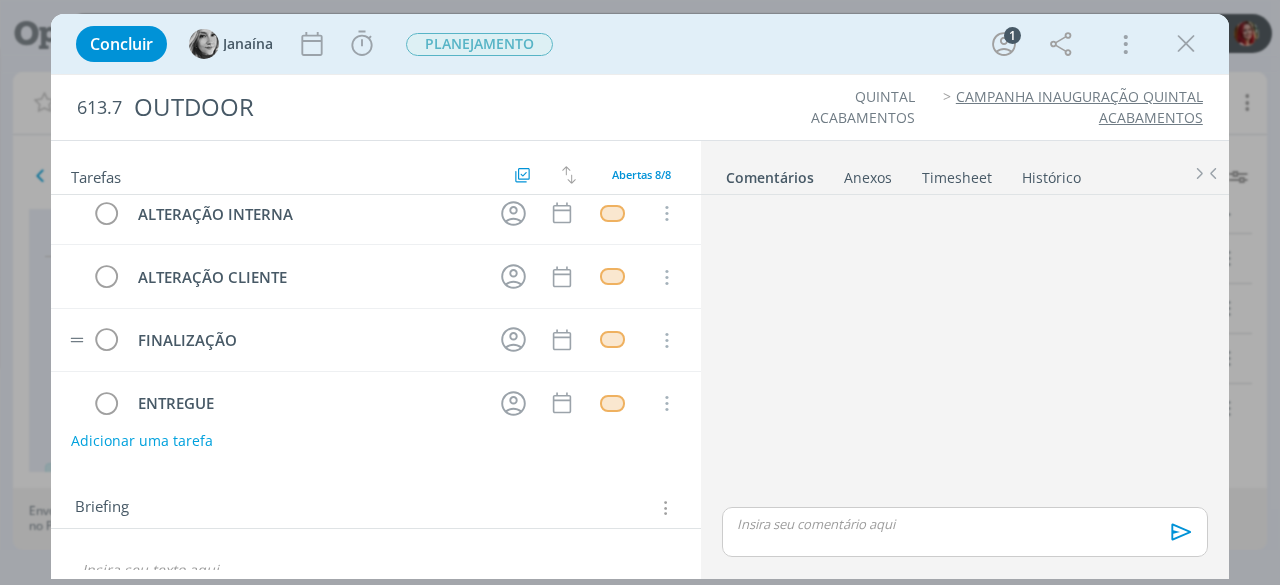 scroll, scrollTop: 283, scrollLeft: 0, axis: vertical 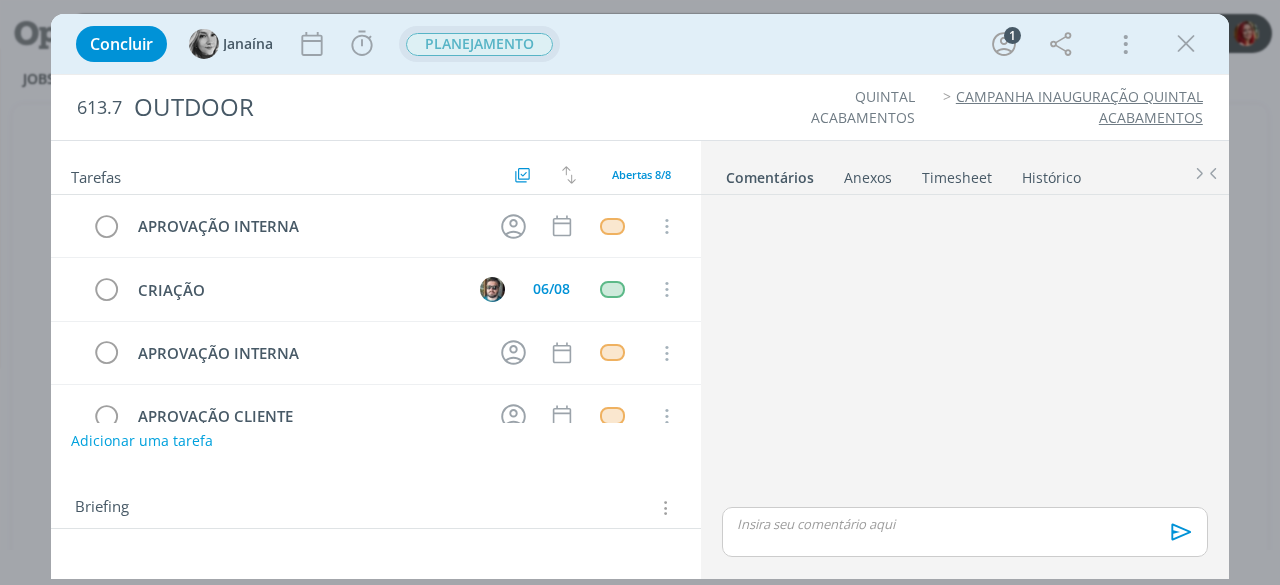 click on "PLANEJAMENTO" at bounding box center (479, 44) 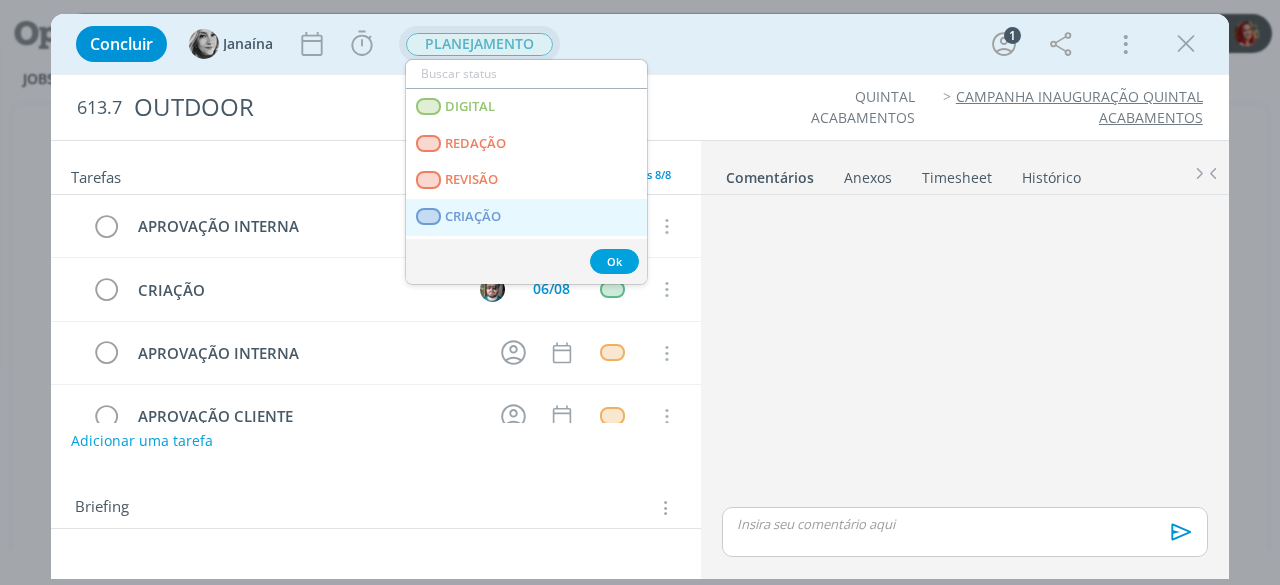 click on "CRIAÇÃO" at bounding box center (474, 217) 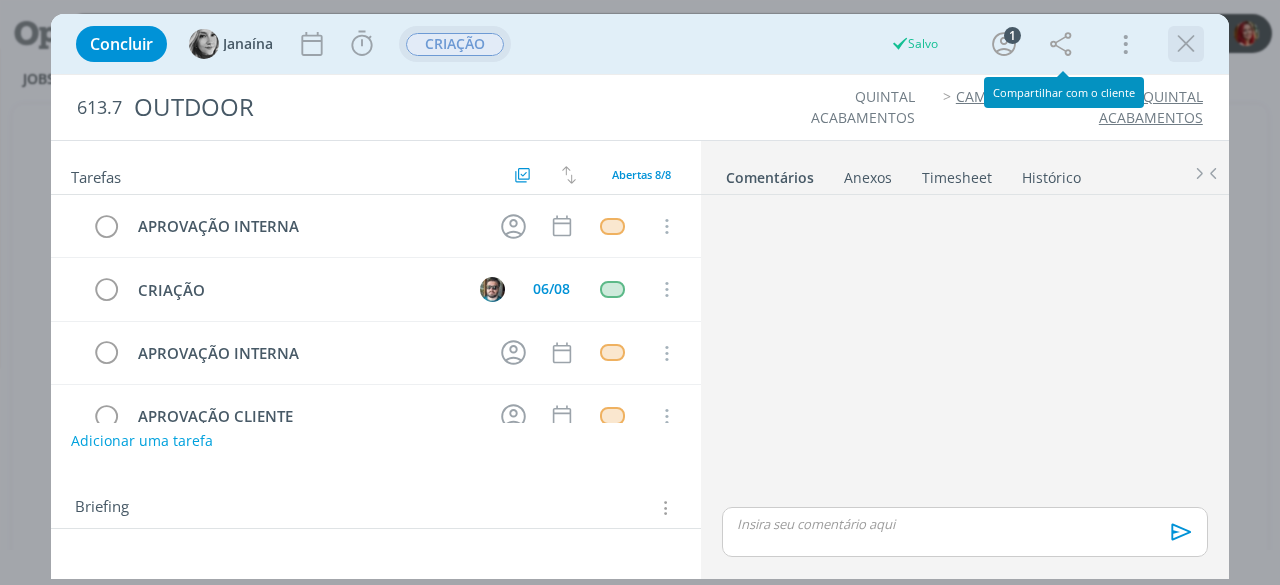 click at bounding box center (1186, 44) 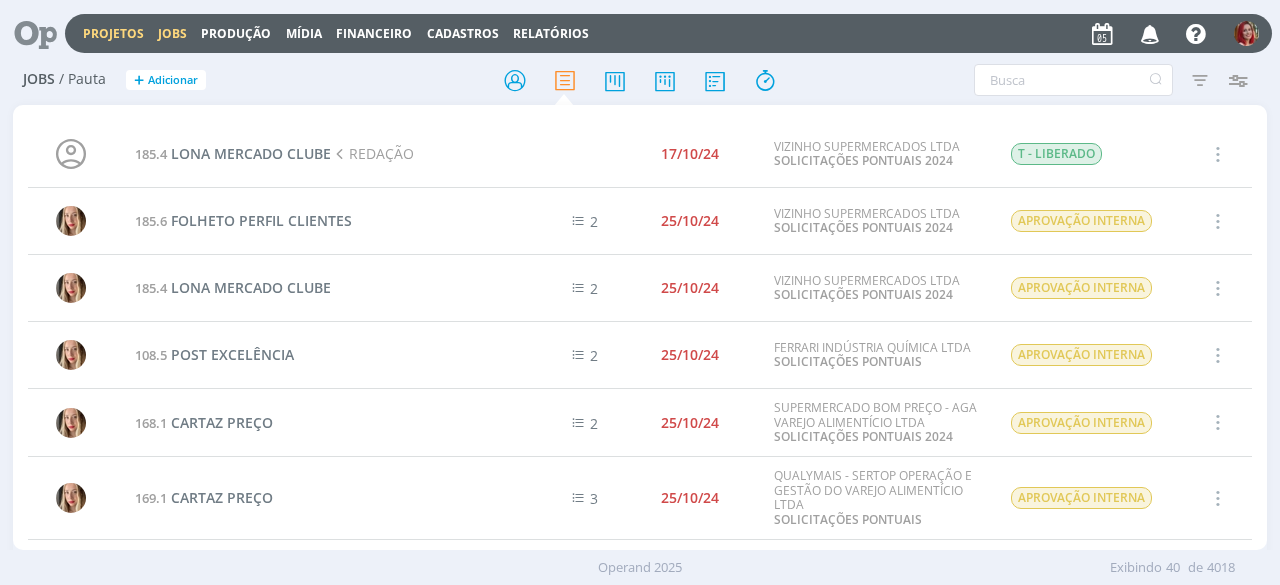 click on "Projetos" at bounding box center (113, 33) 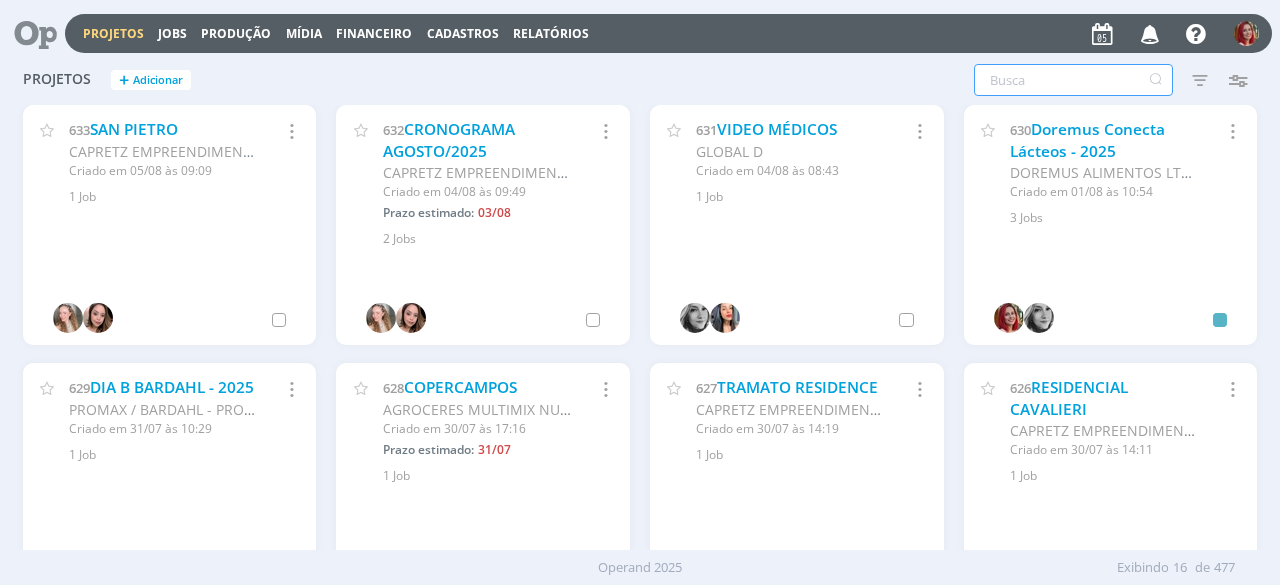 click at bounding box center [1073, 80] 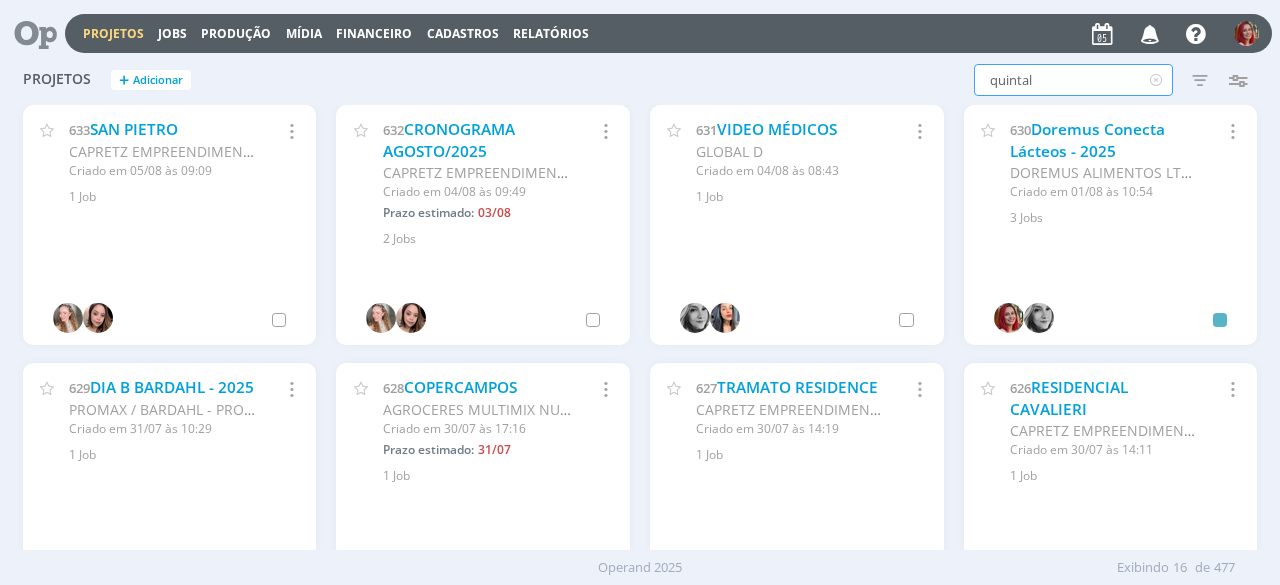 type on "quintal" 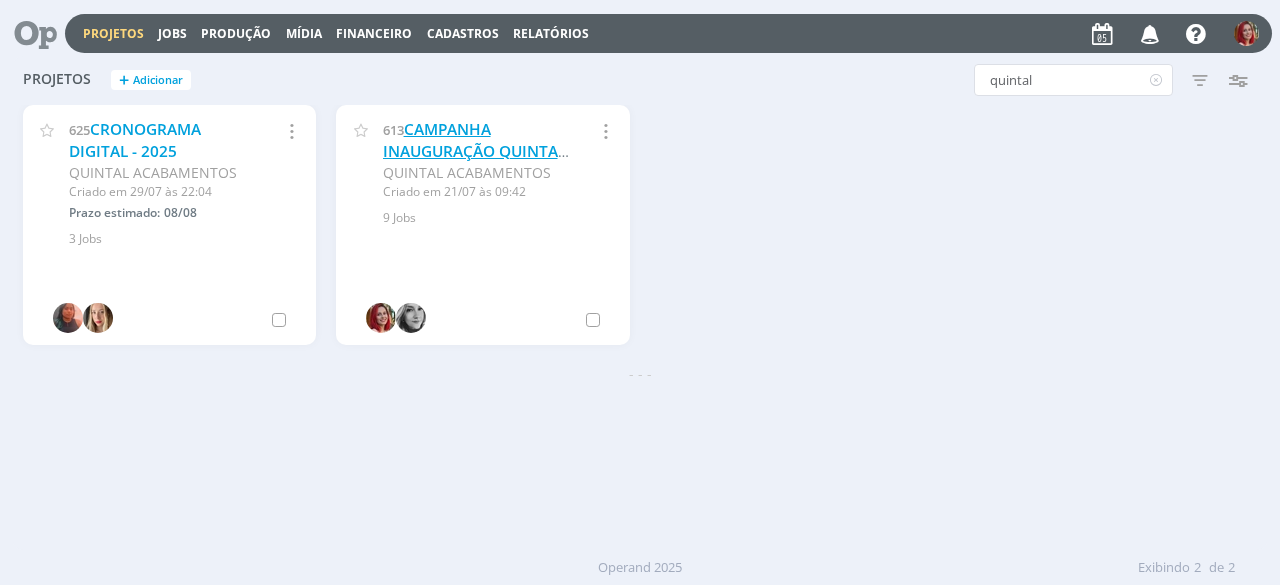 click on "CAMPANHA INAUGURAÇÃO QUINTAL ACABAMENTOS" at bounding box center [474, 151] 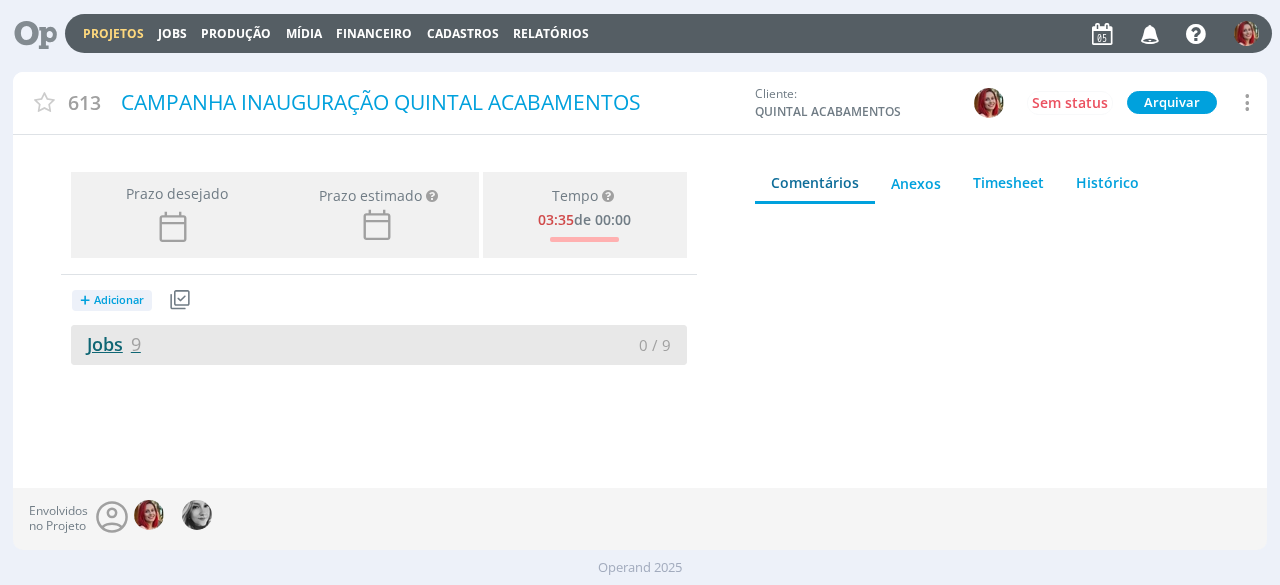 click on "Jobs 9" at bounding box center [106, 344] 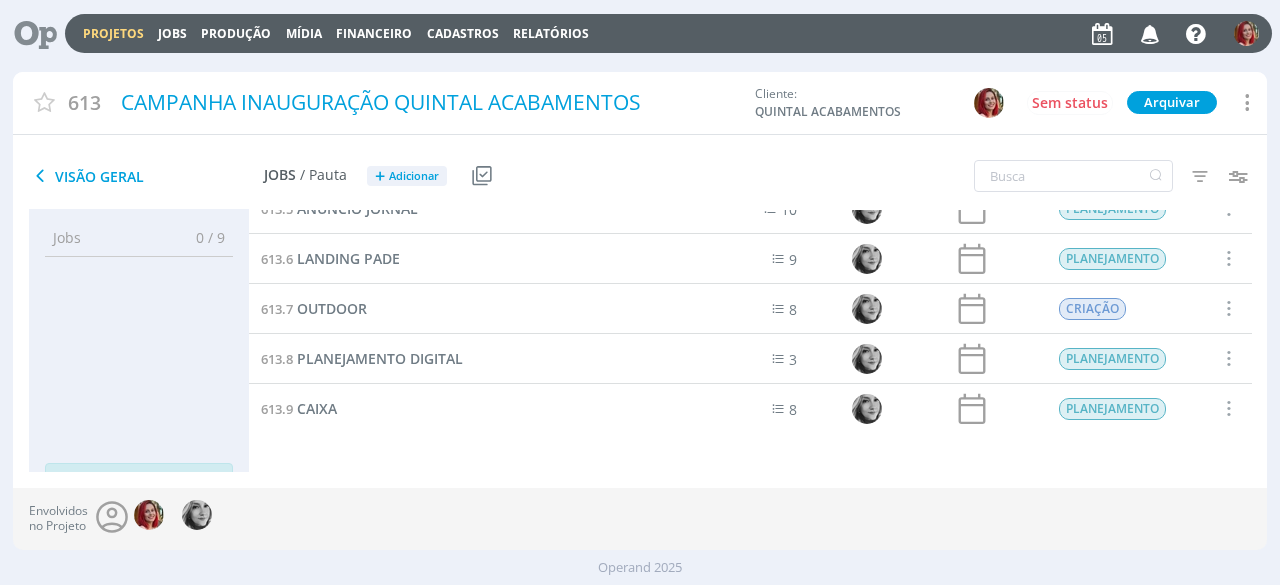 scroll, scrollTop: 226, scrollLeft: 0, axis: vertical 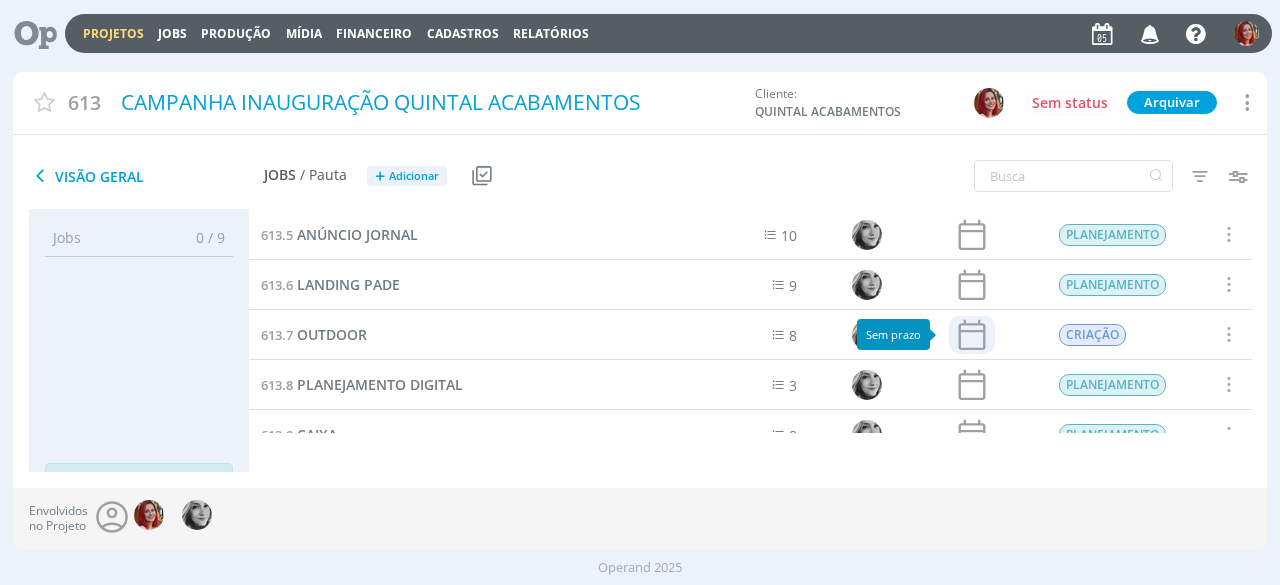 click 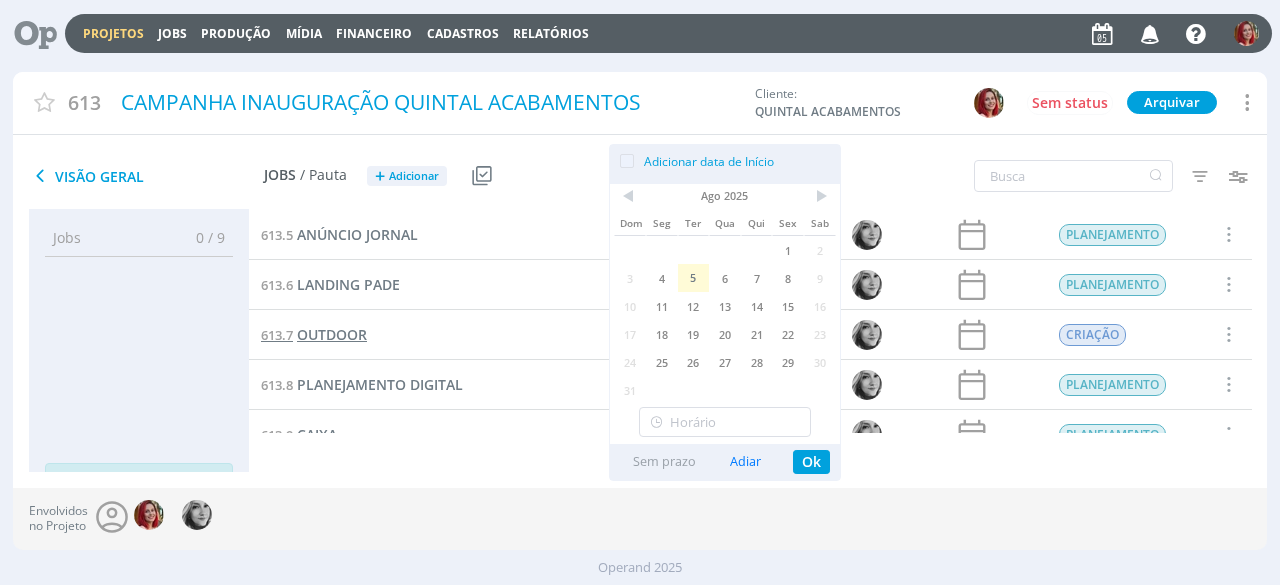 click on "OUTDOOR" at bounding box center [332, 334] 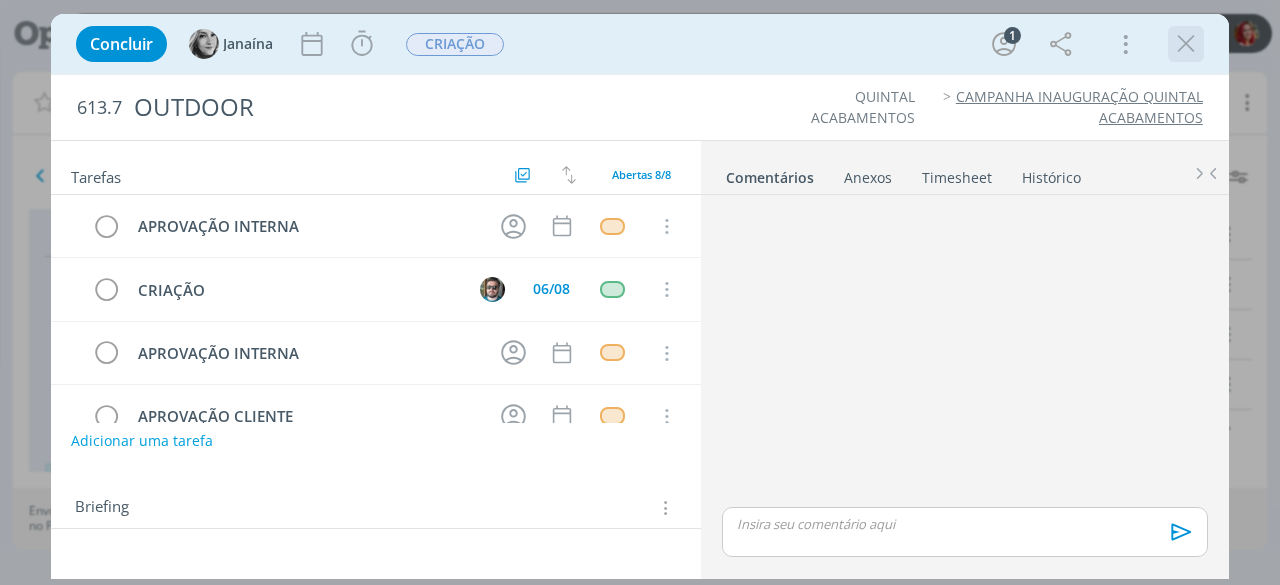 click at bounding box center (1186, 44) 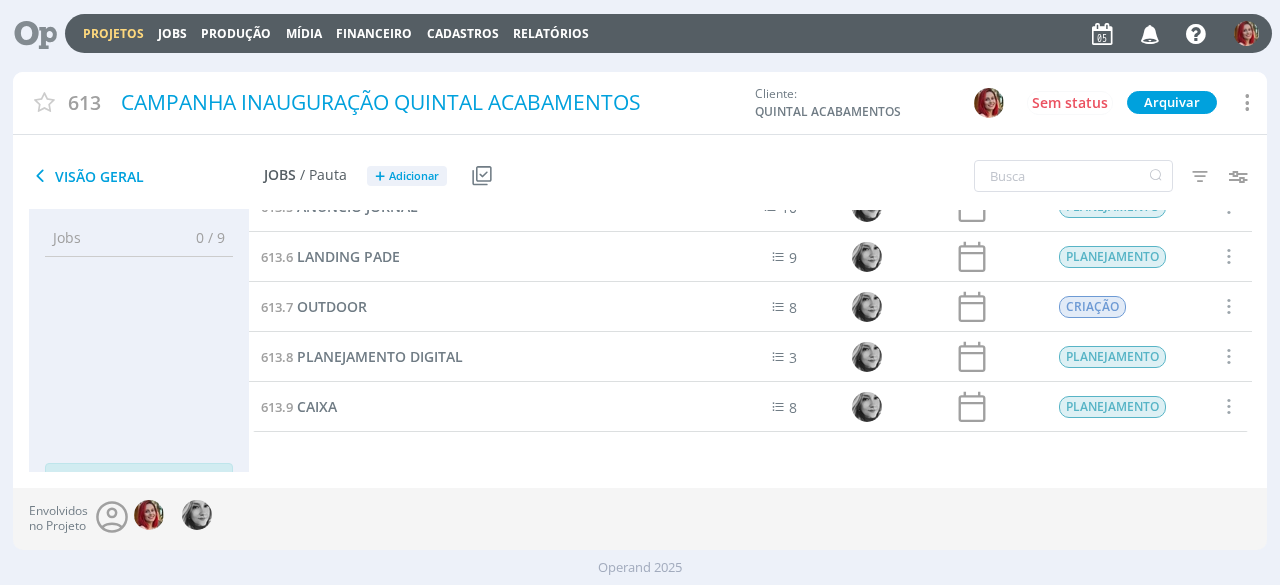 scroll, scrollTop: 226, scrollLeft: 0, axis: vertical 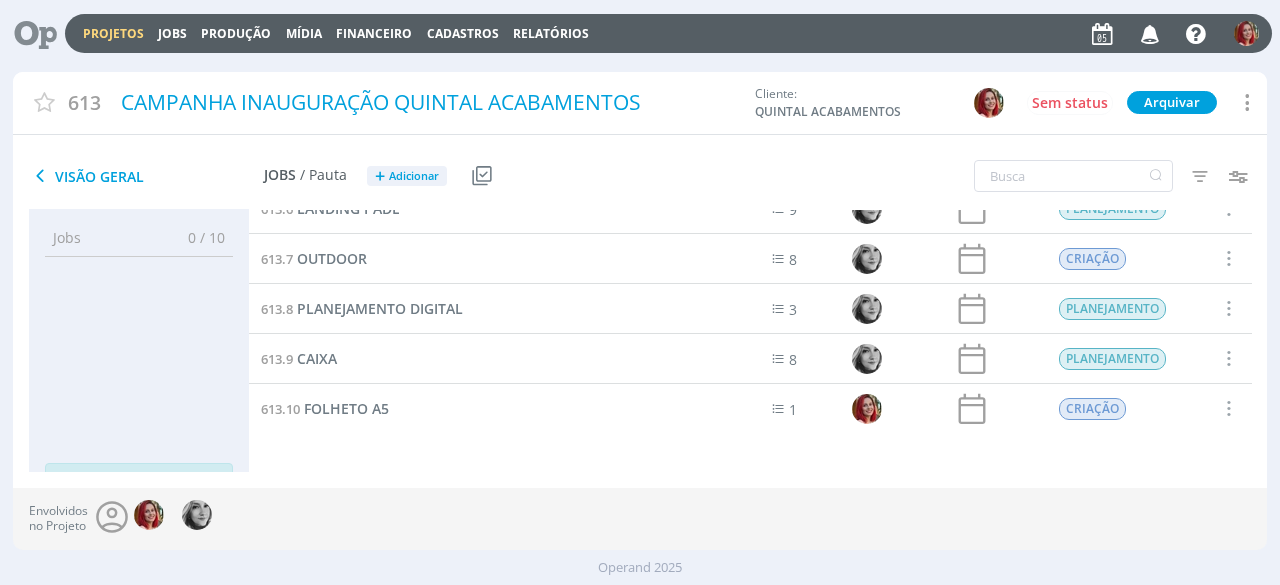 click at bounding box center [28, 33] 